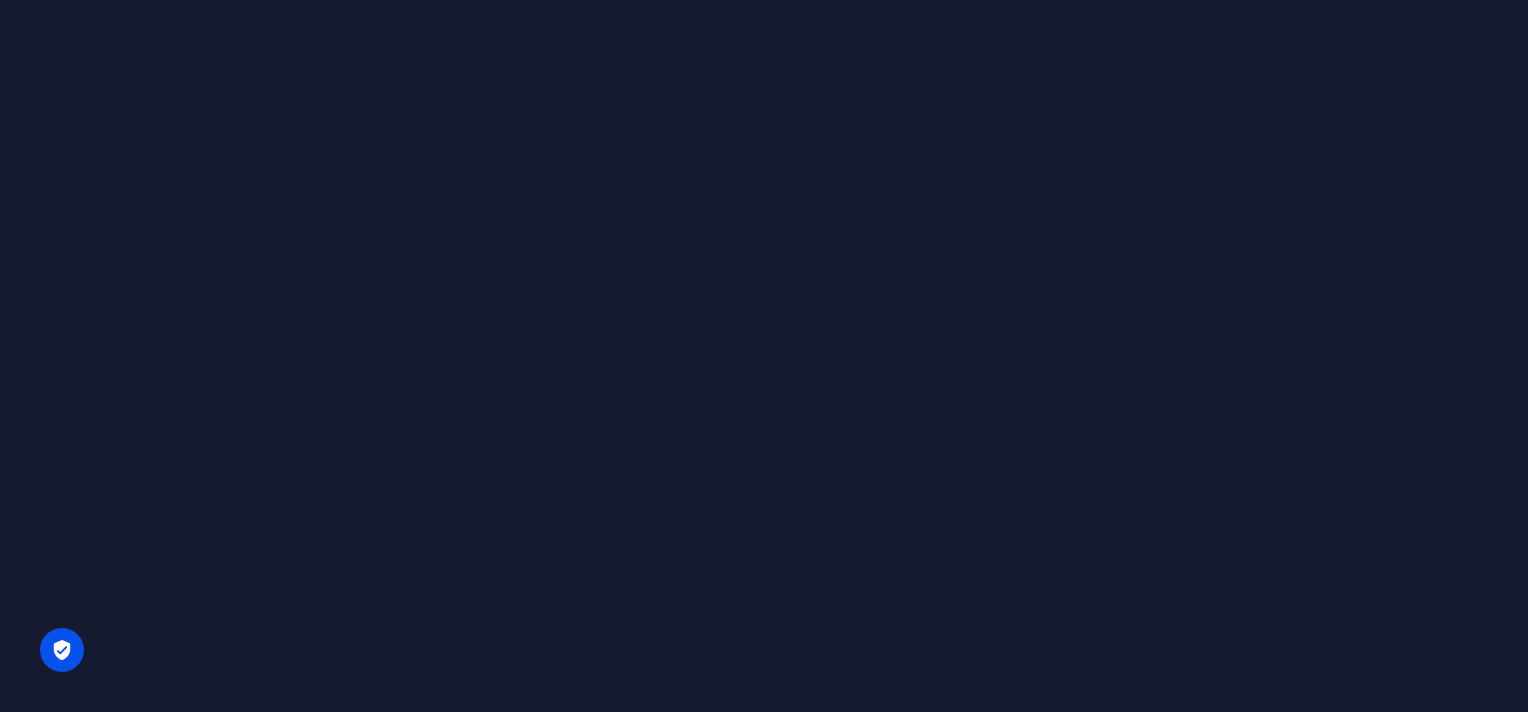 scroll, scrollTop: 0, scrollLeft: 0, axis: both 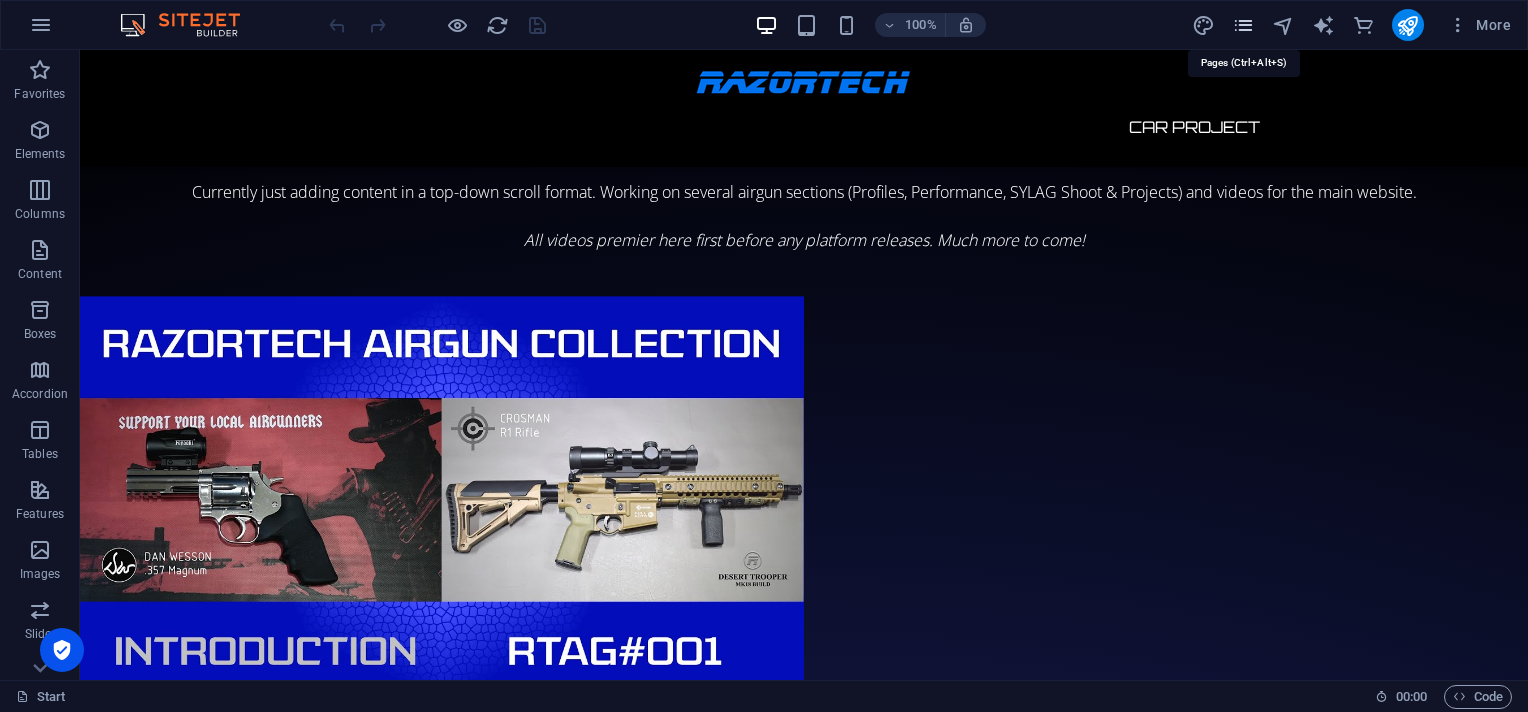 click at bounding box center (1243, 25) 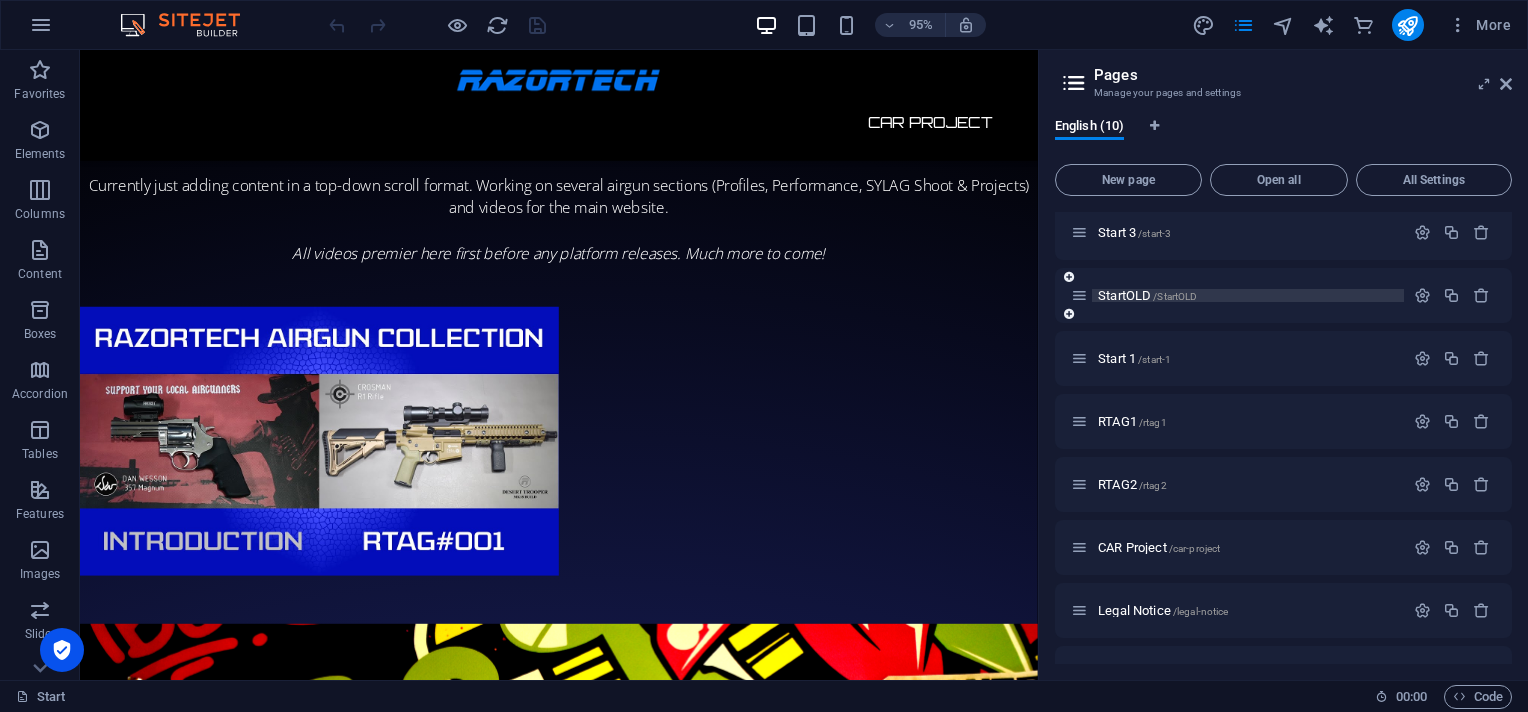 scroll, scrollTop: 178, scrollLeft: 0, axis: vertical 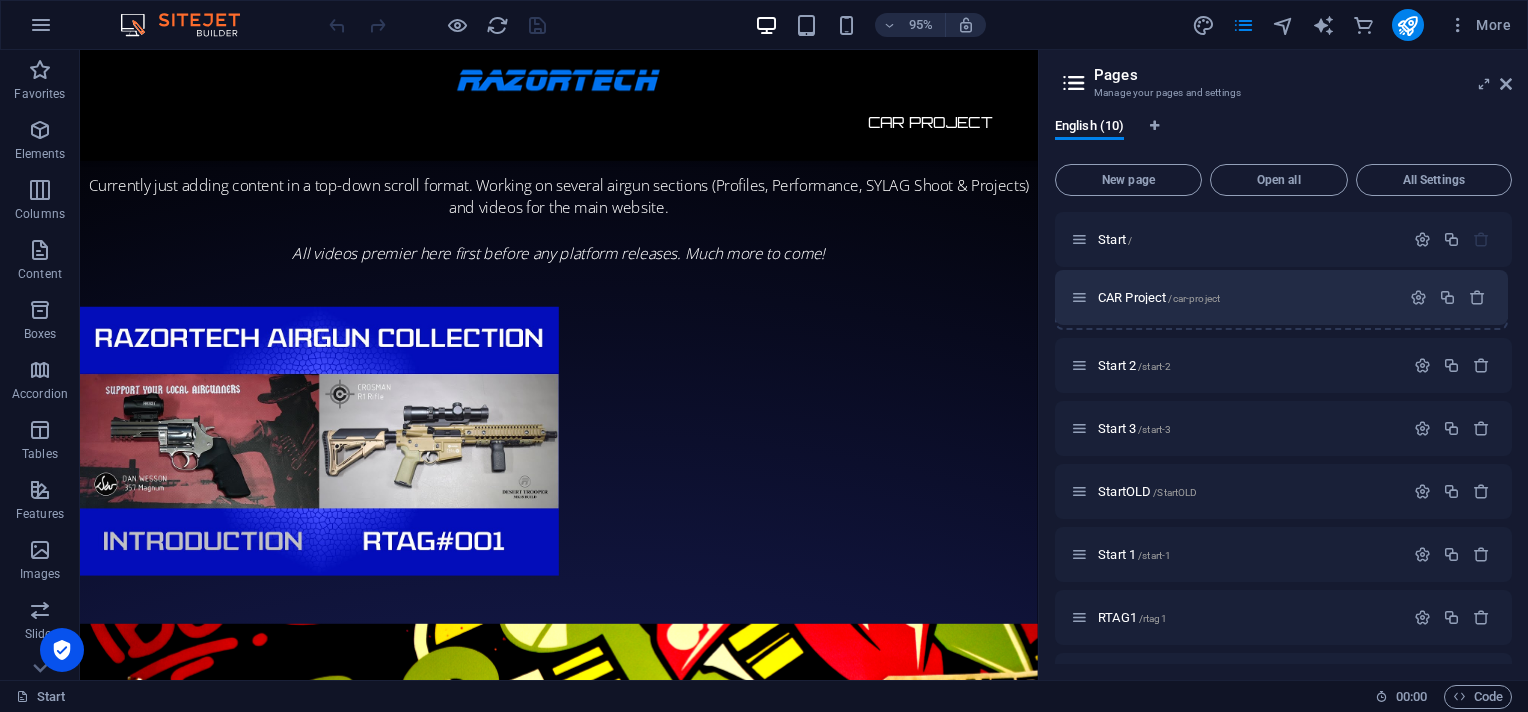 drag, startPoint x: 1079, startPoint y: 507, endPoint x: 1082, endPoint y: 295, distance: 212.02122 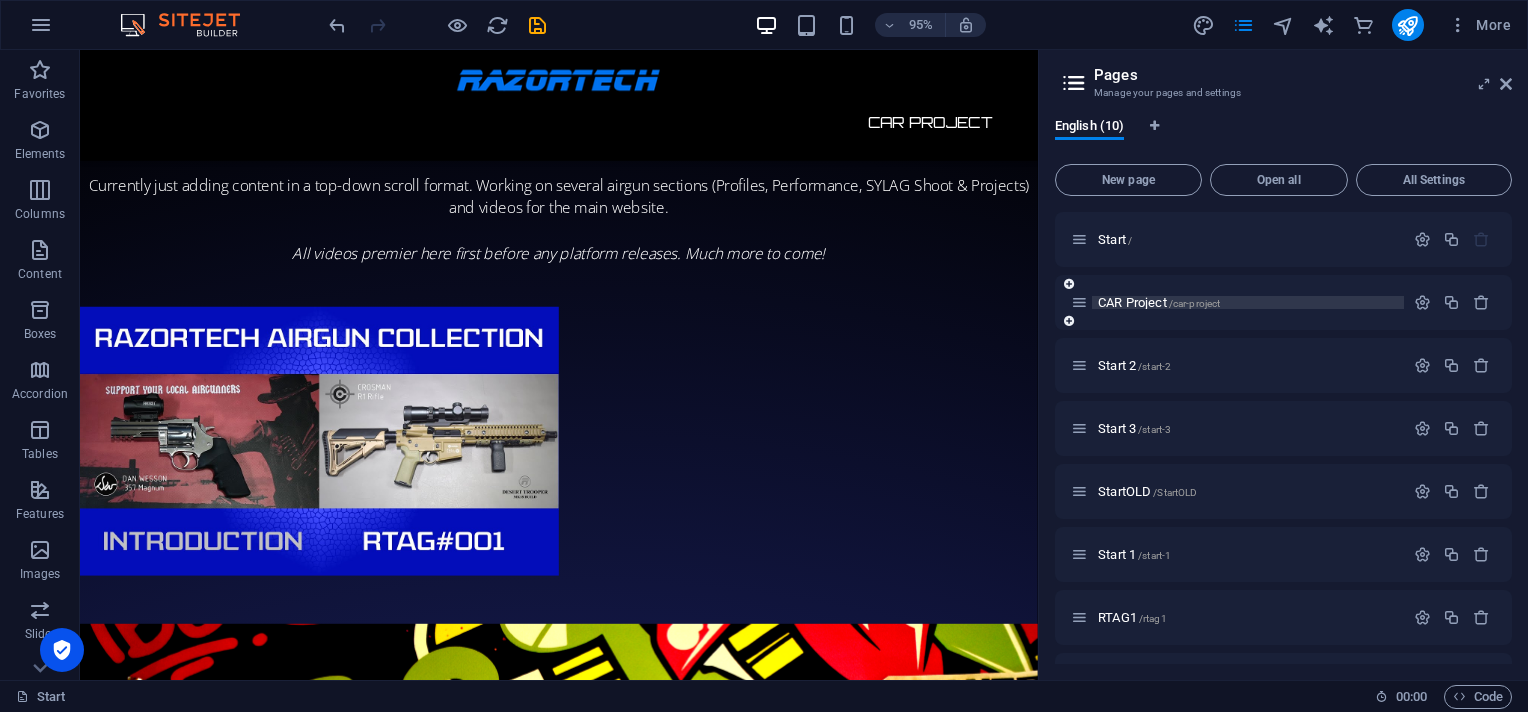 click on "CAR Project /car-project" at bounding box center [1248, 302] 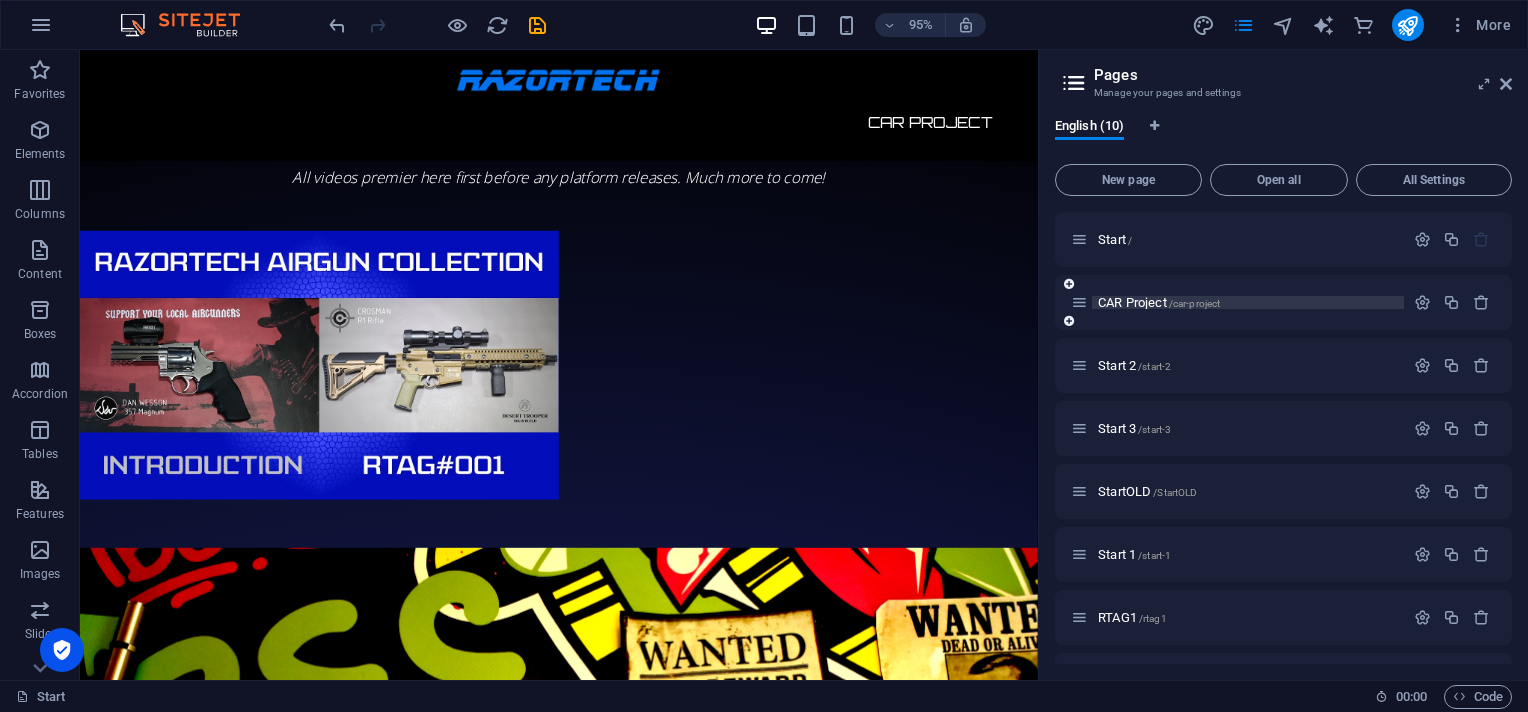 click on "CAR Project /car-project" at bounding box center (1283, 302) 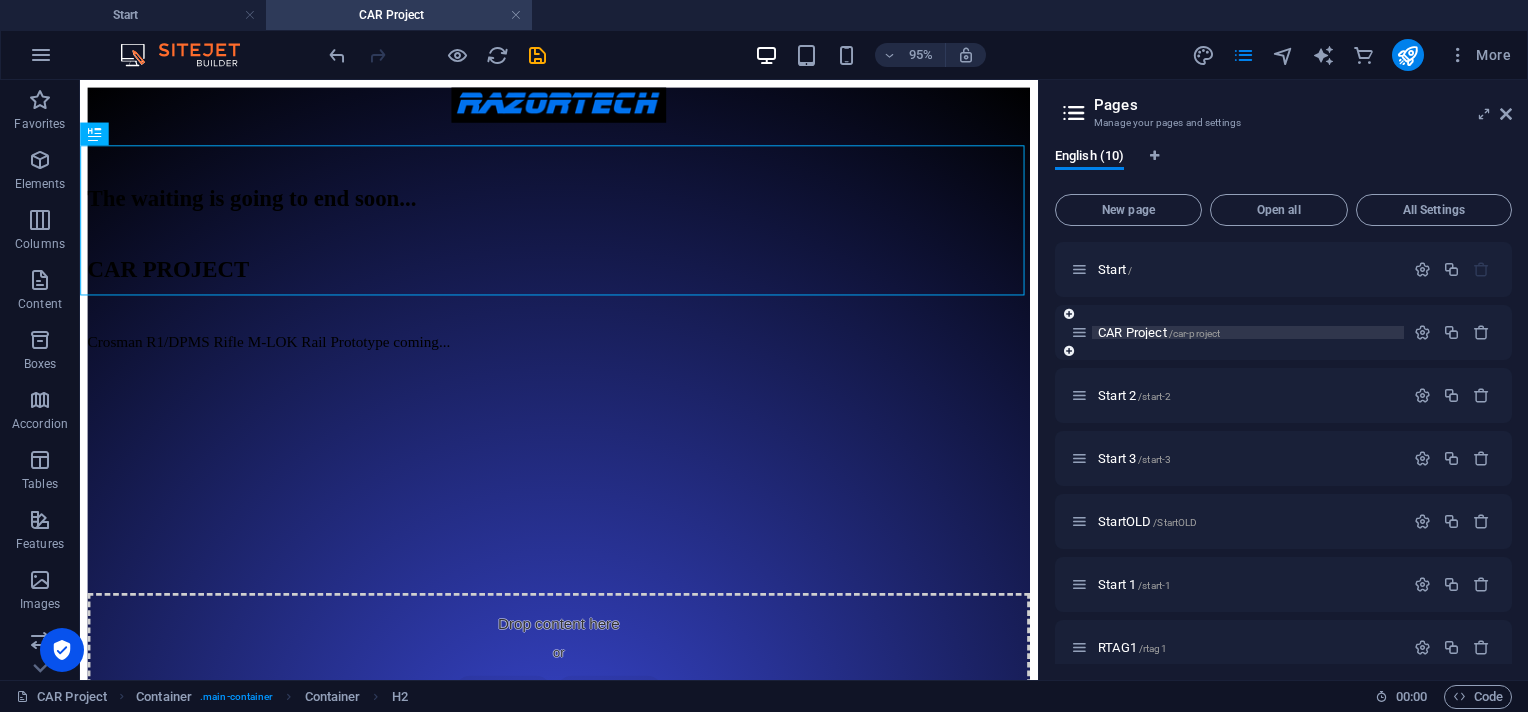 scroll, scrollTop: 0, scrollLeft: 0, axis: both 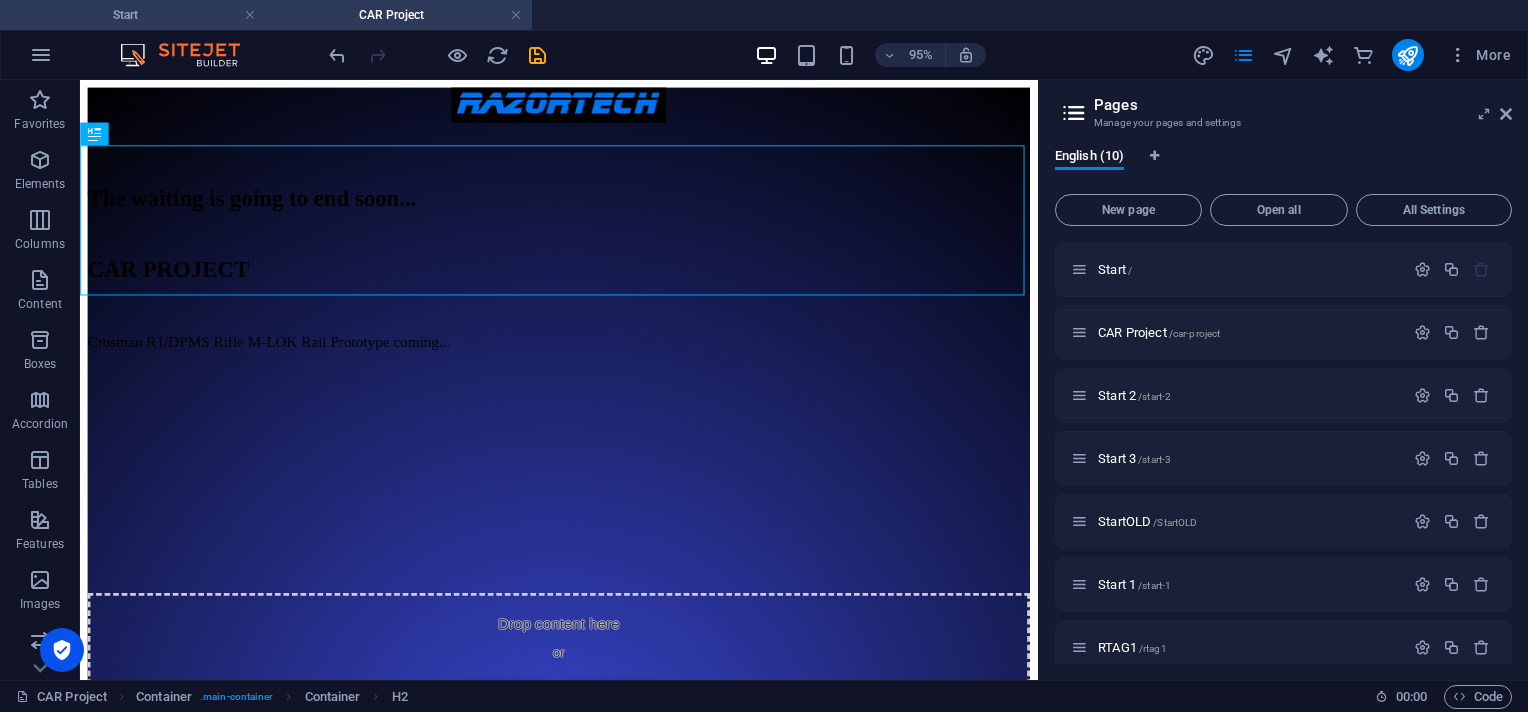 click on "Start" at bounding box center [133, 15] 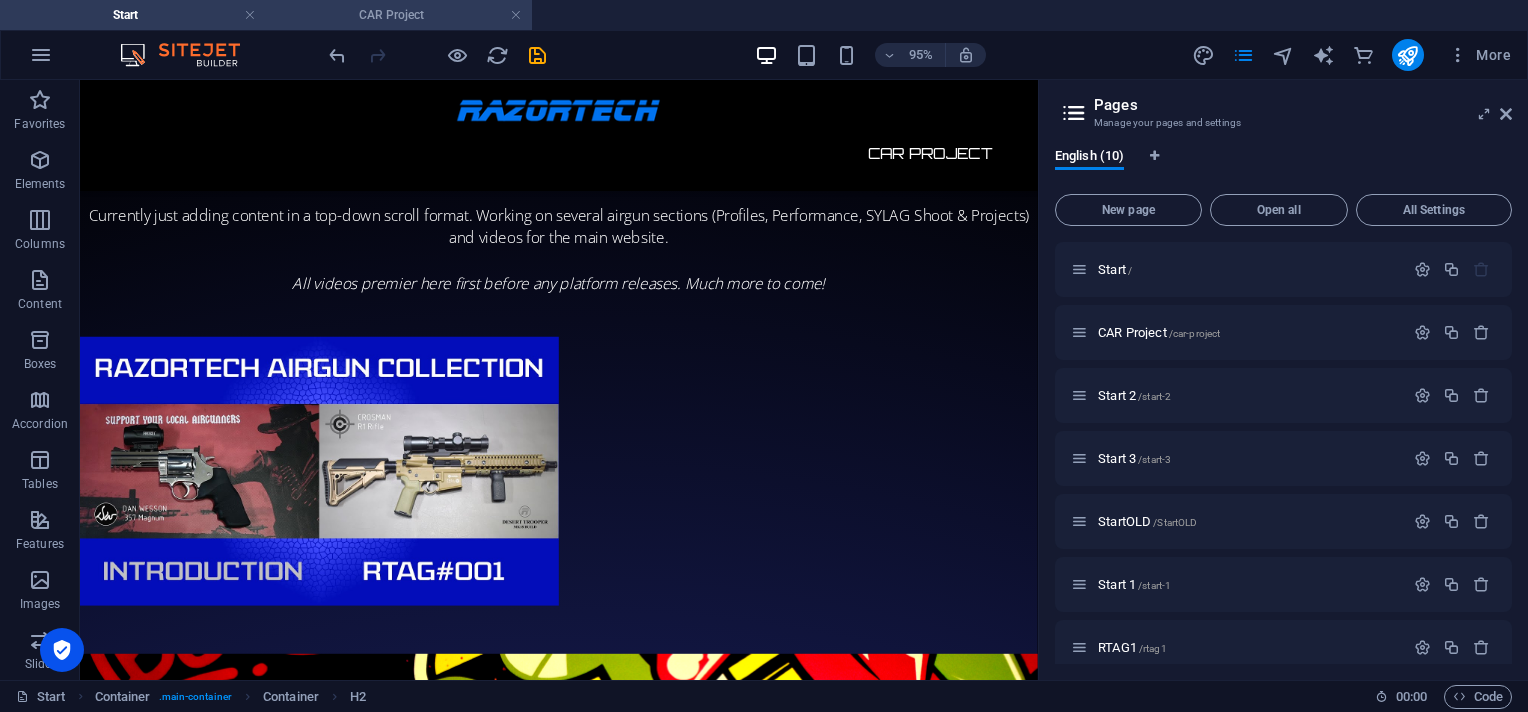 click on "CAR Project" at bounding box center [399, 15] 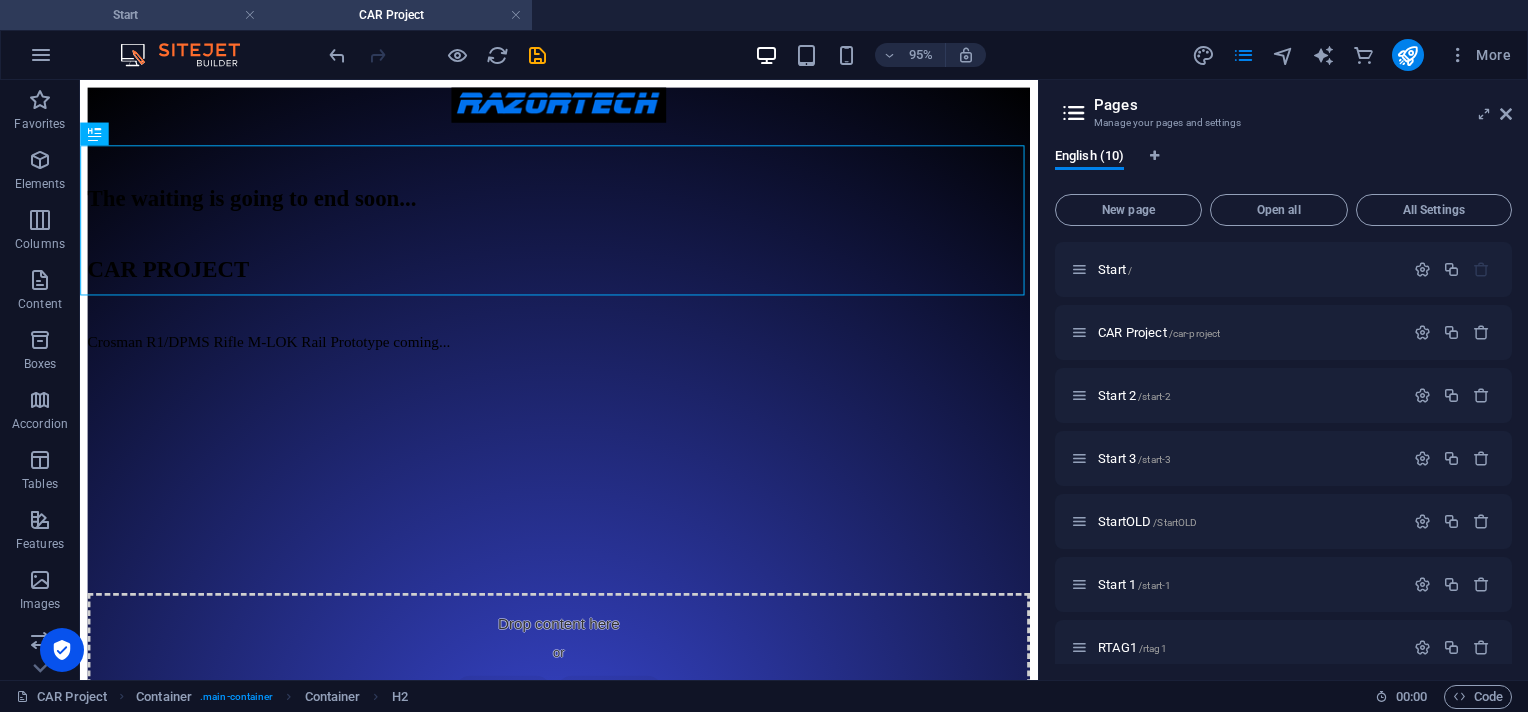 click on "Start" at bounding box center (133, 15) 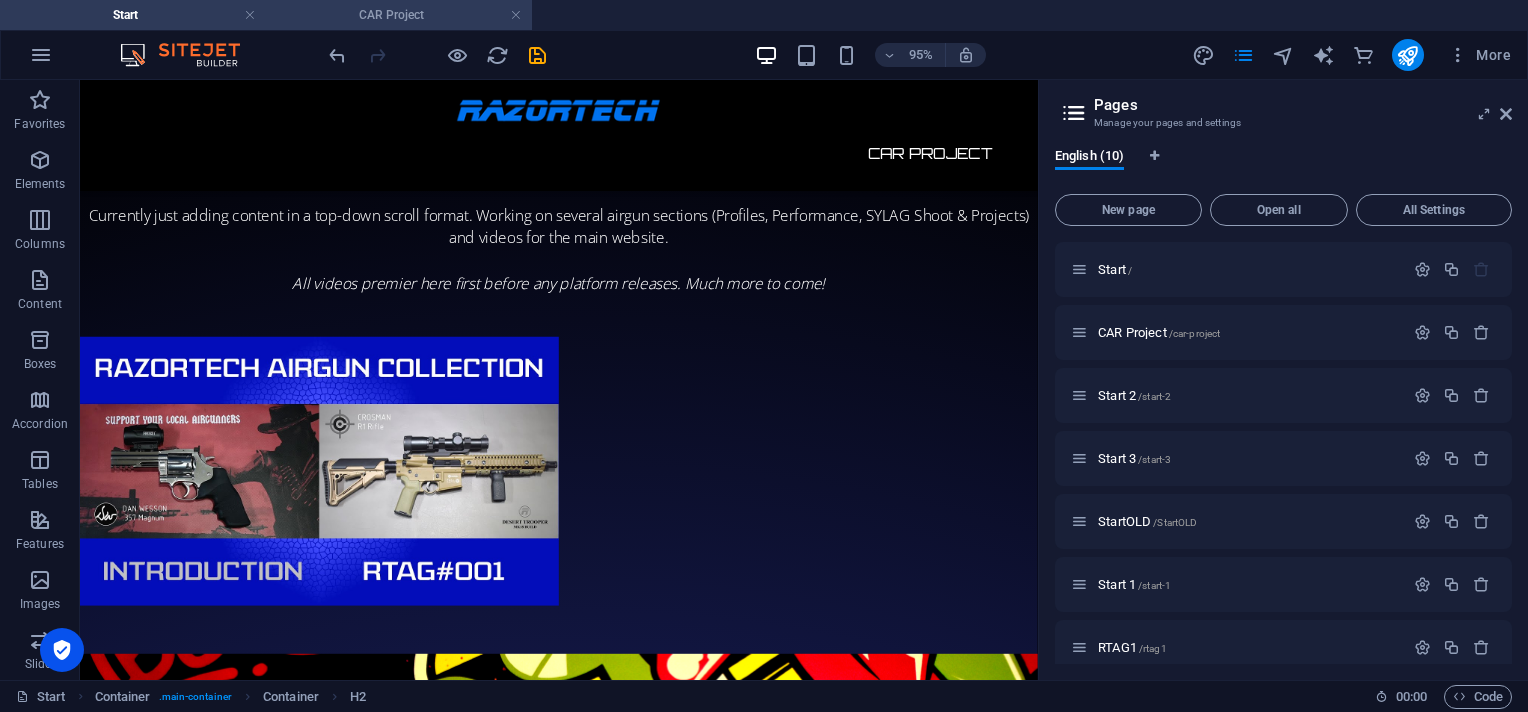 click on "CAR Project" at bounding box center [399, 15] 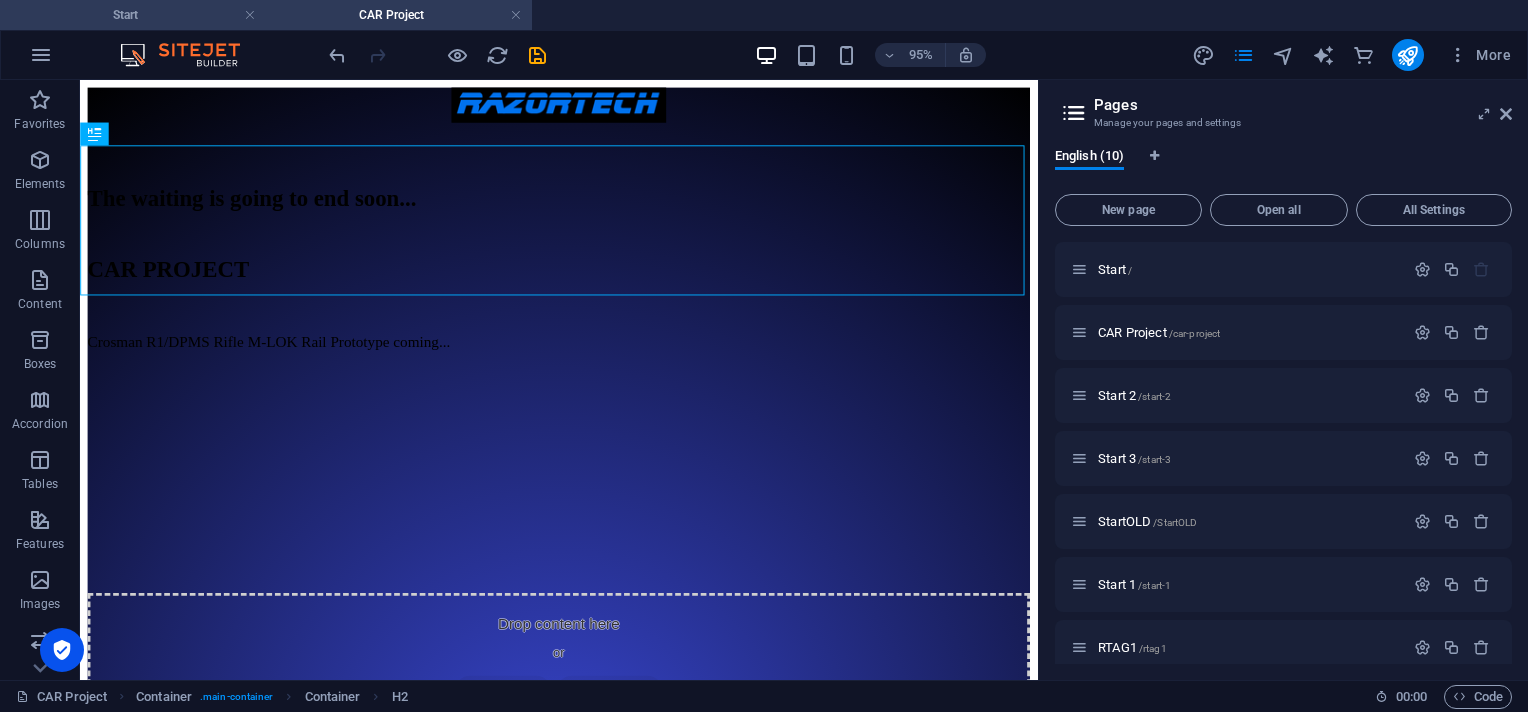 click on "Start" at bounding box center [133, 15] 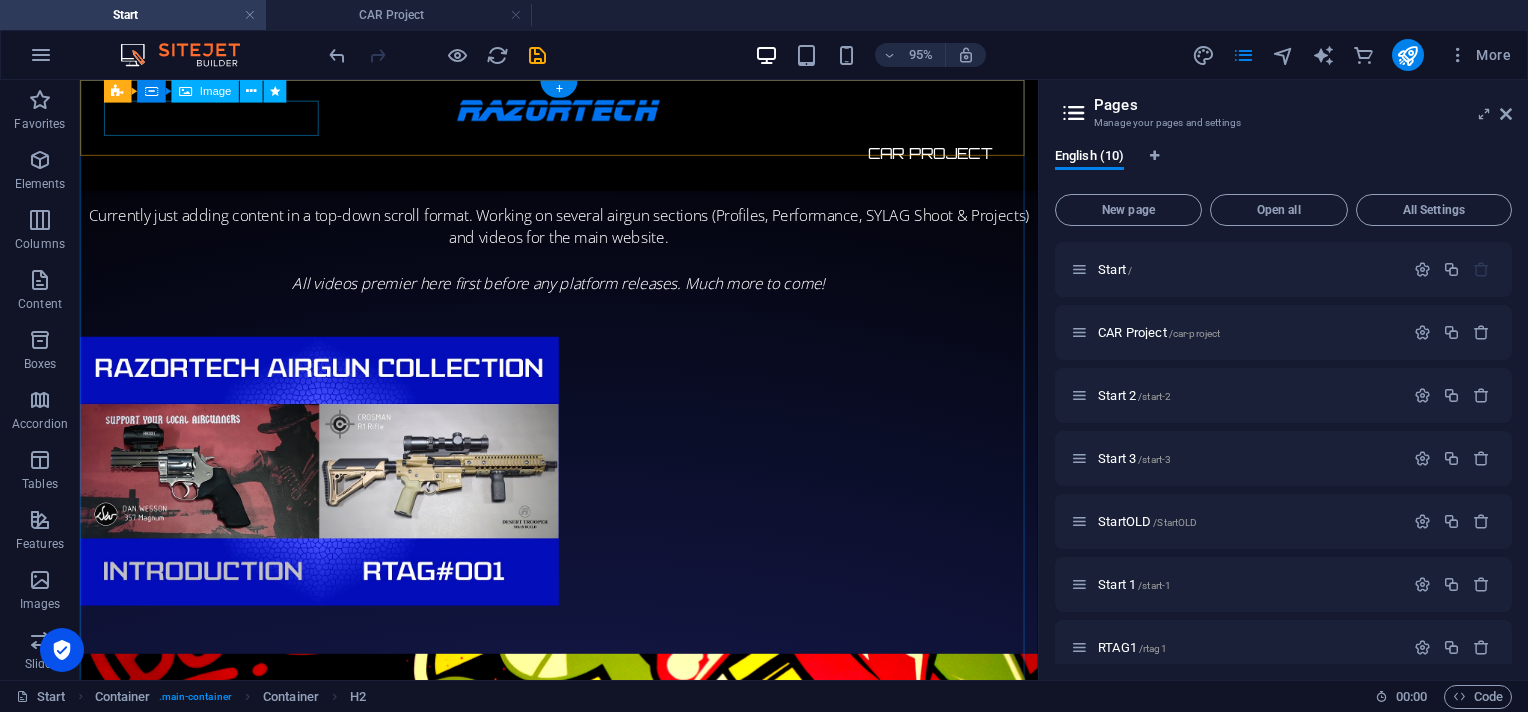 click at bounding box center [584, 114] 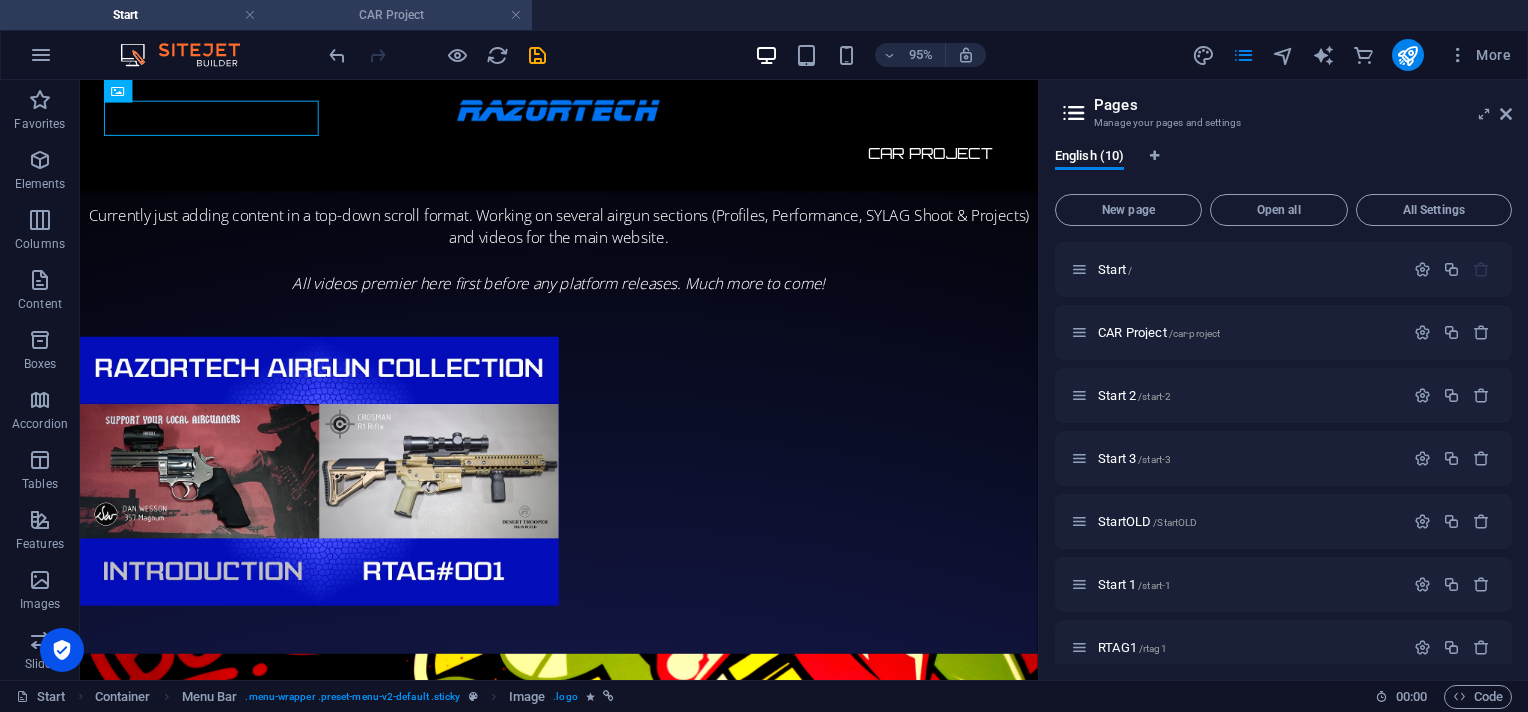 click on "CAR Project" at bounding box center (399, 15) 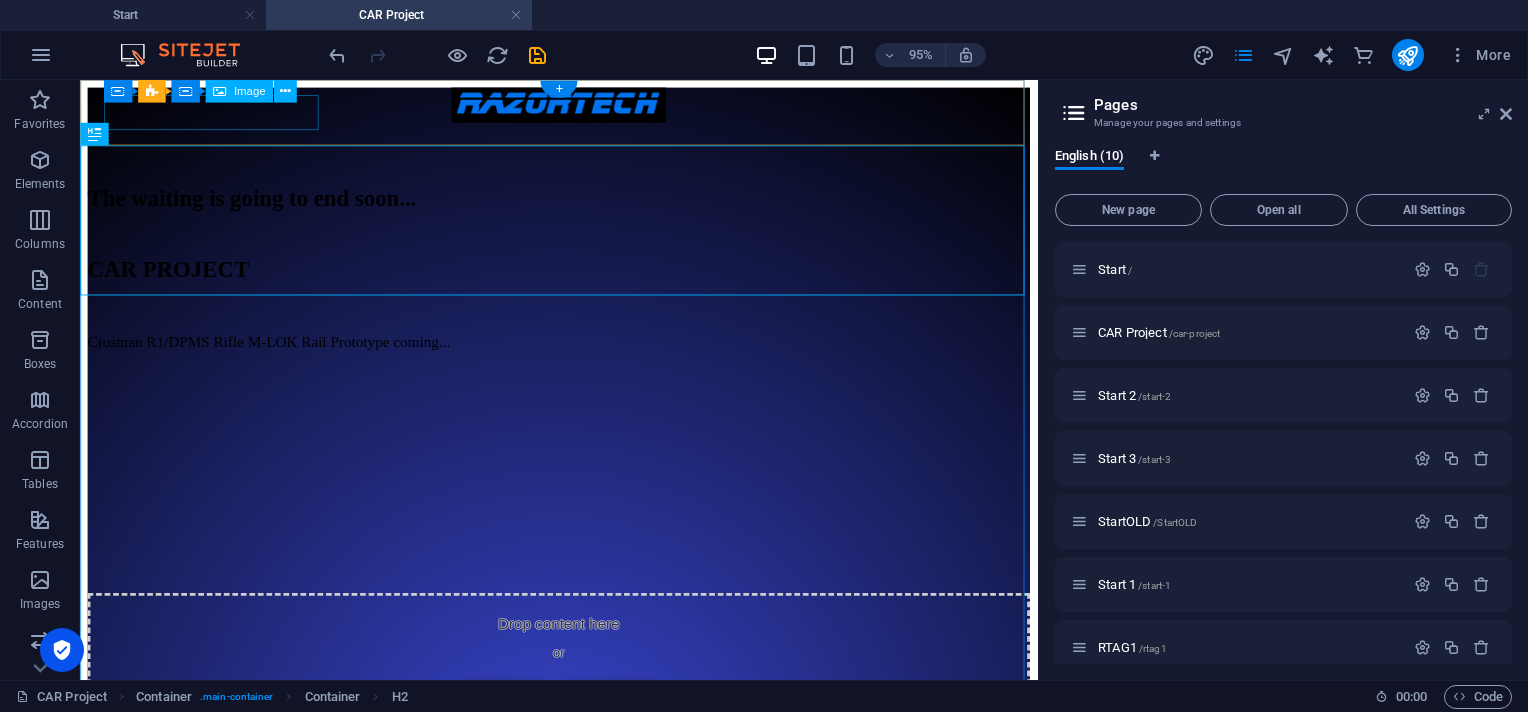 click at bounding box center (584, 108) 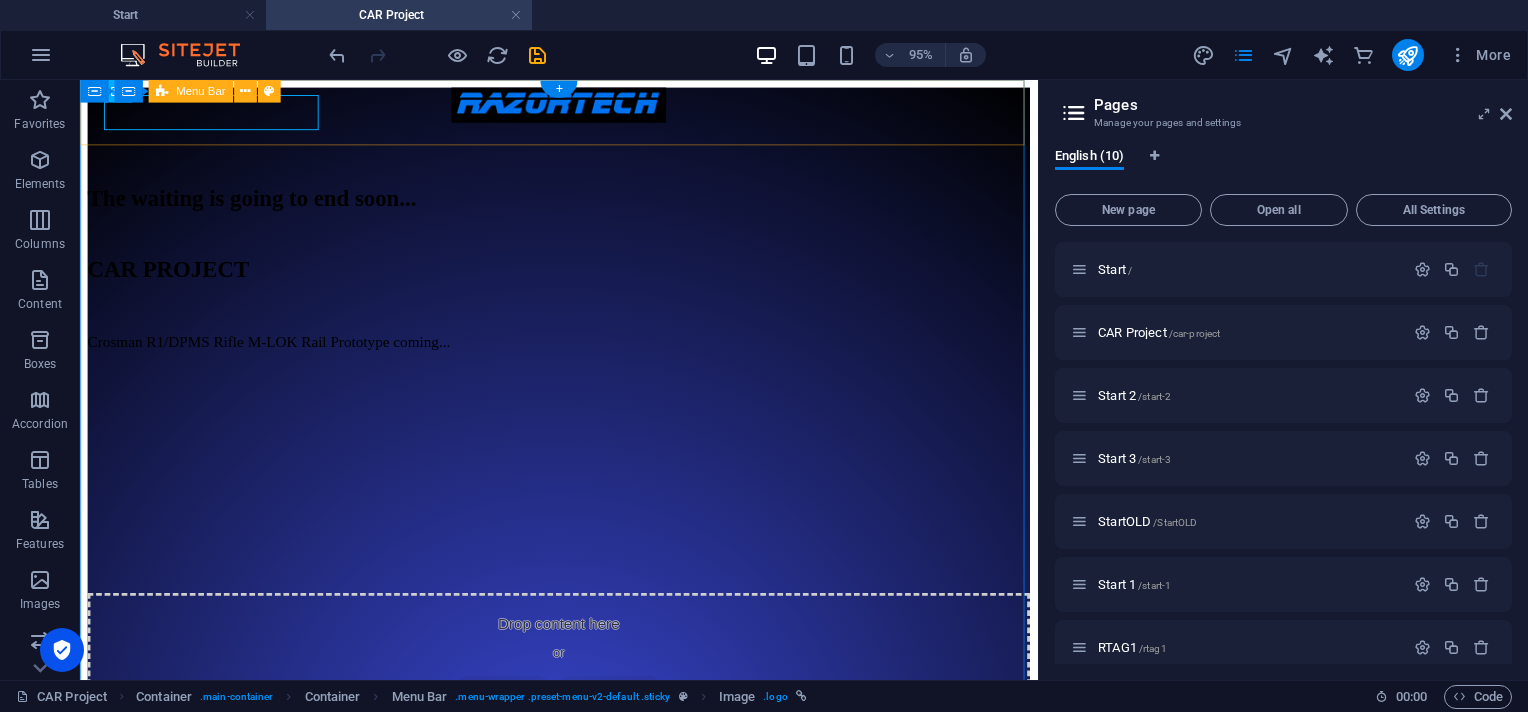 click at bounding box center (584, 116) 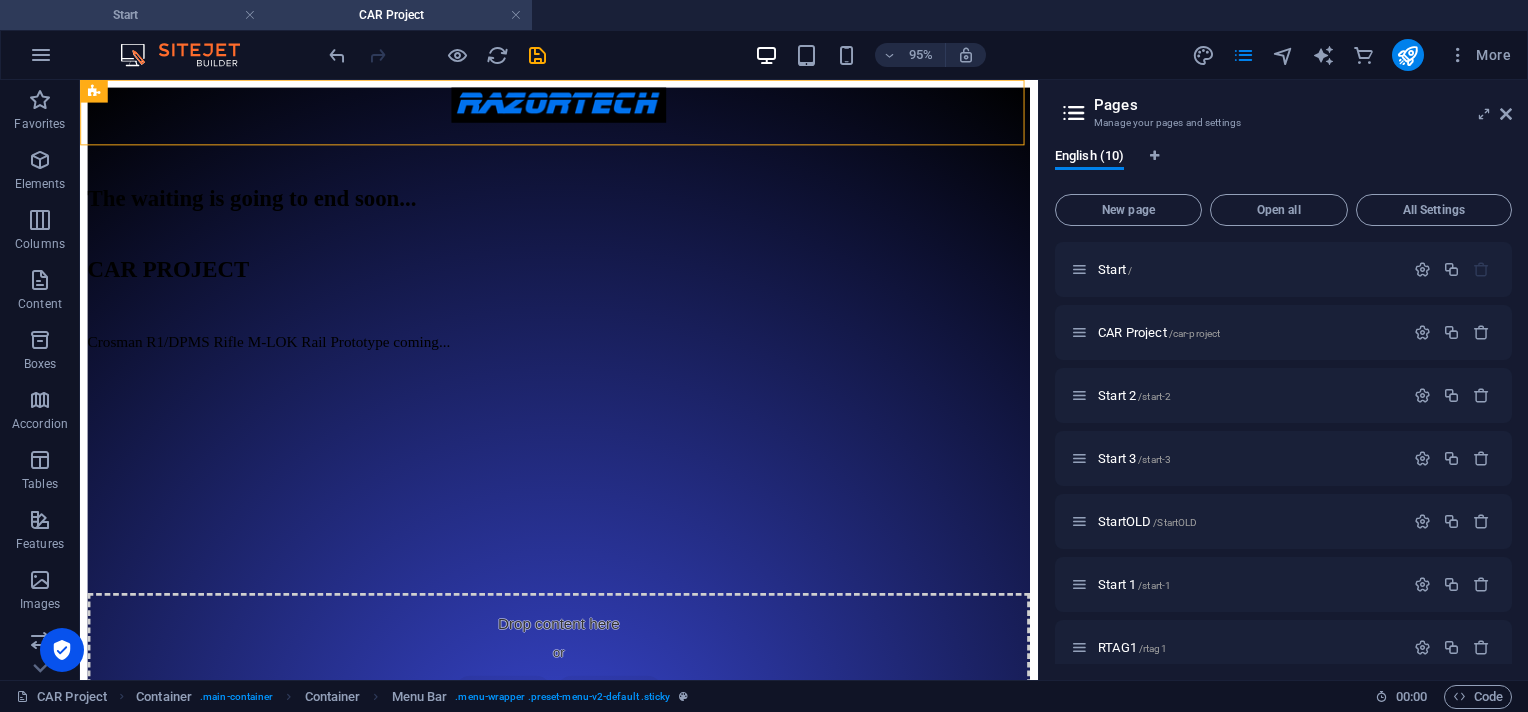click on "Start" at bounding box center [133, 15] 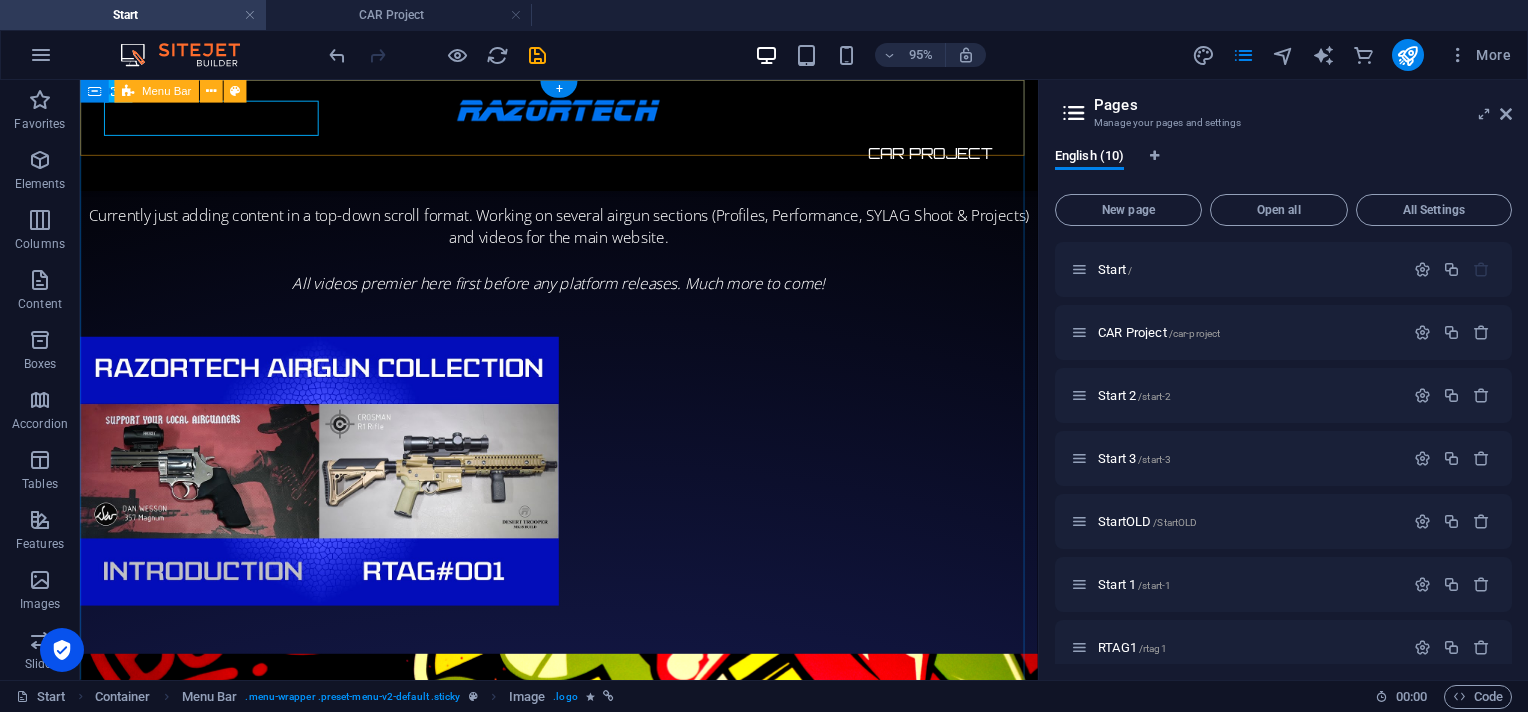 click on "CAR Project" at bounding box center (584, 138) 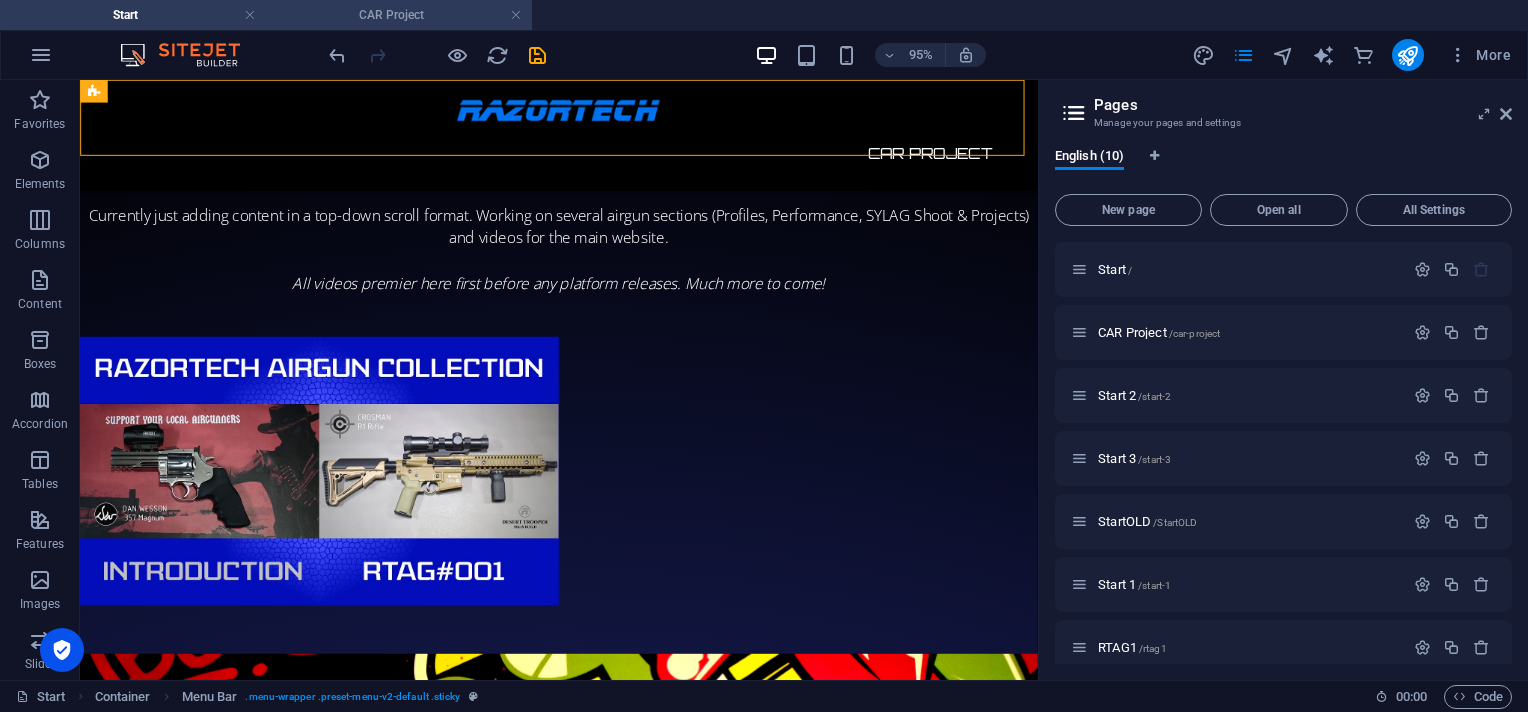 click on "CAR Project" at bounding box center [399, 15] 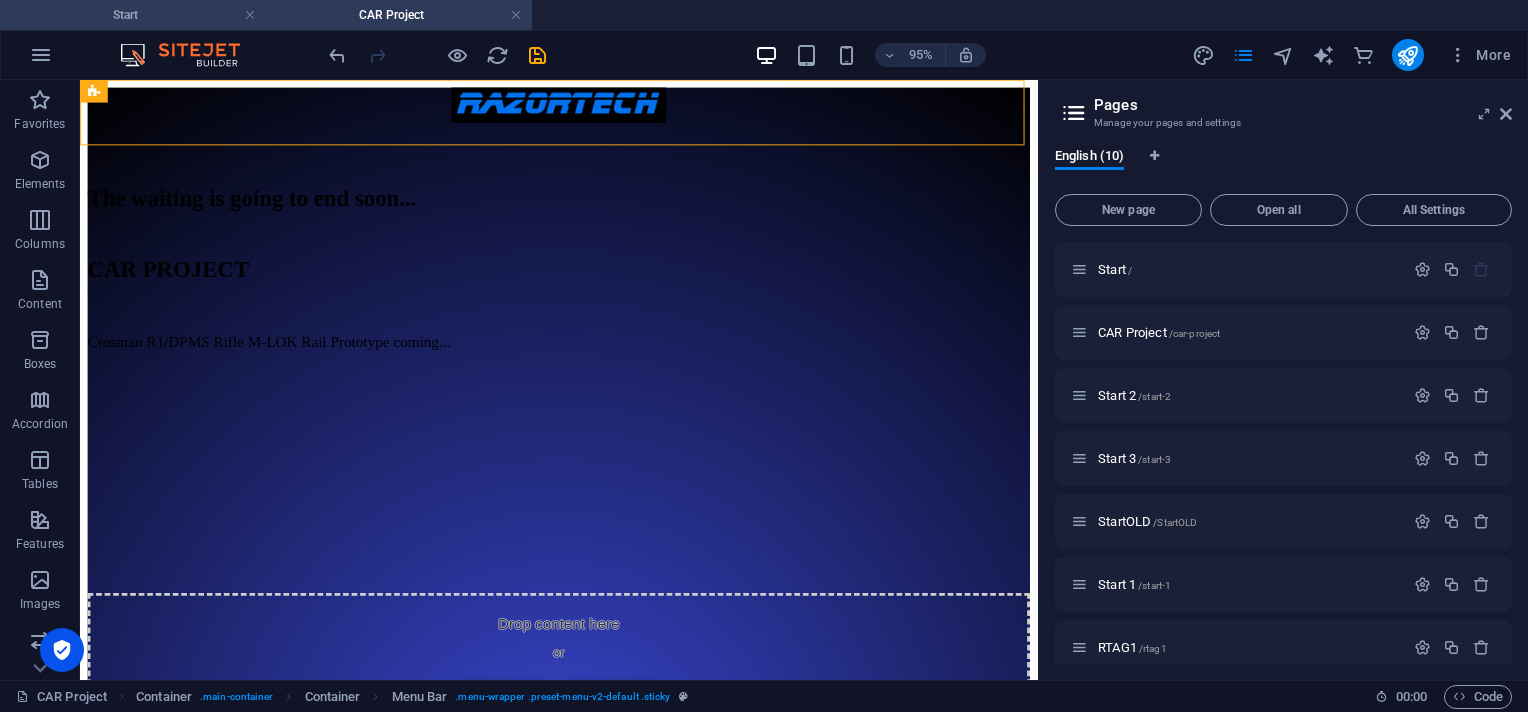 click on "Start" at bounding box center [133, 15] 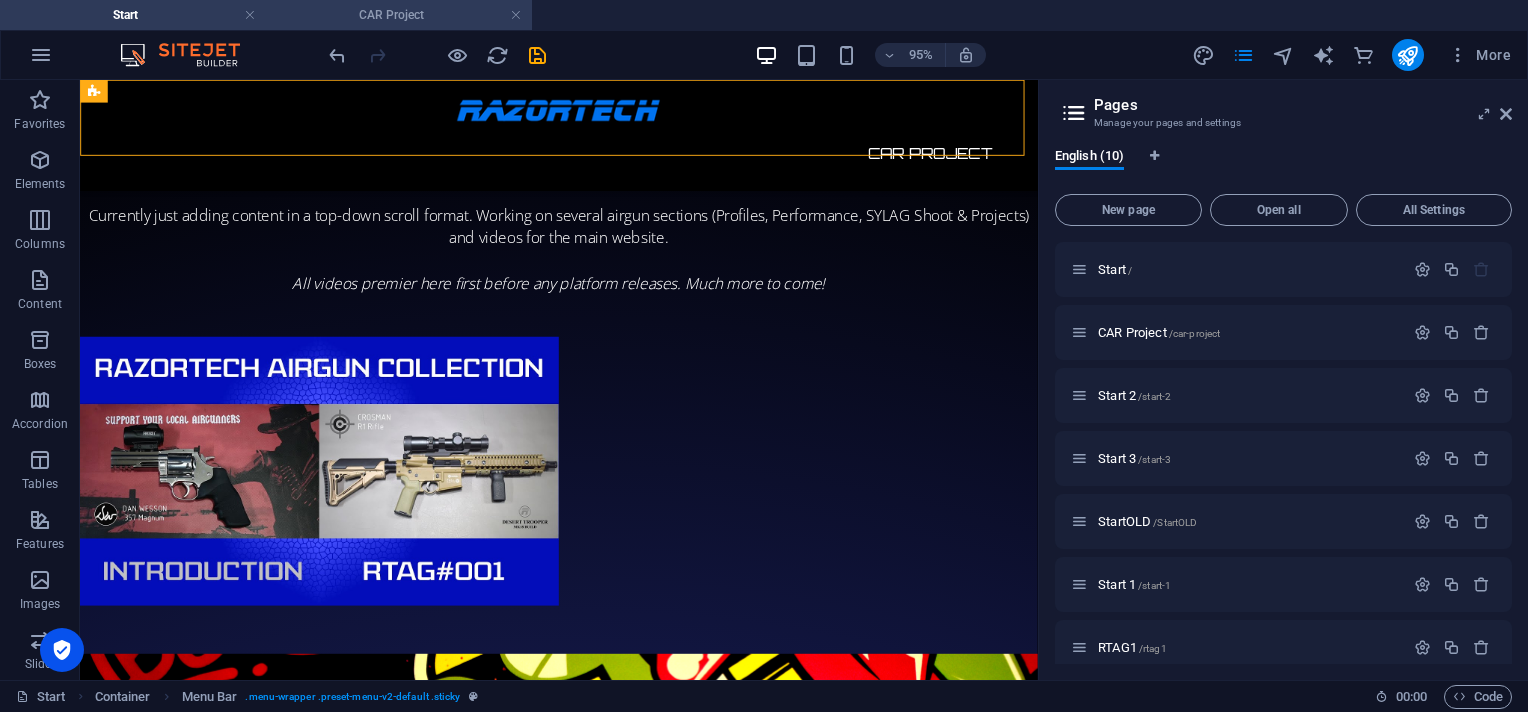 click on "CAR Project" at bounding box center [399, 15] 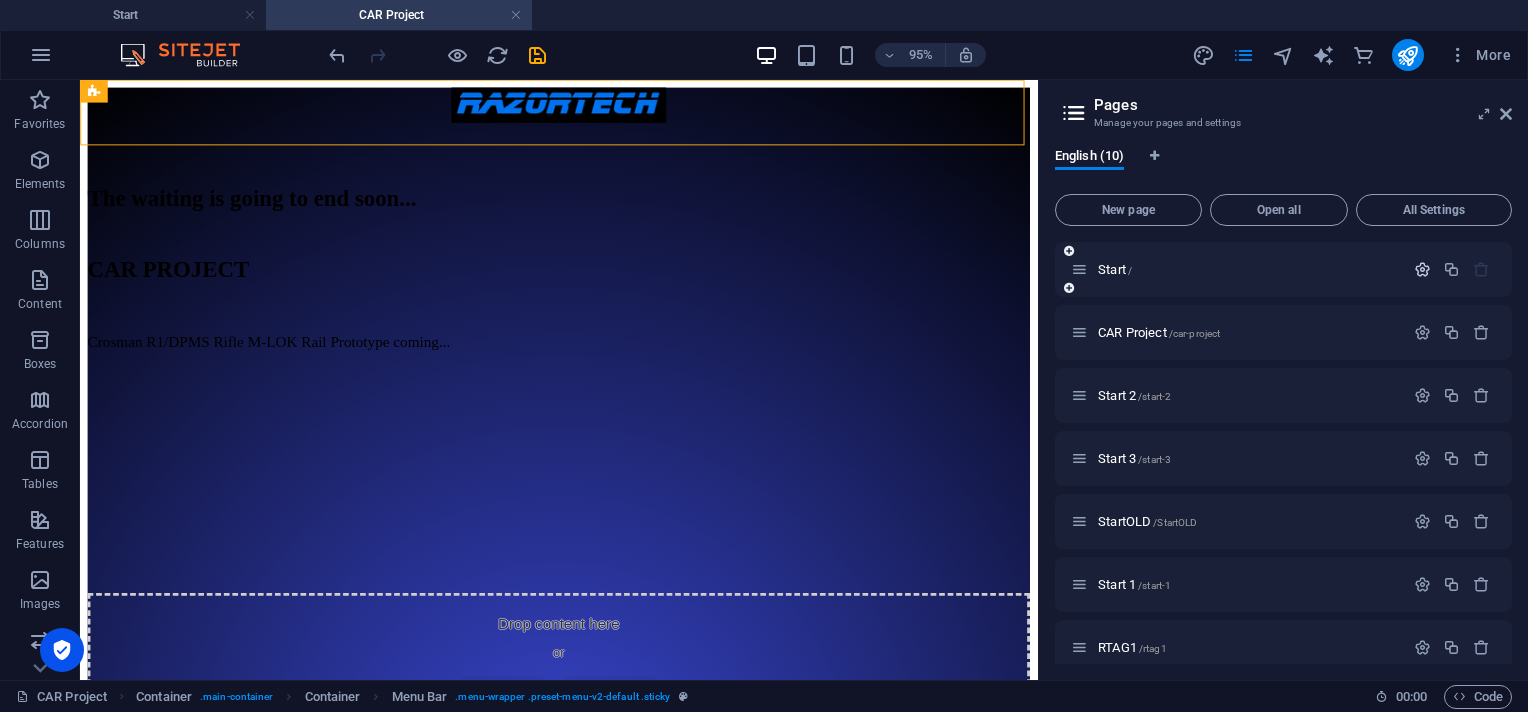 click at bounding box center [1422, 269] 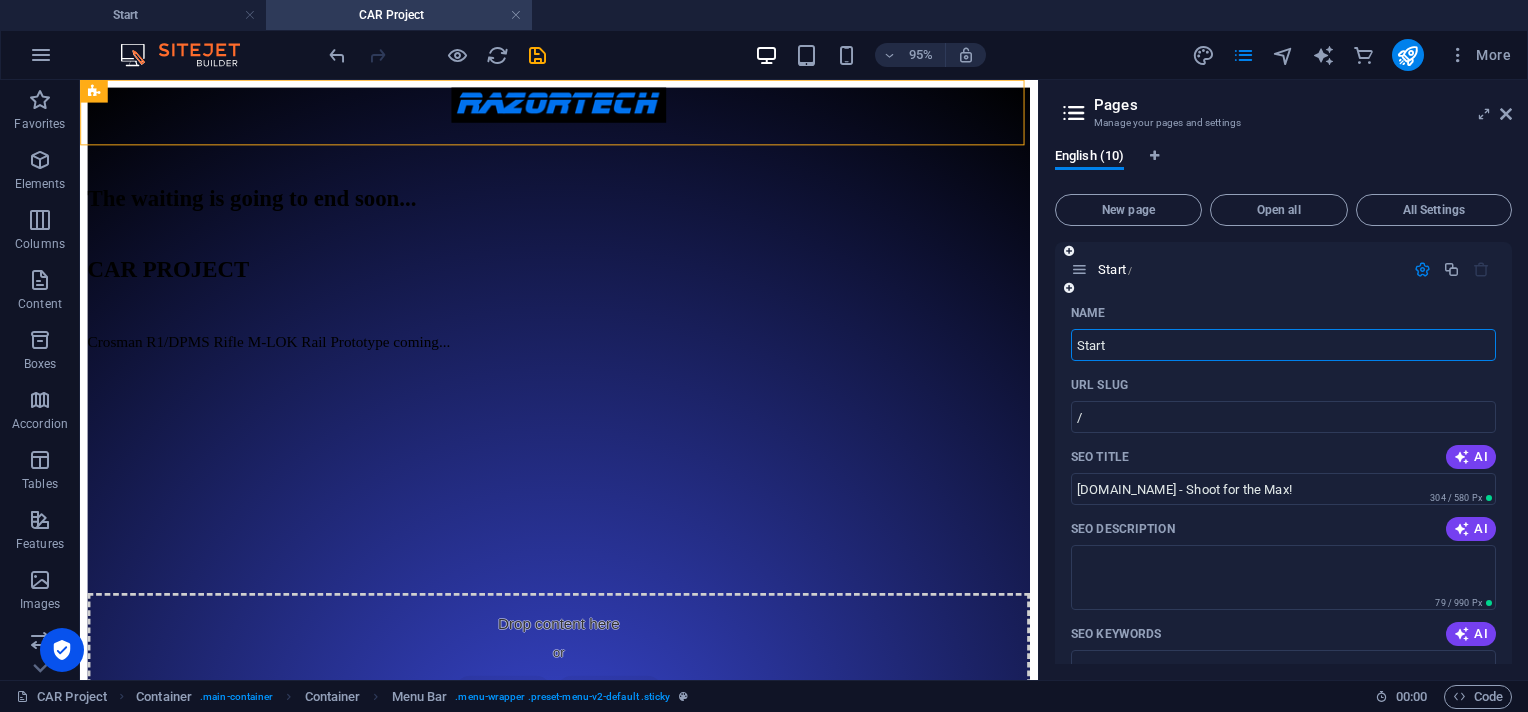 scroll, scrollTop: 266, scrollLeft: 0, axis: vertical 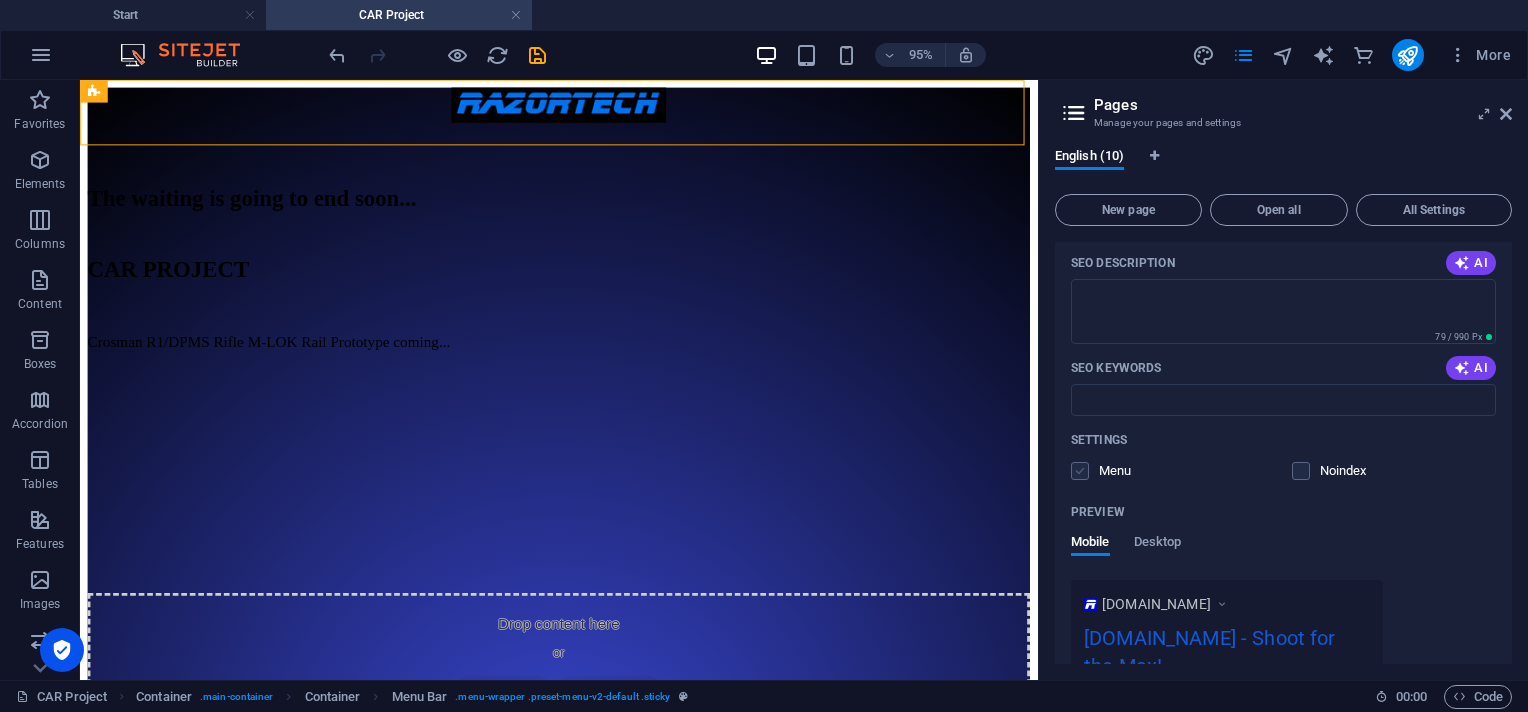 click at bounding box center [1080, 471] 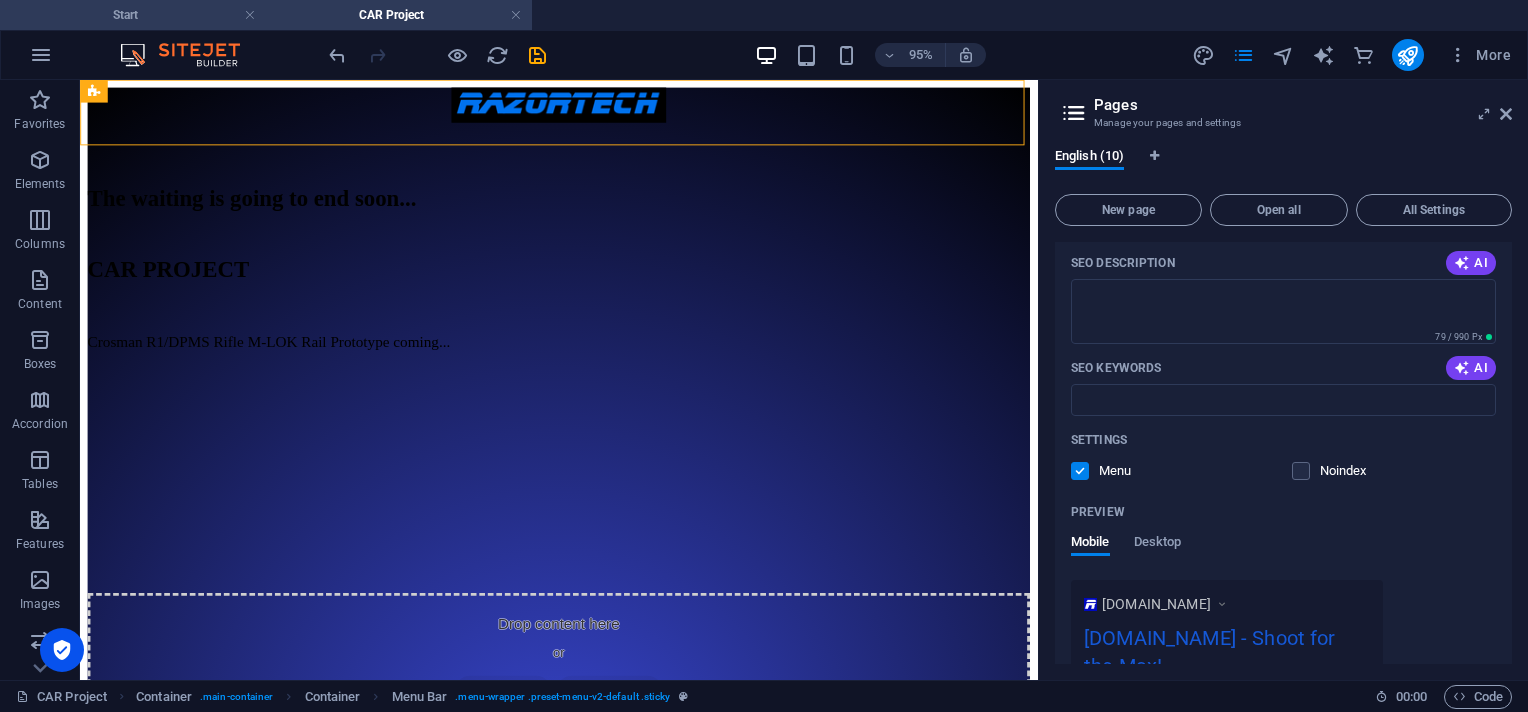 click on "Start" at bounding box center [133, 15] 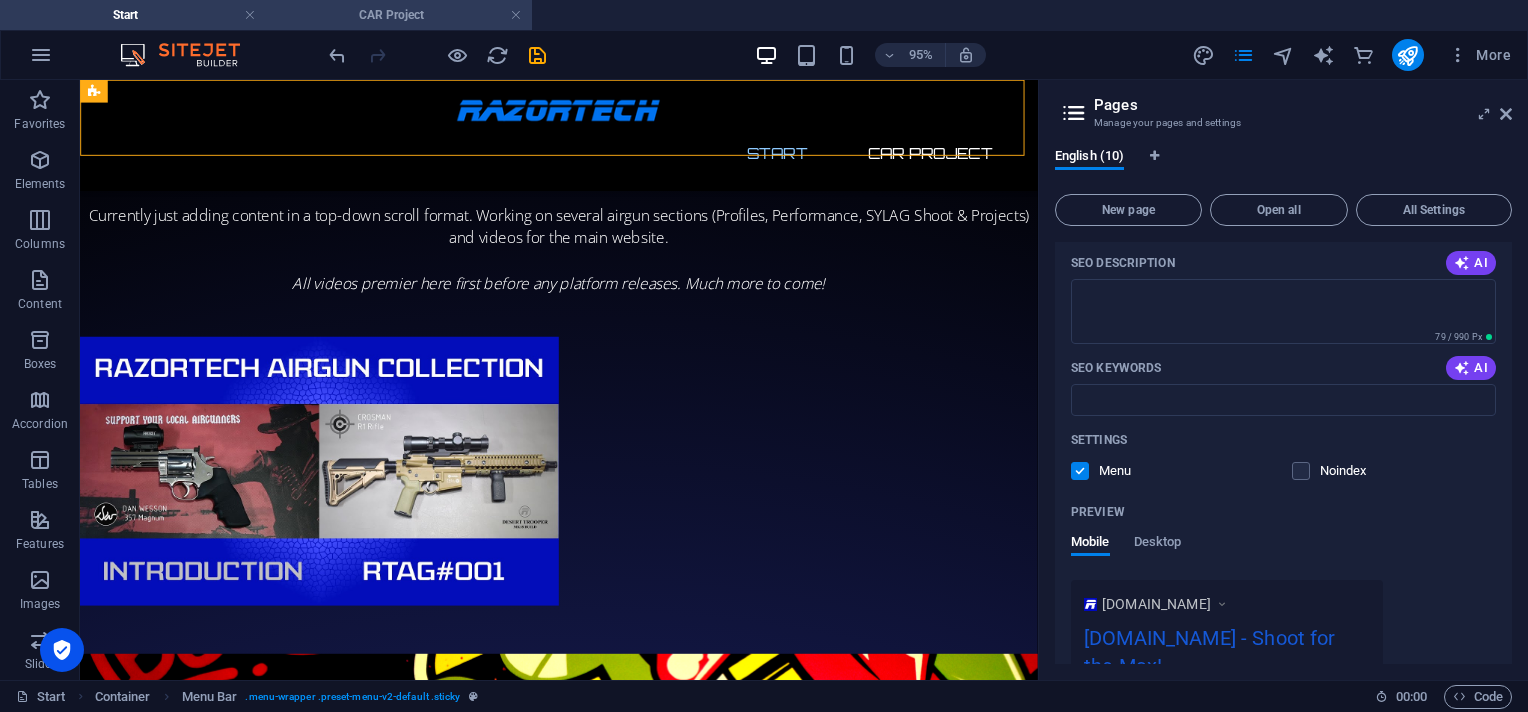 click on "CAR Project" at bounding box center (399, 15) 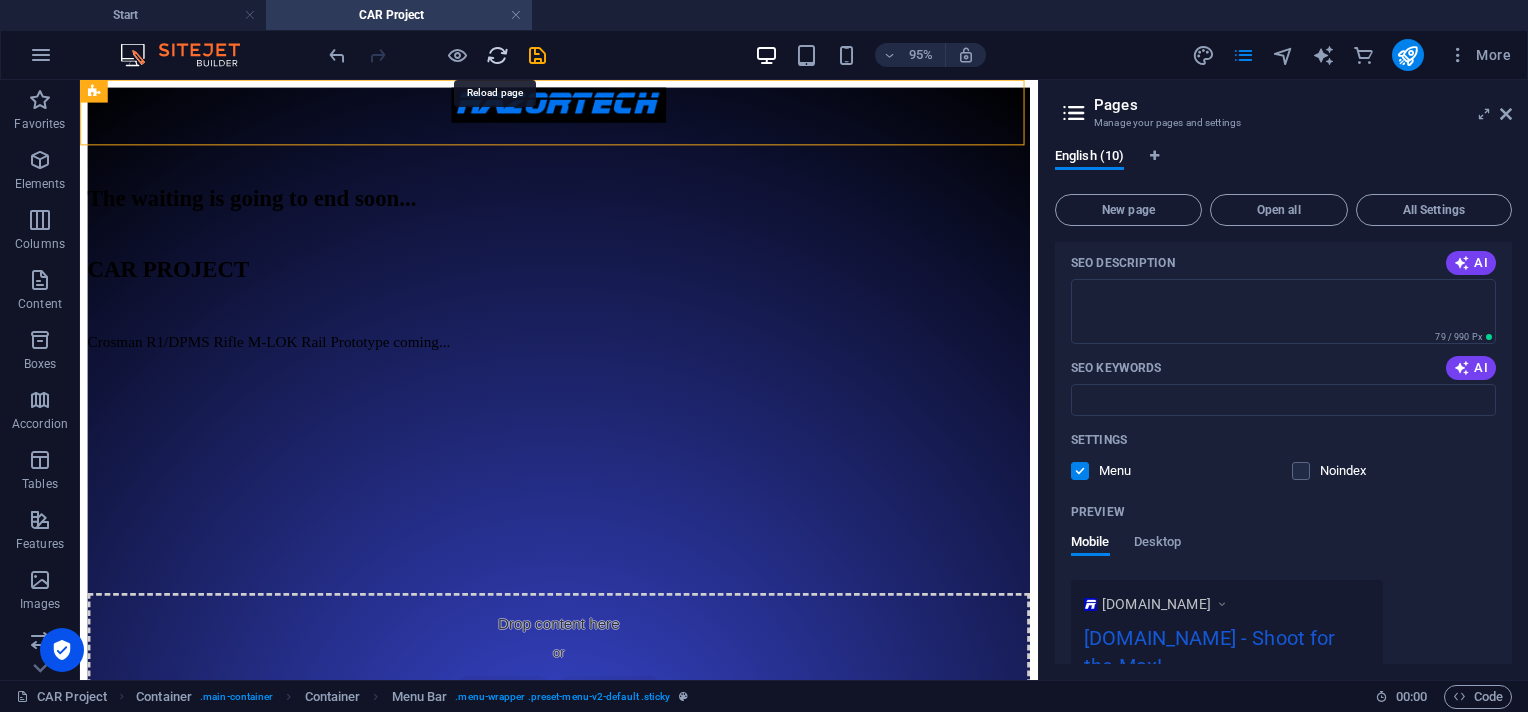 click at bounding box center [497, 55] 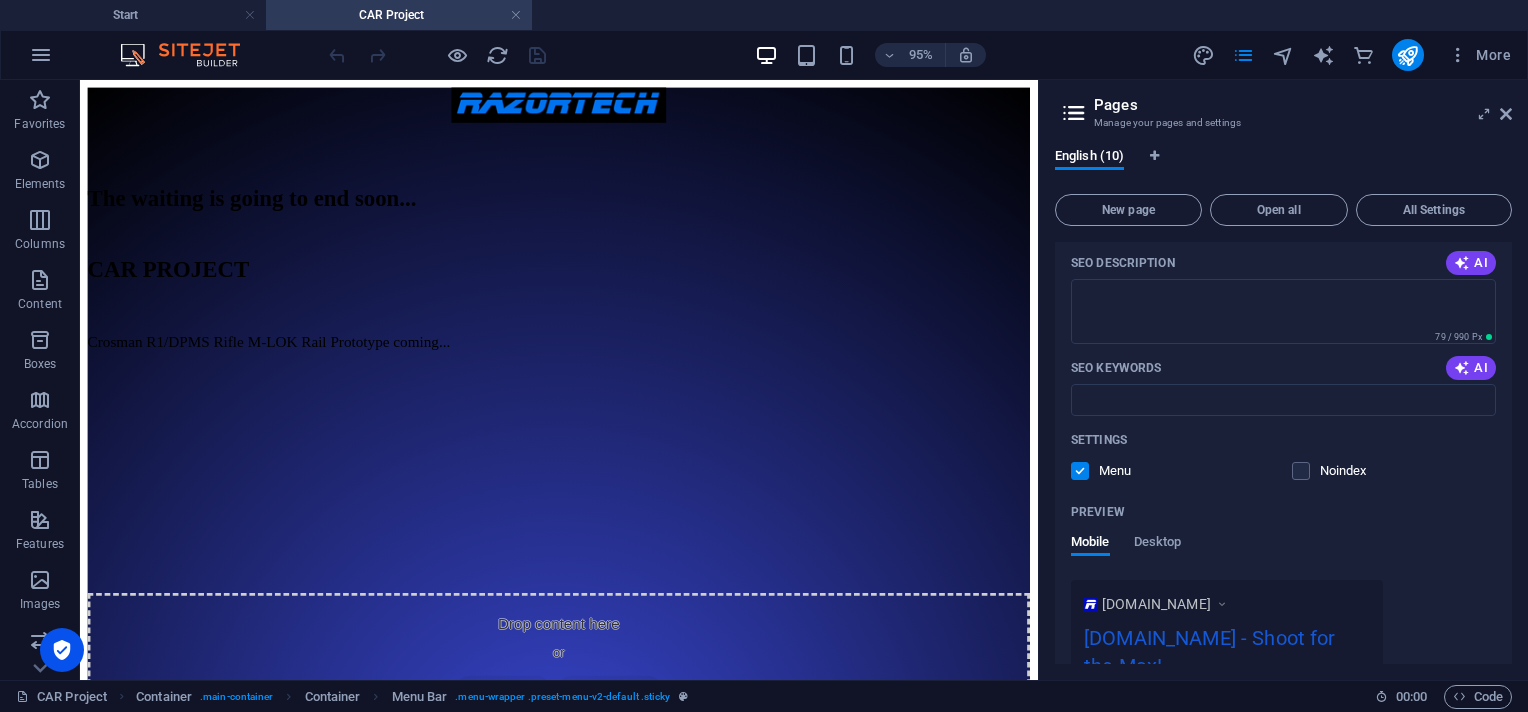 scroll, scrollTop: 0, scrollLeft: 0, axis: both 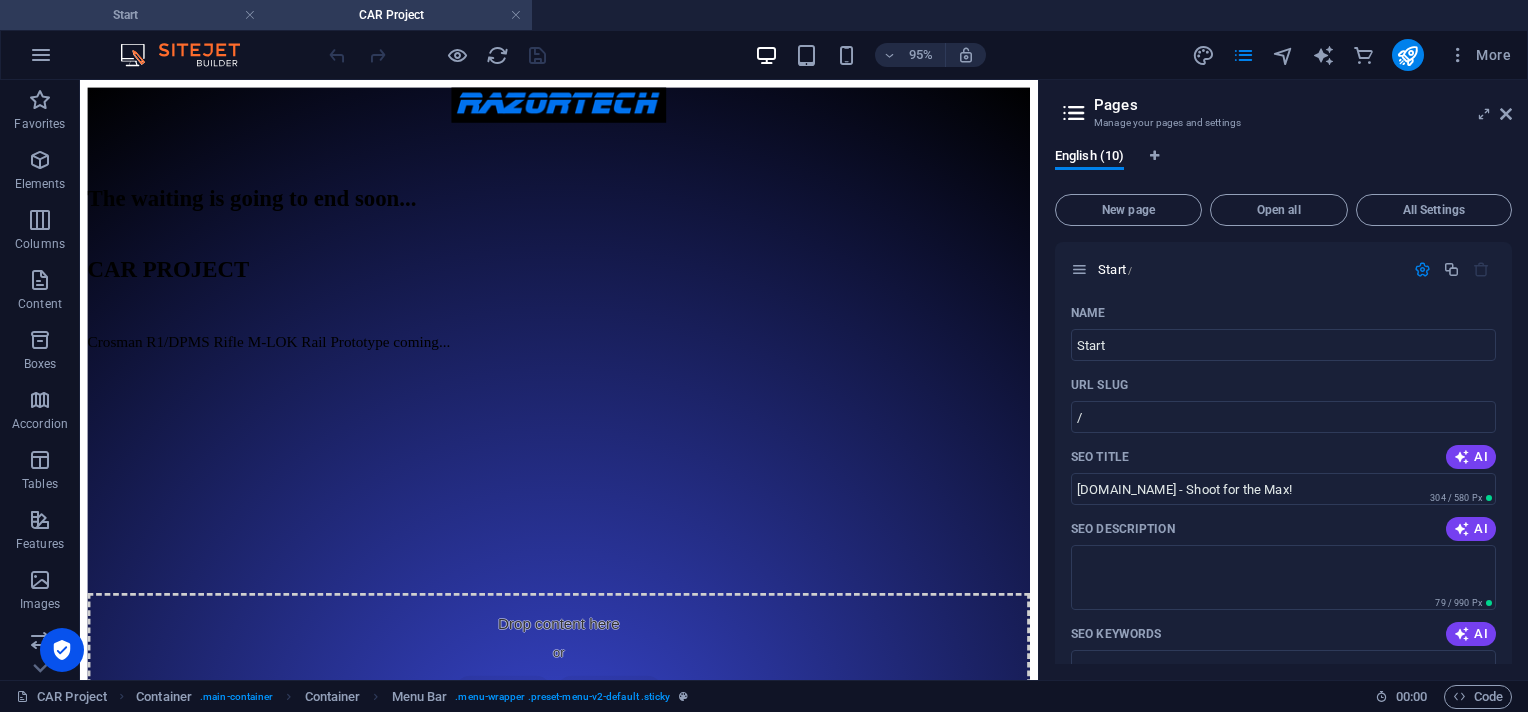 click on "Start" at bounding box center [133, 15] 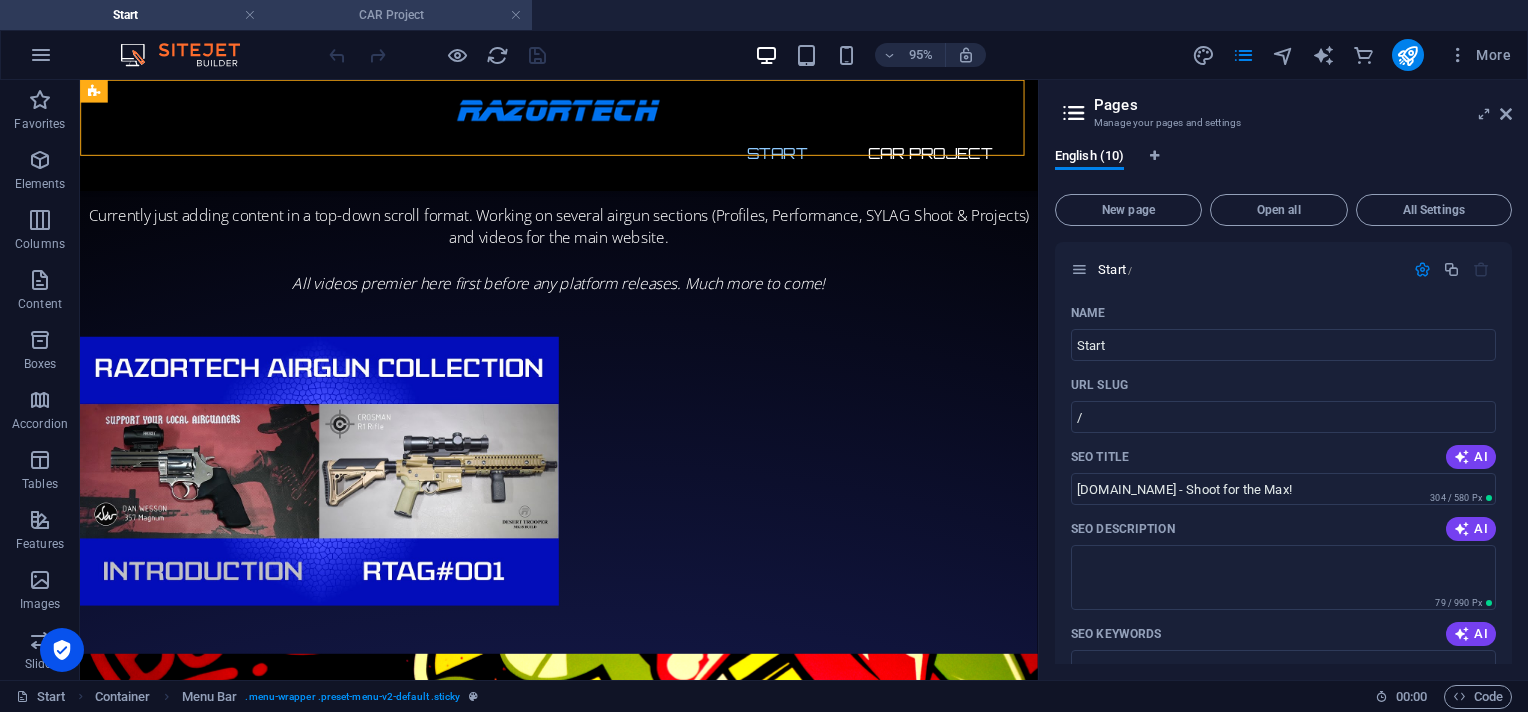 click on "CAR Project" at bounding box center (399, 15) 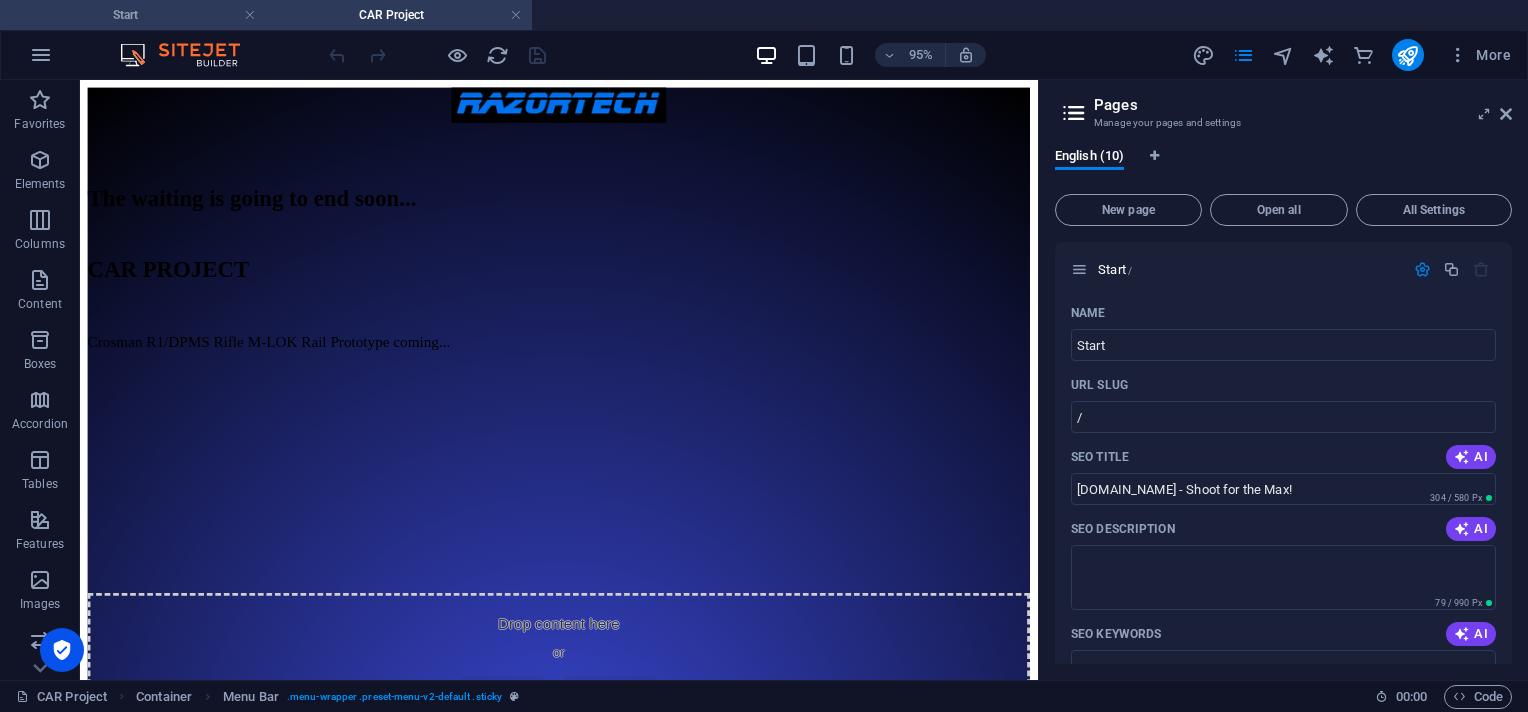 click on "Start" at bounding box center (133, 15) 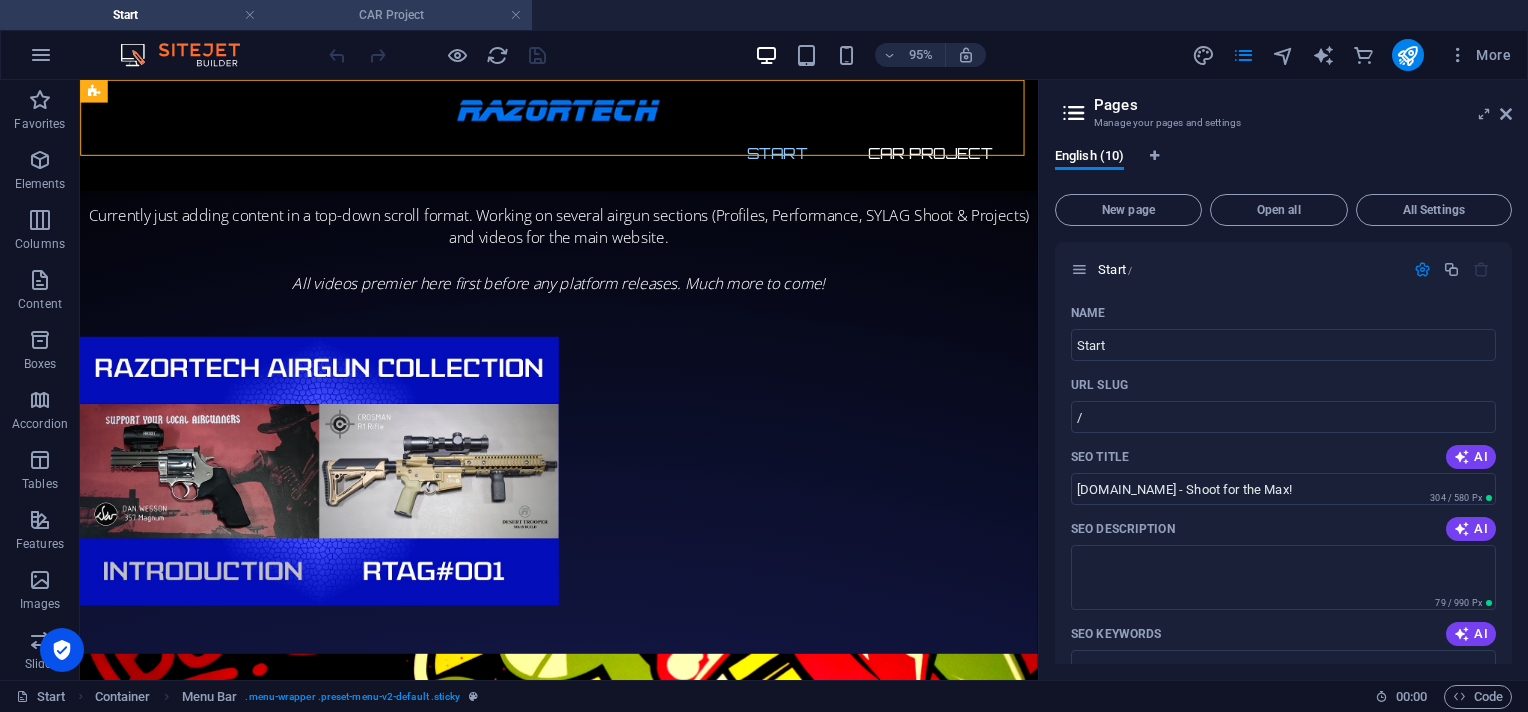 click on "CAR Project" at bounding box center (399, 15) 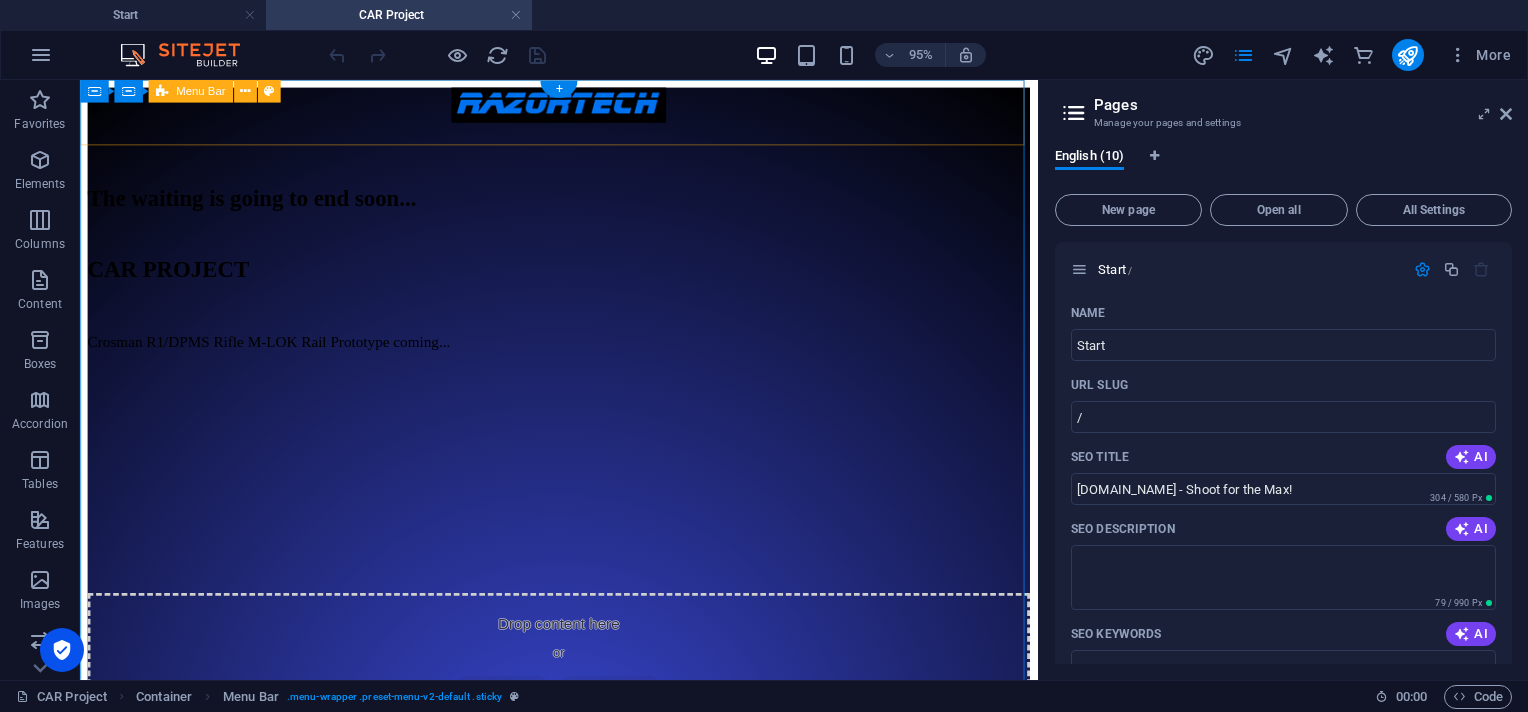 click at bounding box center [584, 116] 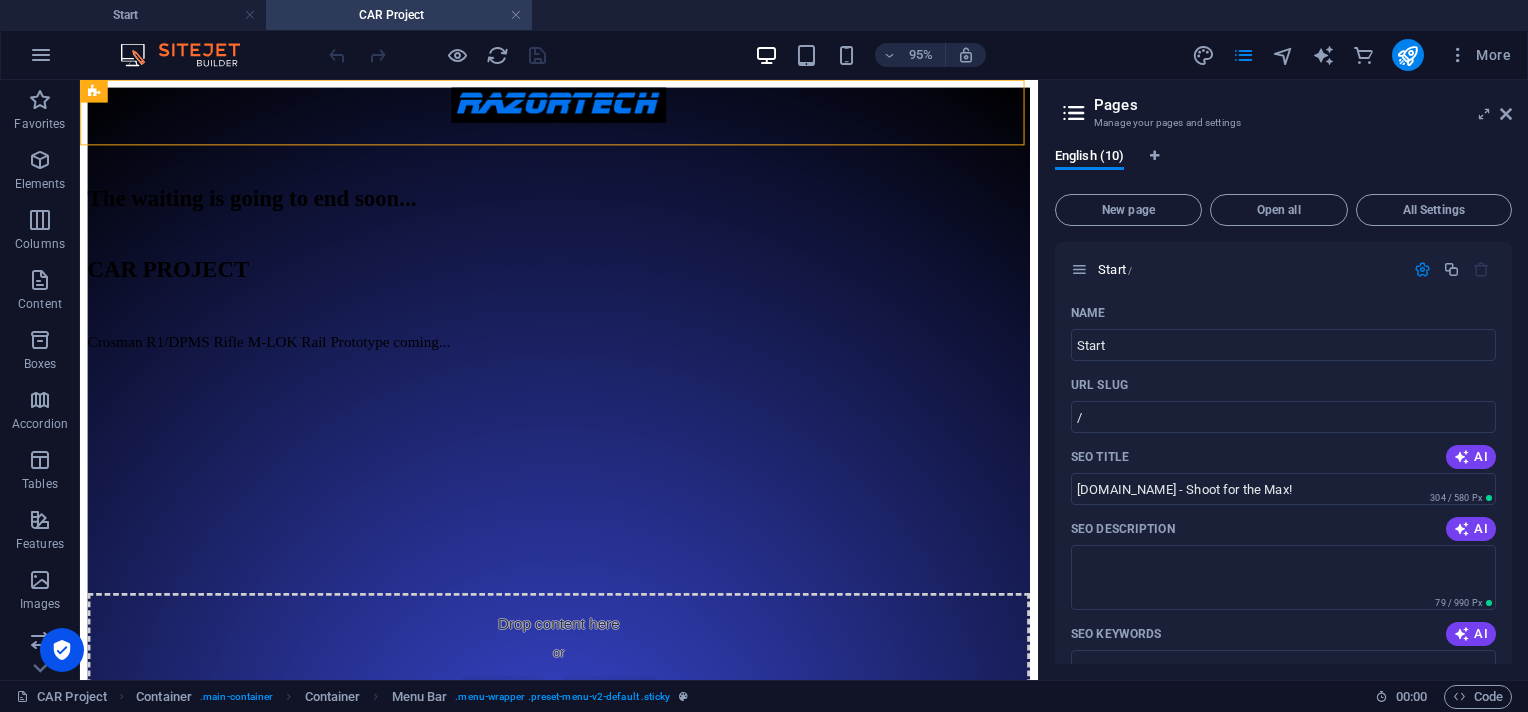 click on "CAR Project" at bounding box center [399, 15] 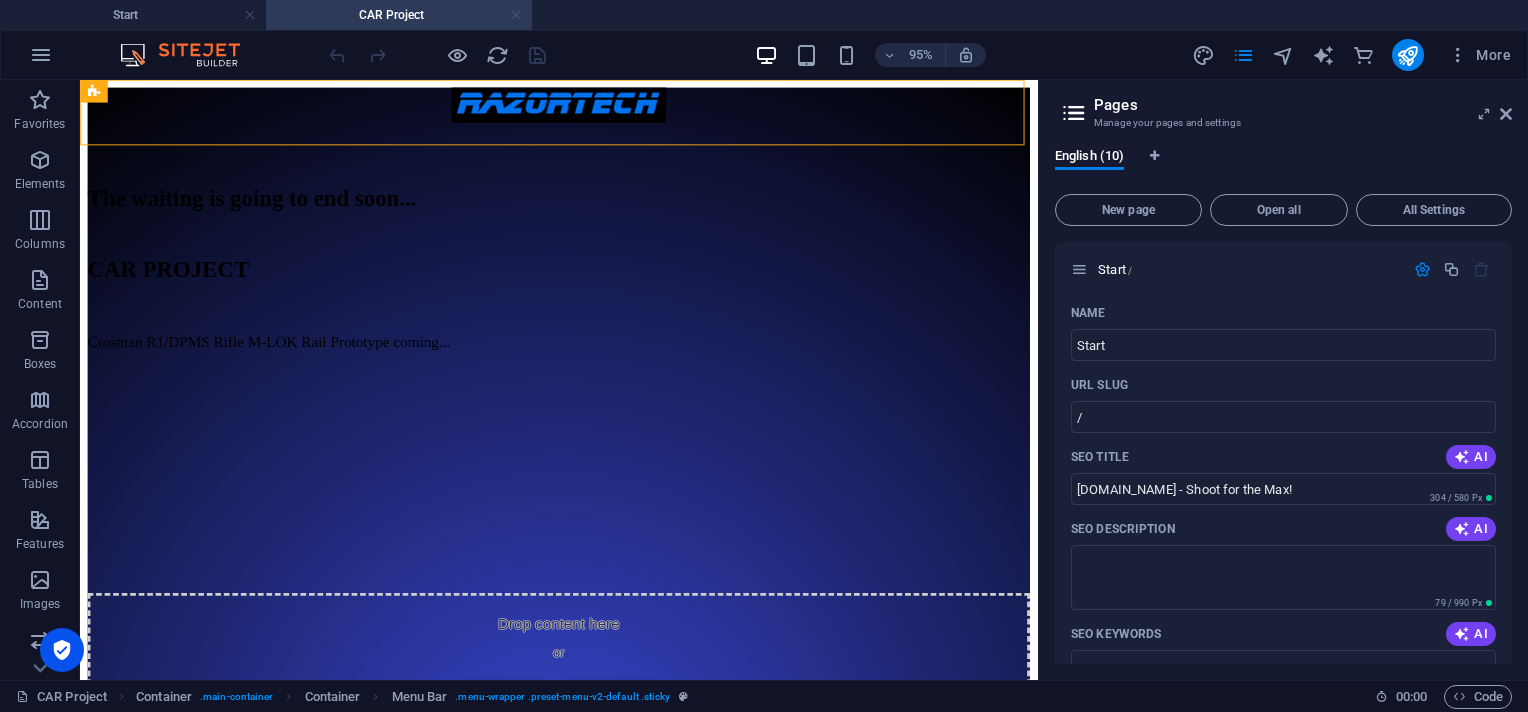 click at bounding box center (516, 15) 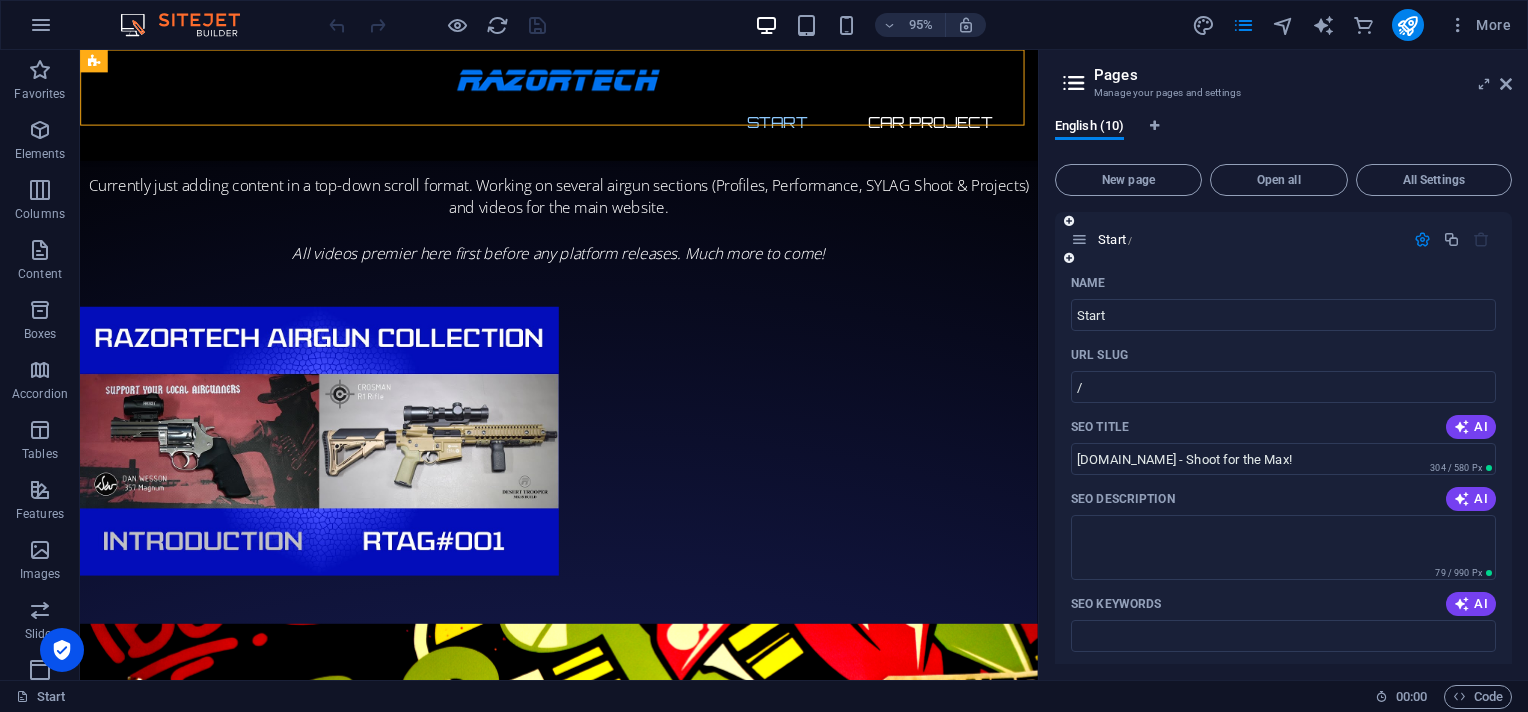 click at bounding box center (1422, 239) 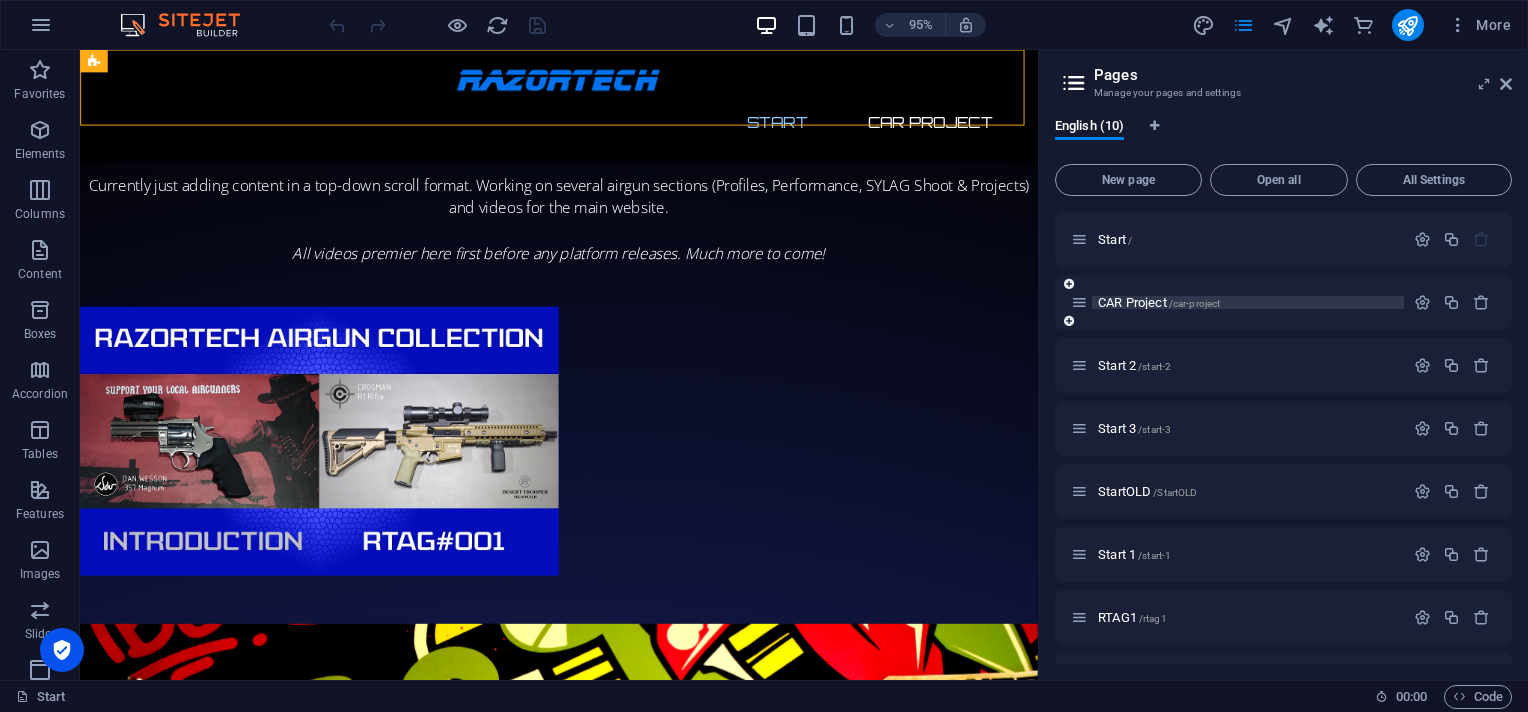 click on "CAR Project /car-project" at bounding box center [1159, 302] 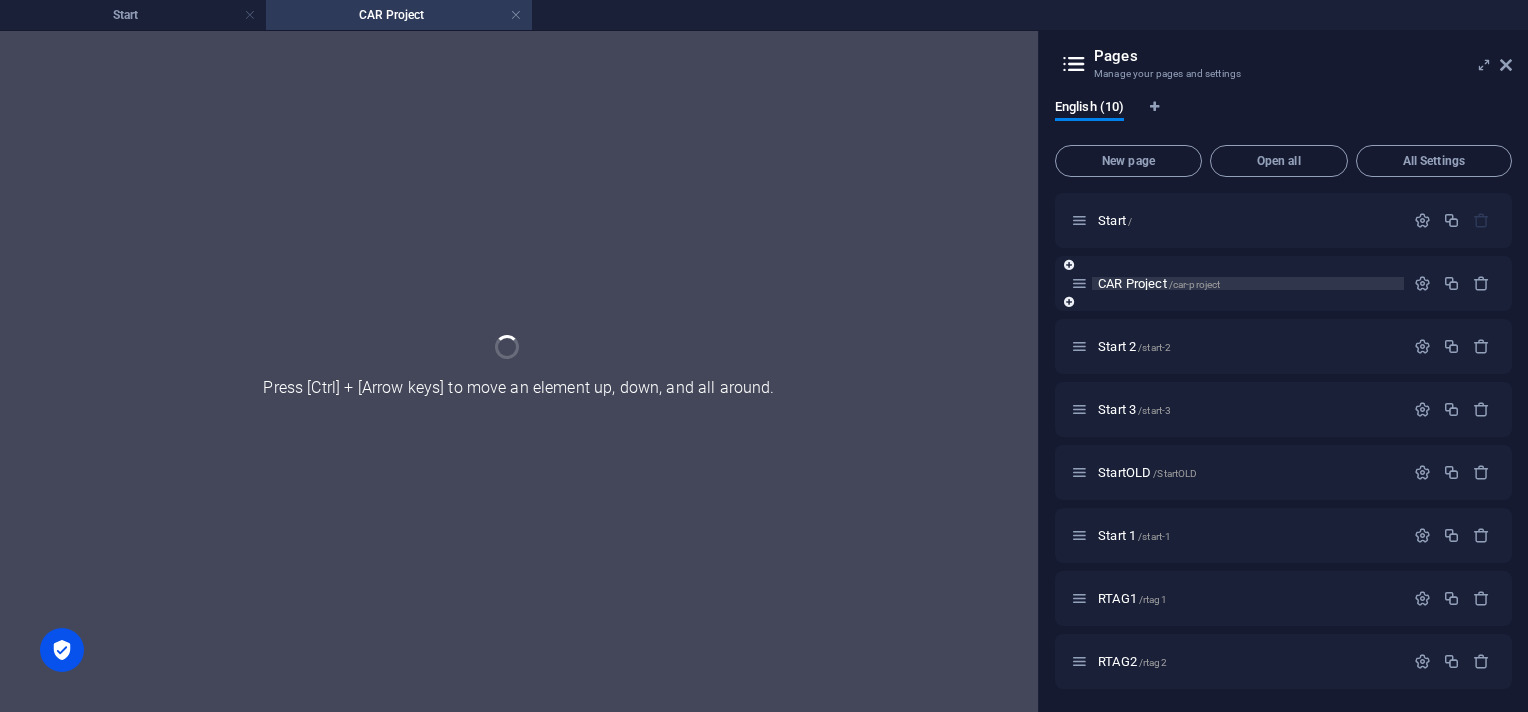 click on "CAR Project /car-project" at bounding box center [1283, 283] 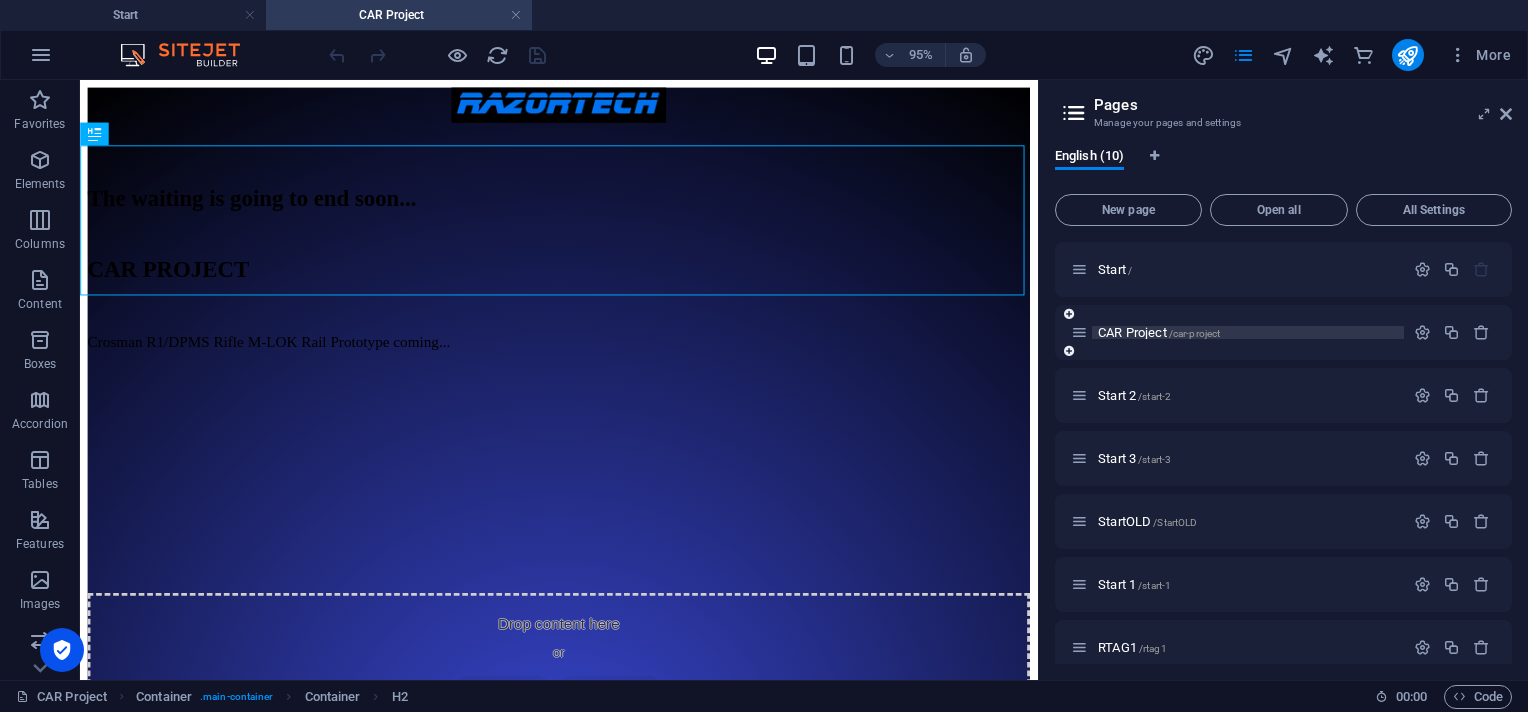 scroll, scrollTop: 0, scrollLeft: 0, axis: both 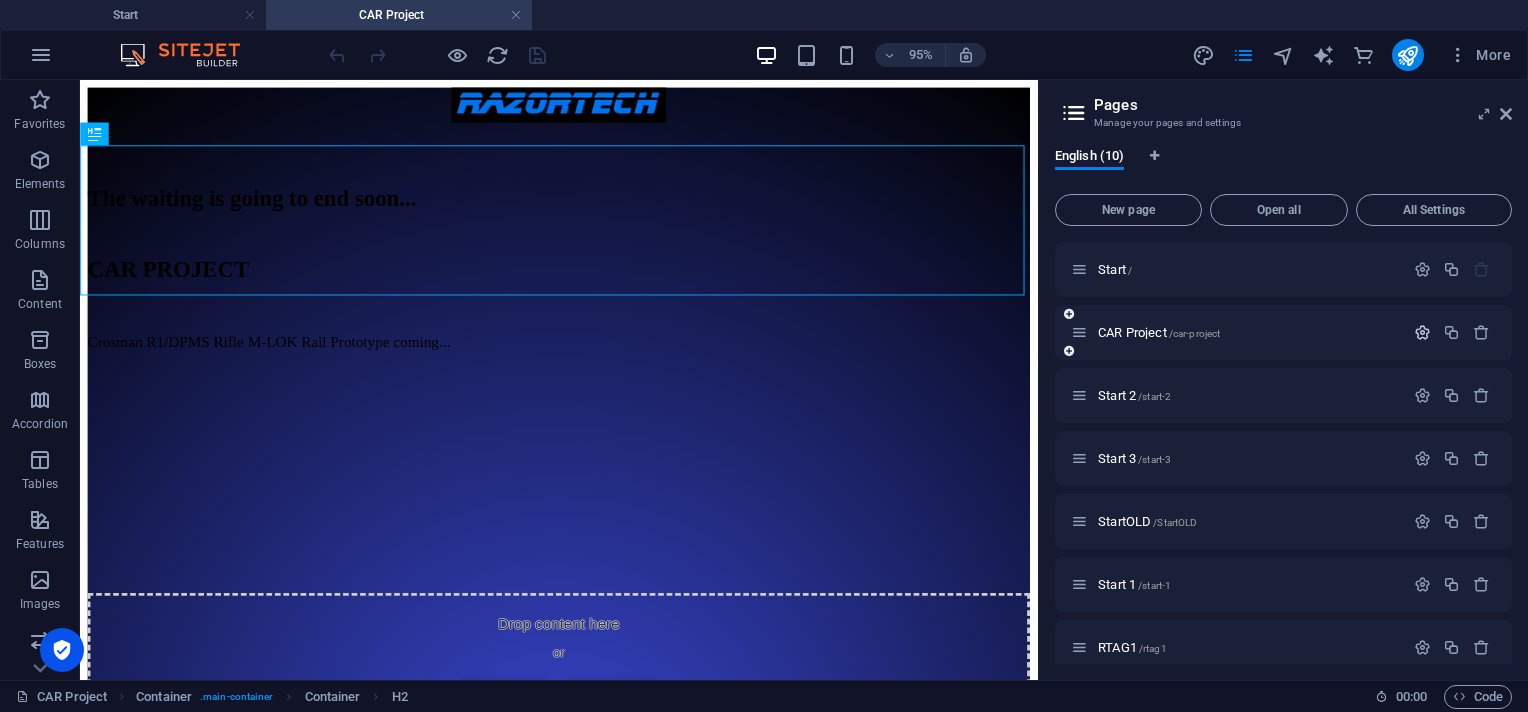 click at bounding box center (1422, 332) 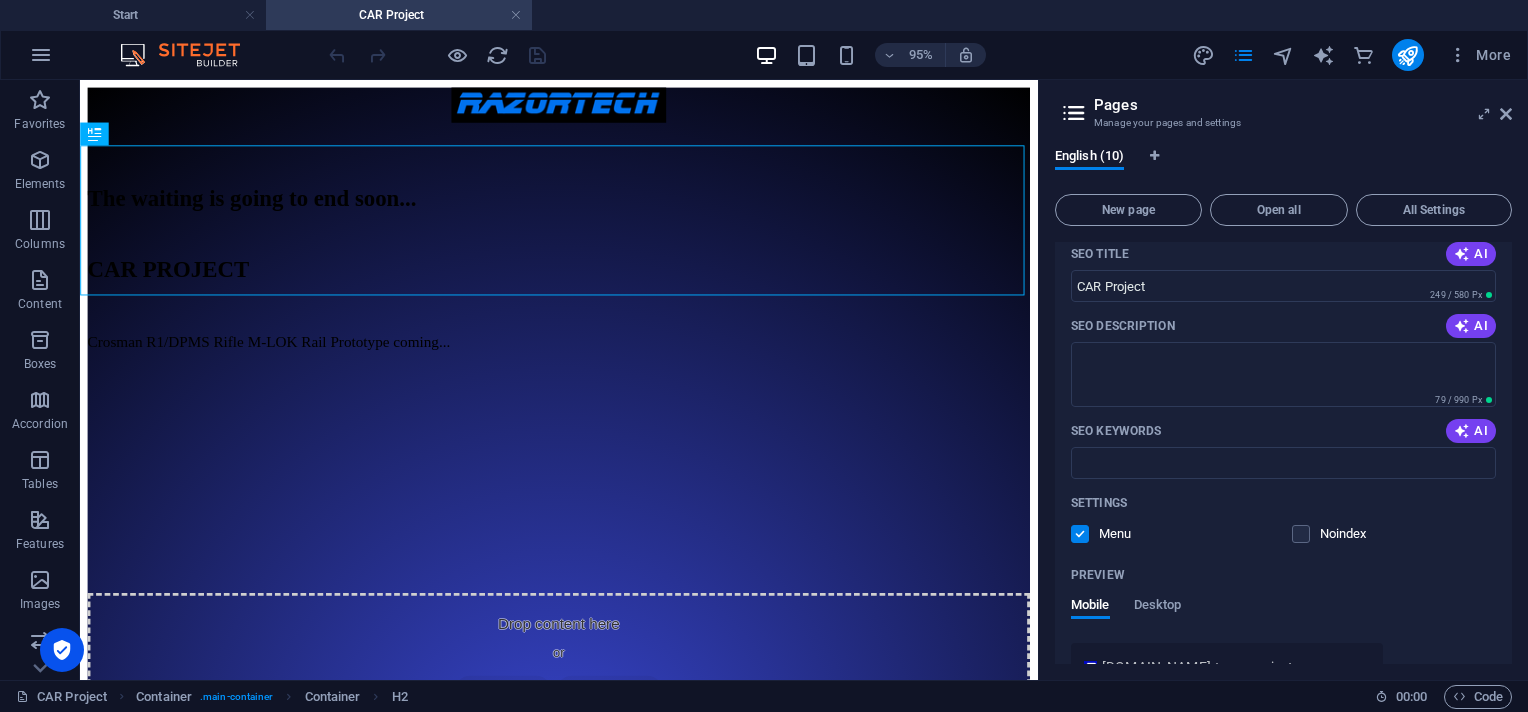 scroll, scrollTop: 0, scrollLeft: 0, axis: both 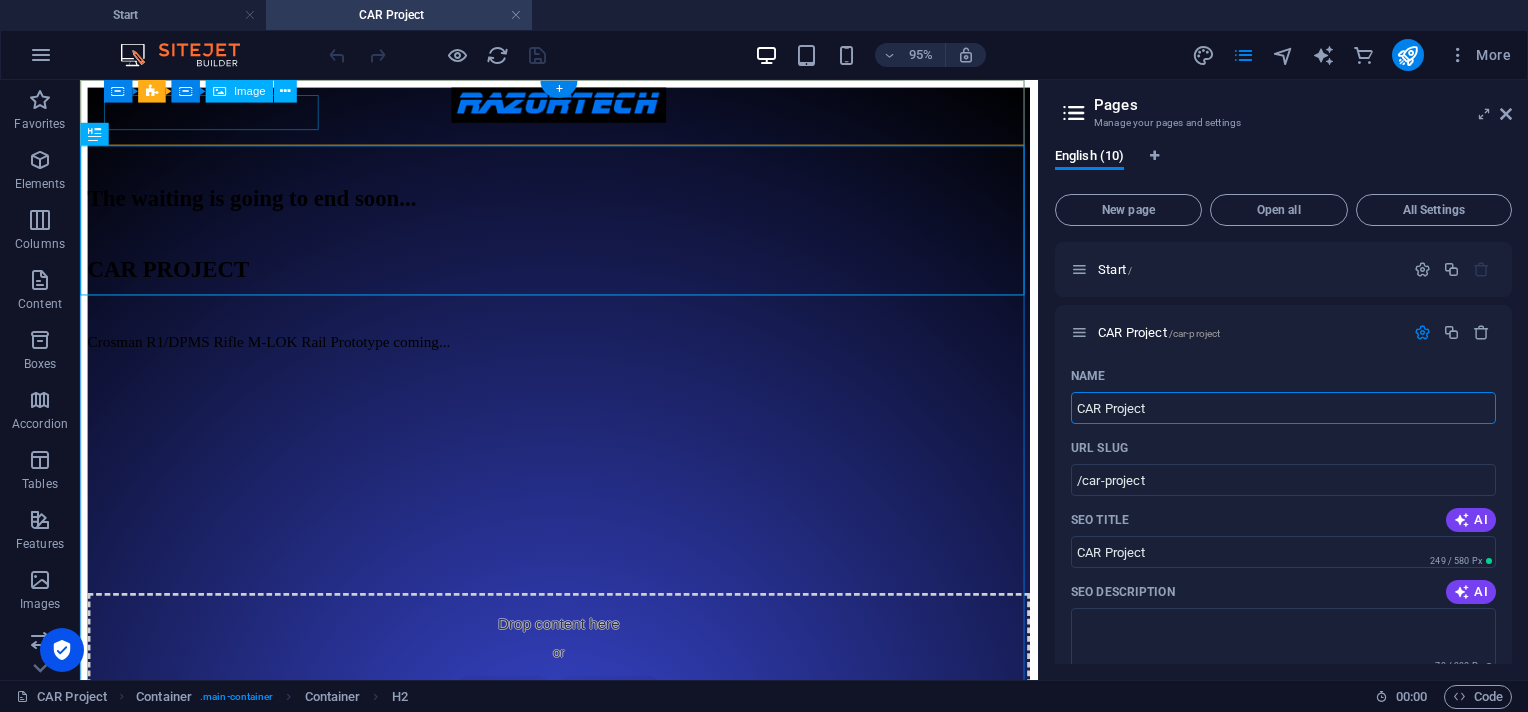 click at bounding box center (584, 108) 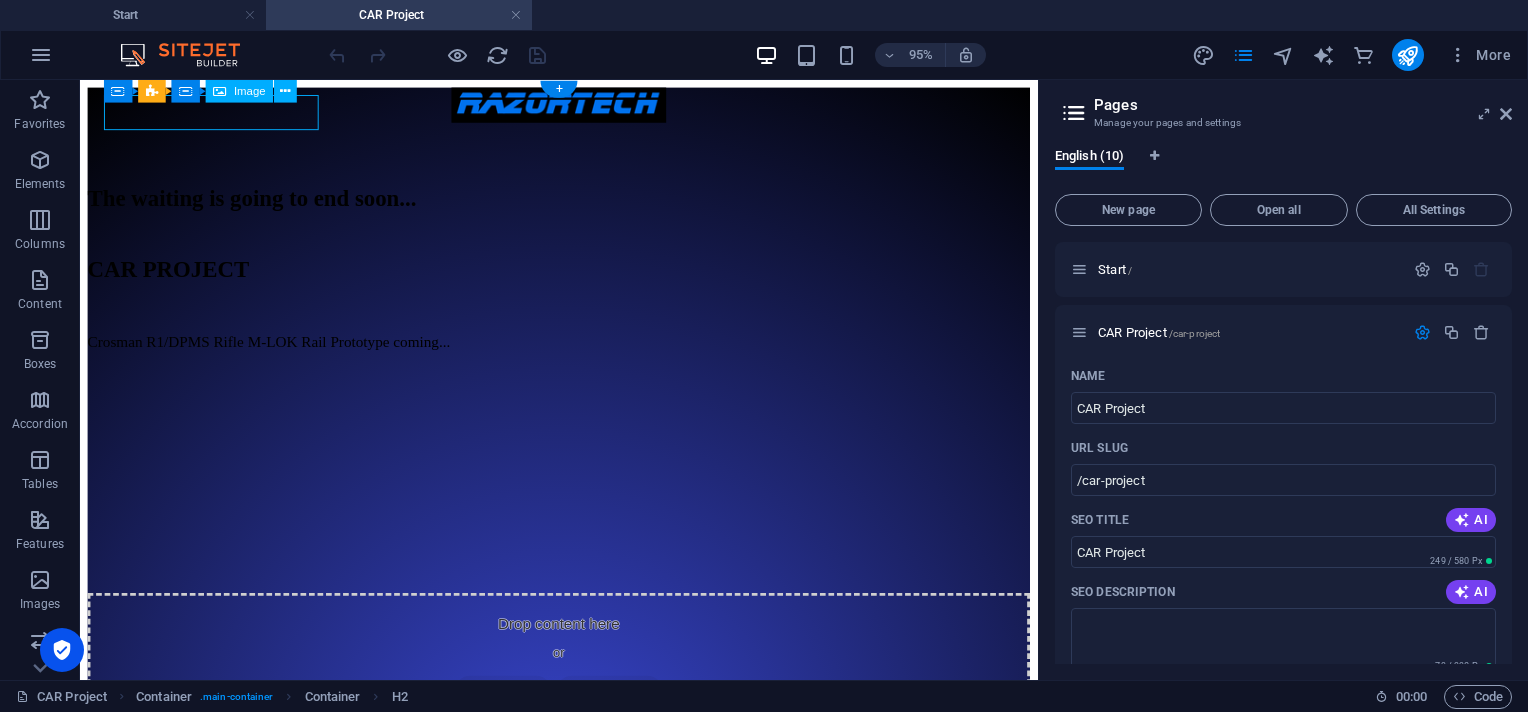 click at bounding box center [584, 108] 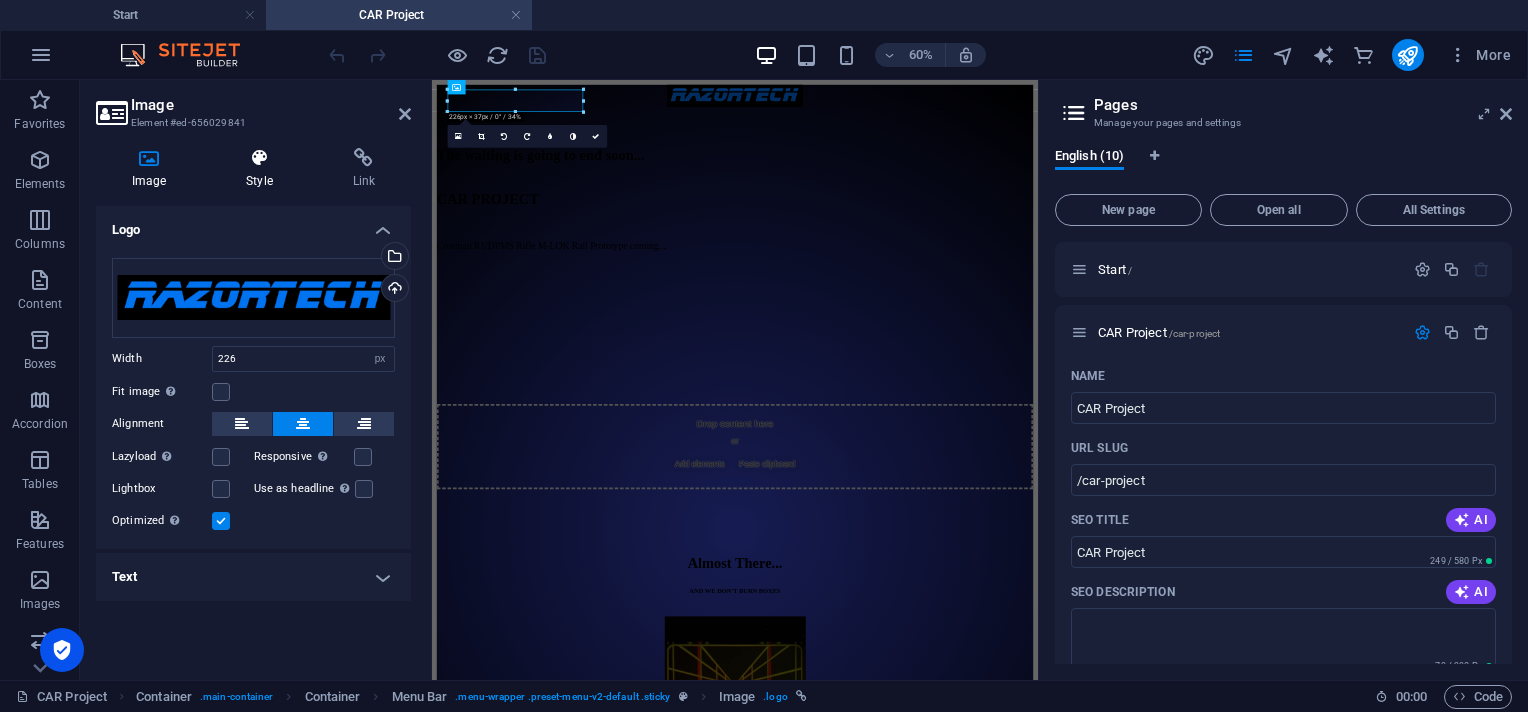 click at bounding box center (259, 158) 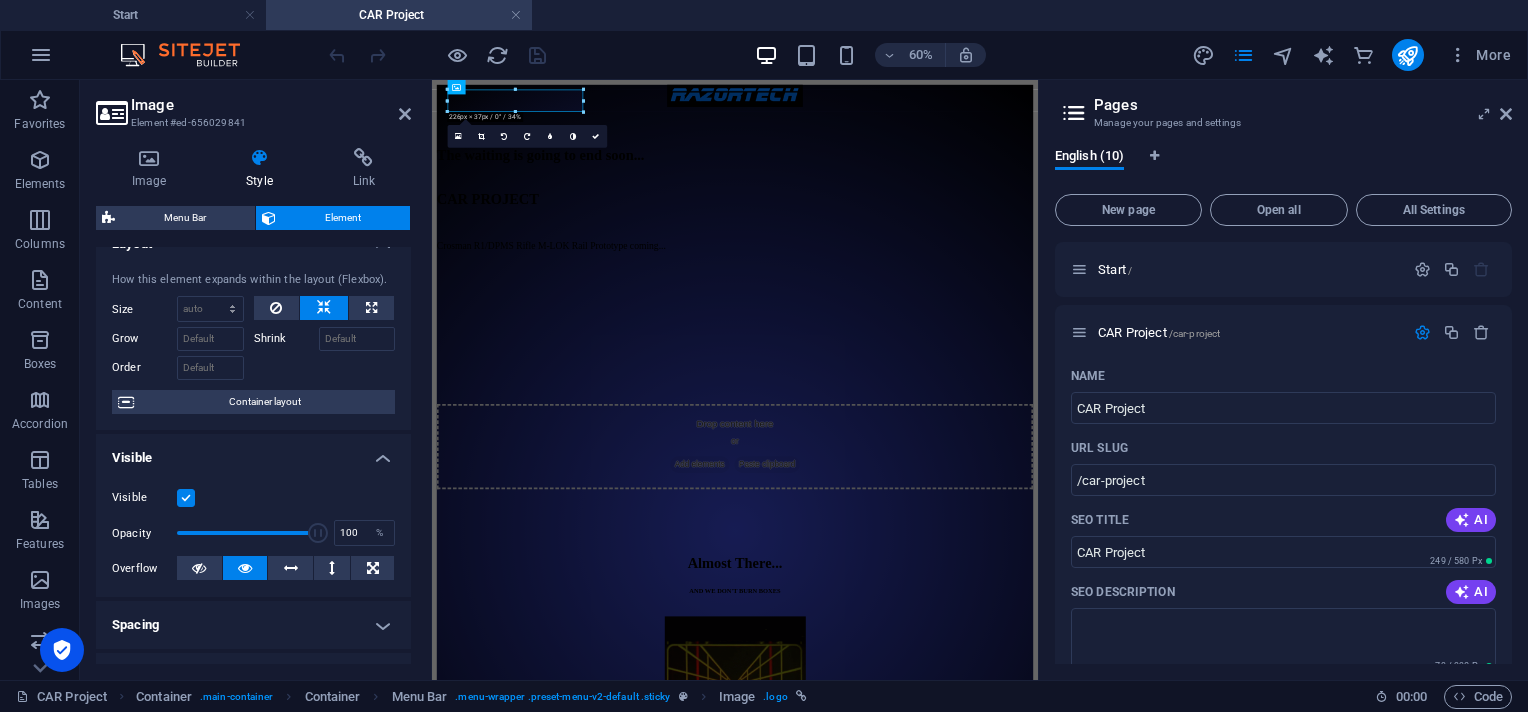 scroll, scrollTop: 0, scrollLeft: 0, axis: both 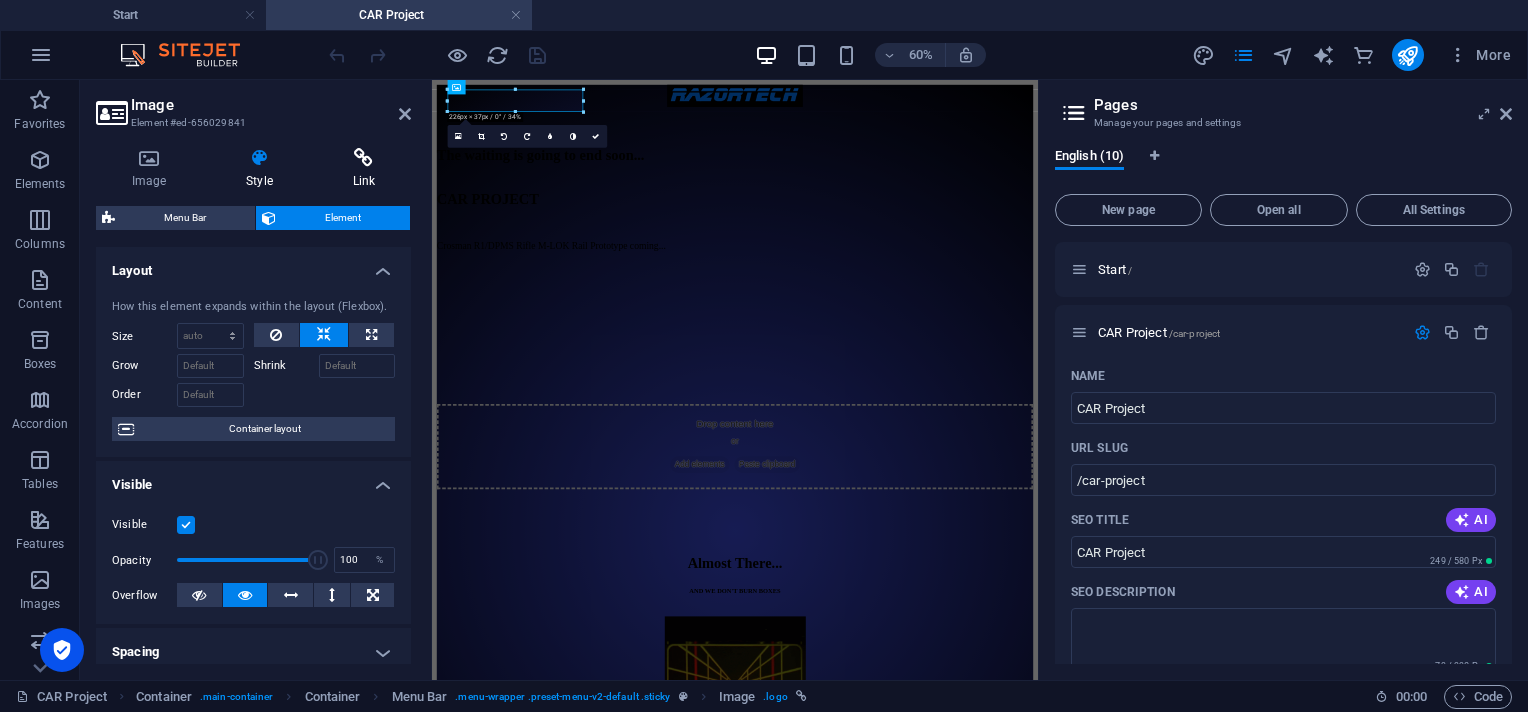 click at bounding box center (364, 158) 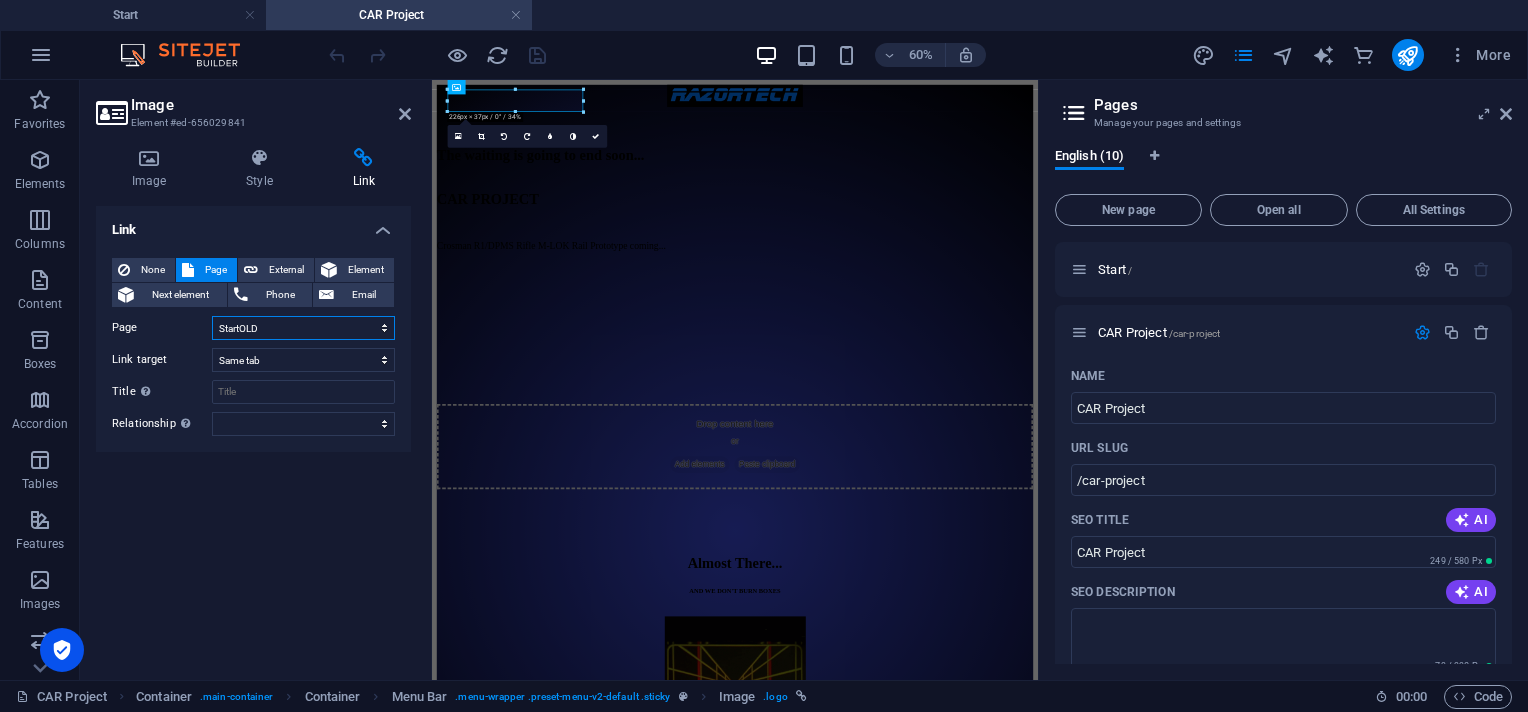 click on "Start CAR Project Start 2 Start 3 StartOLD Start 1 RTAG1 RTAG2 Legal Notice Privacy" at bounding box center [303, 328] 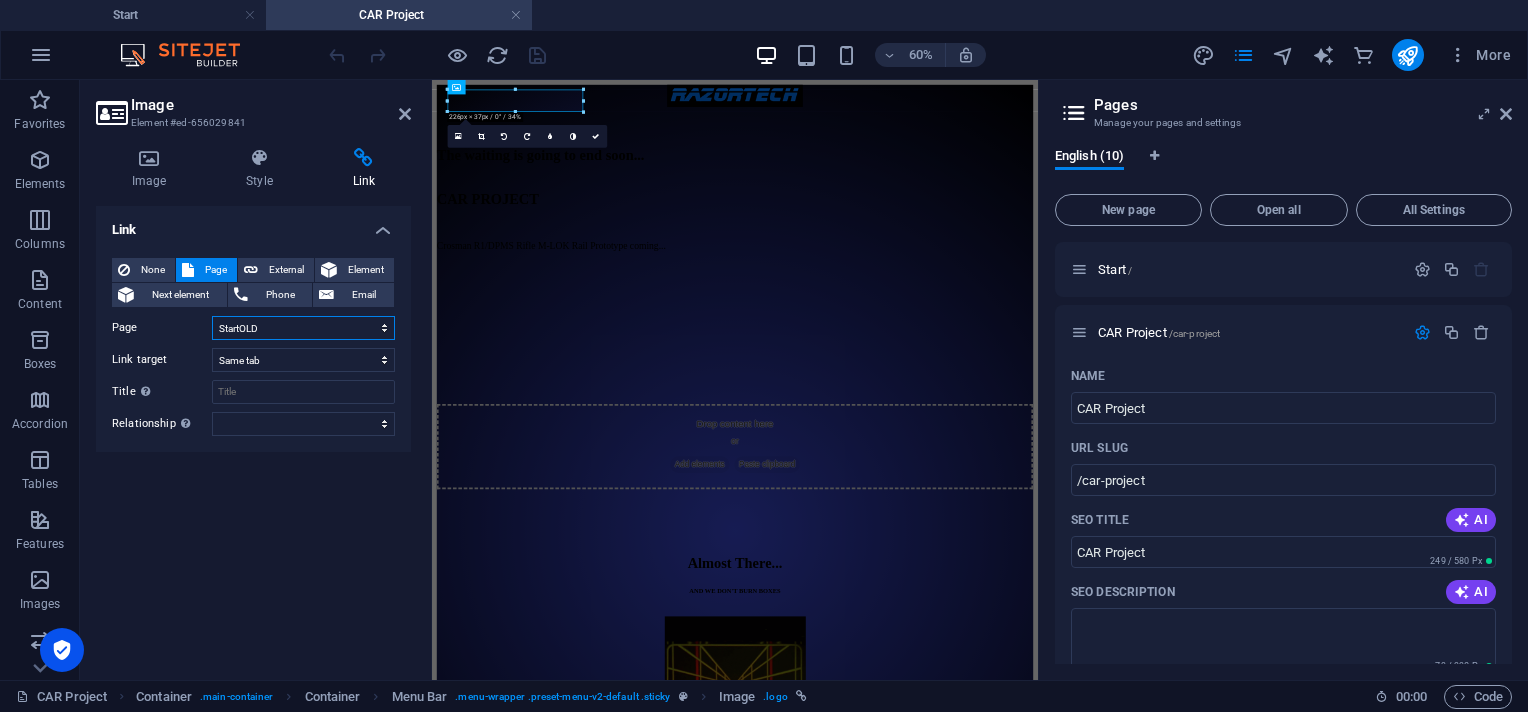 select on "0" 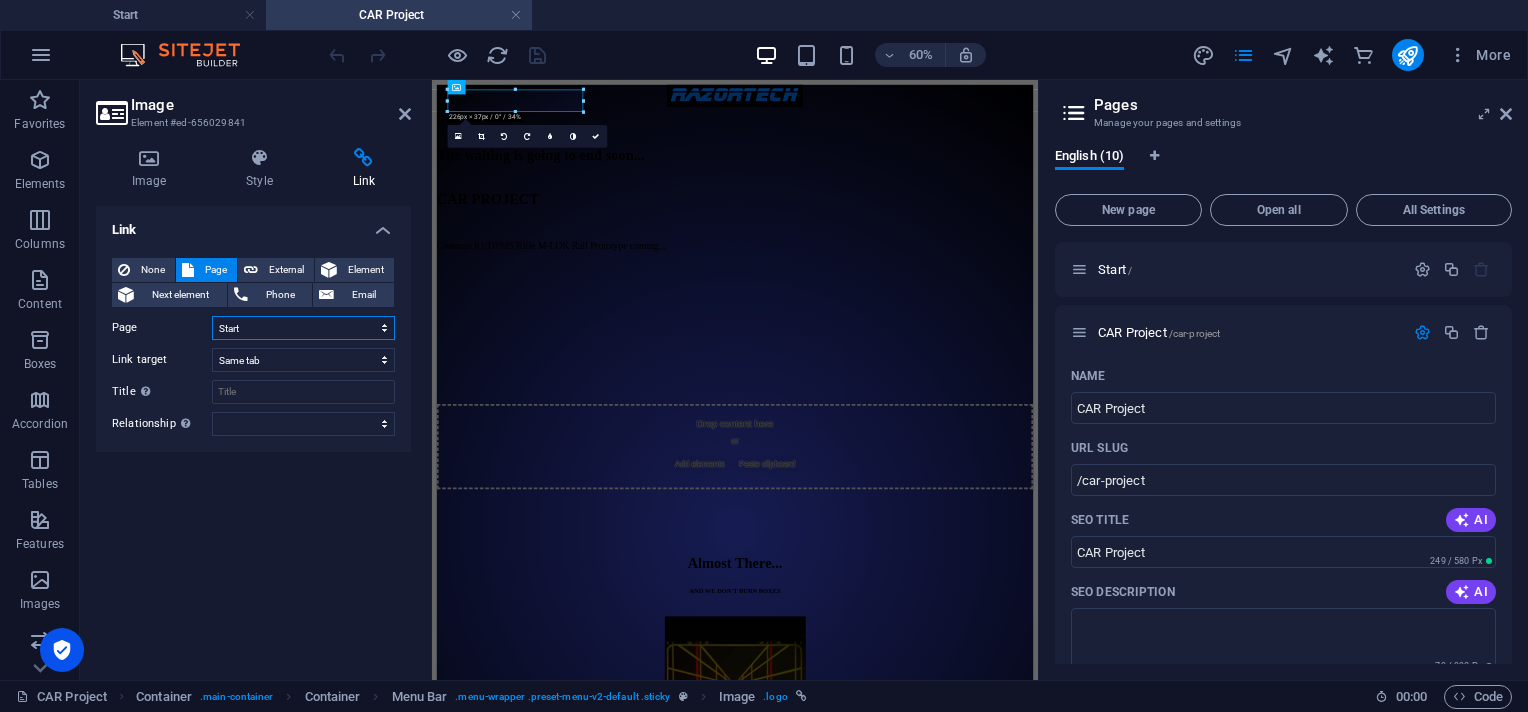 click on "Start CAR Project Start 2 Start 3 StartOLD Start 1 RTAG1 RTAG2 Legal Notice Privacy" at bounding box center [303, 328] 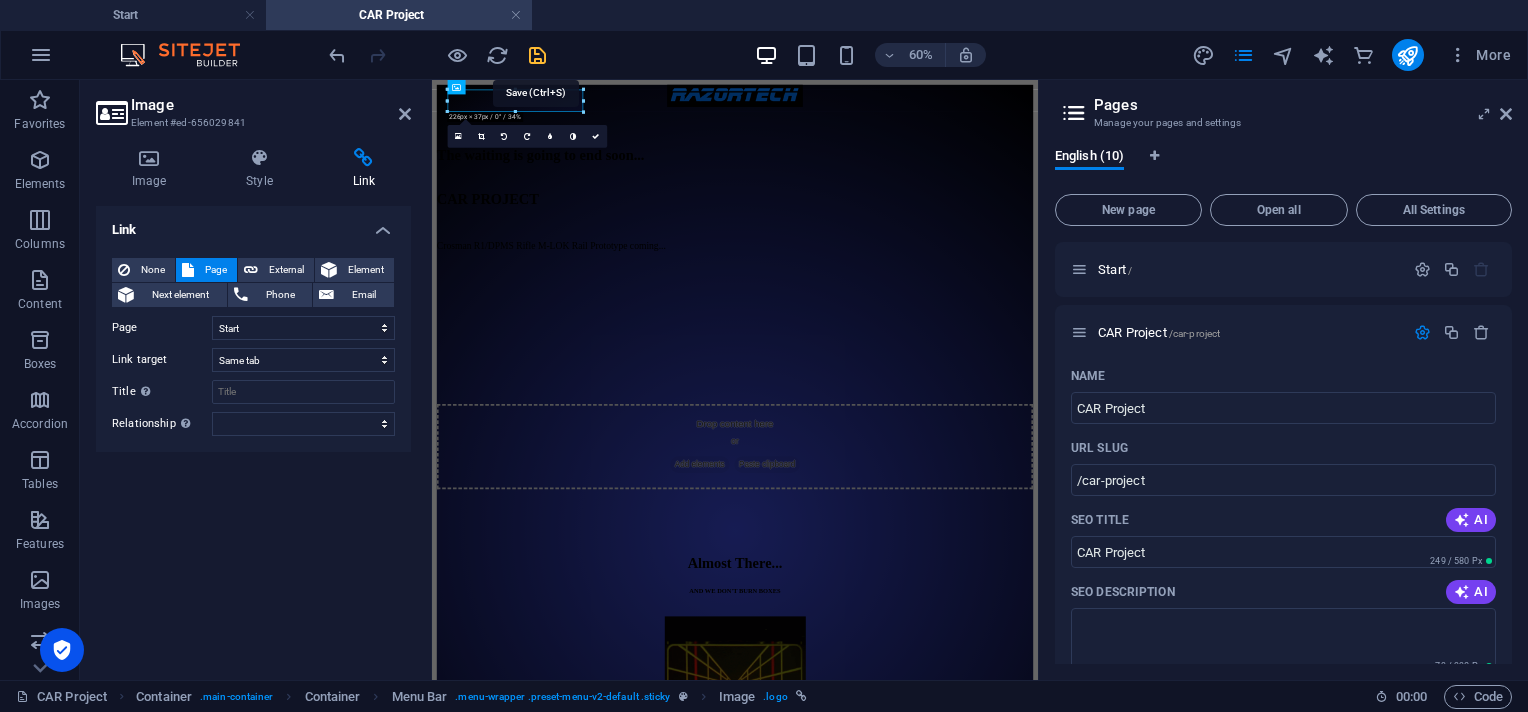click at bounding box center (537, 55) 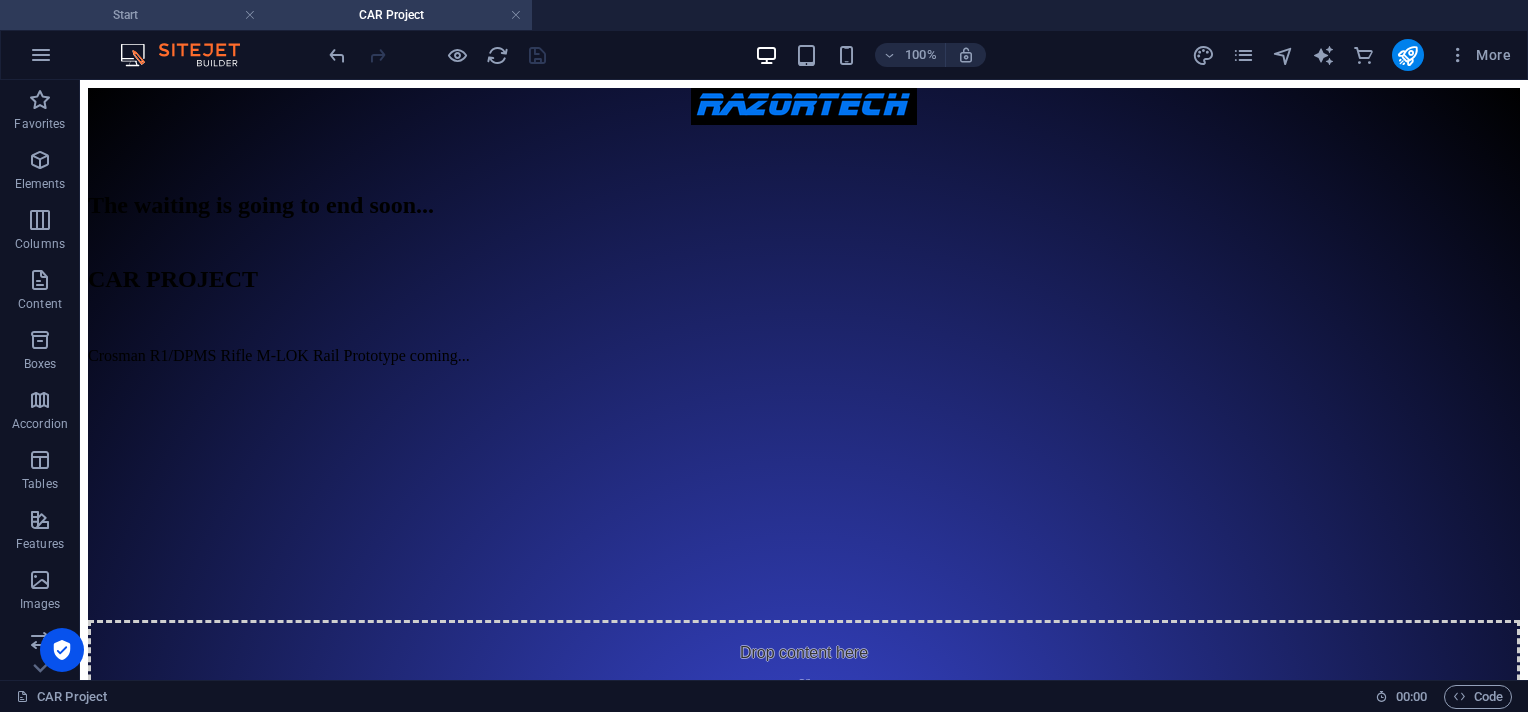 click on "Start" at bounding box center (133, 15) 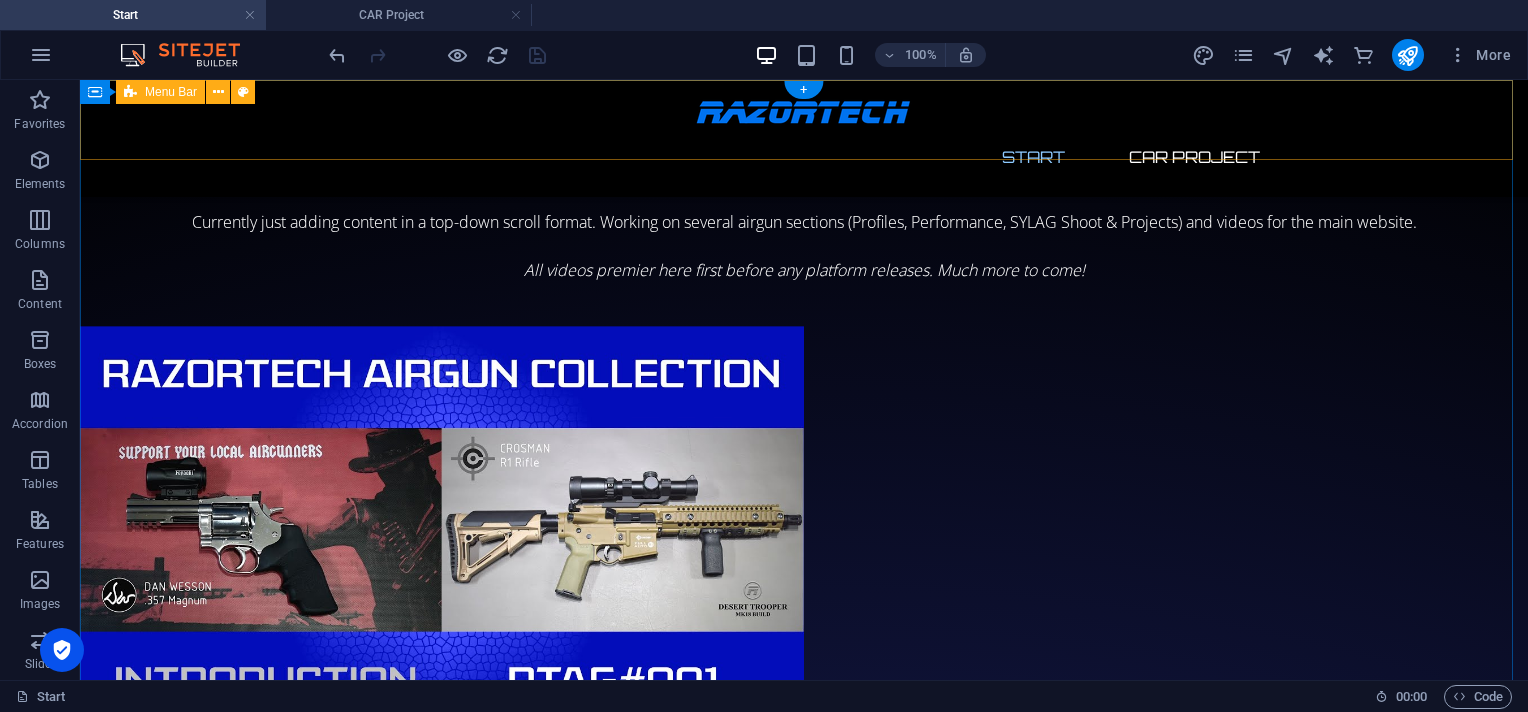 click on "Start CAR Project" at bounding box center [804, 138] 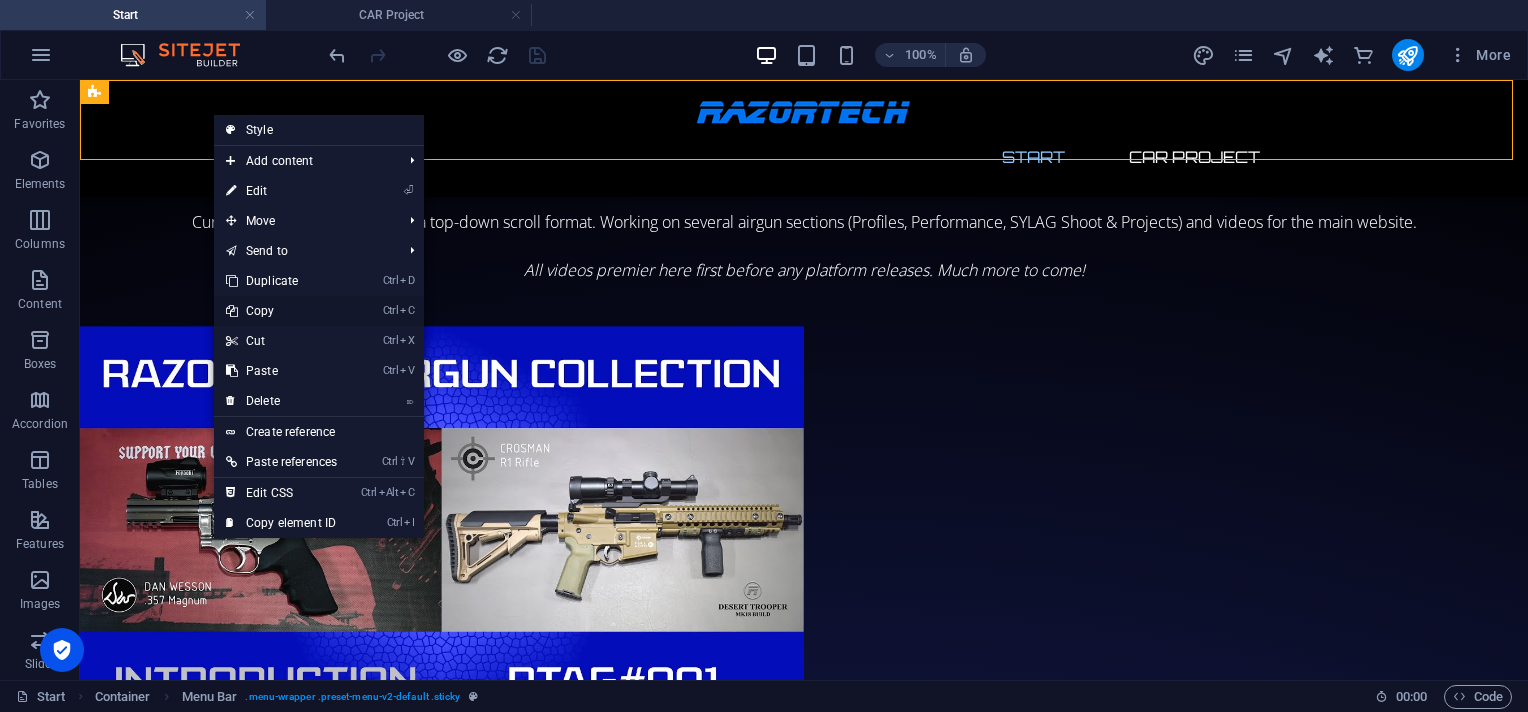 click on "Ctrl C  Copy" at bounding box center (281, 311) 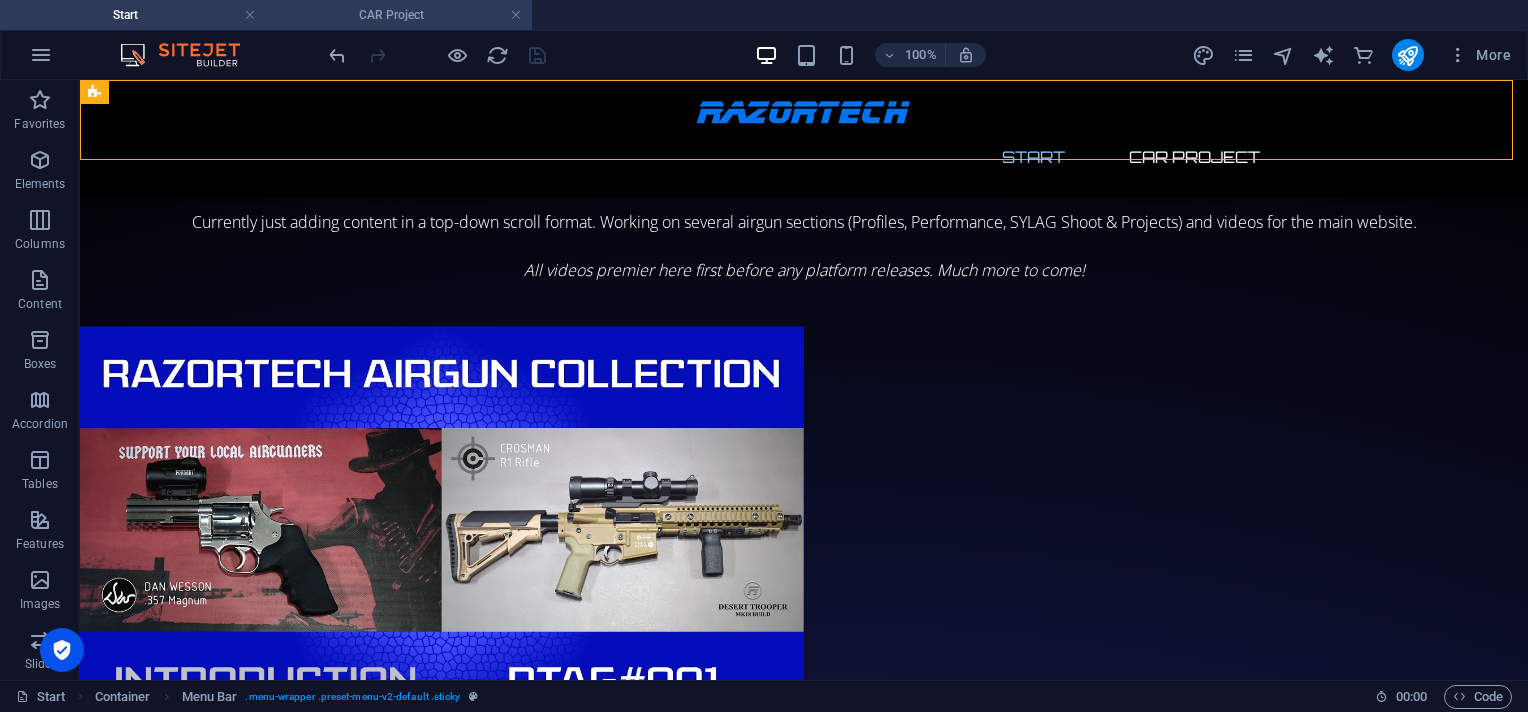 click on "CAR Project" at bounding box center [399, 15] 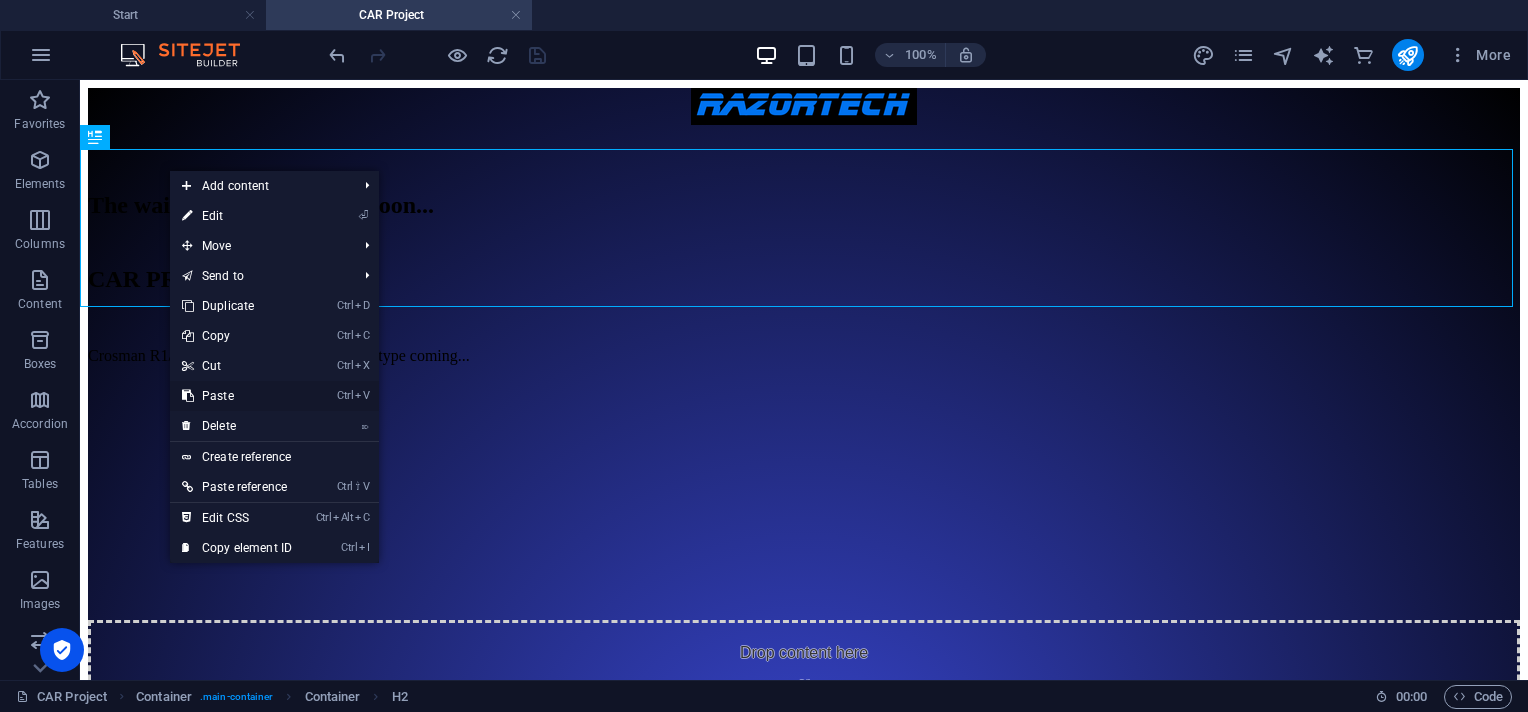 click on "Ctrl V  Paste" at bounding box center (237, 396) 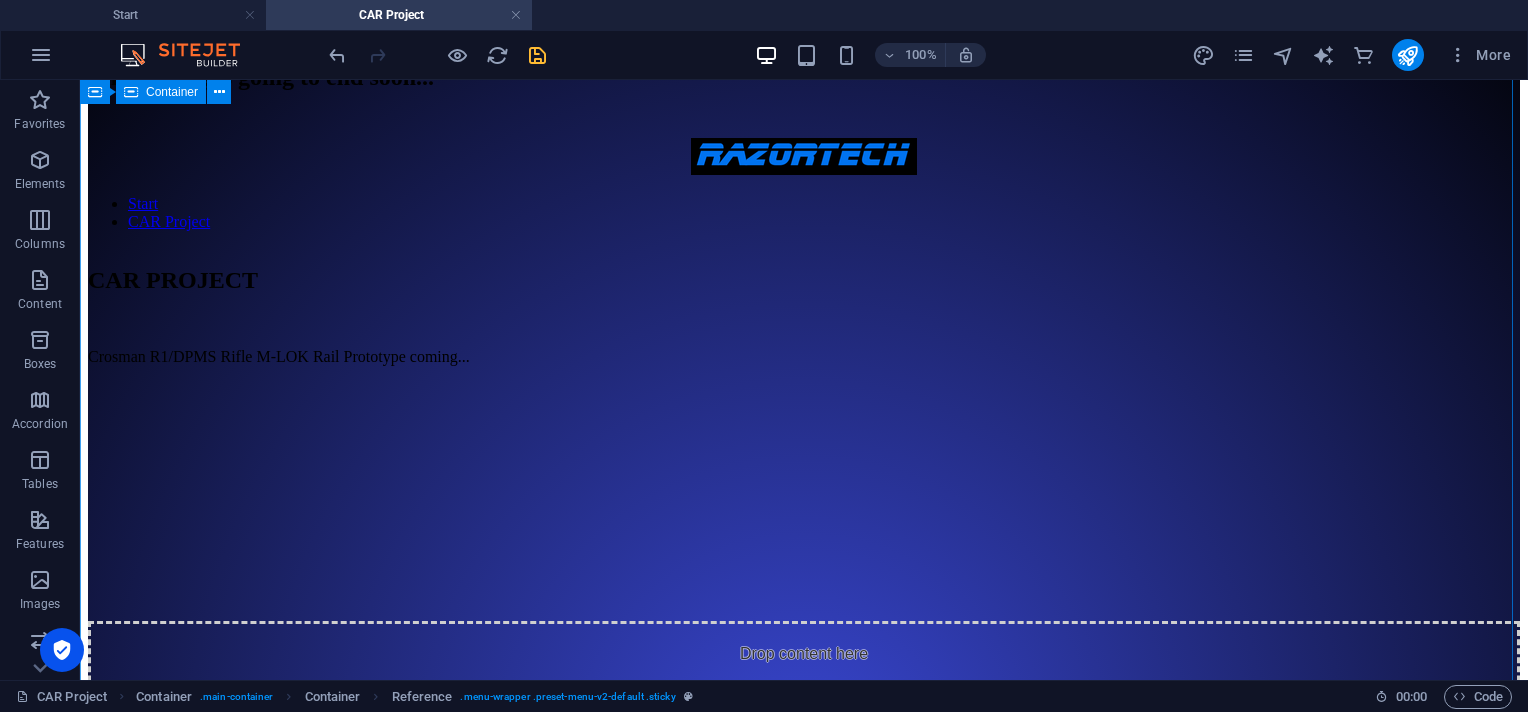 scroll, scrollTop: 0, scrollLeft: 0, axis: both 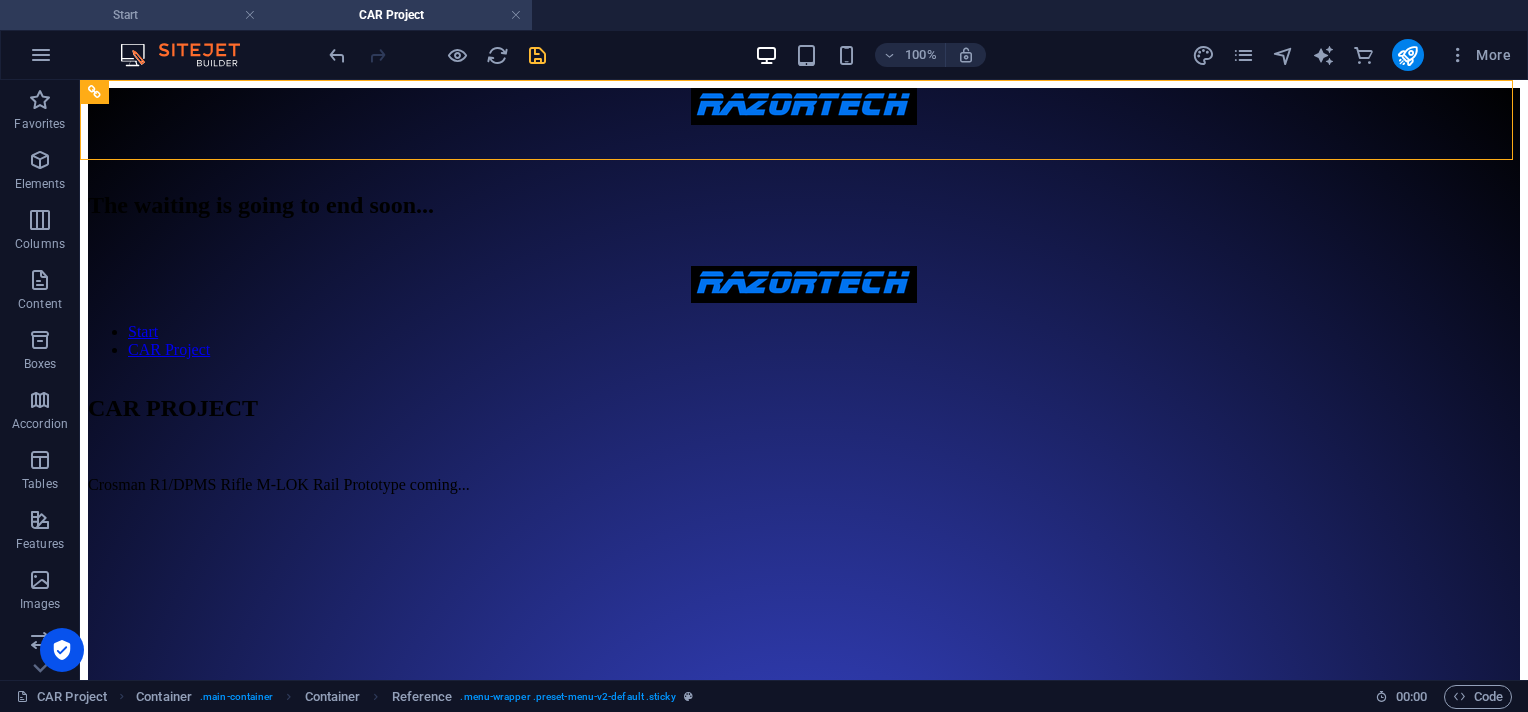 click on "Start" at bounding box center [133, 15] 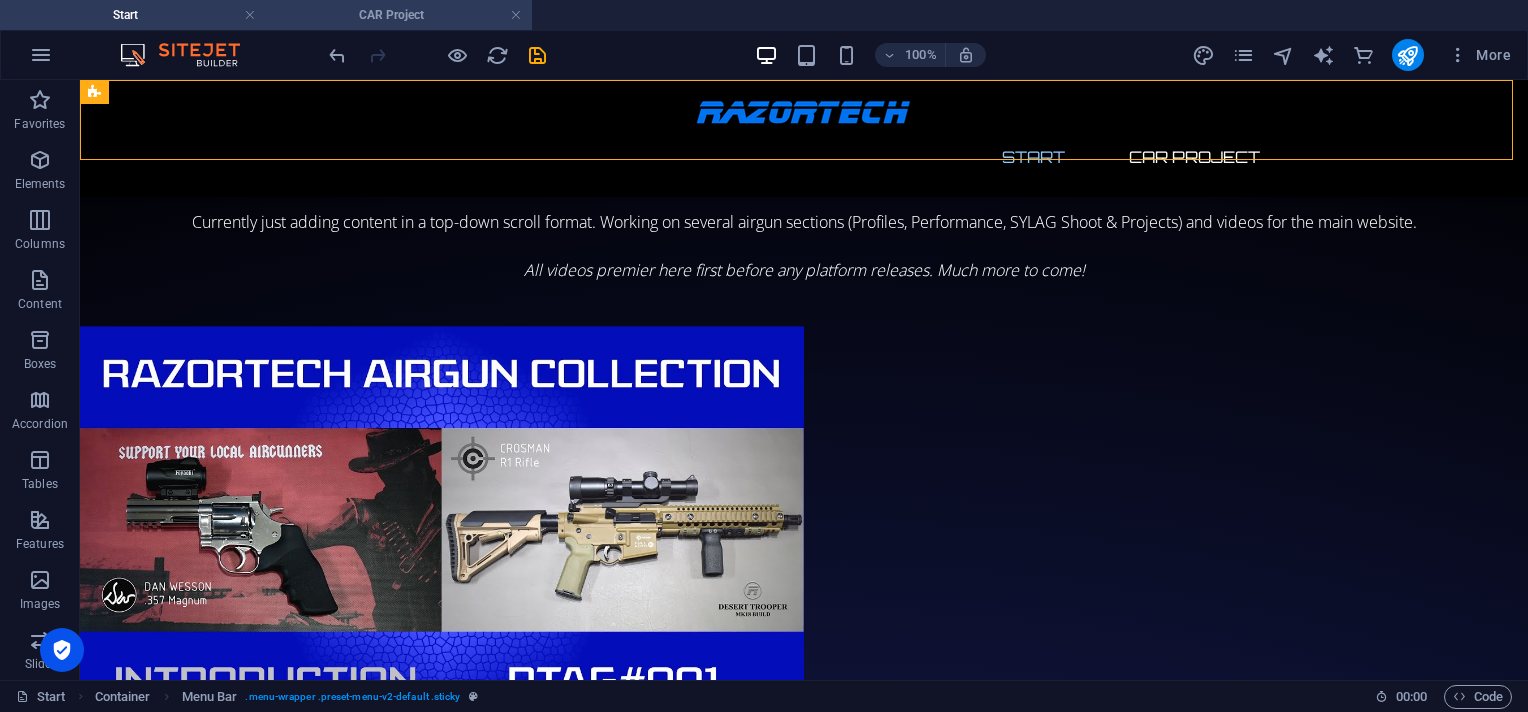 click on "CAR Project" at bounding box center (399, 15) 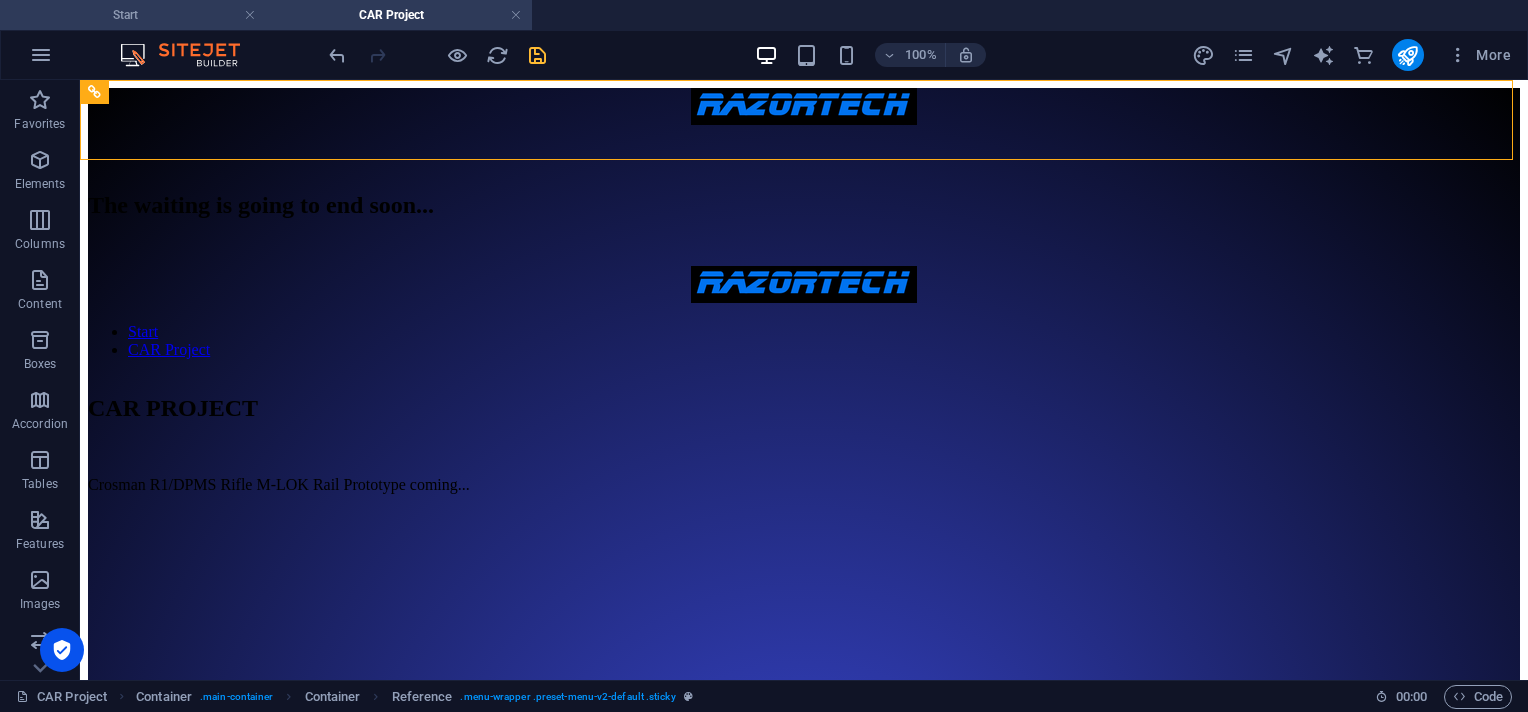click on "Start" at bounding box center [133, 15] 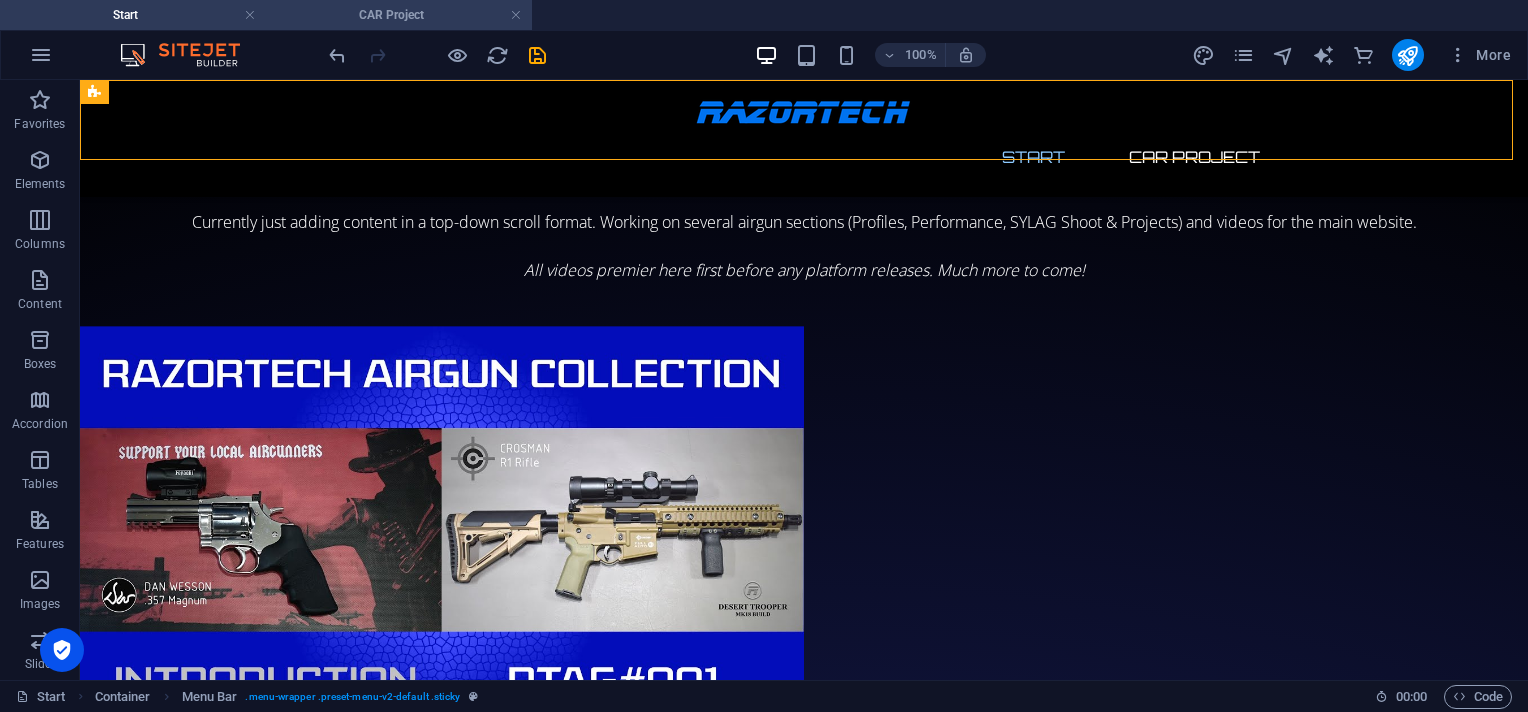 click on "CAR Project" at bounding box center (399, 15) 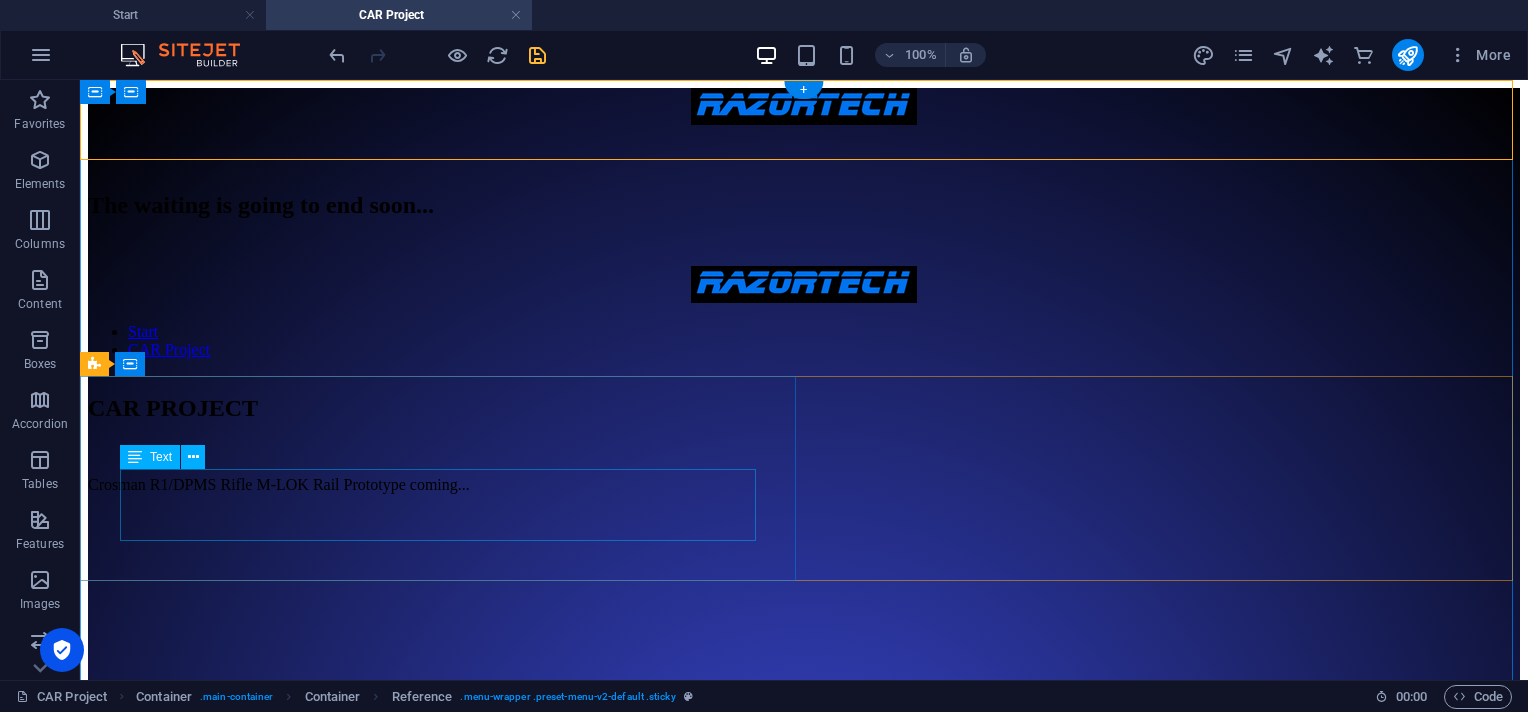 click on "Crosman R1/DPMS Rifle M-LOK Rail Prototype coming..." at bounding box center (804, 485) 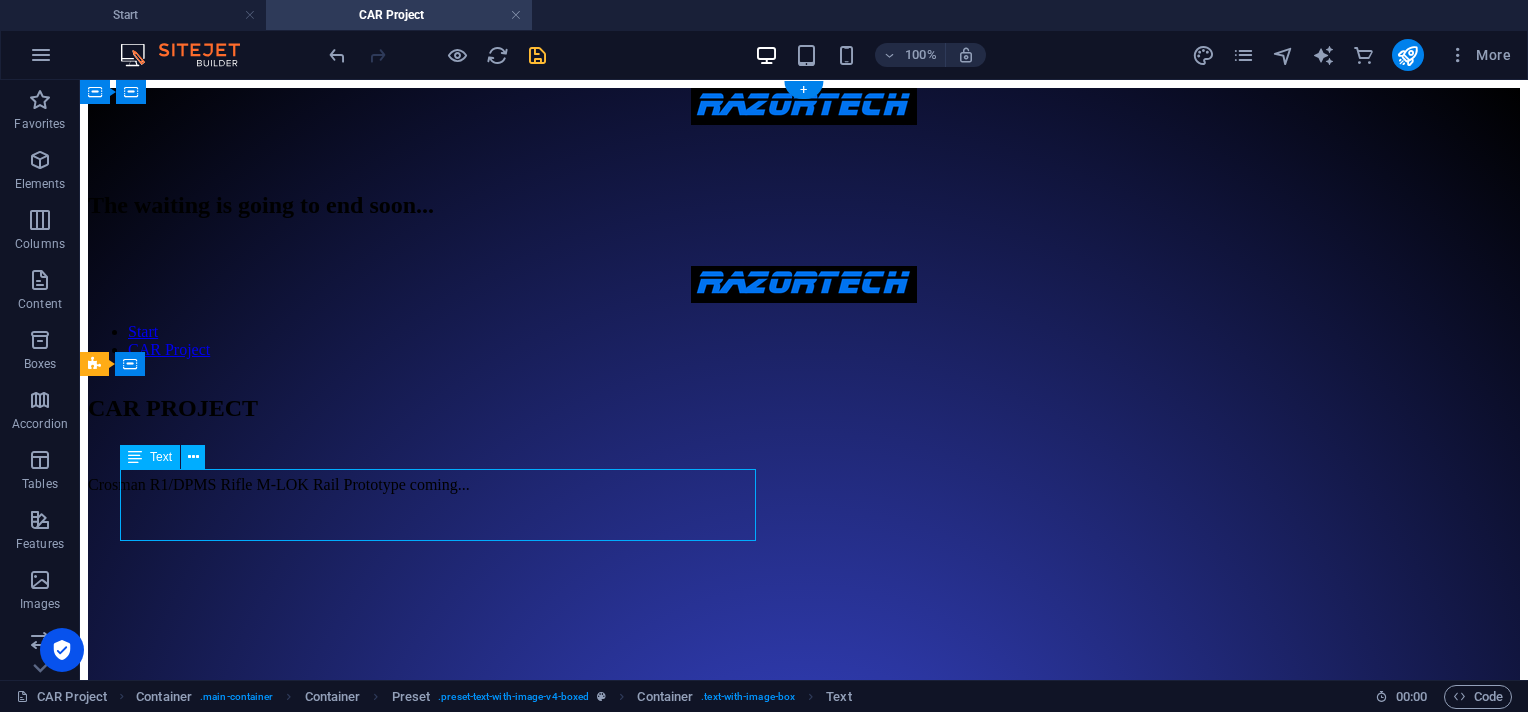 click on "Crosman R1/DPMS Rifle M-LOK Rail Prototype coming..." at bounding box center (804, 485) 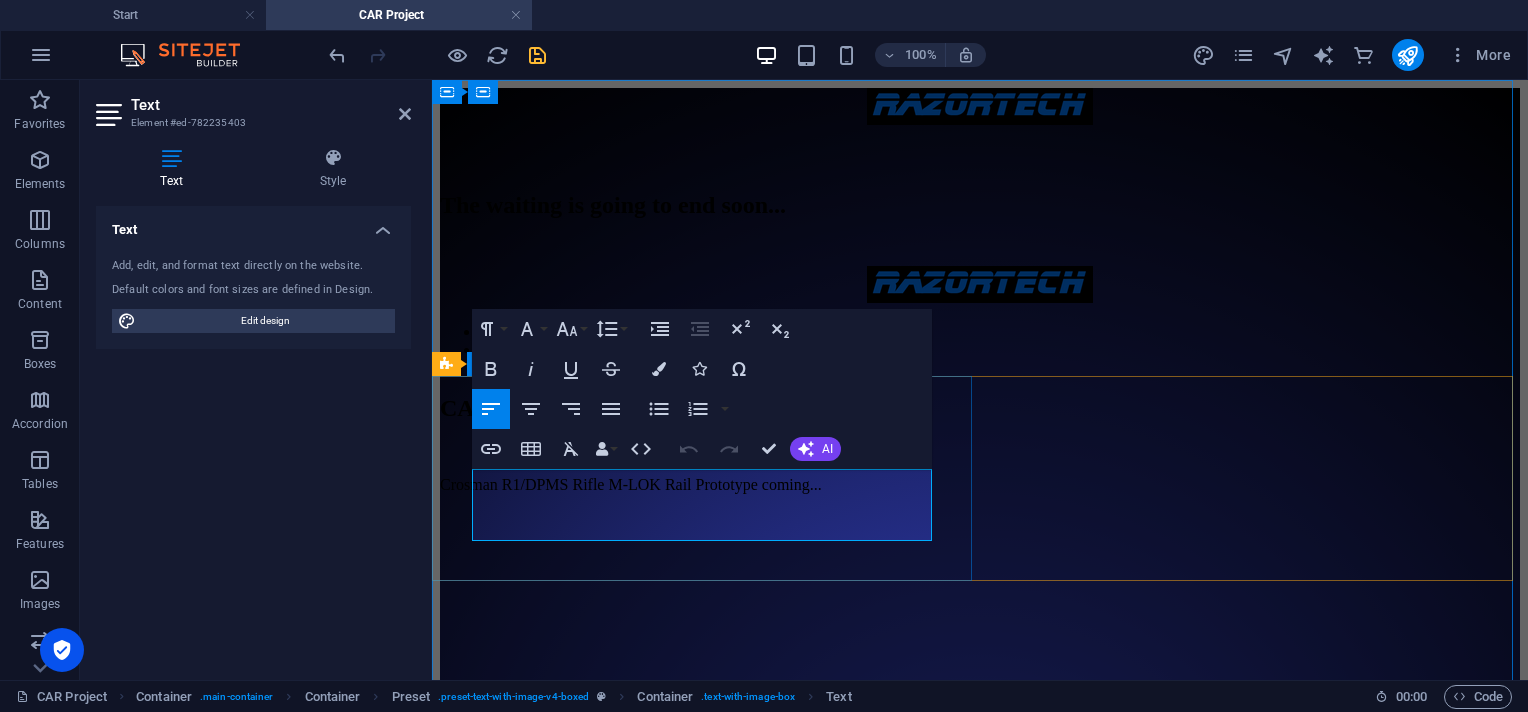 click on "Crosman R1/DPMS Rifle M-LOK Rail Prototype coming..." at bounding box center [980, 485] 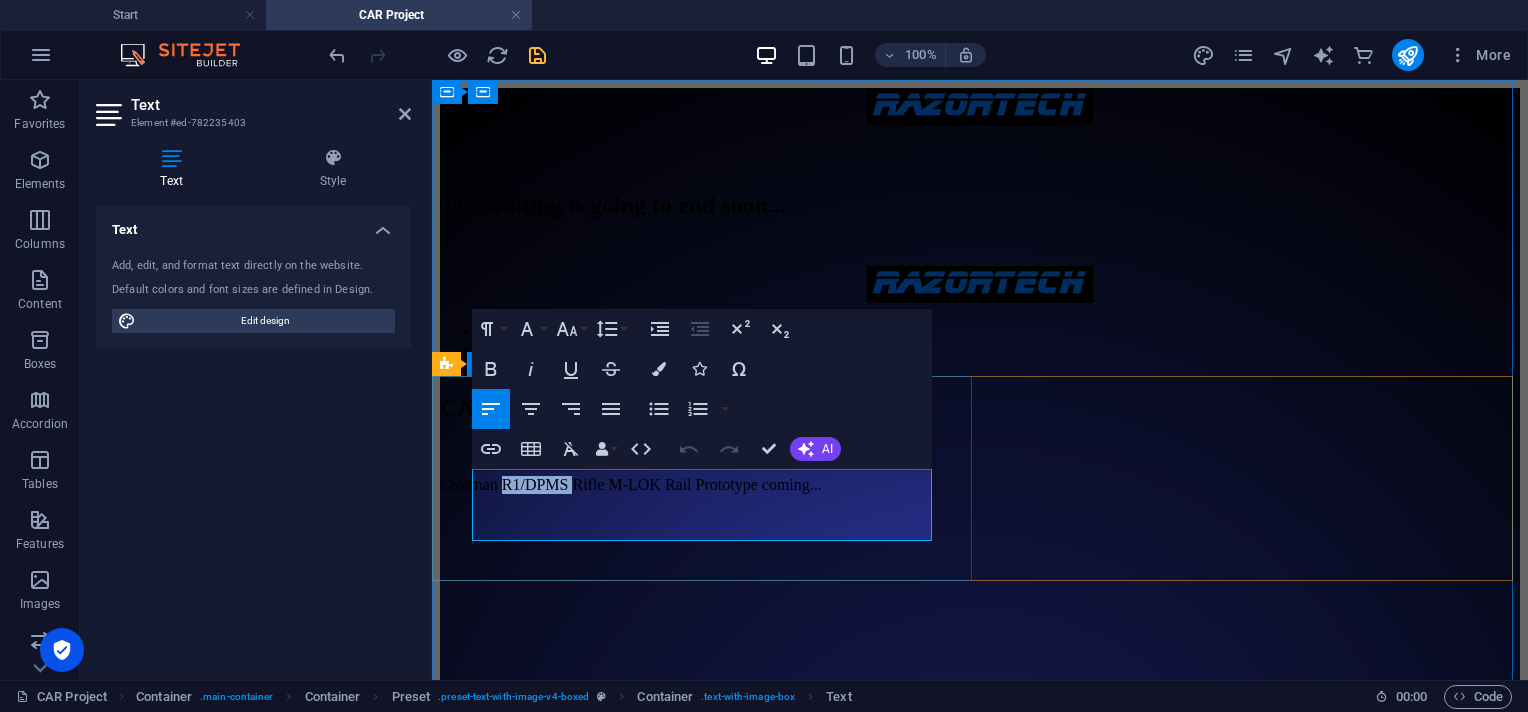 drag, startPoint x: 611, startPoint y: 503, endPoint x: 543, endPoint y: 503, distance: 68 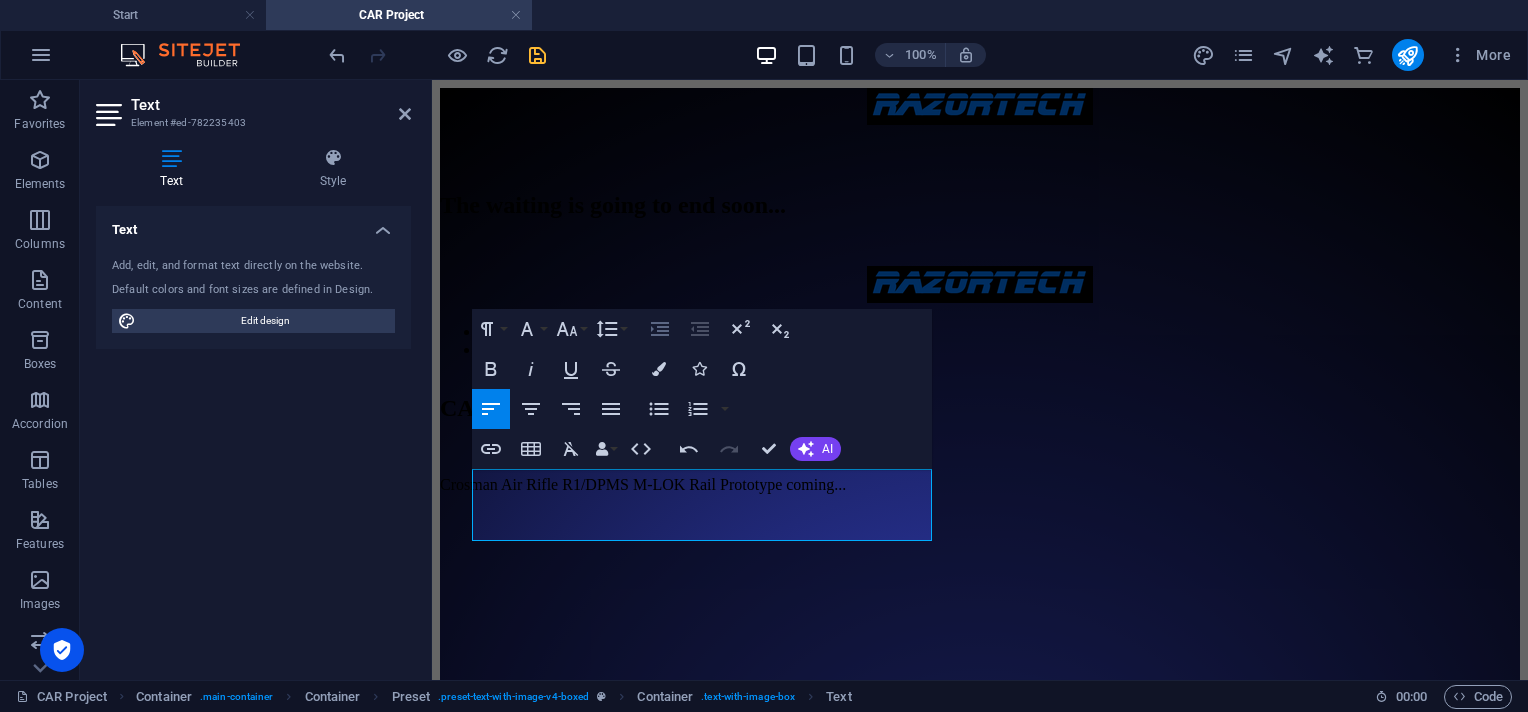 scroll, scrollTop: 0, scrollLeft: 2, axis: horizontal 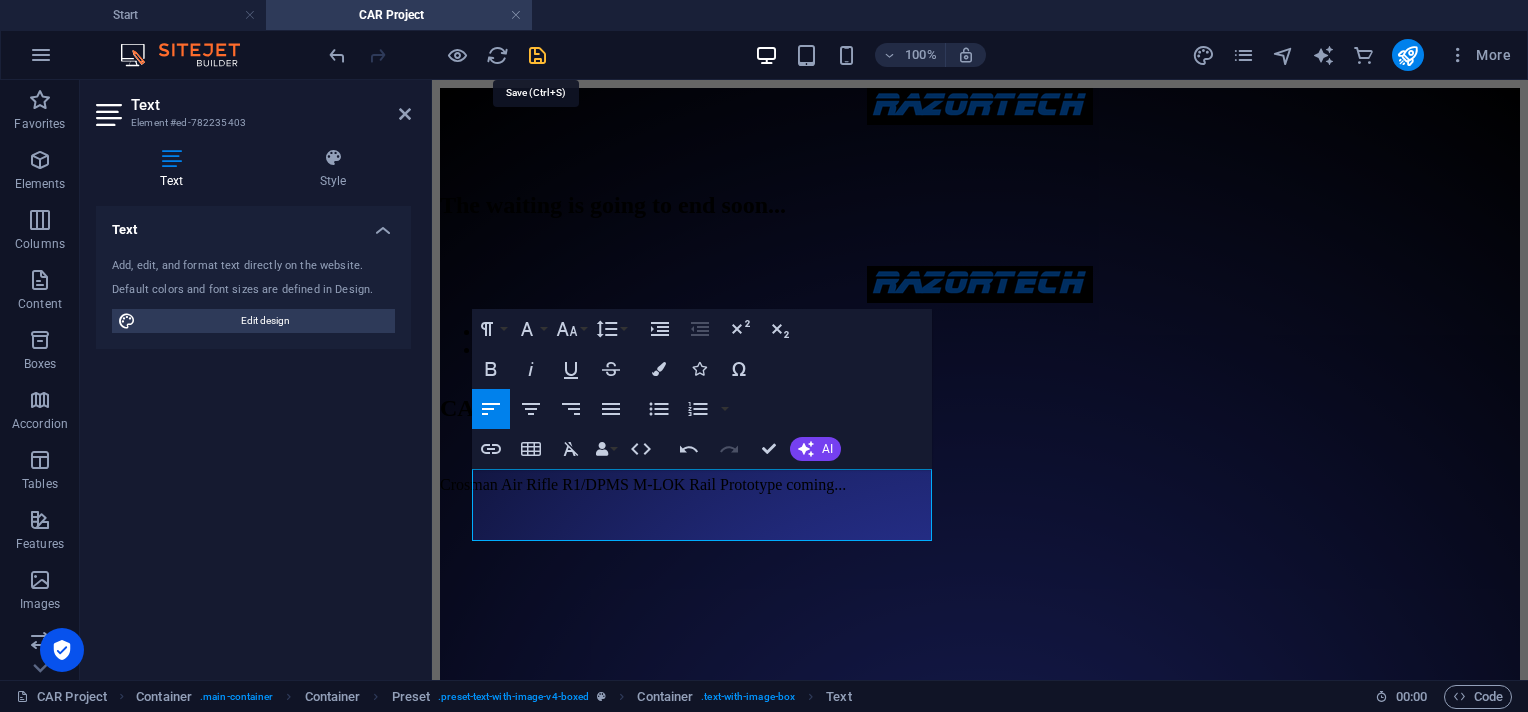 click at bounding box center (537, 55) 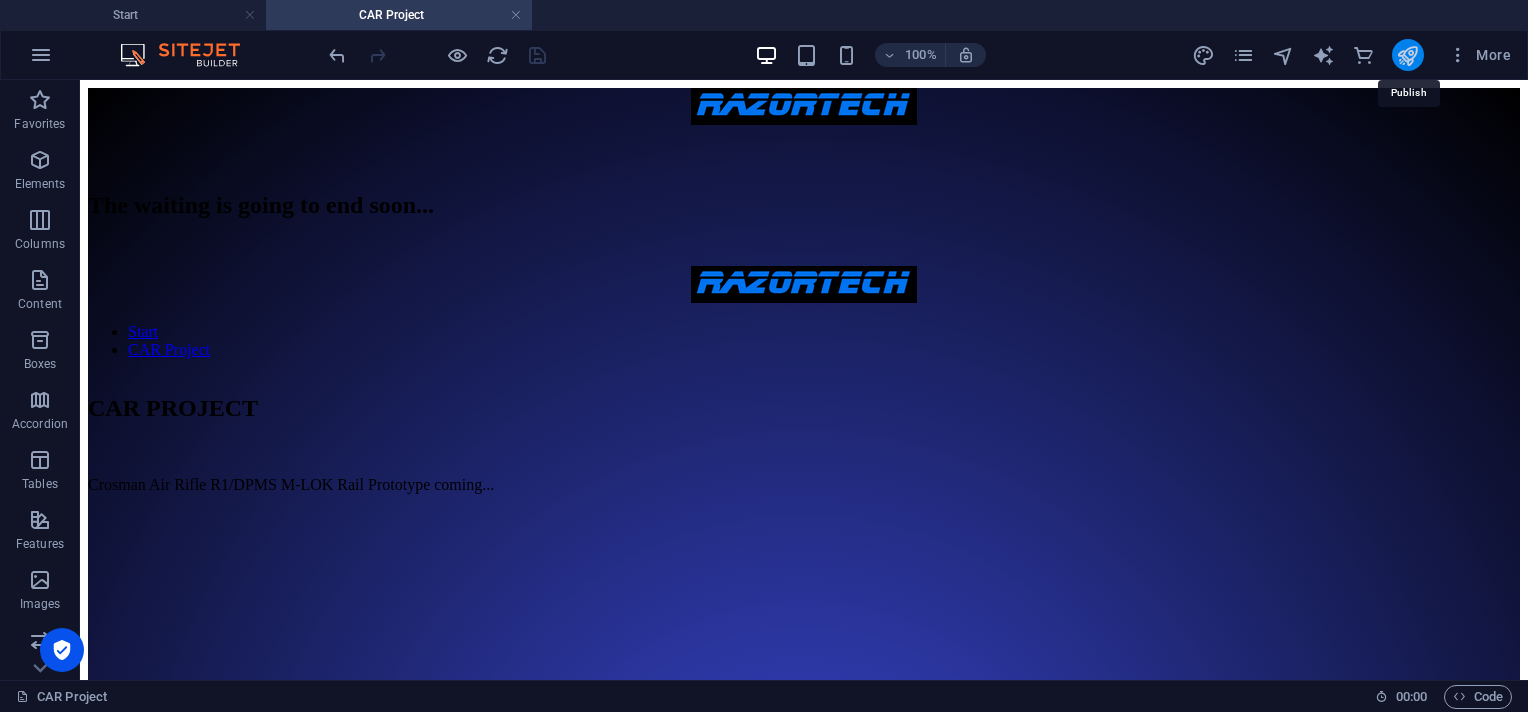 click at bounding box center (1407, 55) 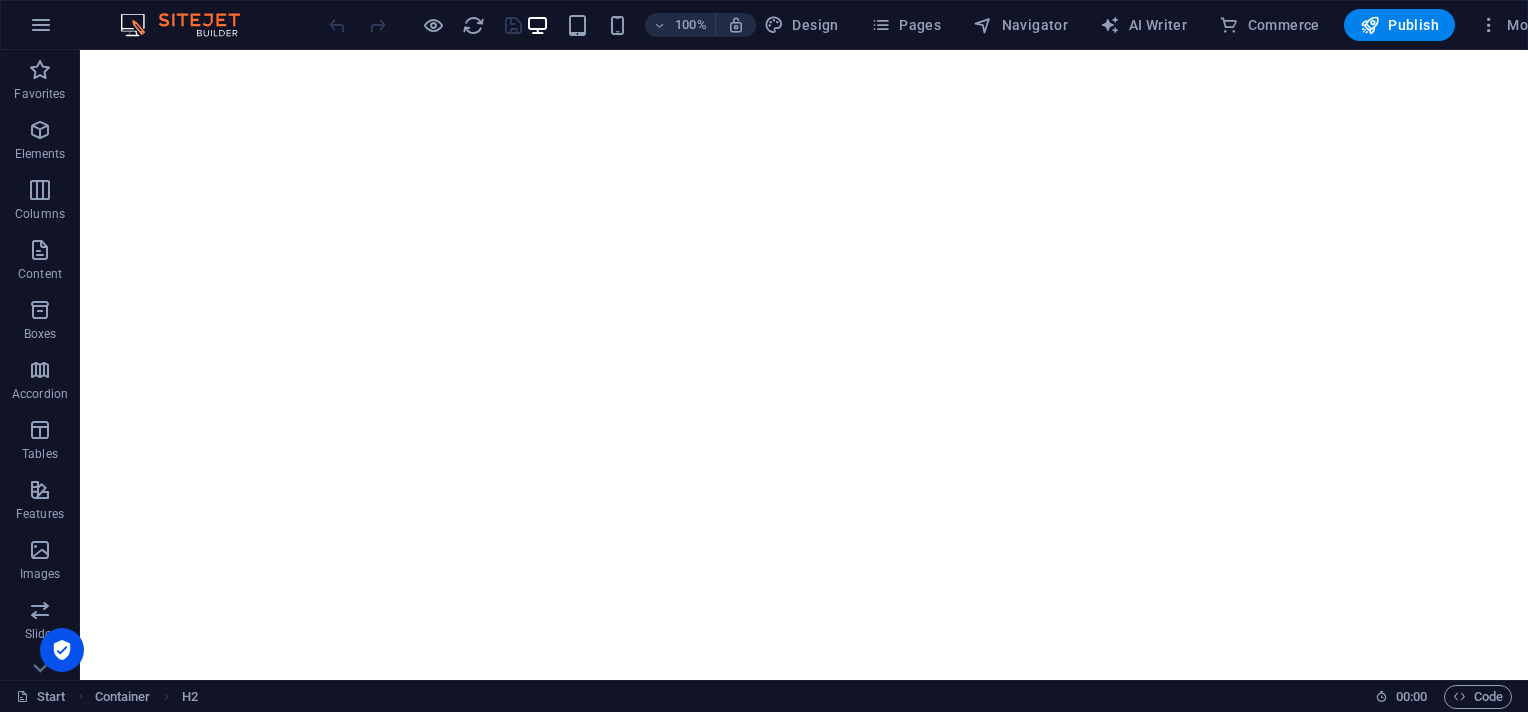 scroll, scrollTop: 0, scrollLeft: 0, axis: both 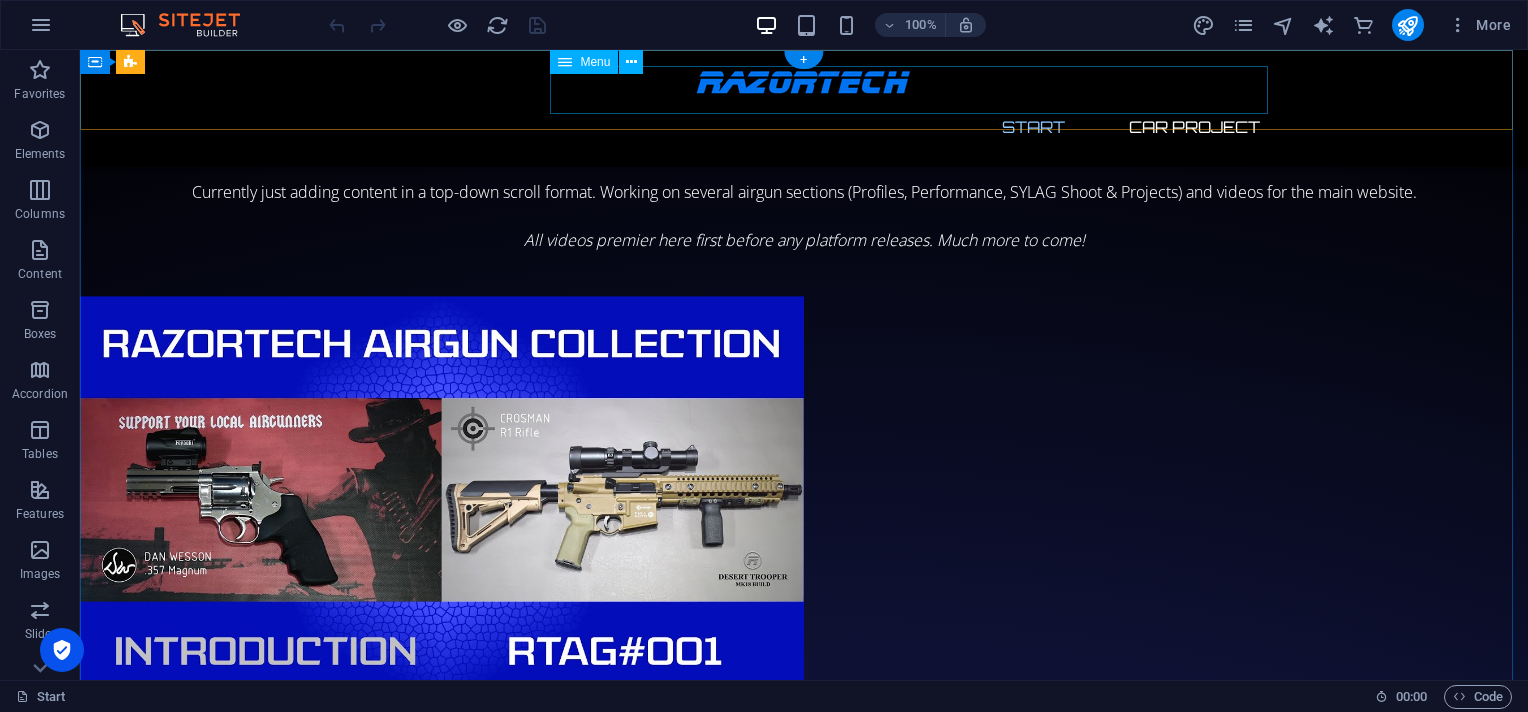 click on "Start CAR Project" at bounding box center [804, 127] 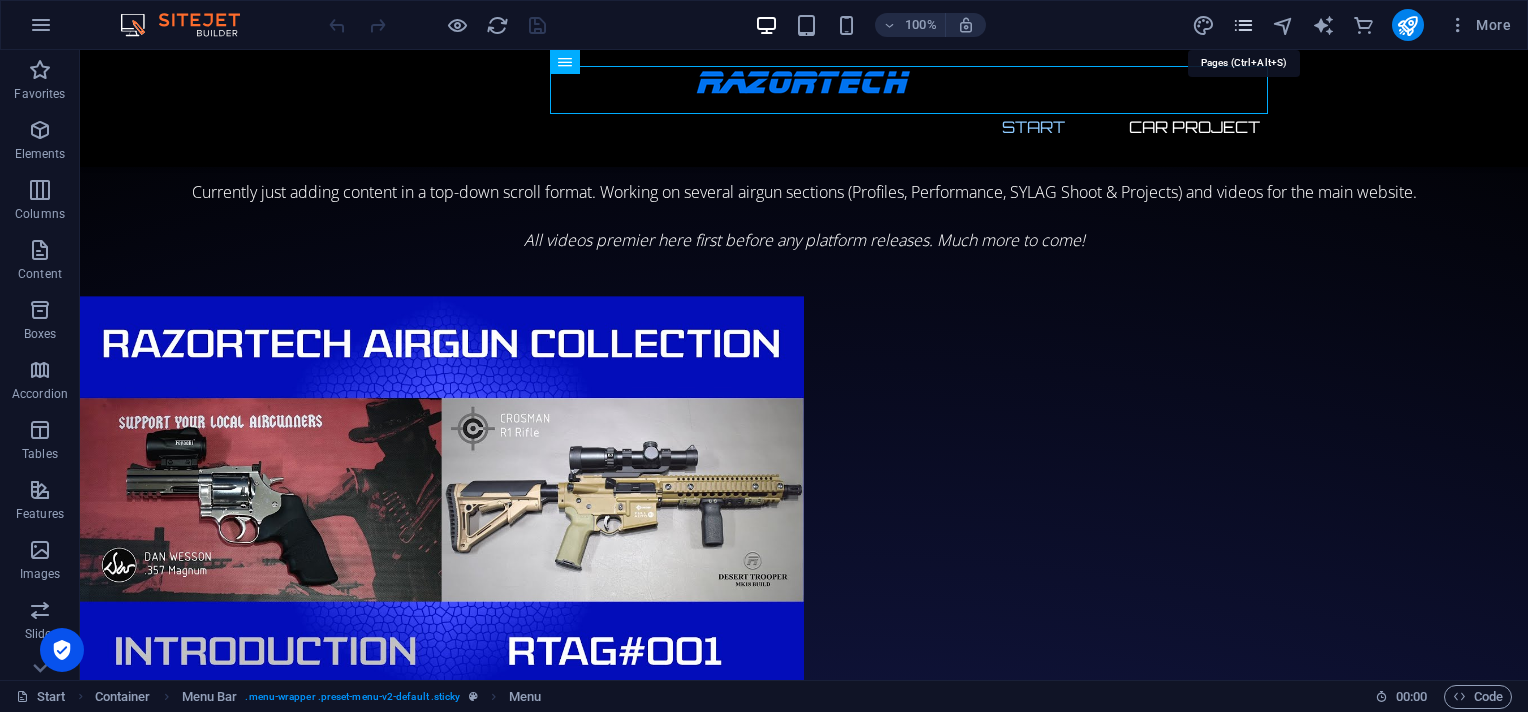 click at bounding box center [1243, 25] 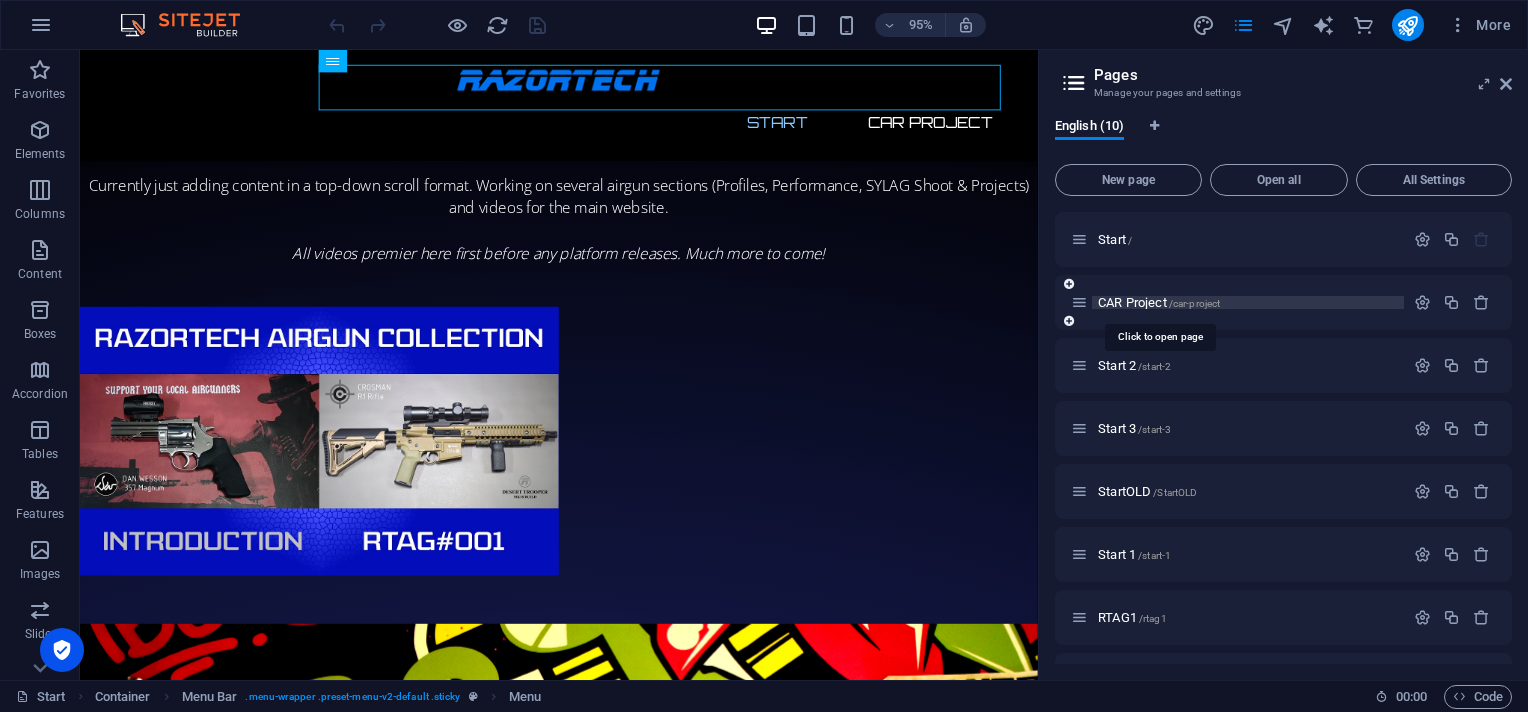 click on "CAR Project /car-project" at bounding box center [1159, 302] 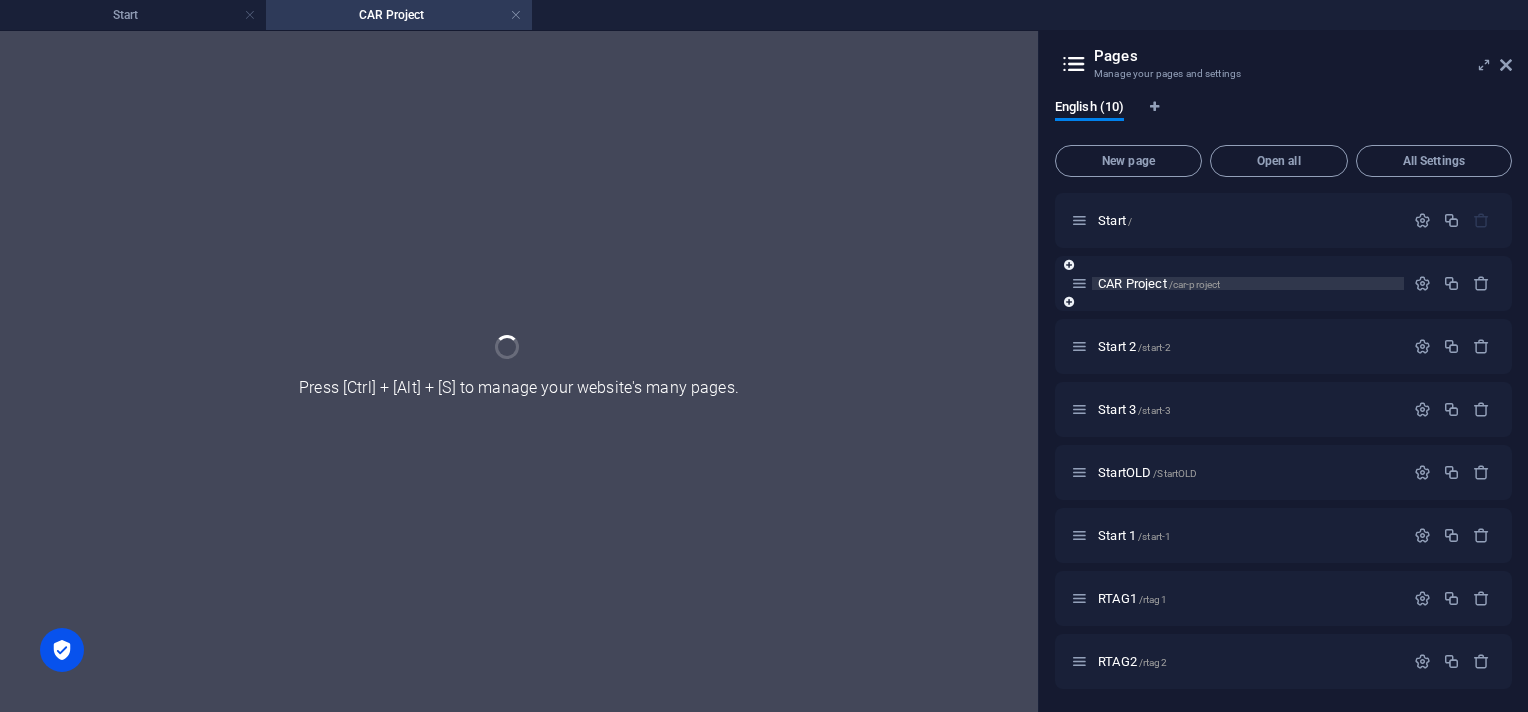 click on "CAR Project /car-project" at bounding box center [1283, 283] 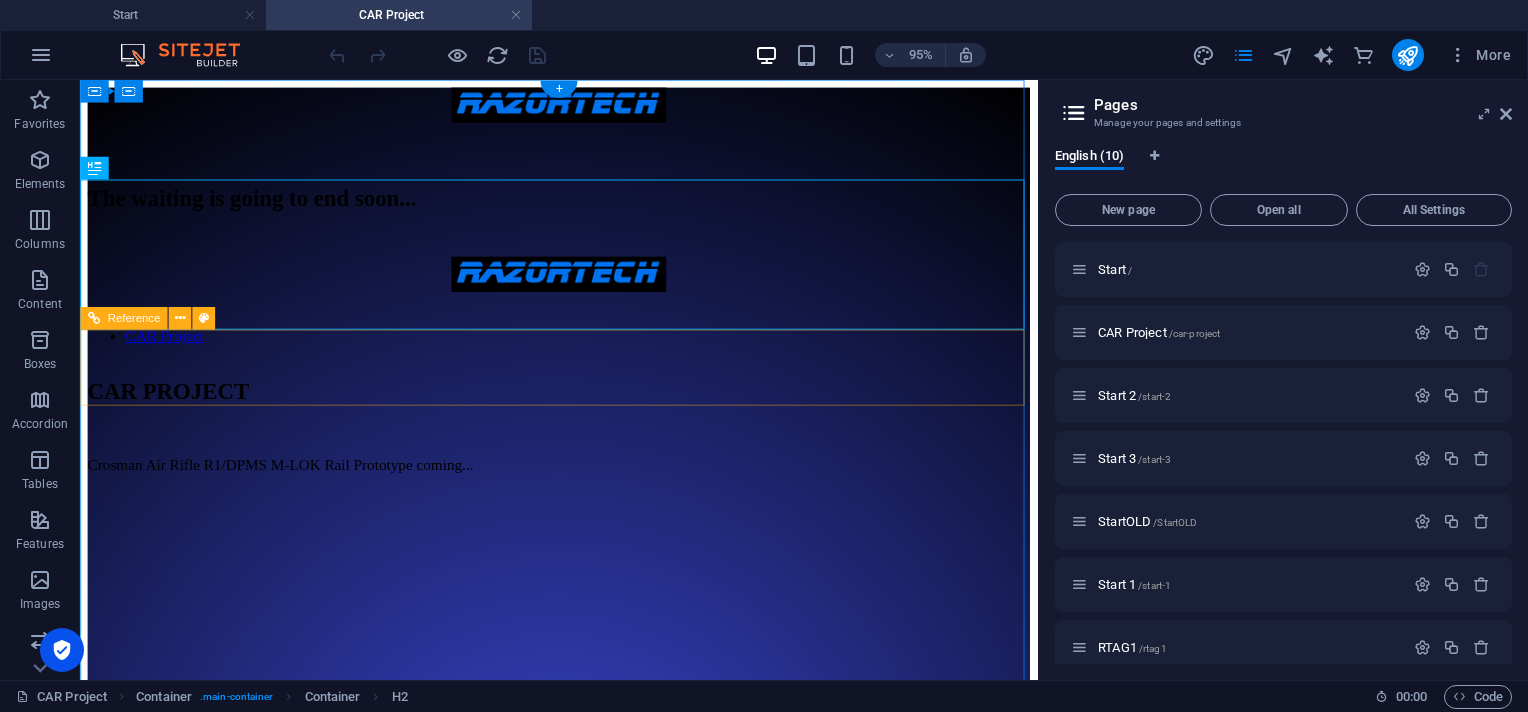 scroll, scrollTop: 0, scrollLeft: 0, axis: both 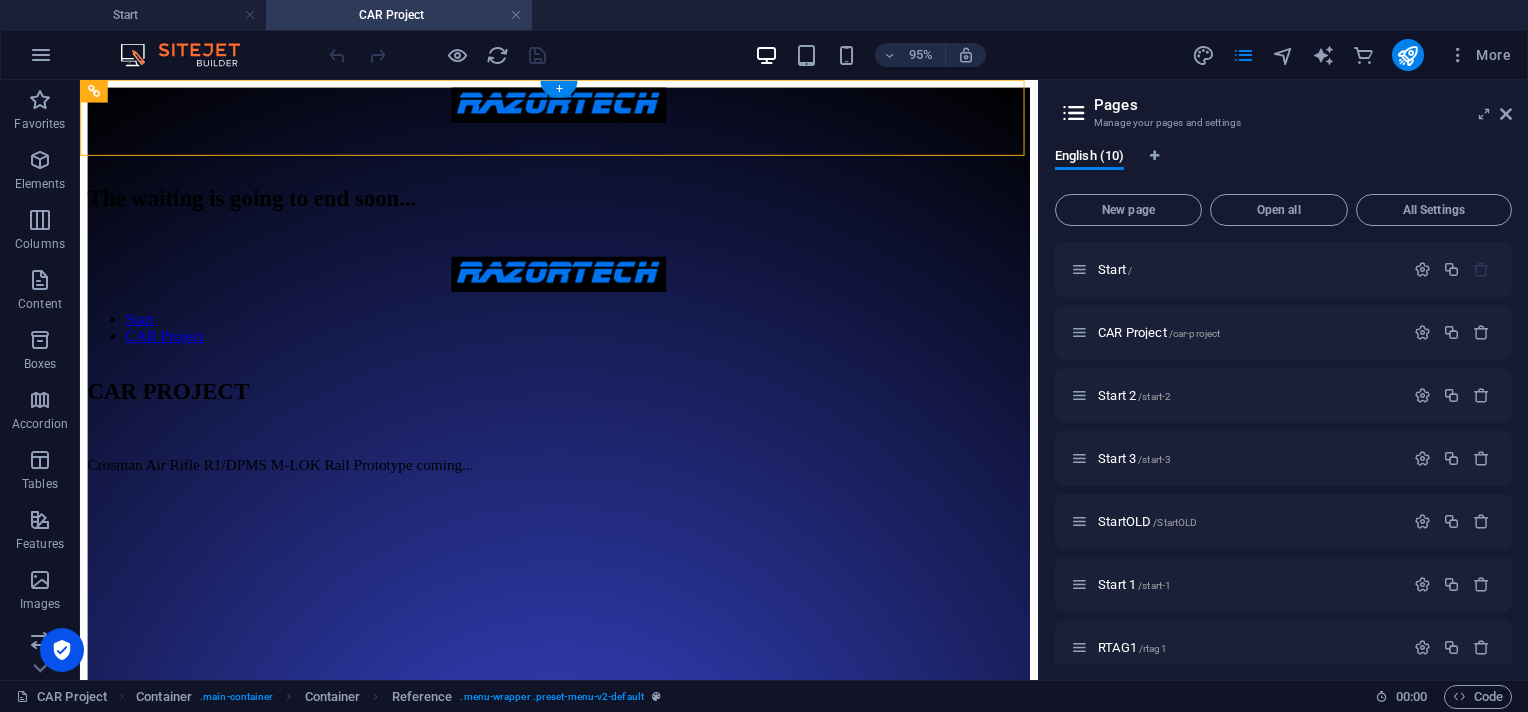 drag, startPoint x: 404, startPoint y: 380, endPoint x: 424, endPoint y: 88, distance: 292.68414 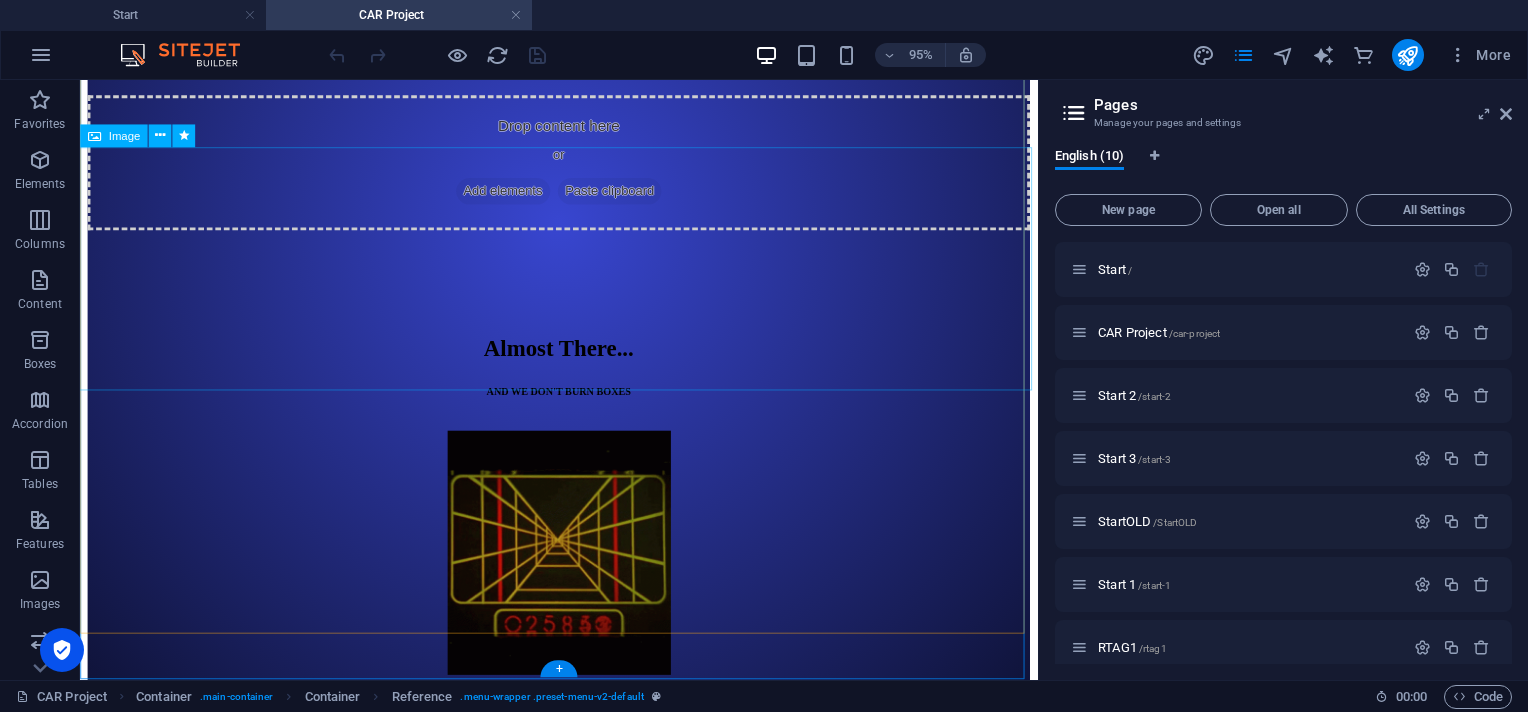 scroll, scrollTop: 0, scrollLeft: 0, axis: both 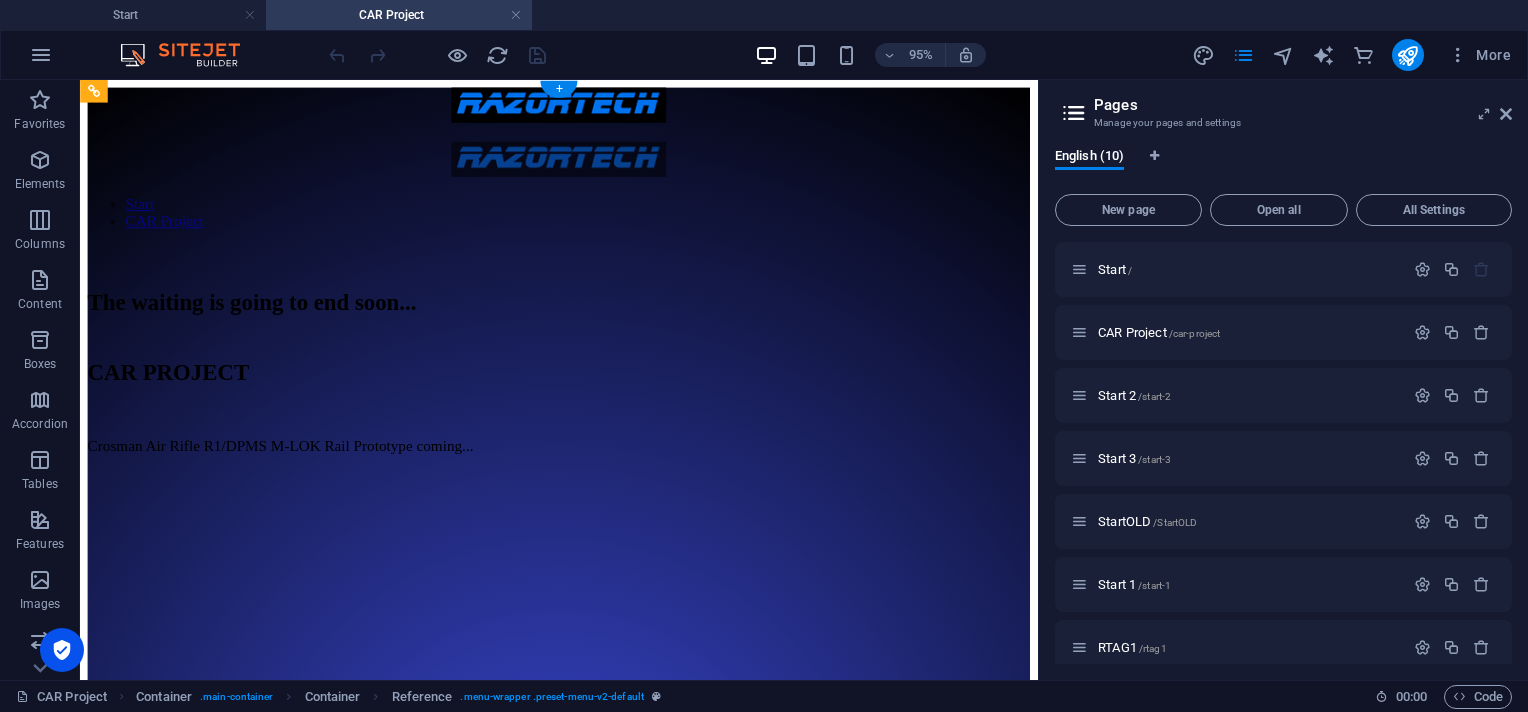 drag, startPoint x: 442, startPoint y: 93, endPoint x: 412, endPoint y: 306, distance: 215.1023 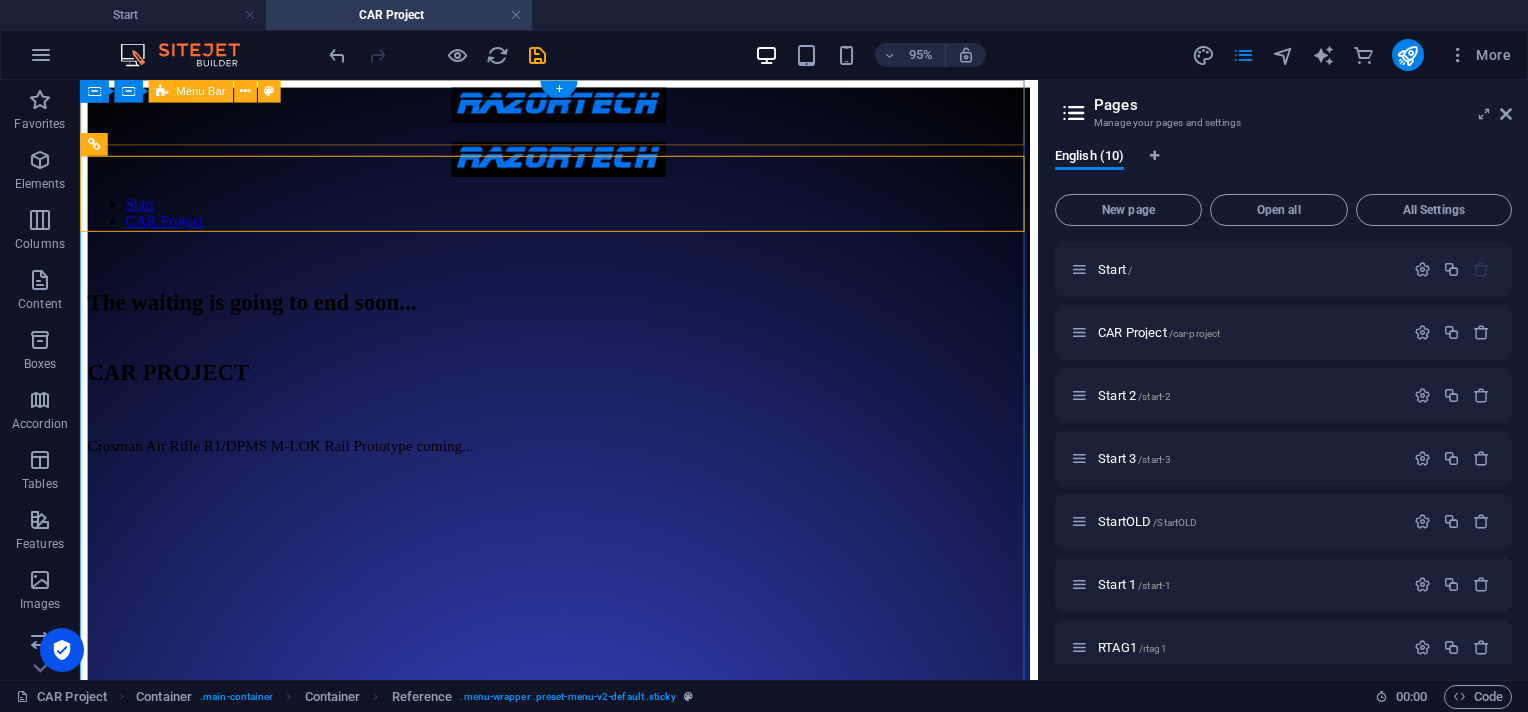 click at bounding box center [584, 116] 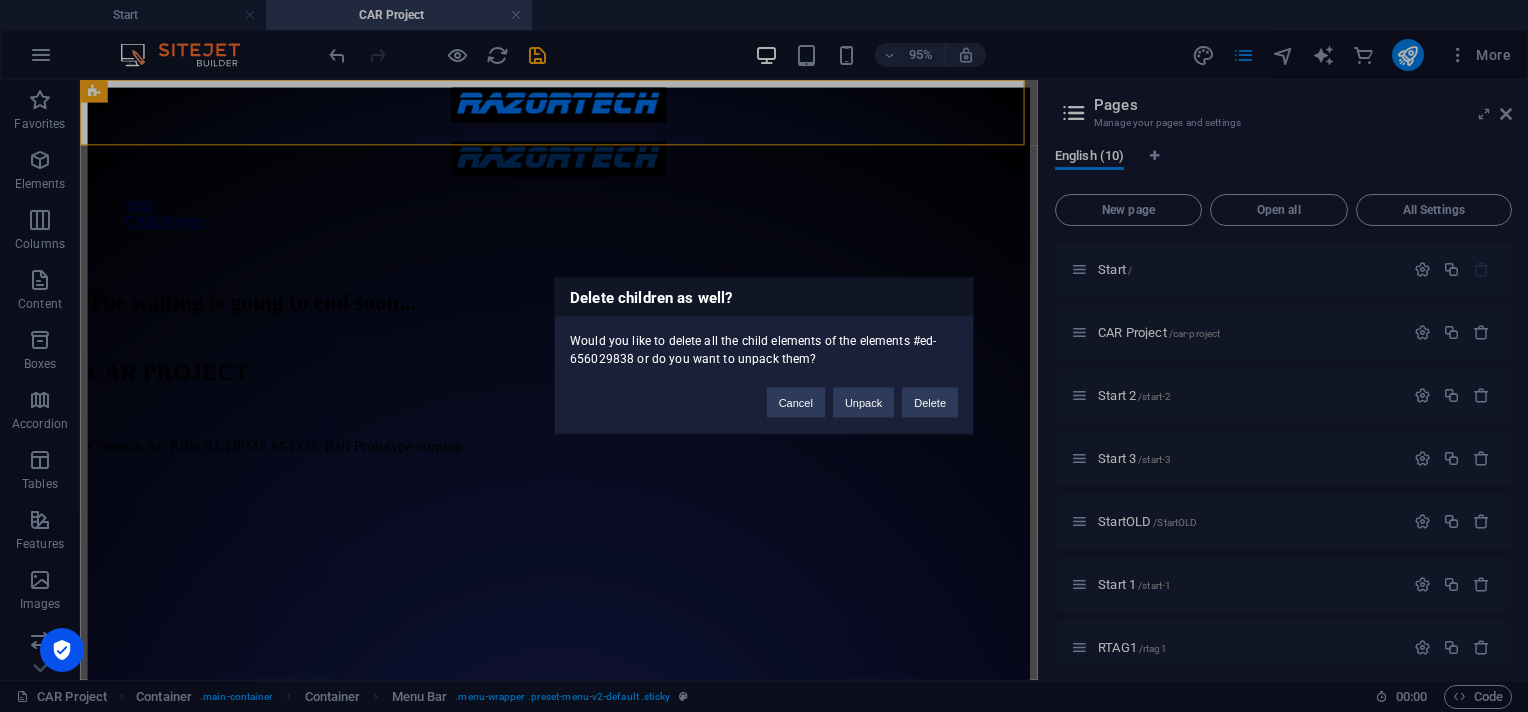 type 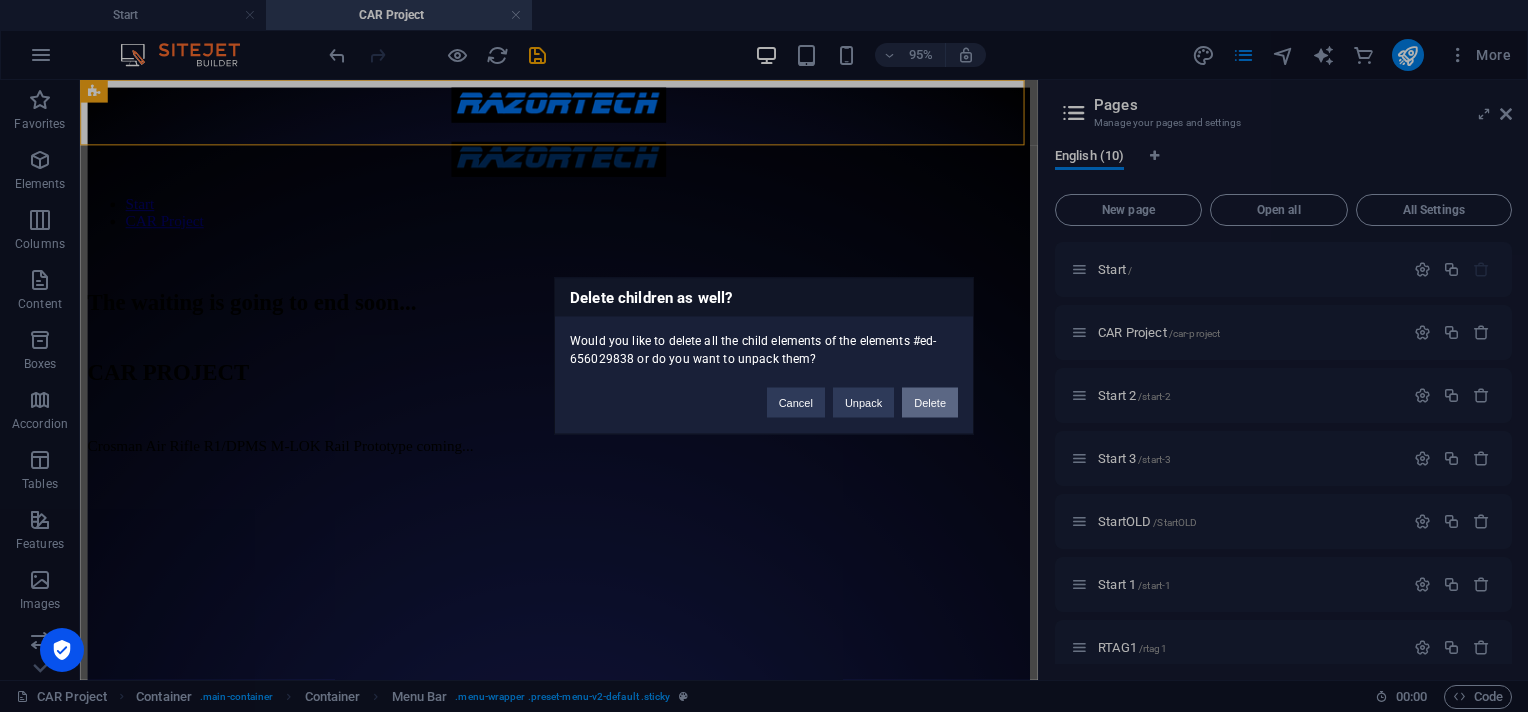 click on "Delete" at bounding box center [930, 403] 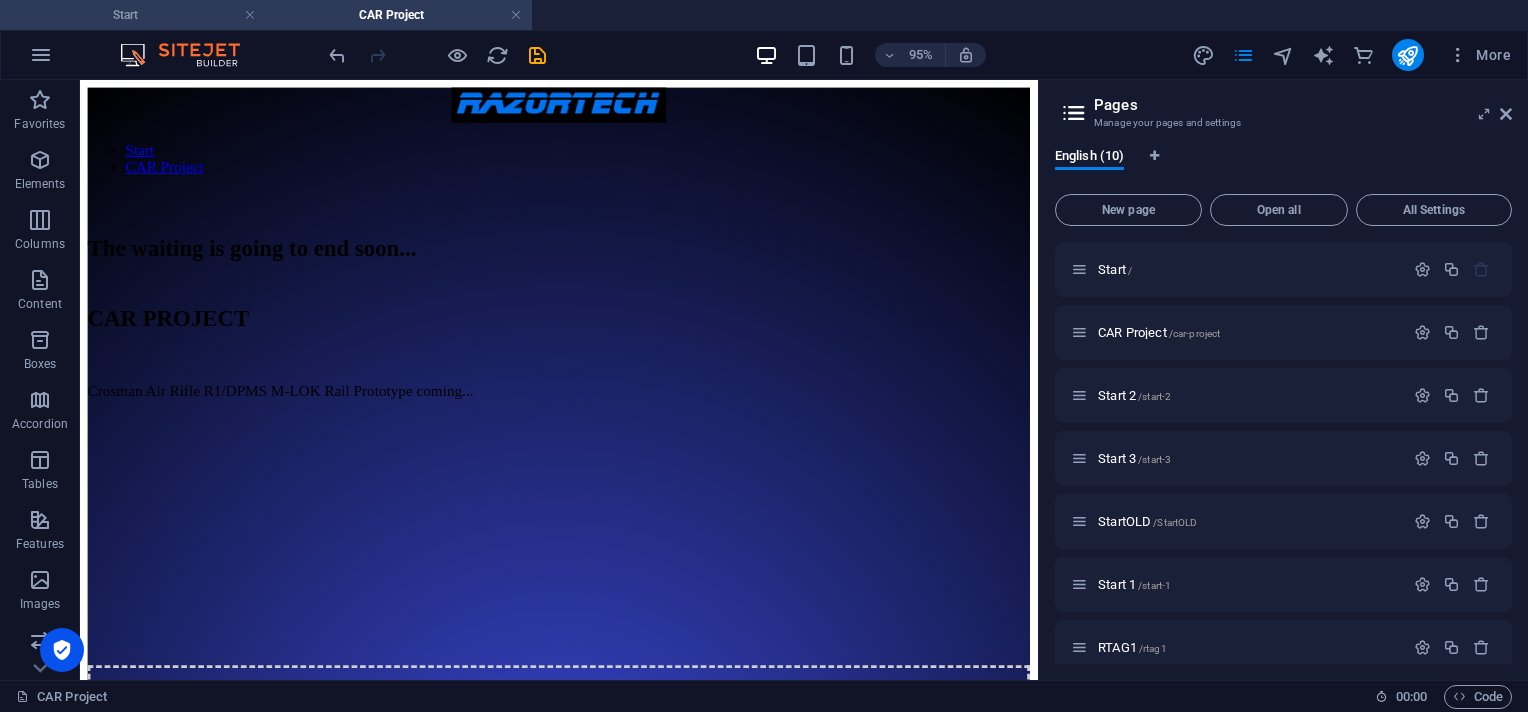 click on "Start" at bounding box center [133, 15] 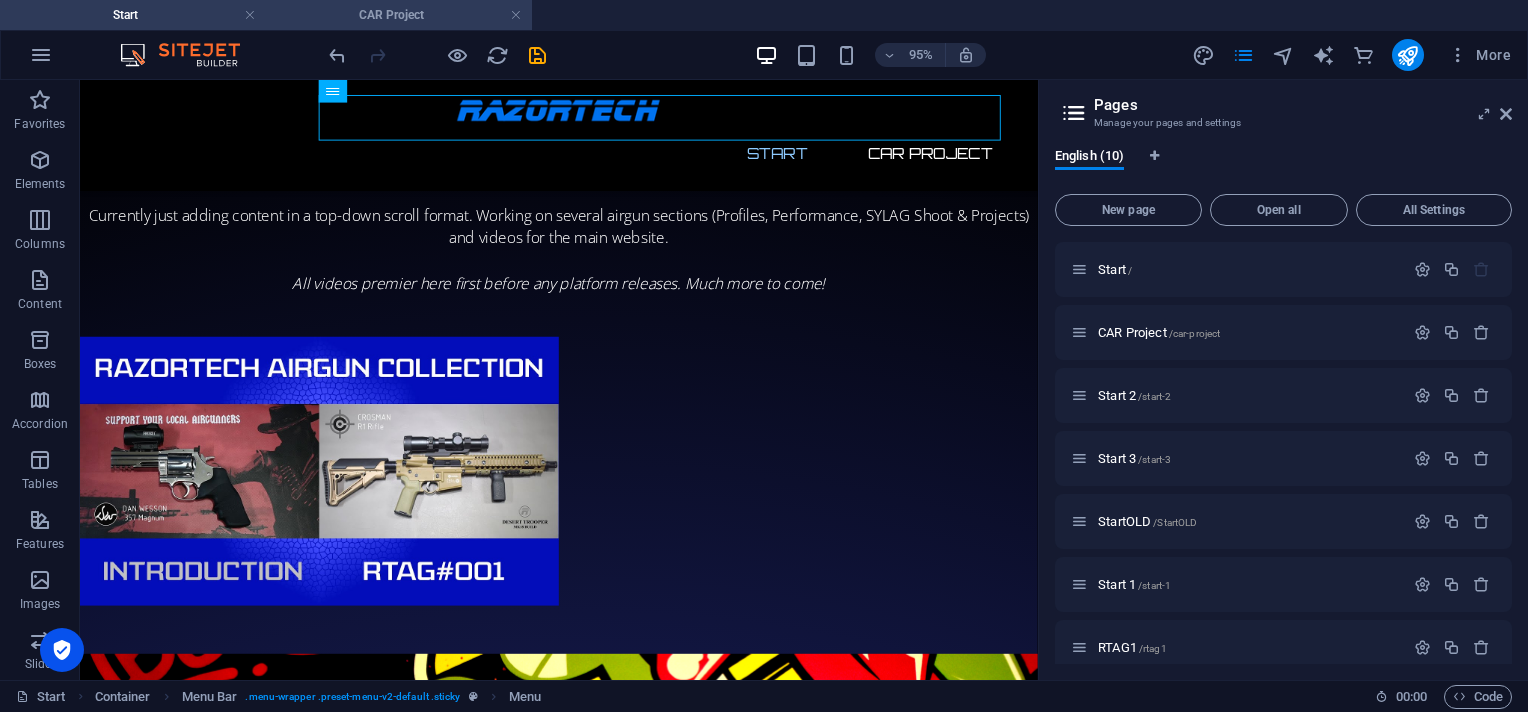 click on "CAR Project" at bounding box center [399, 15] 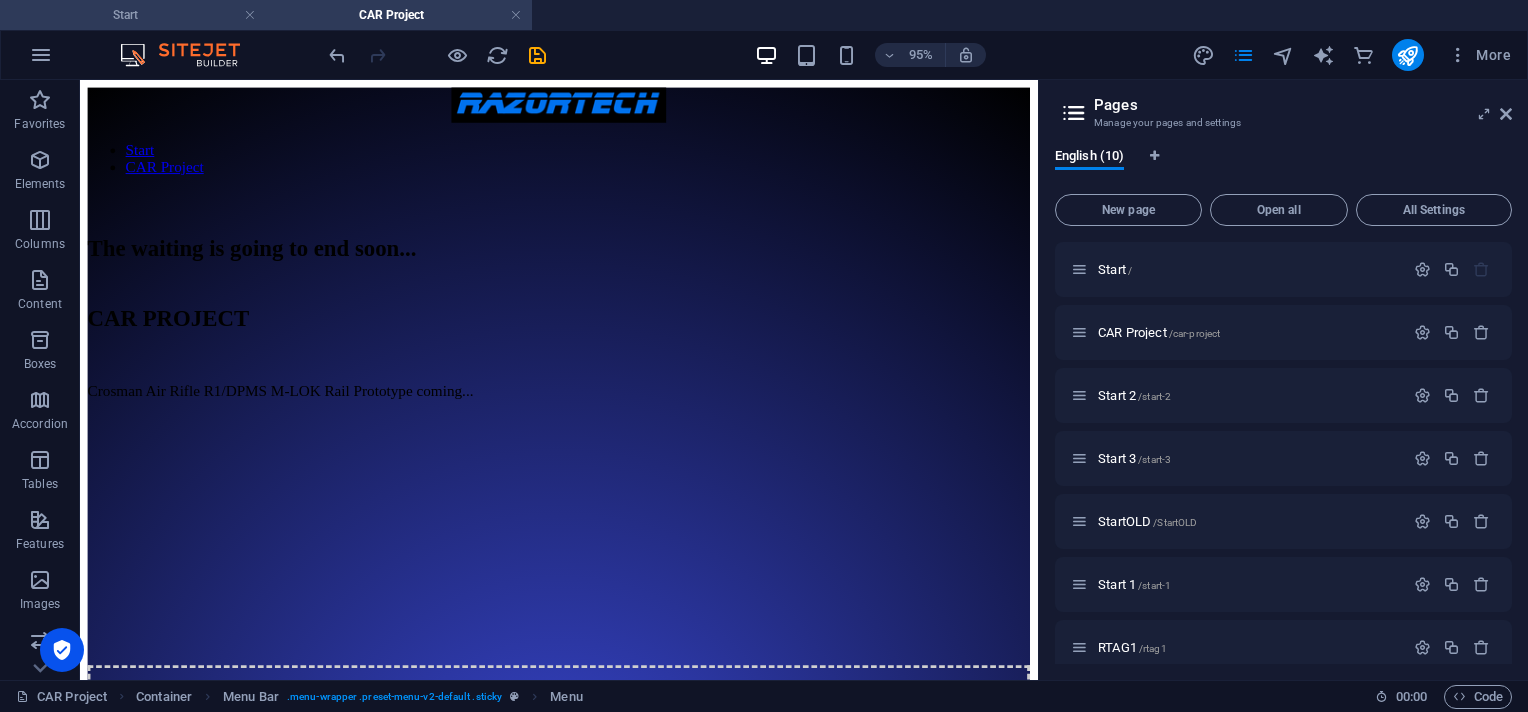 click on "Start" at bounding box center [133, 15] 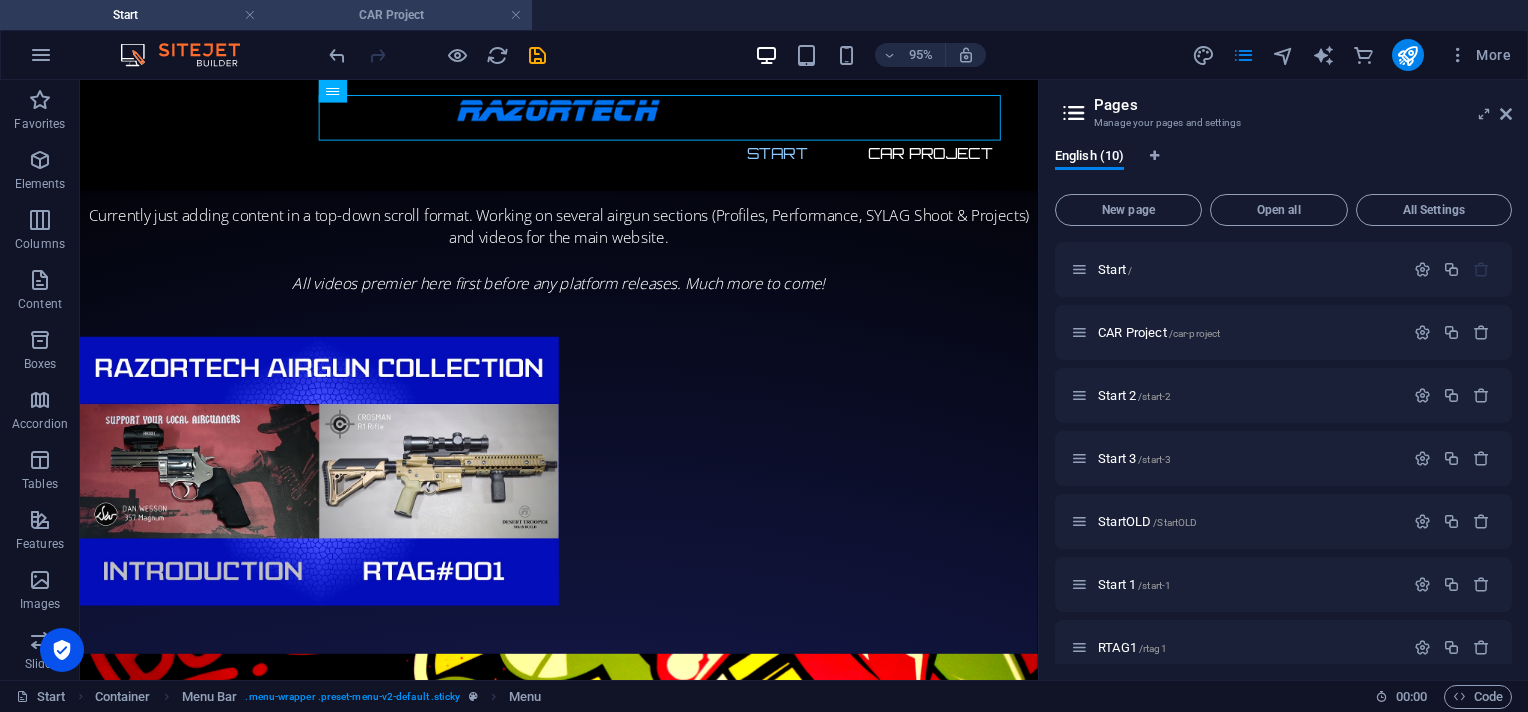 click on "CAR Project" at bounding box center (399, 15) 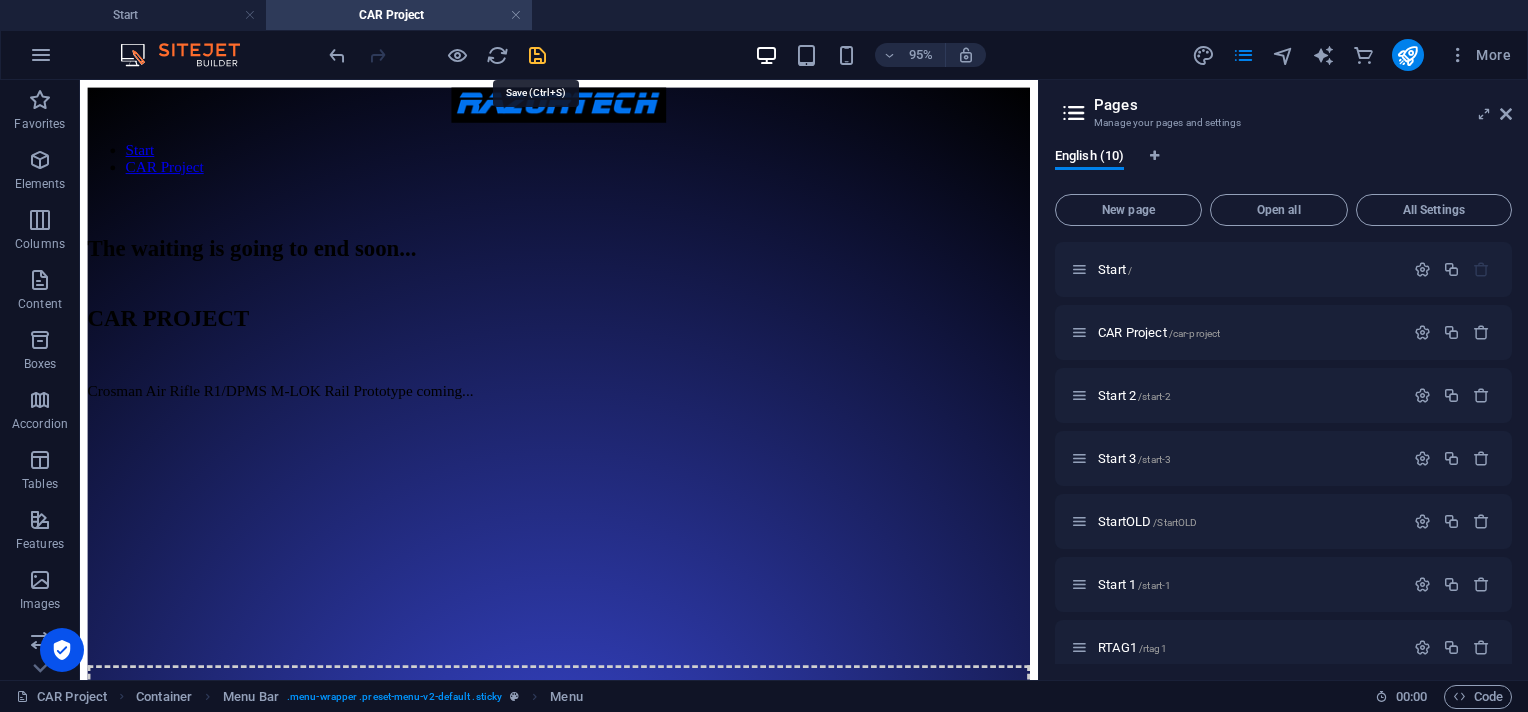 click at bounding box center (537, 55) 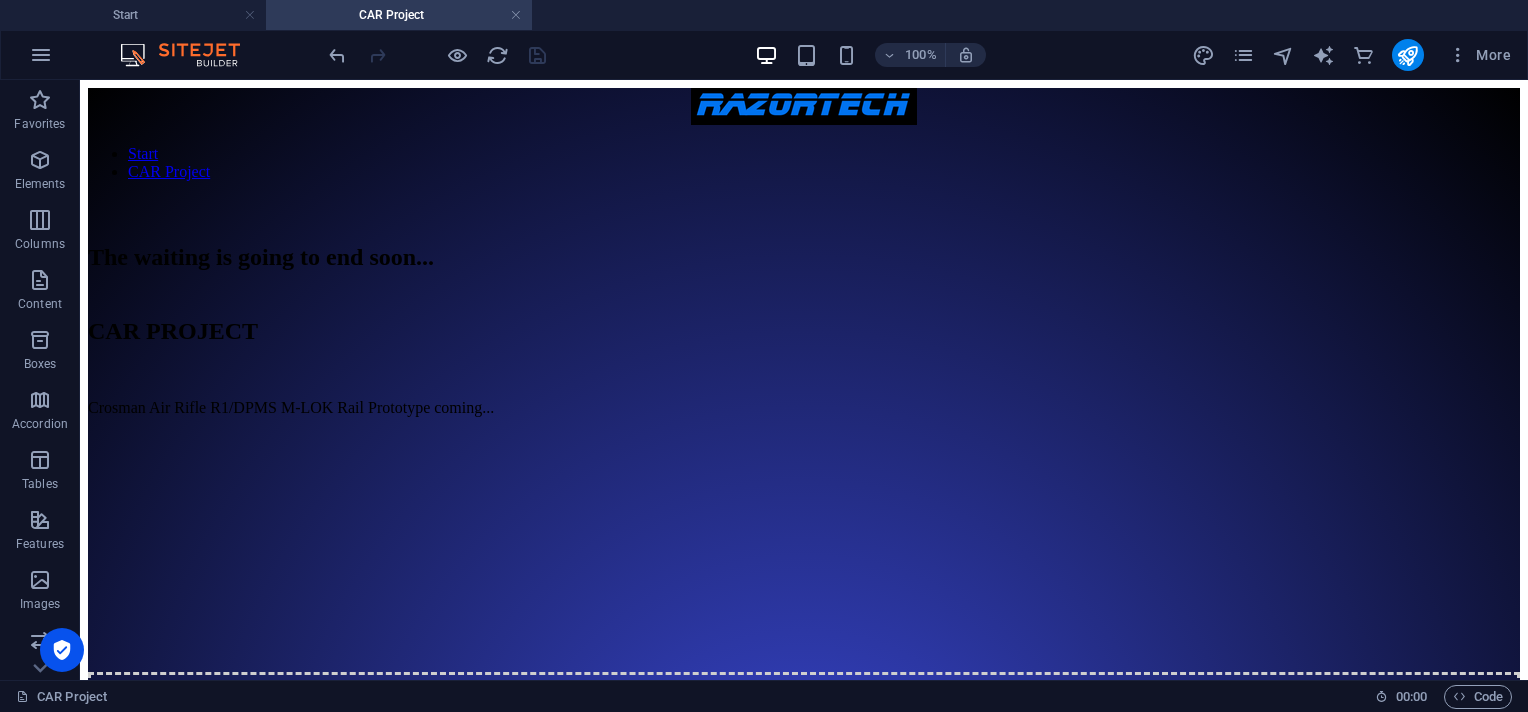click on "CAR Project" at bounding box center [399, 15] 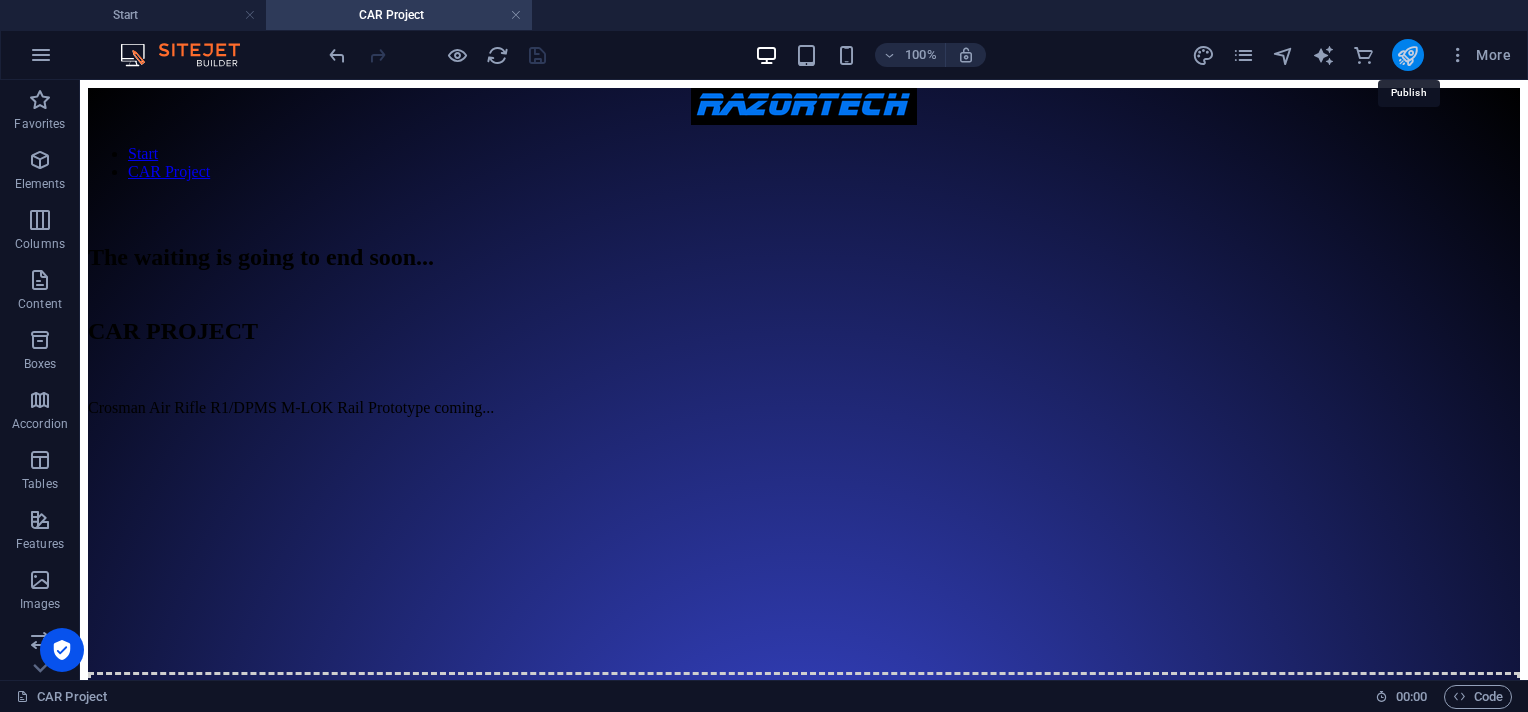 click at bounding box center [1407, 55] 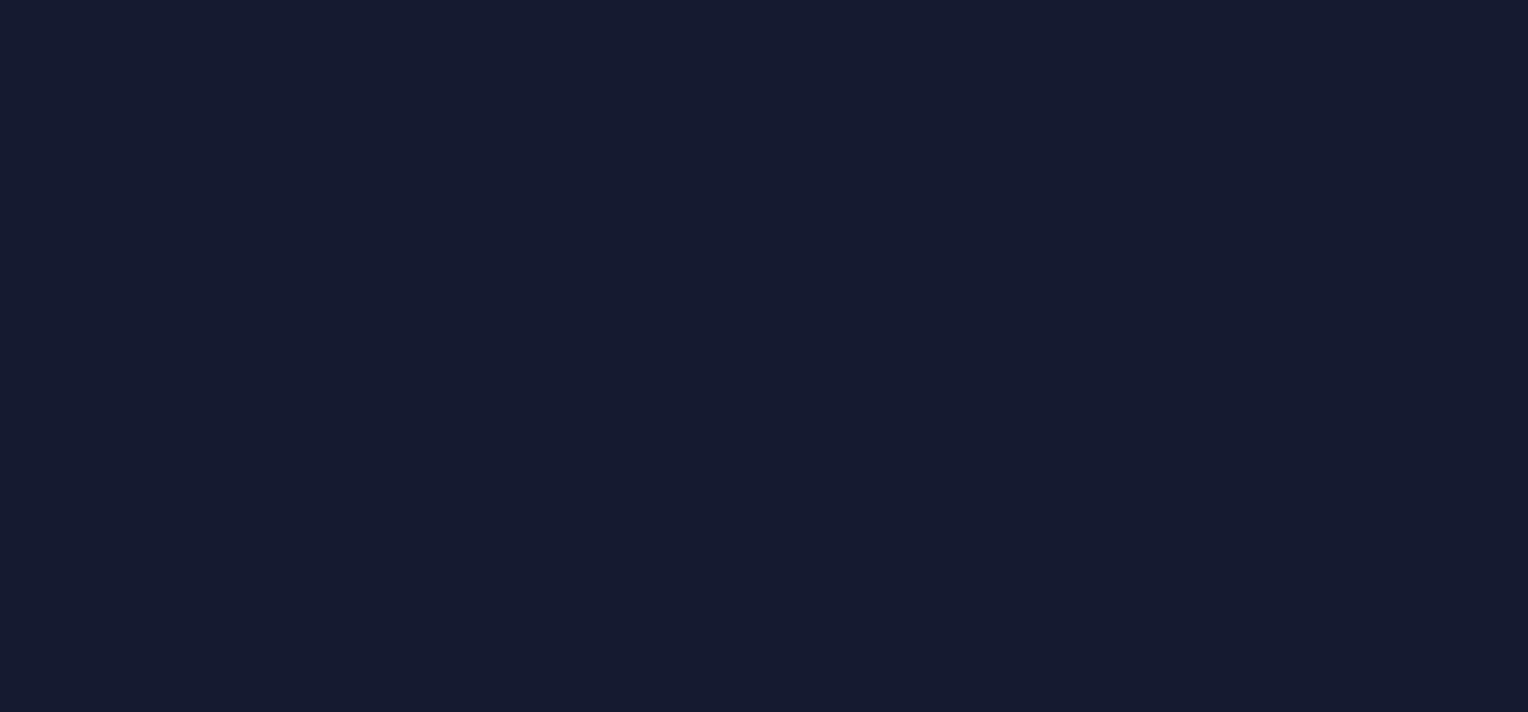 scroll, scrollTop: 0, scrollLeft: 0, axis: both 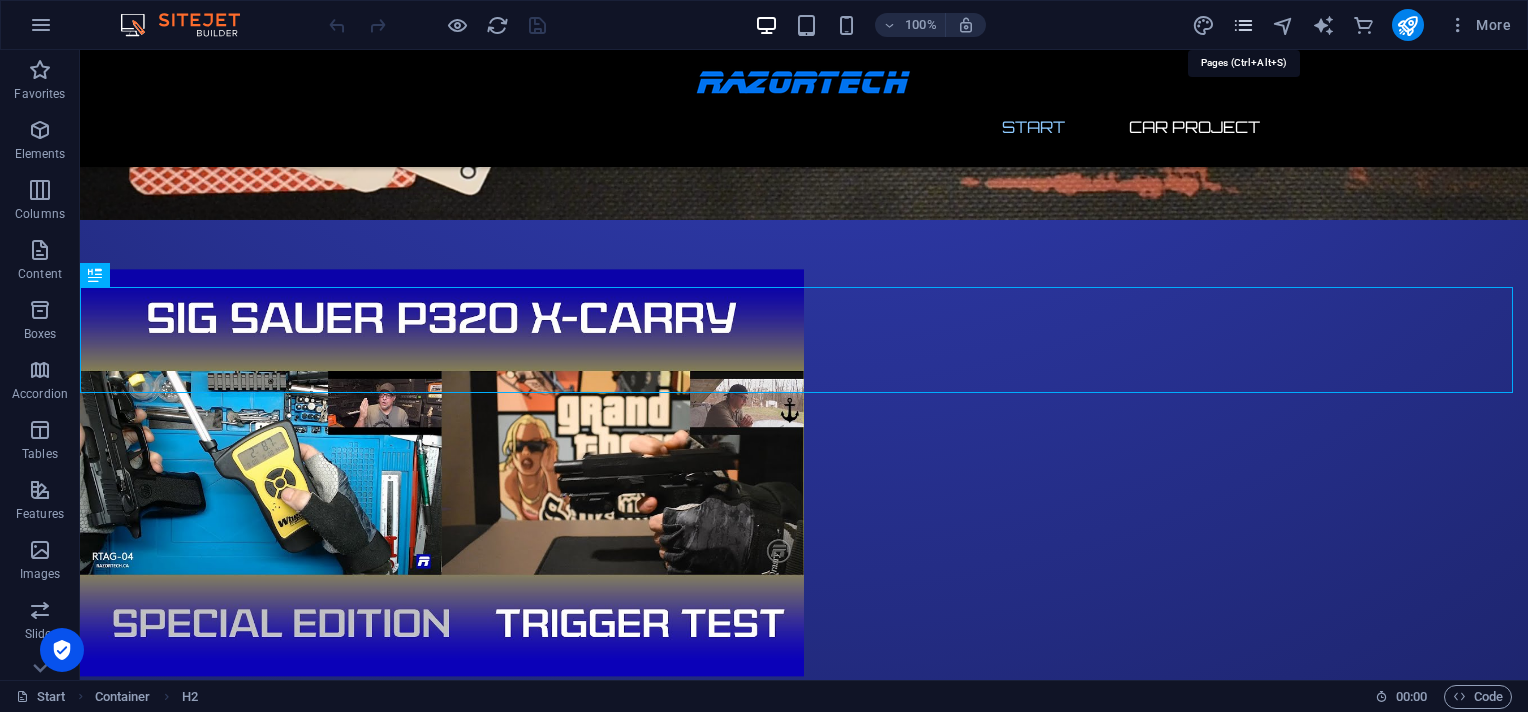 click at bounding box center [1243, 25] 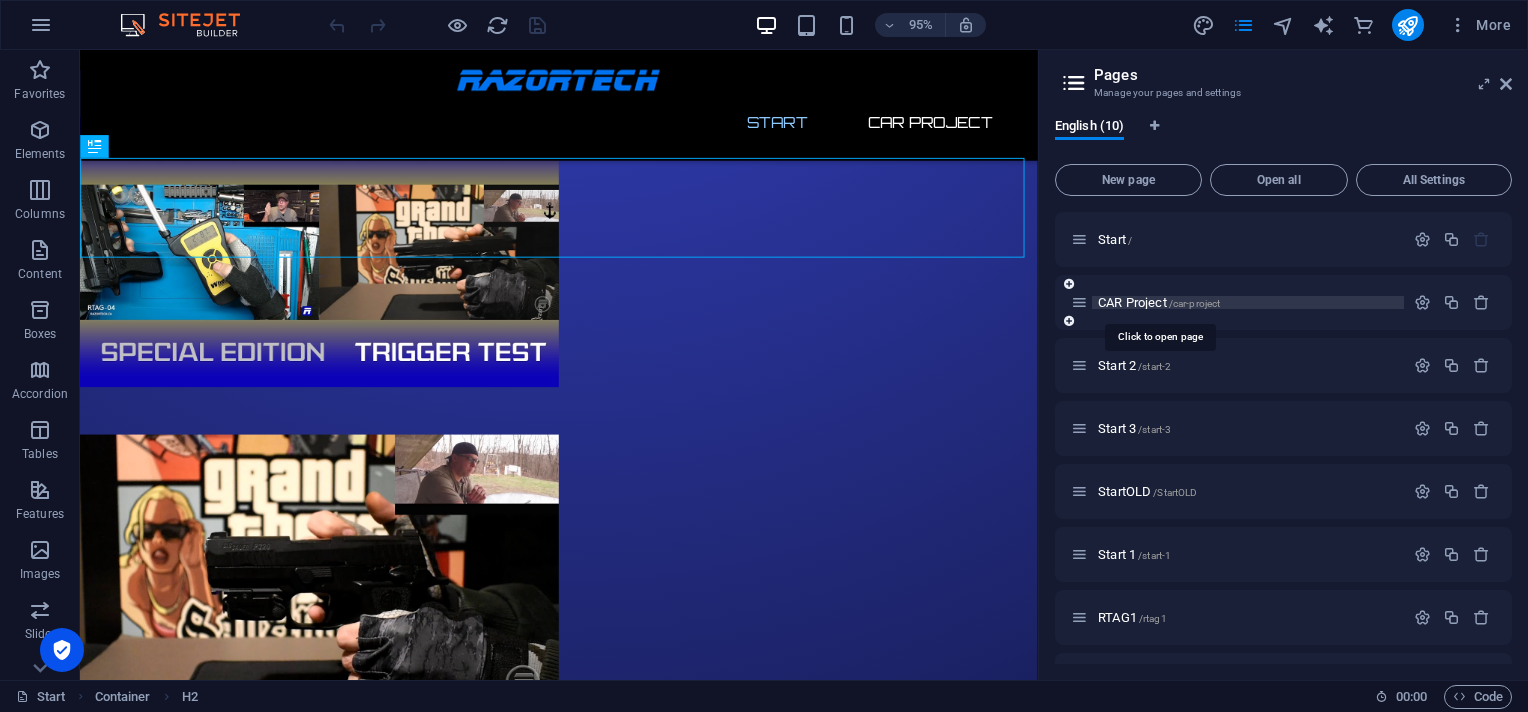click on "CAR Project /car-project" at bounding box center [1159, 302] 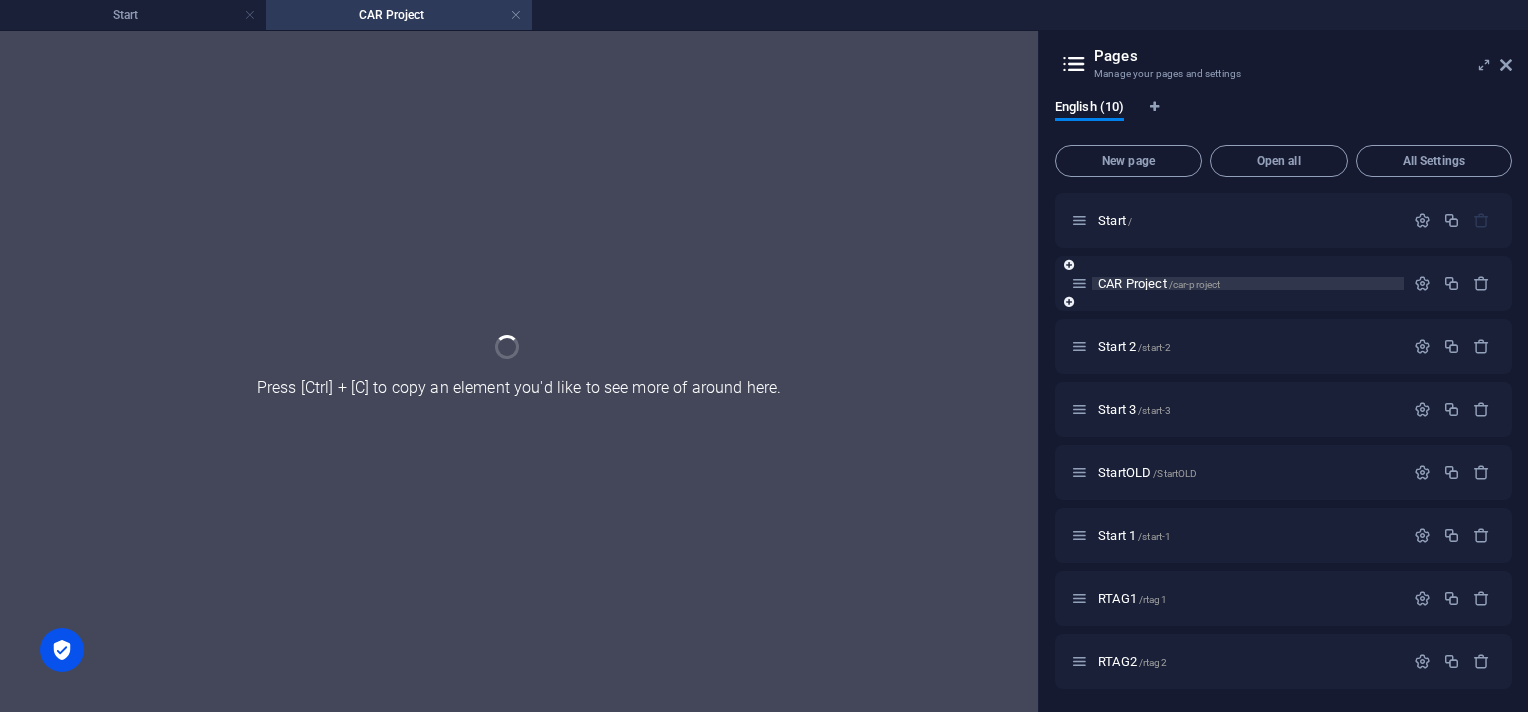 scroll, scrollTop: 0, scrollLeft: 0, axis: both 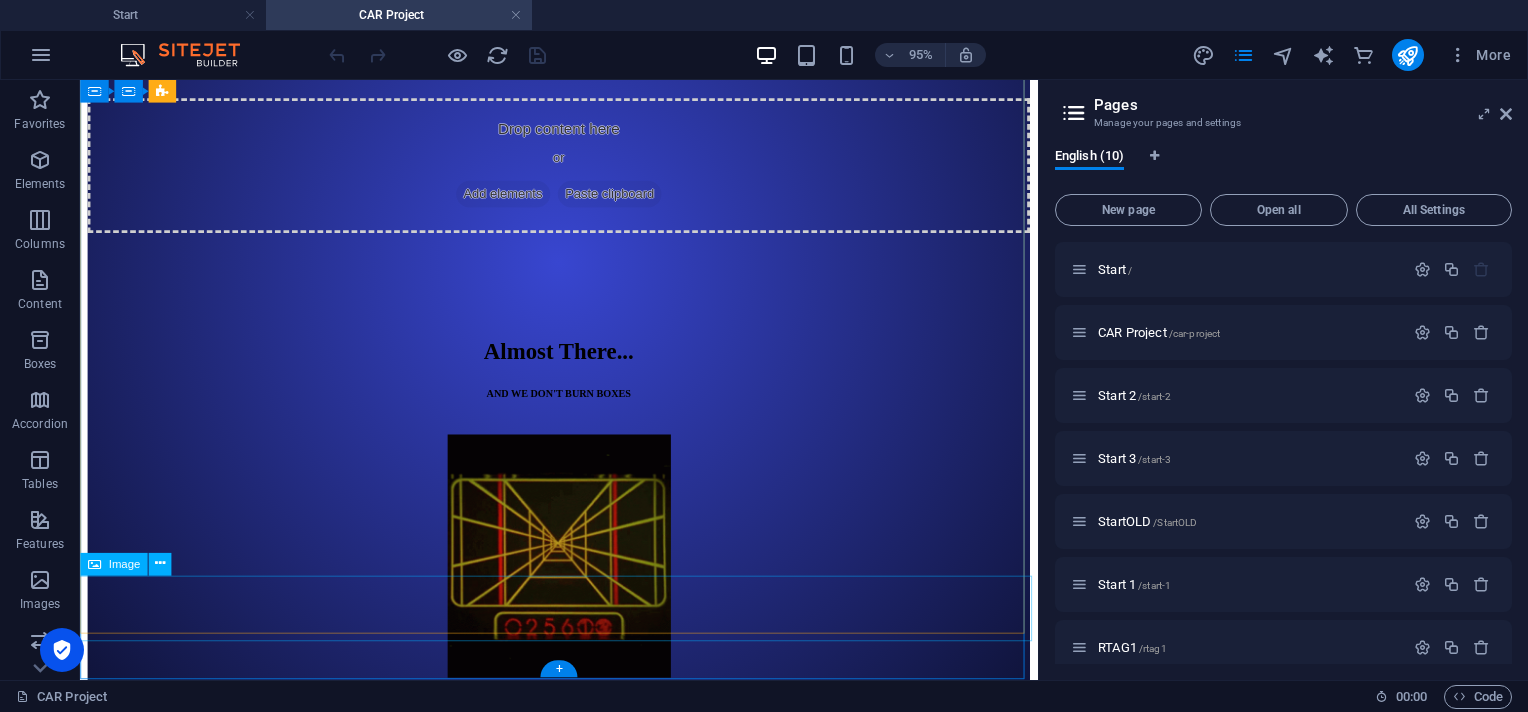 click at bounding box center [584, 968] 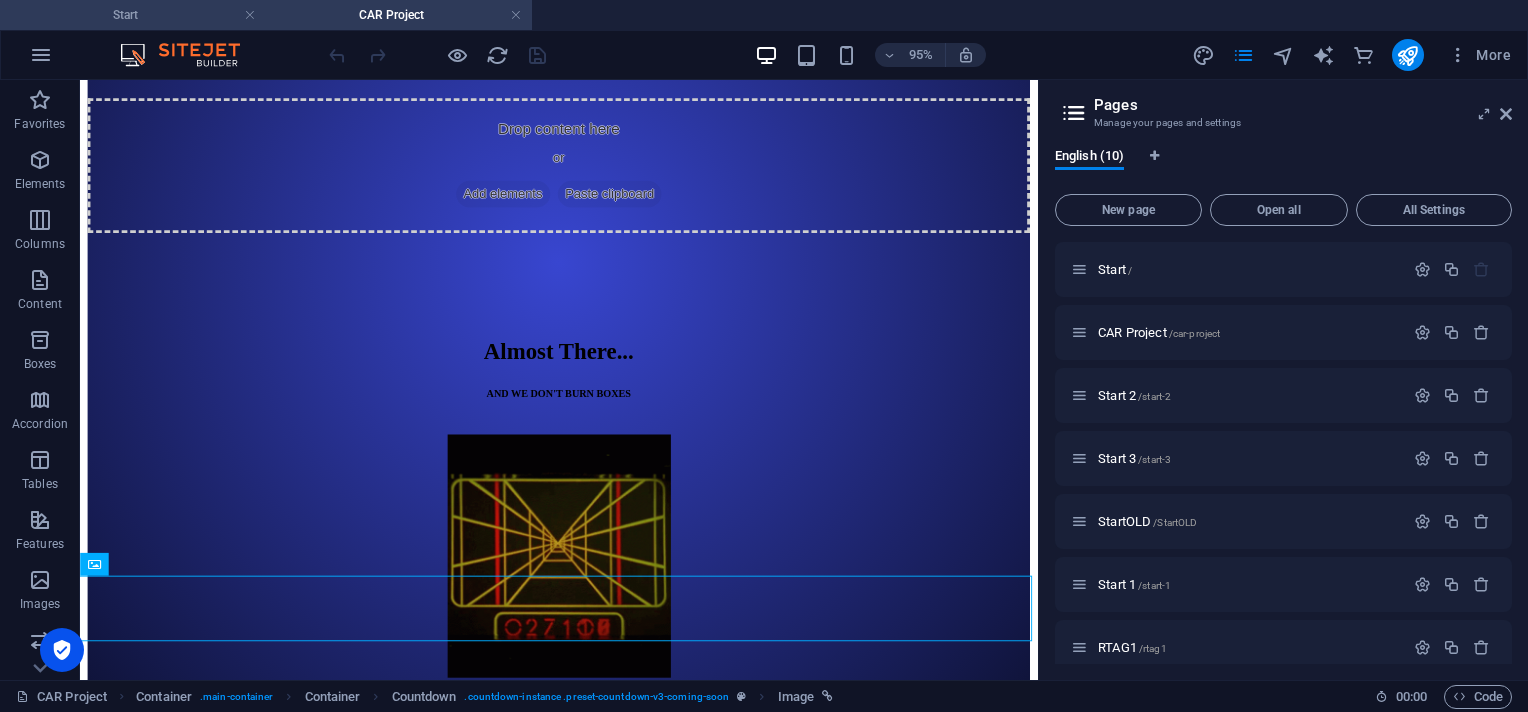 click on "Start" at bounding box center [133, 15] 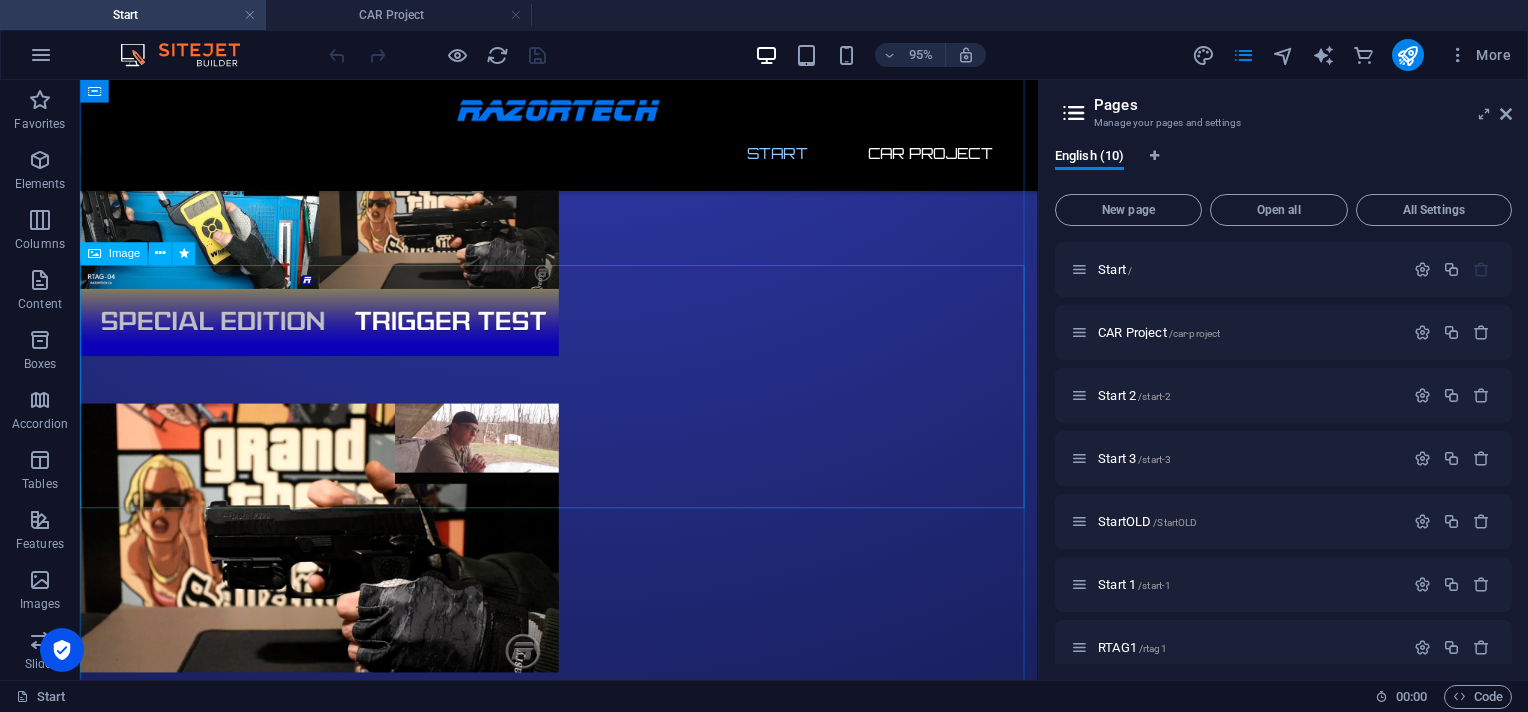 scroll, scrollTop: 2685, scrollLeft: 0, axis: vertical 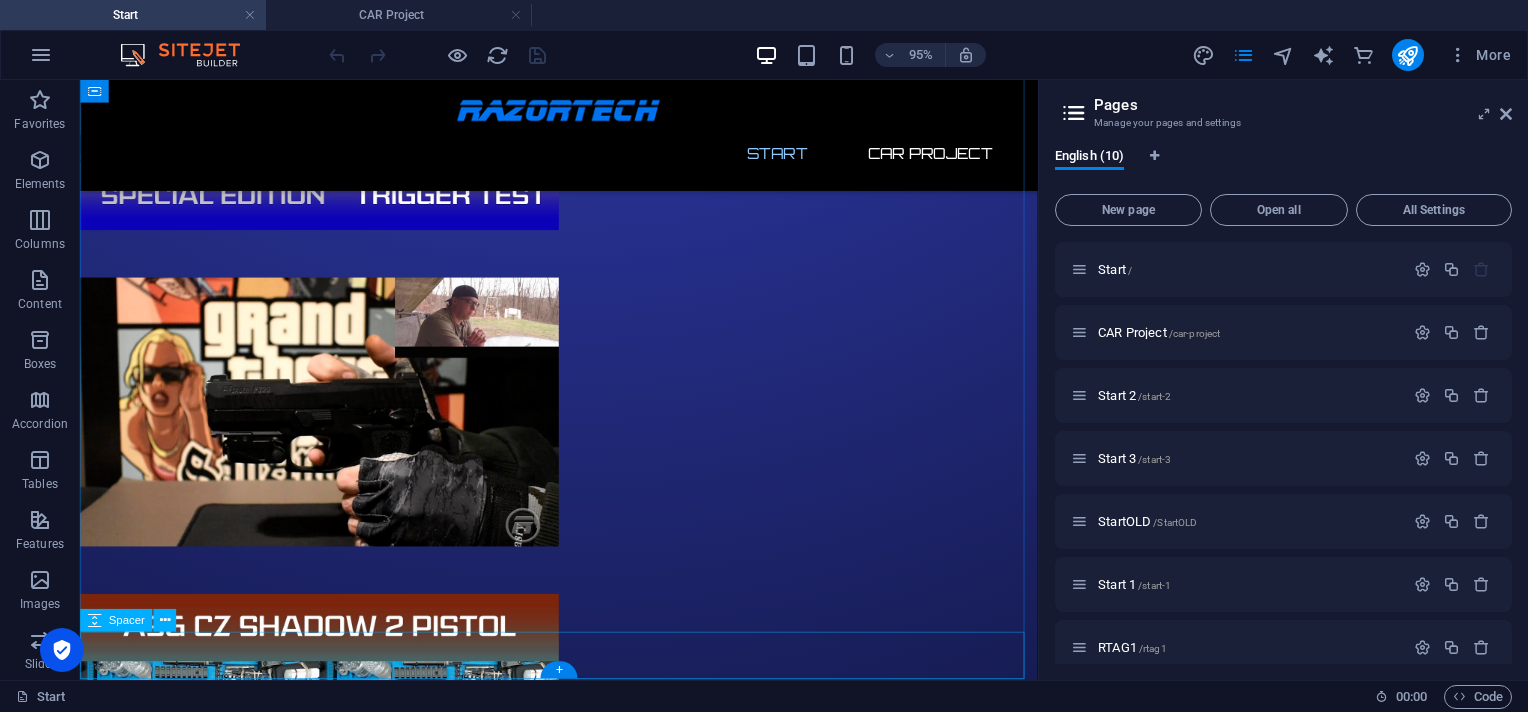 click at bounding box center [584, 1595] 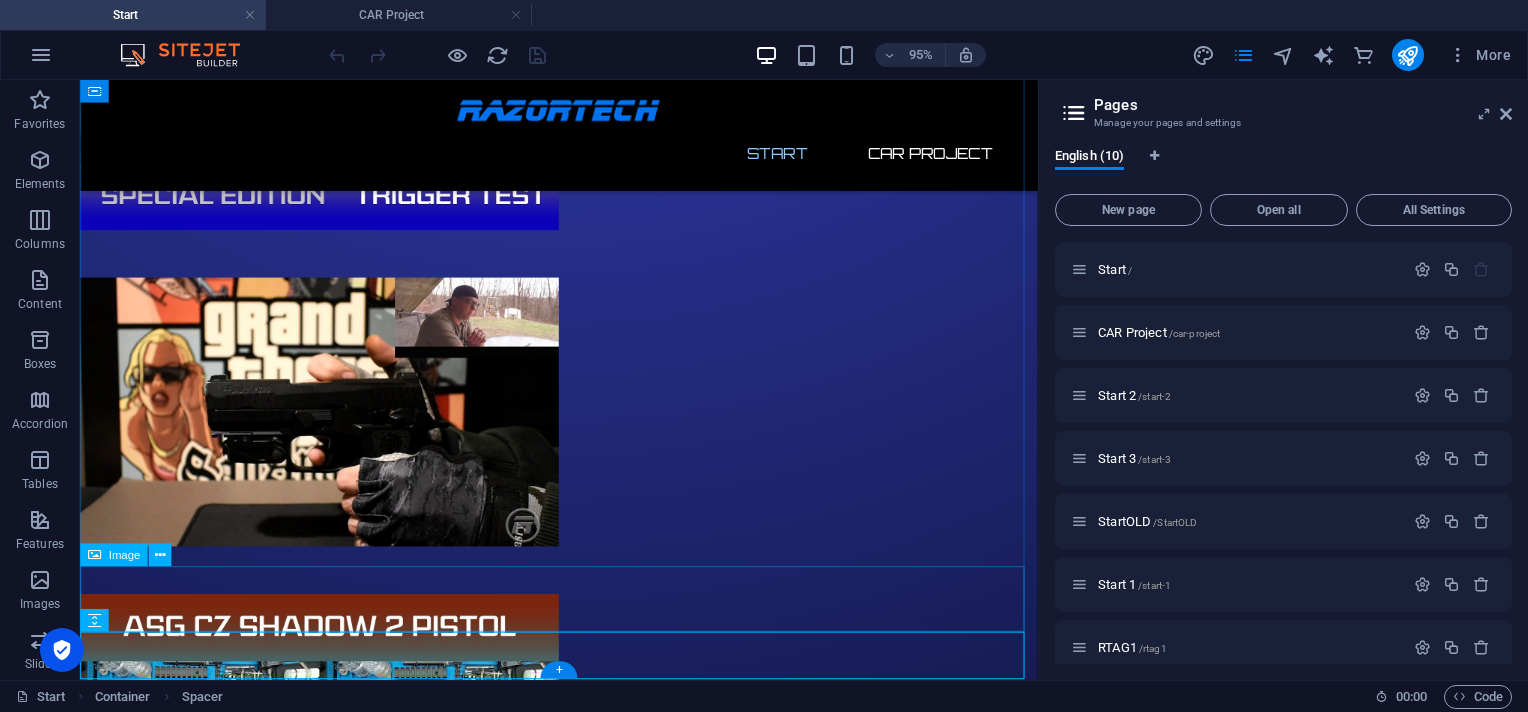 click at bounding box center [584, 1535] 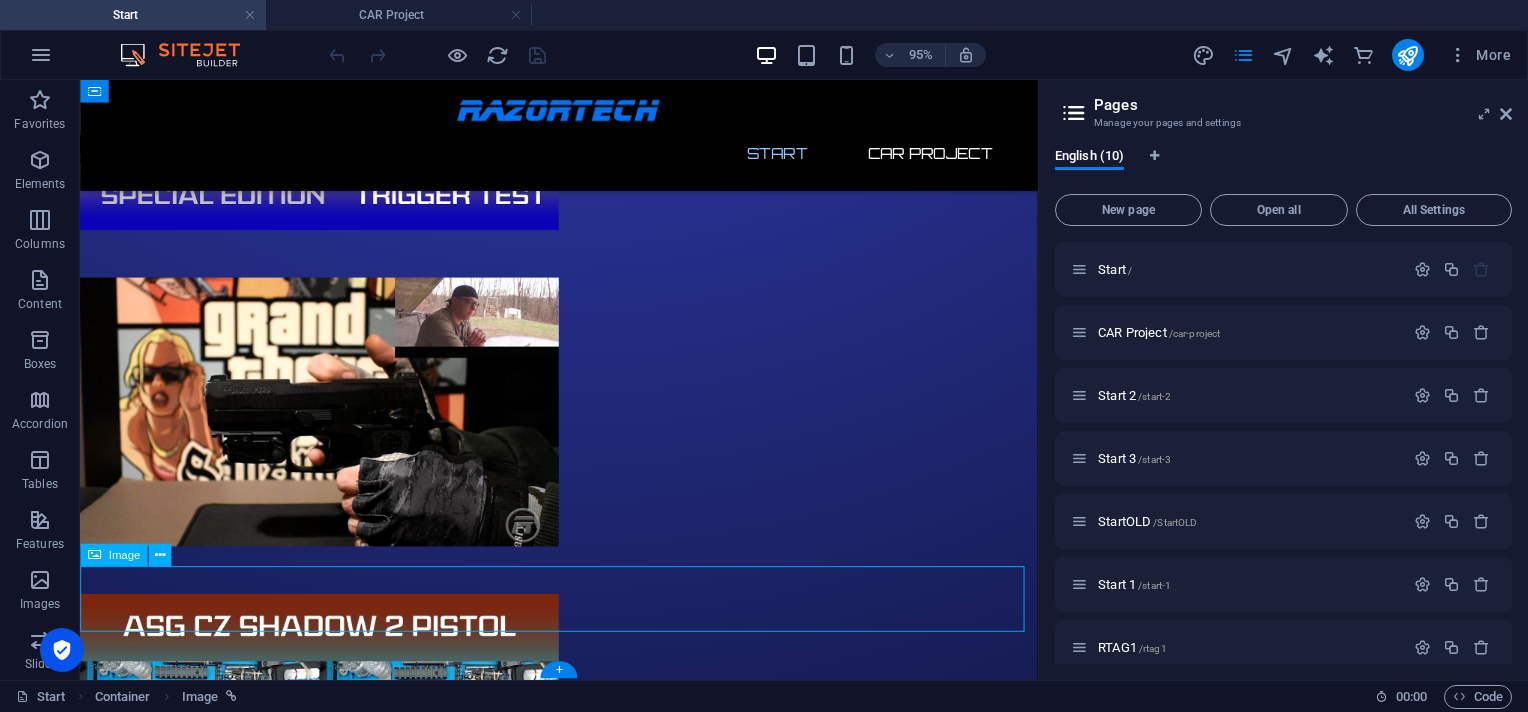 click at bounding box center [584, 1535] 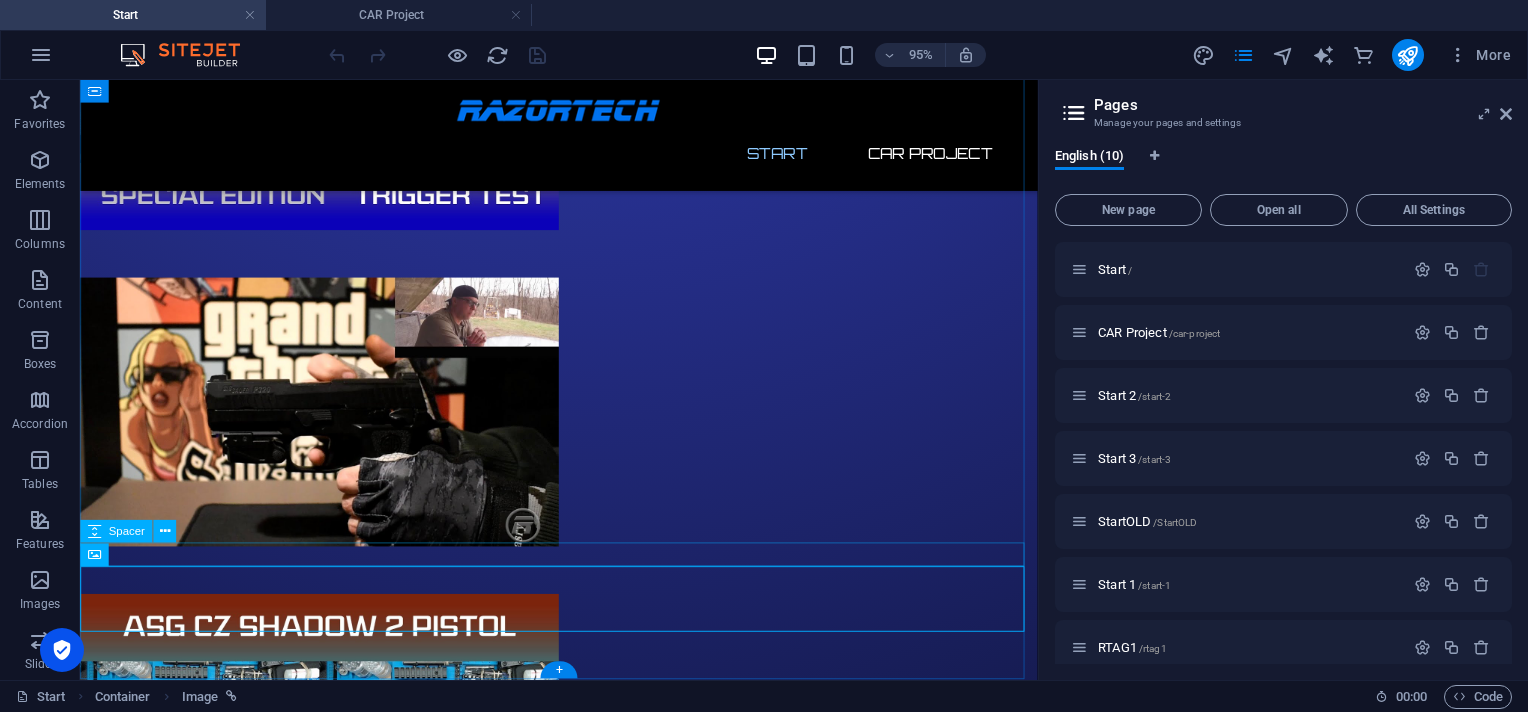 click at bounding box center (584, 1488) 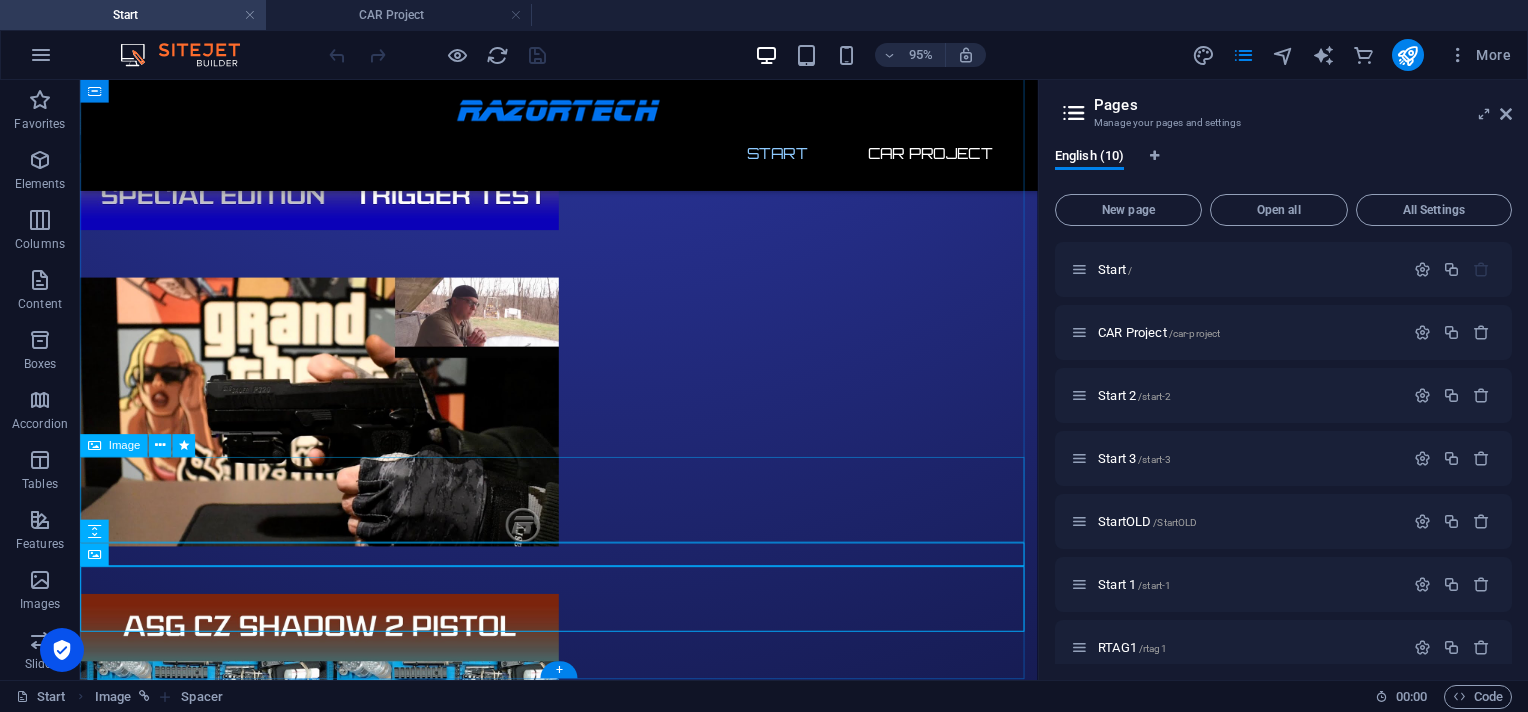 click at bounding box center (584, 1431) 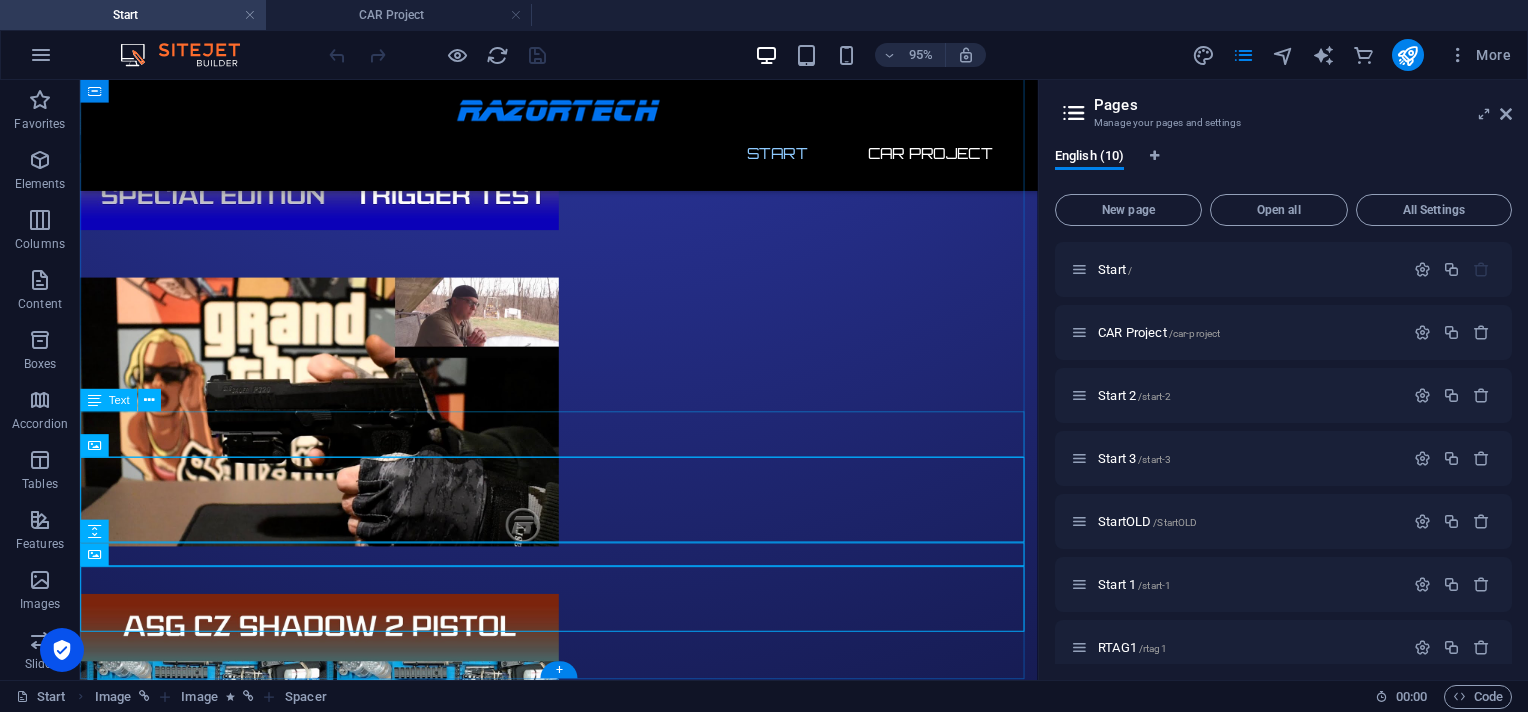 click on "Dedicated to 1% Airgunners - Shoot for the Max!" at bounding box center [584, 1362] 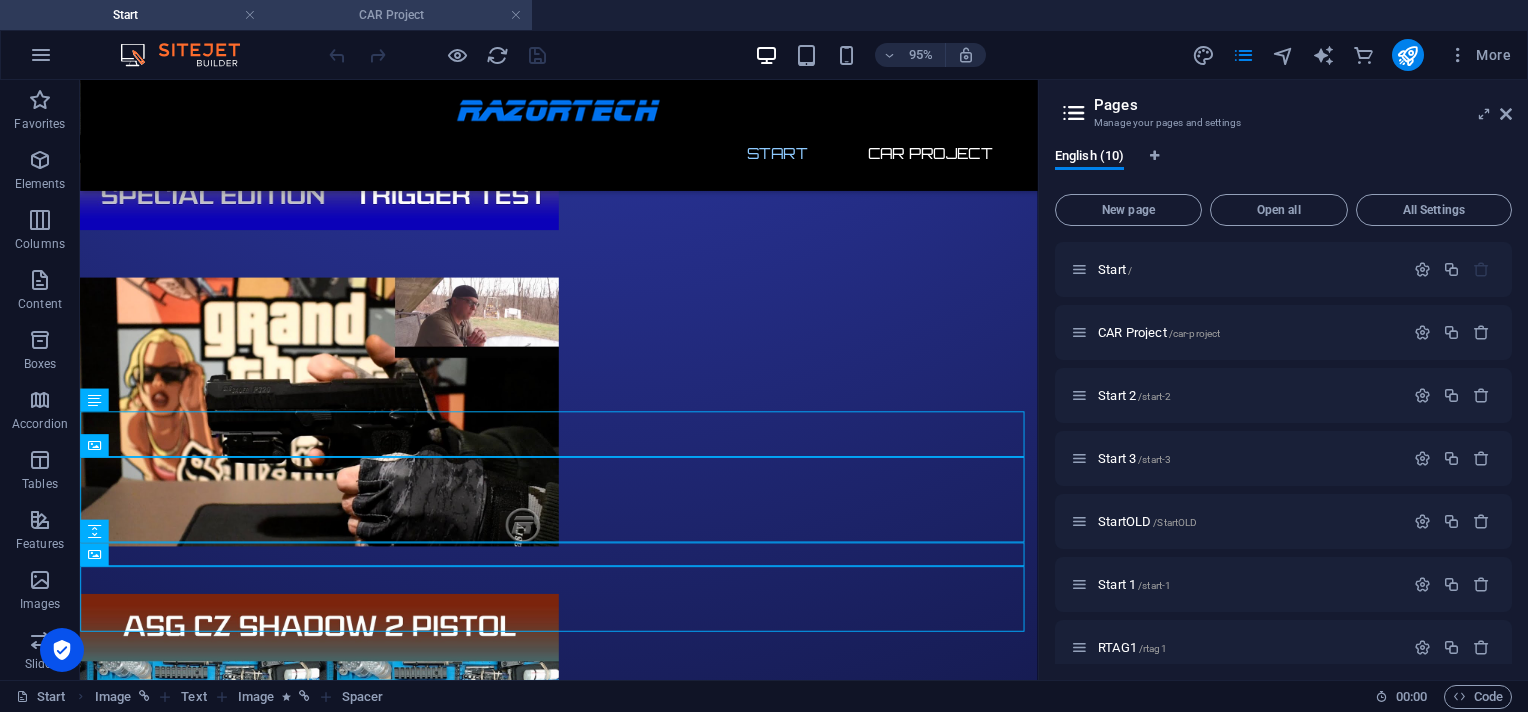click on "CAR Project" at bounding box center (399, 15) 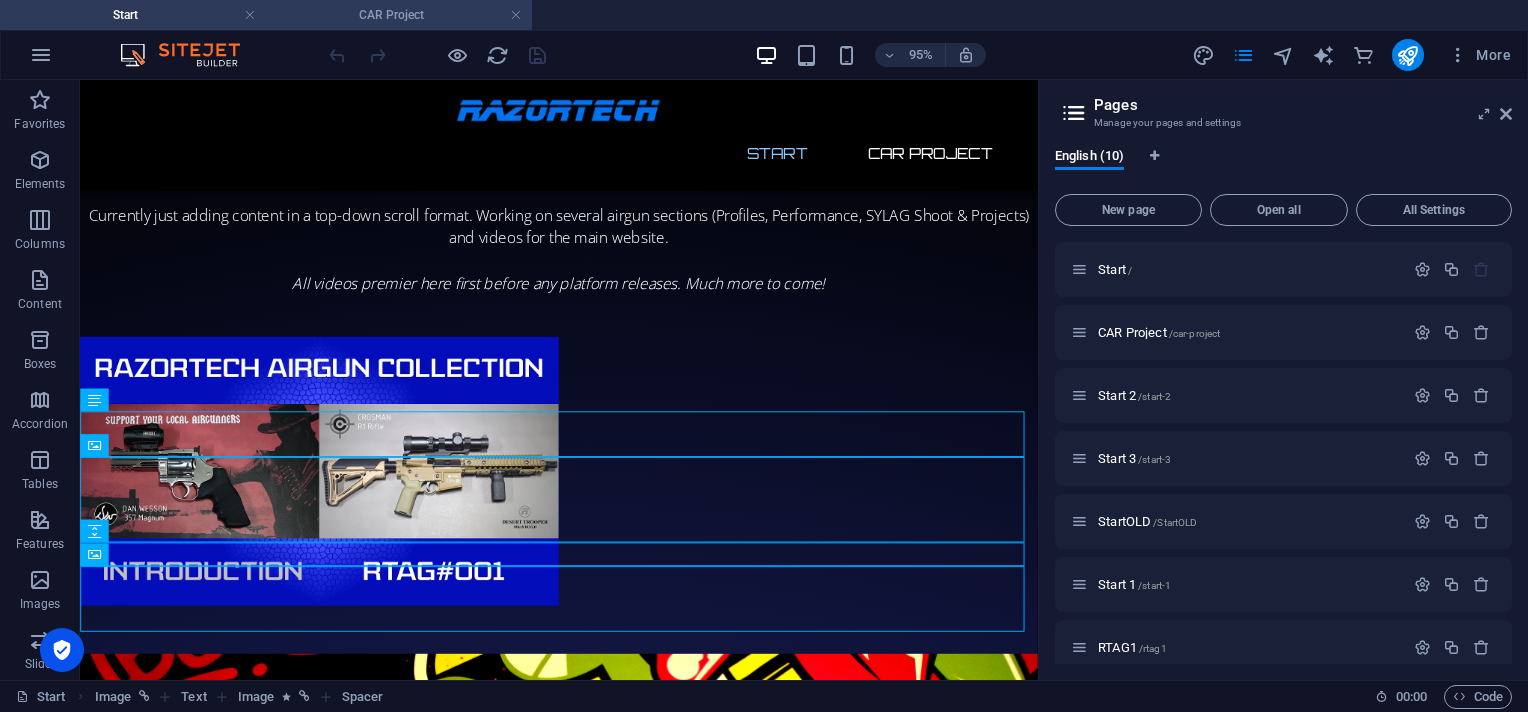 scroll, scrollTop: 597, scrollLeft: 0, axis: vertical 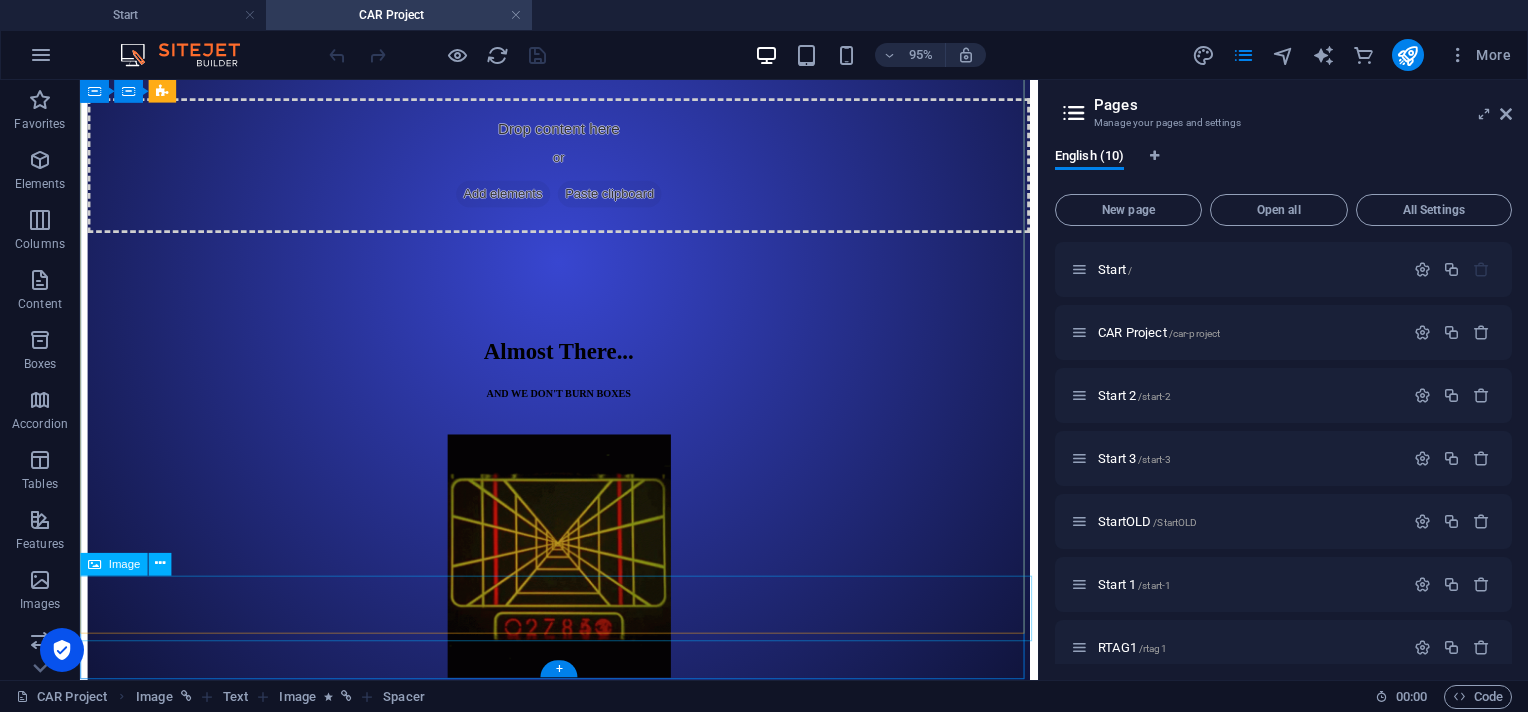 click at bounding box center [584, 968] 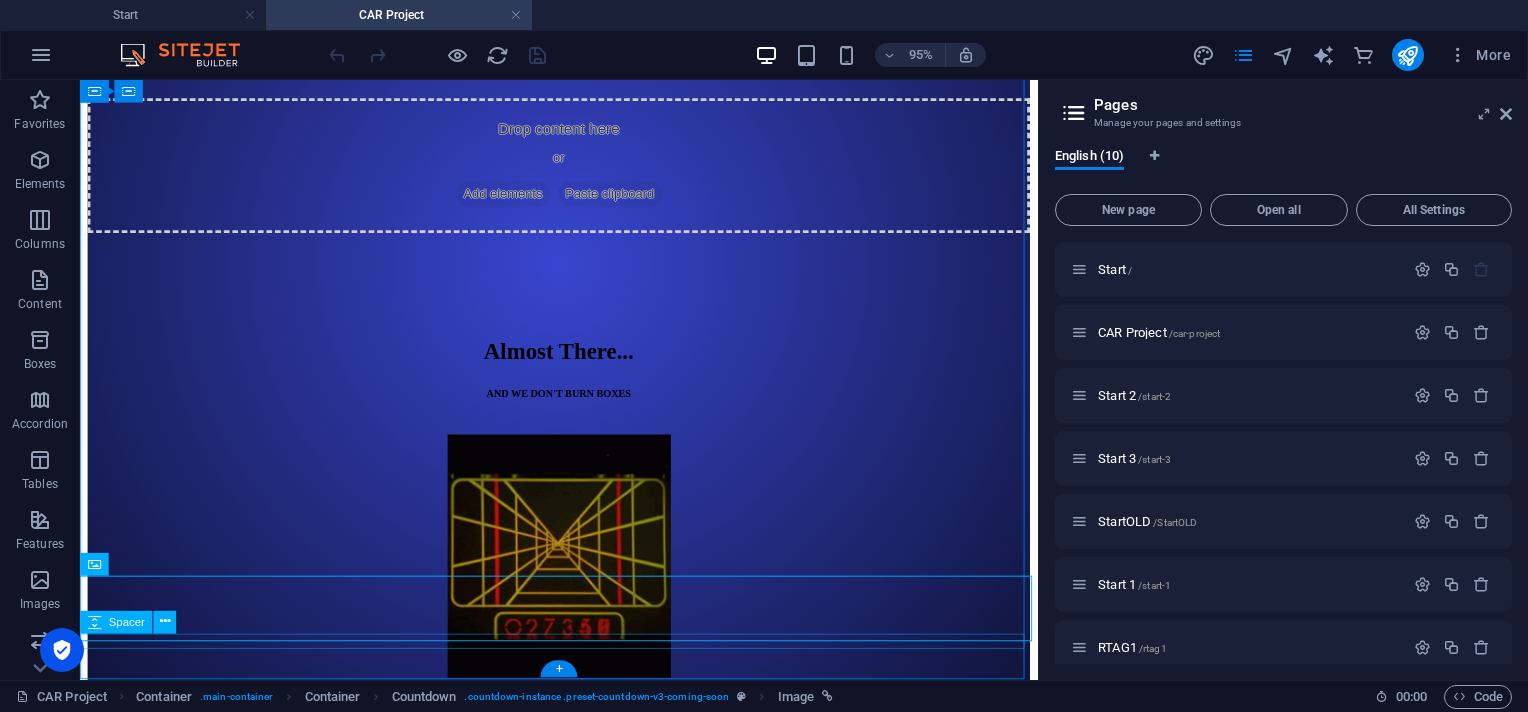 click at bounding box center (584, 1013) 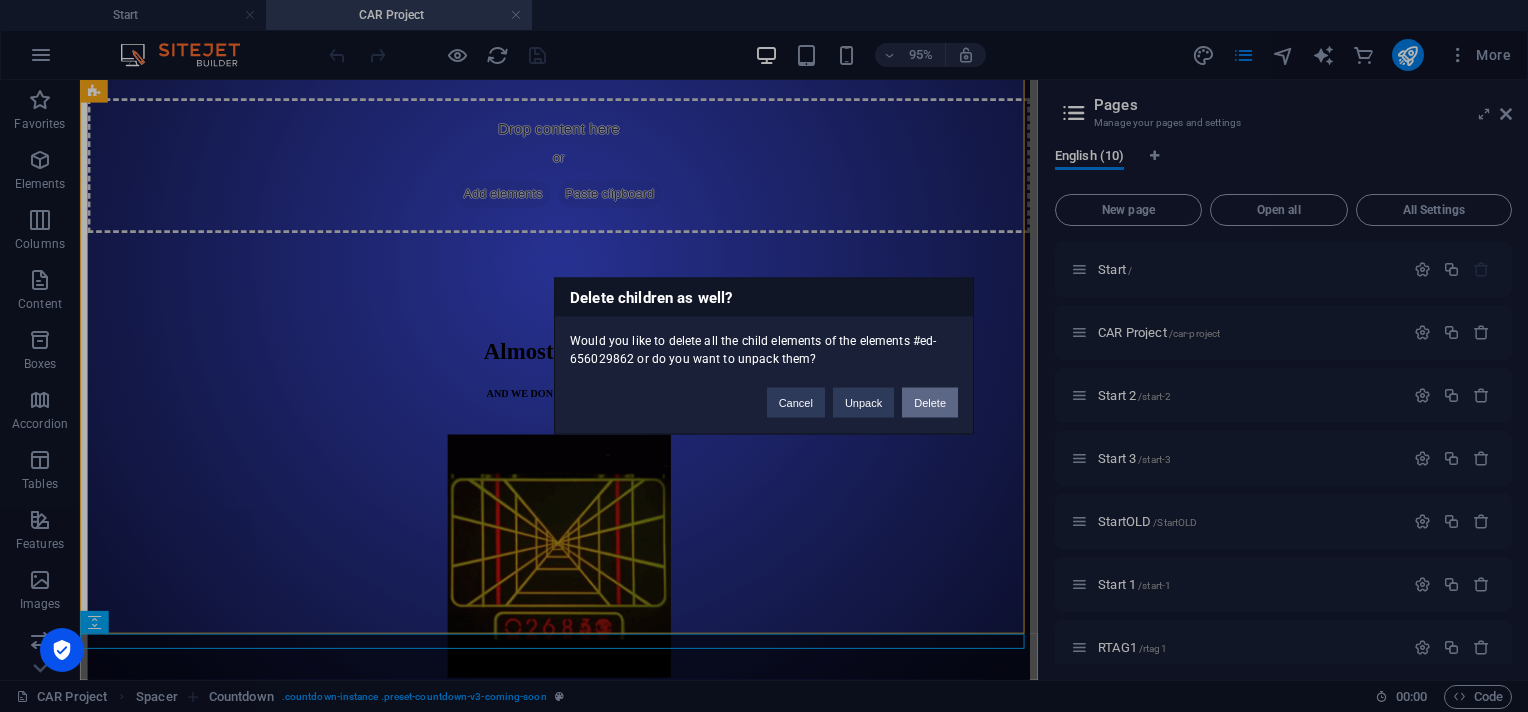 type 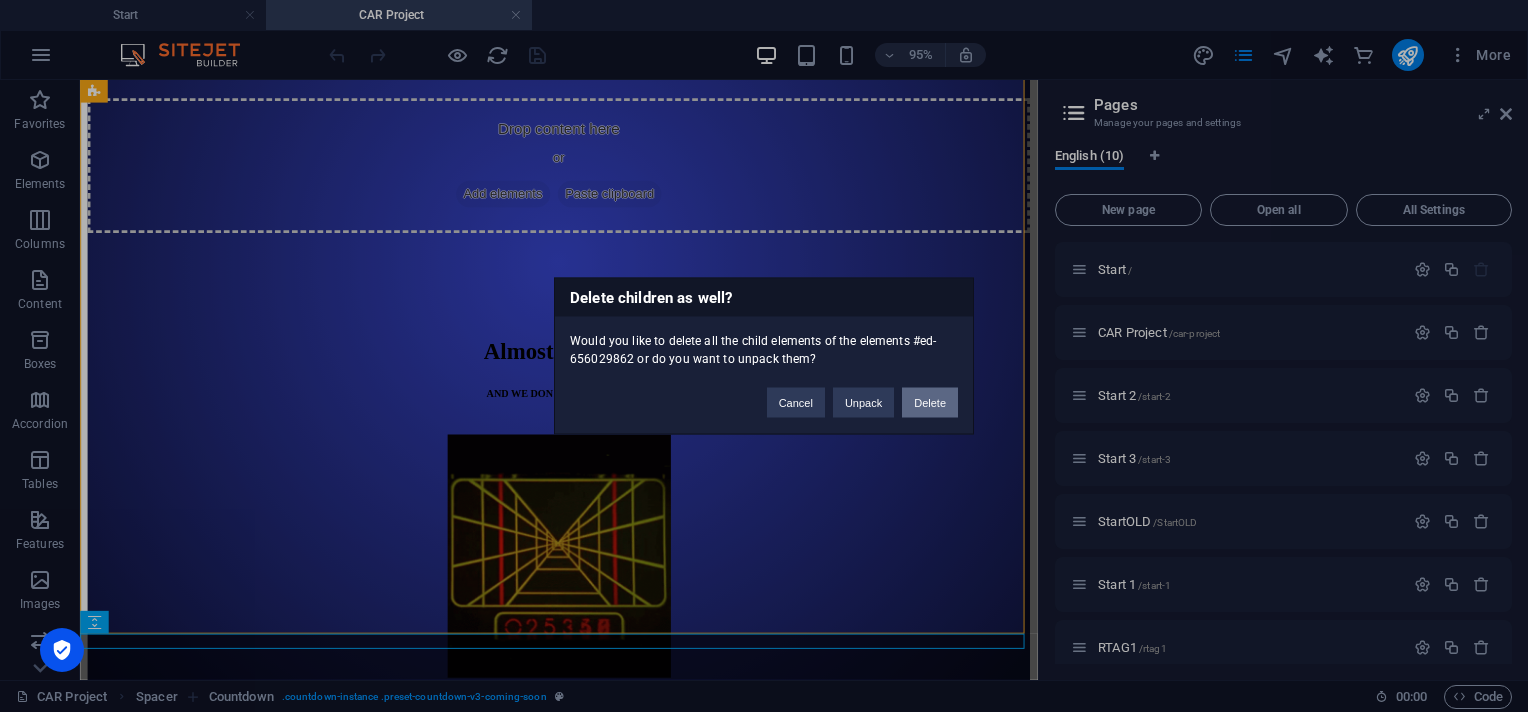 click on "Delete" at bounding box center [930, 403] 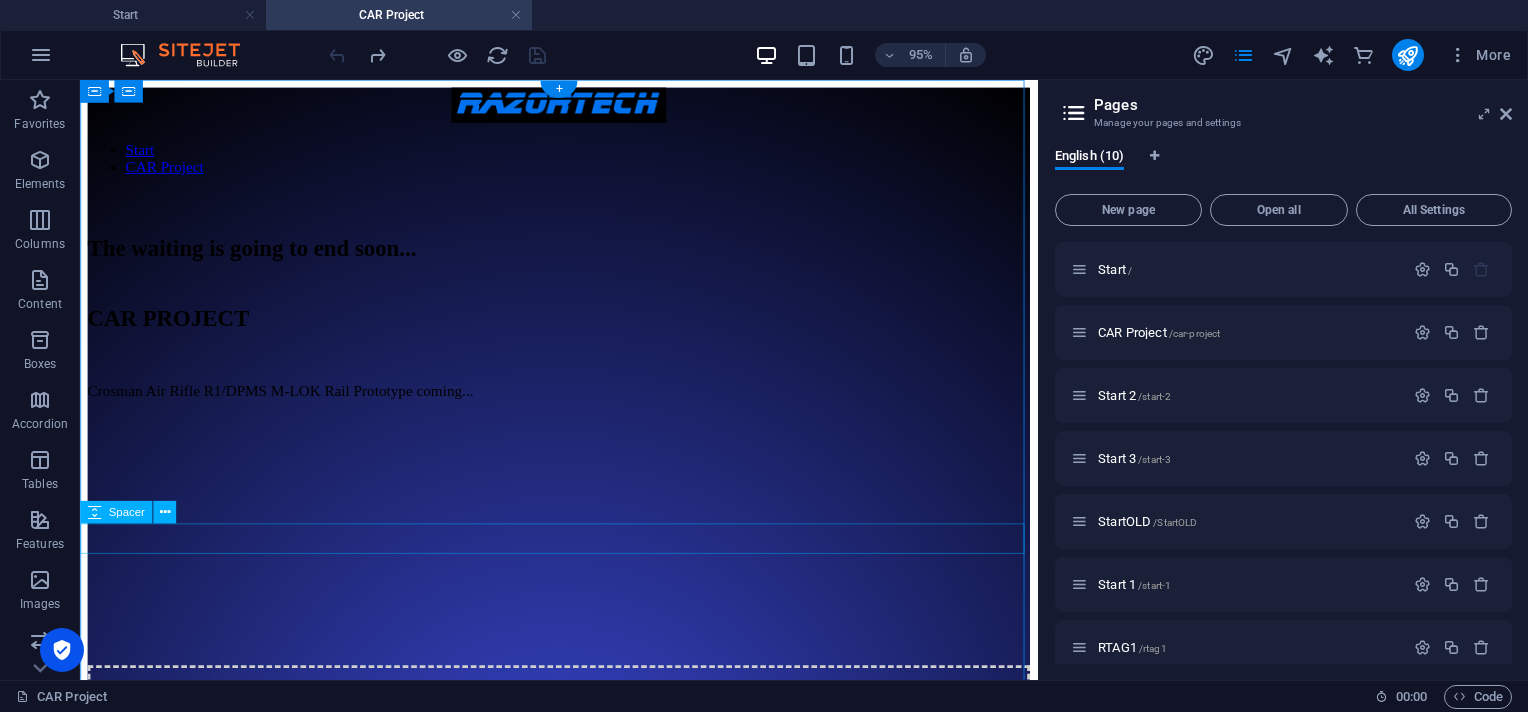 scroll, scrollTop: 597, scrollLeft: 0, axis: vertical 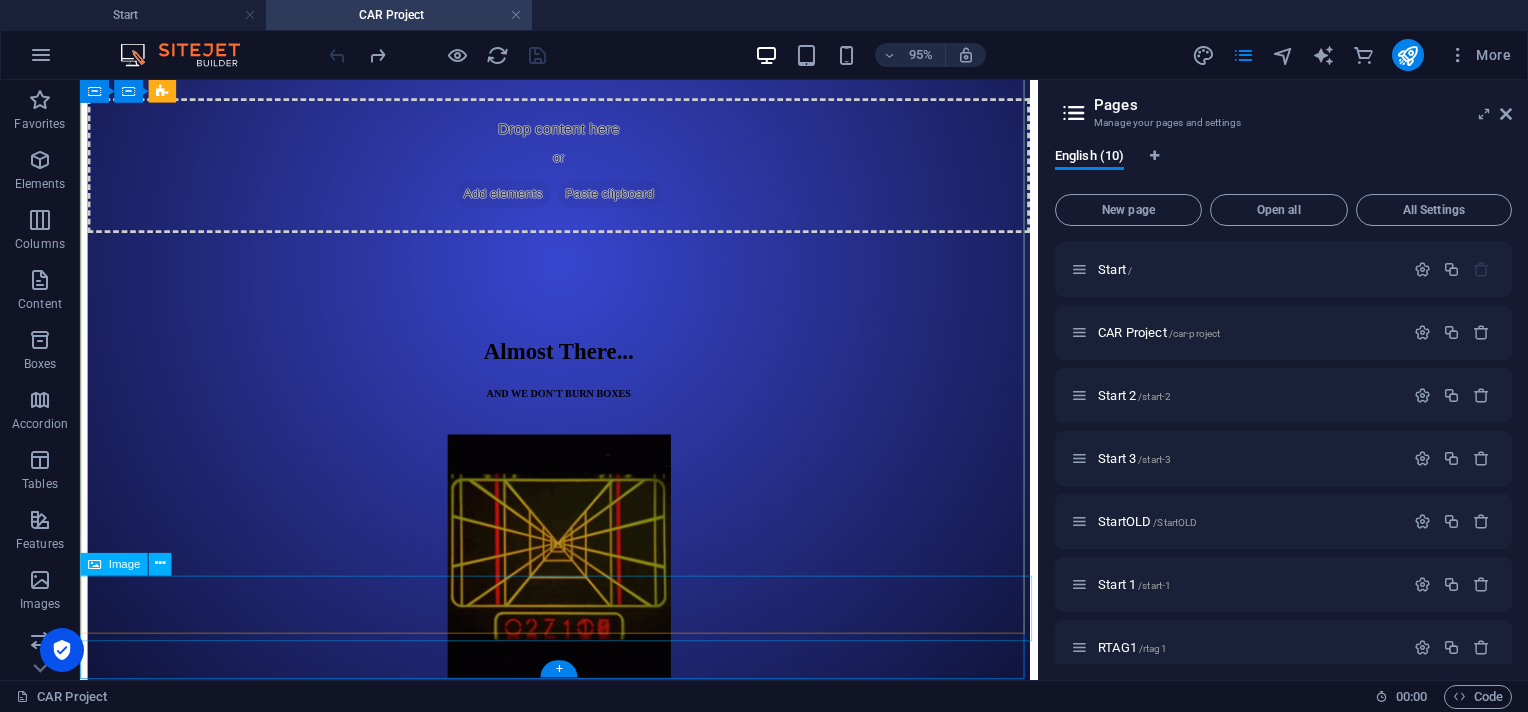 click at bounding box center [584, 968] 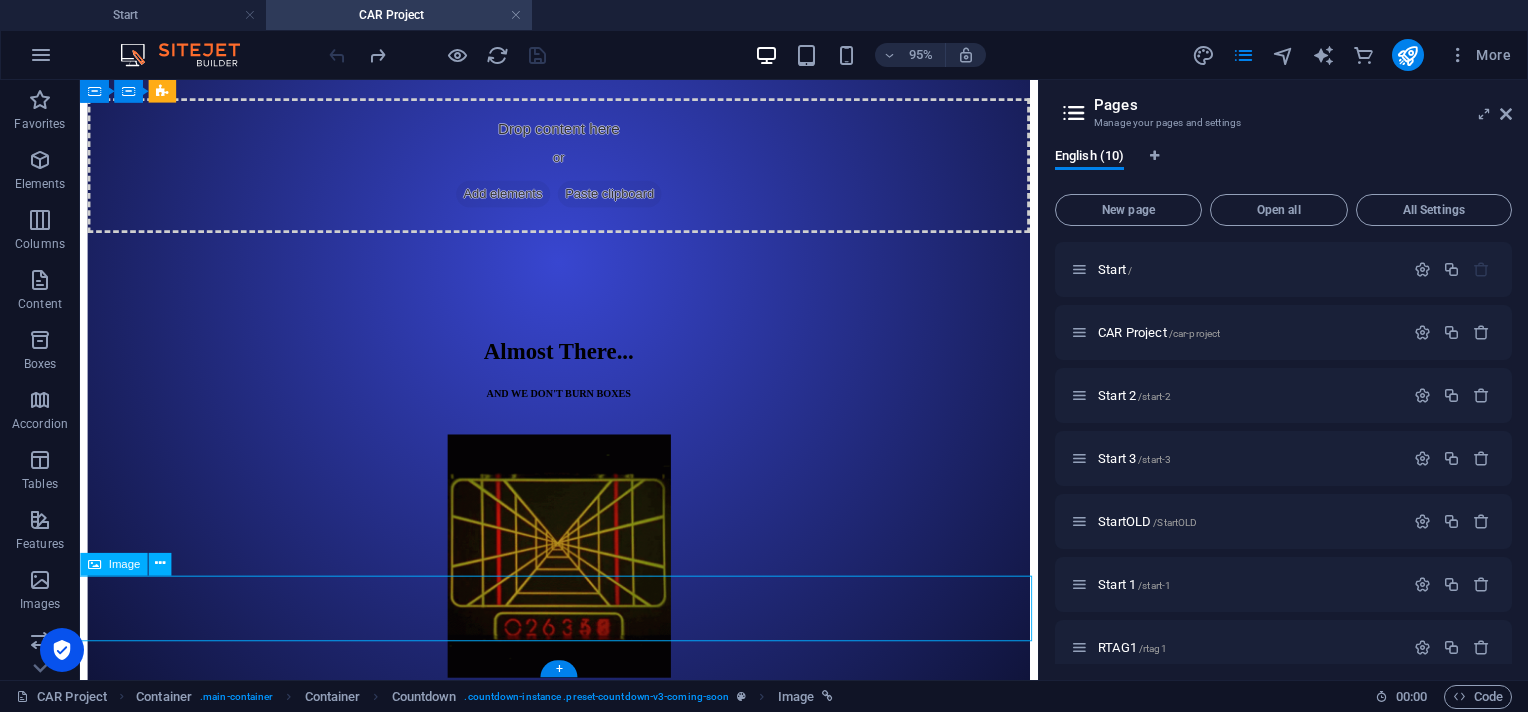 scroll, scrollTop: 528, scrollLeft: 0, axis: vertical 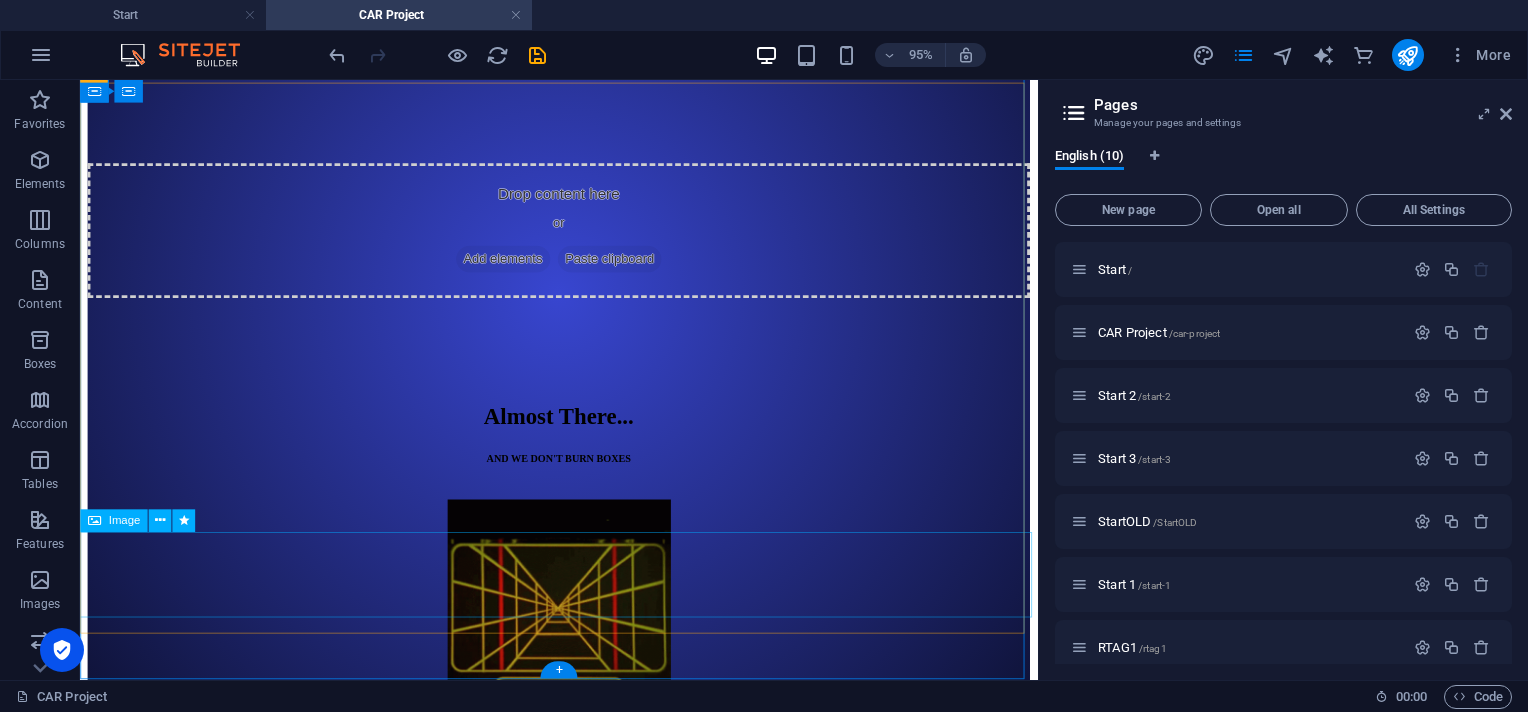 click at bounding box center [584, 929] 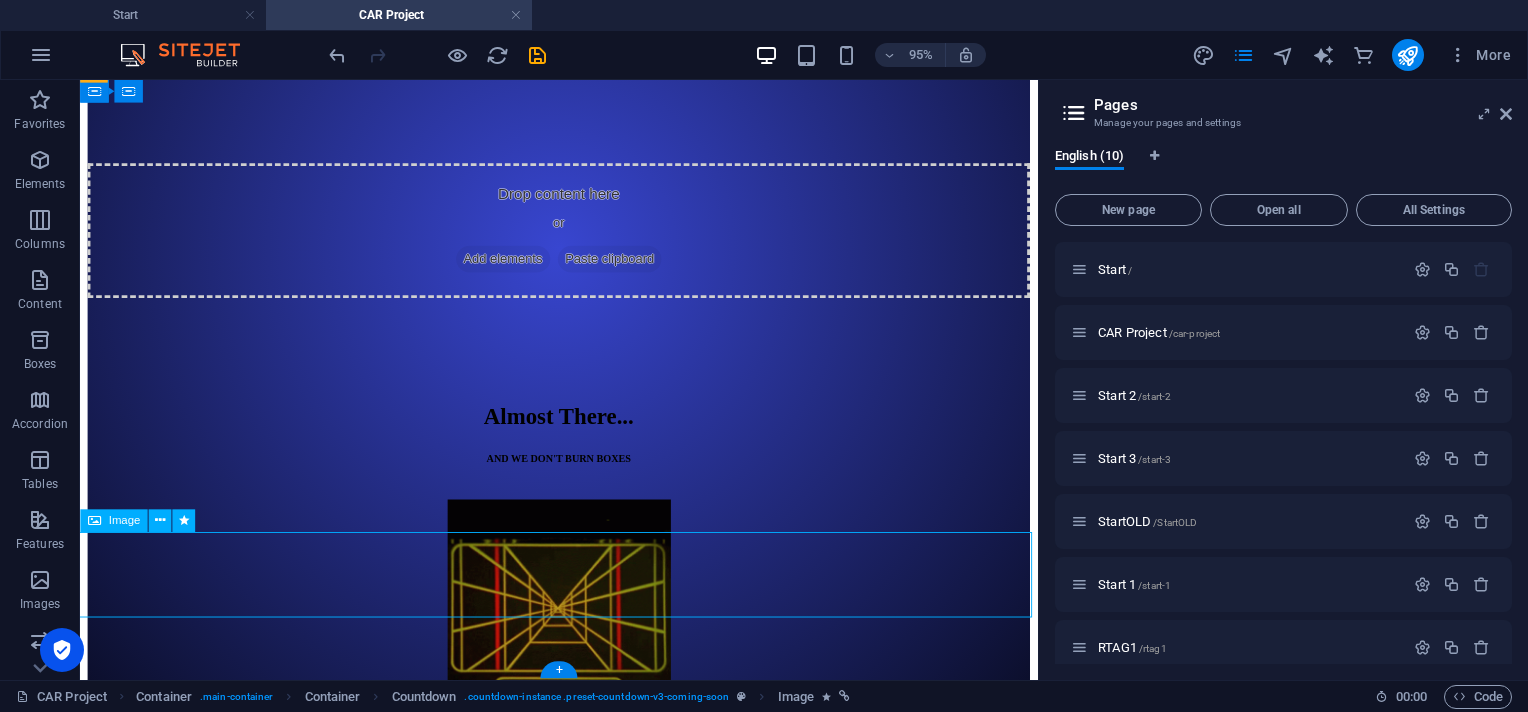 scroll, scrollTop: 438, scrollLeft: 0, axis: vertical 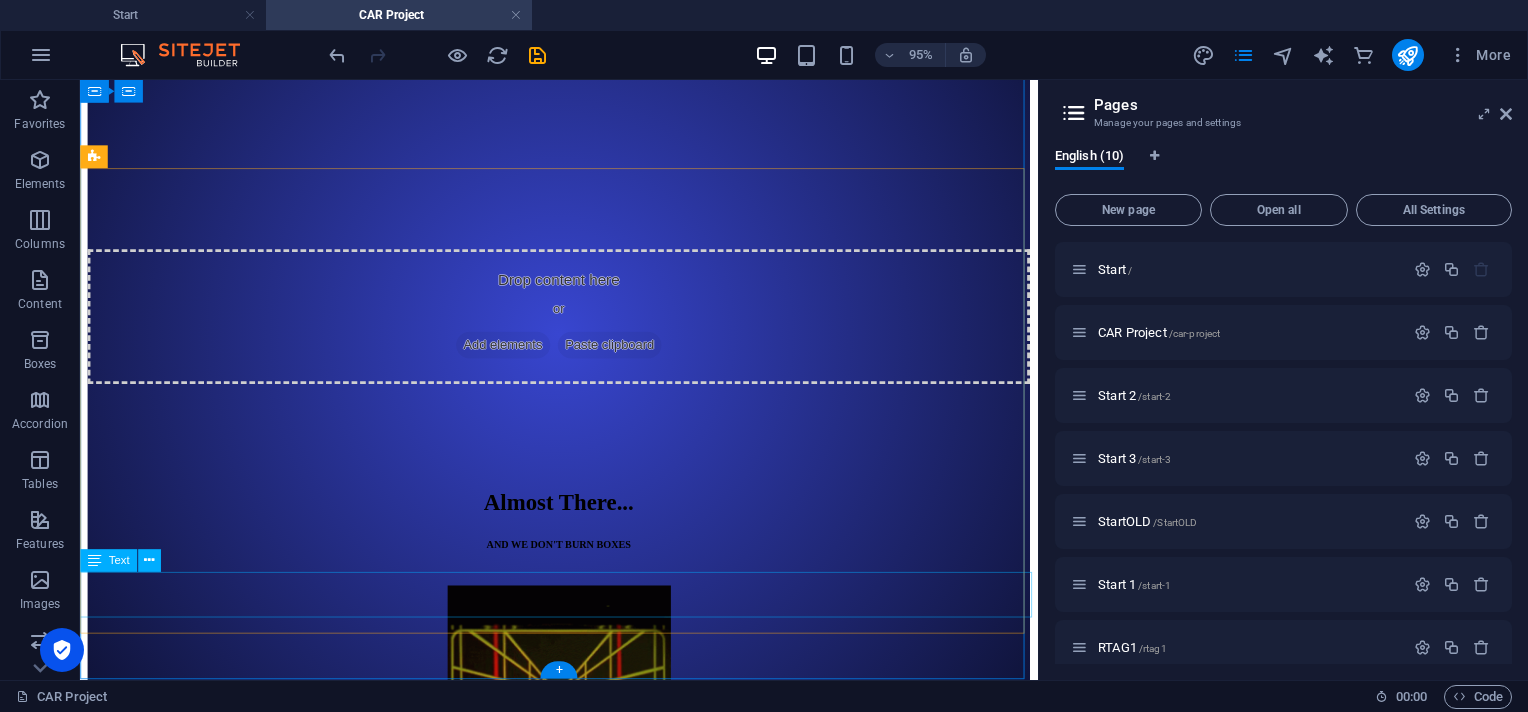 click on "Dedicated to 1% Airgunners - Shoot for the Max!" at bounding box center [584, 938] 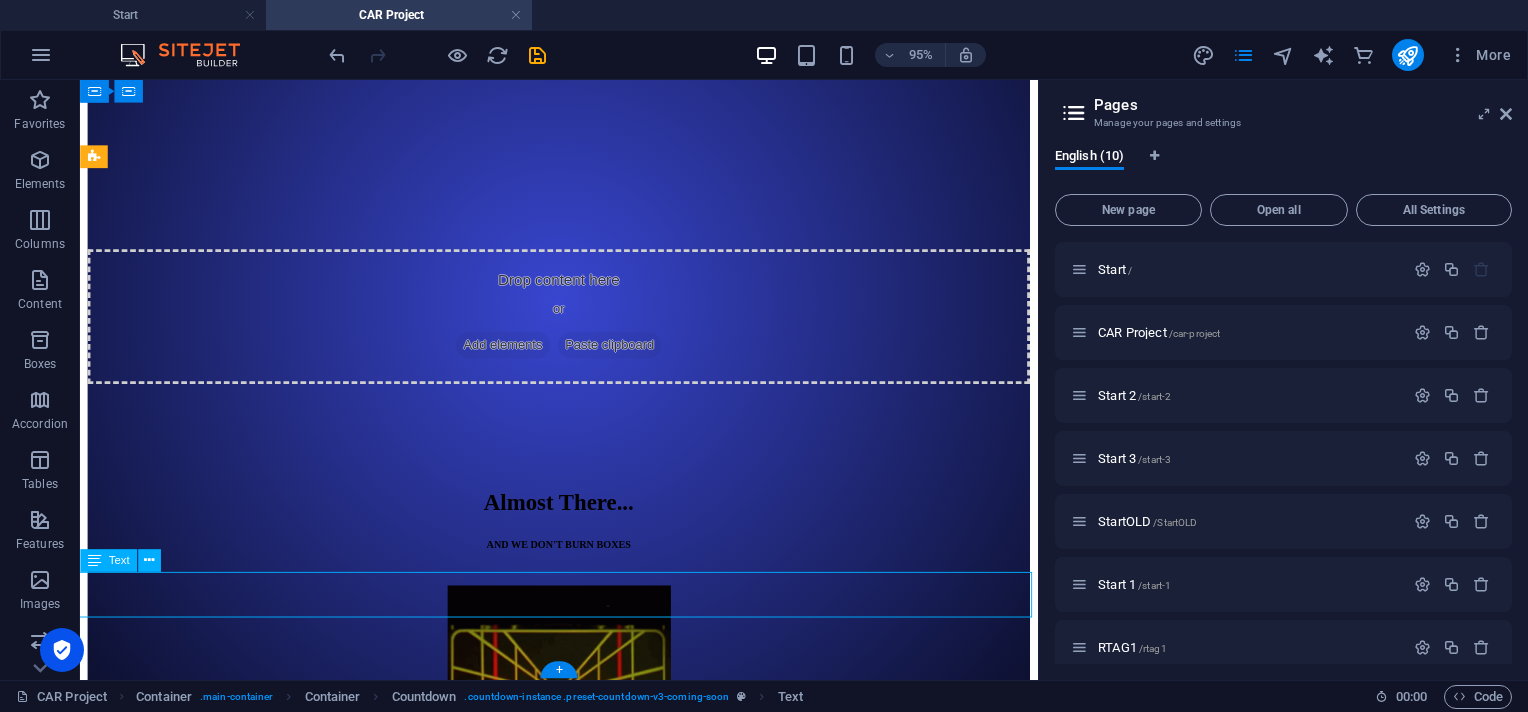 scroll, scrollTop: 390, scrollLeft: 0, axis: vertical 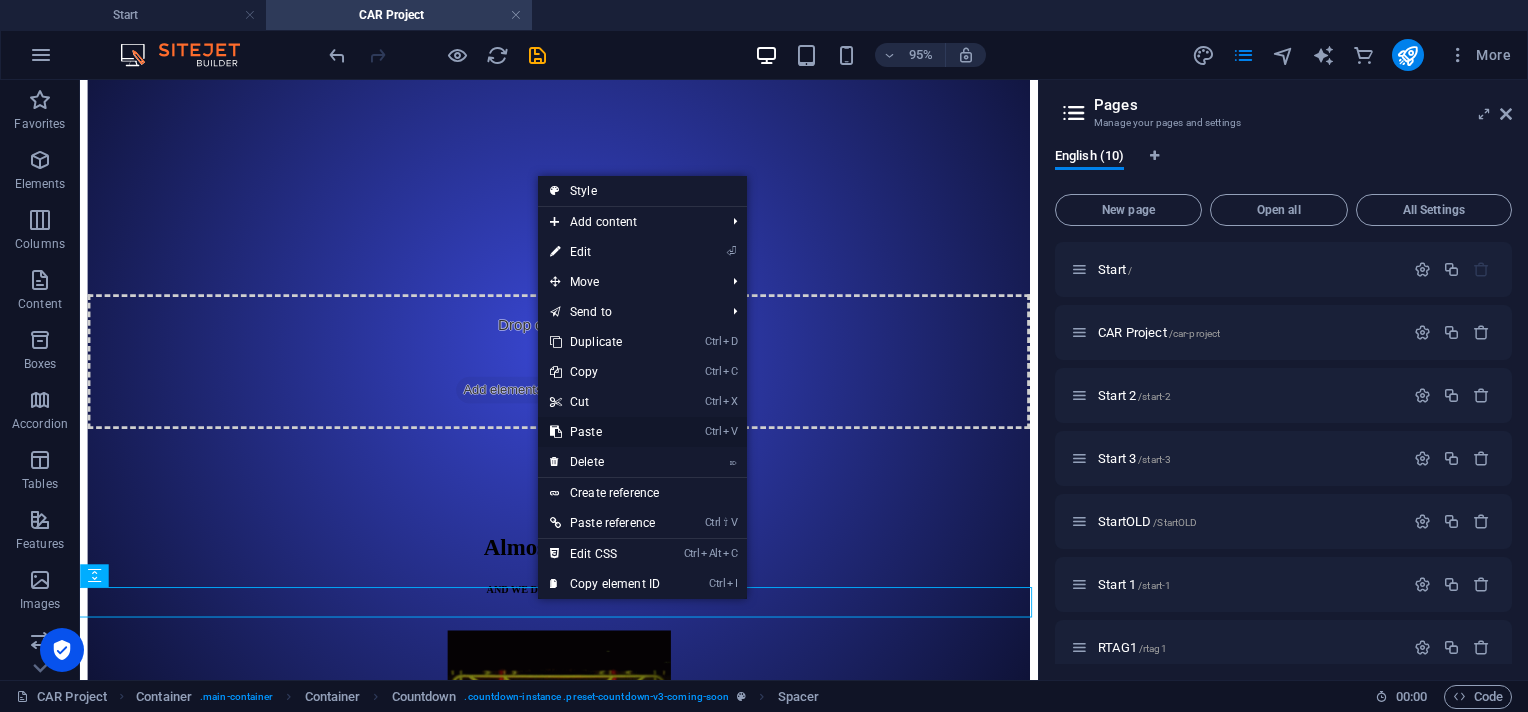 click on "Ctrl V  Paste" at bounding box center (605, 432) 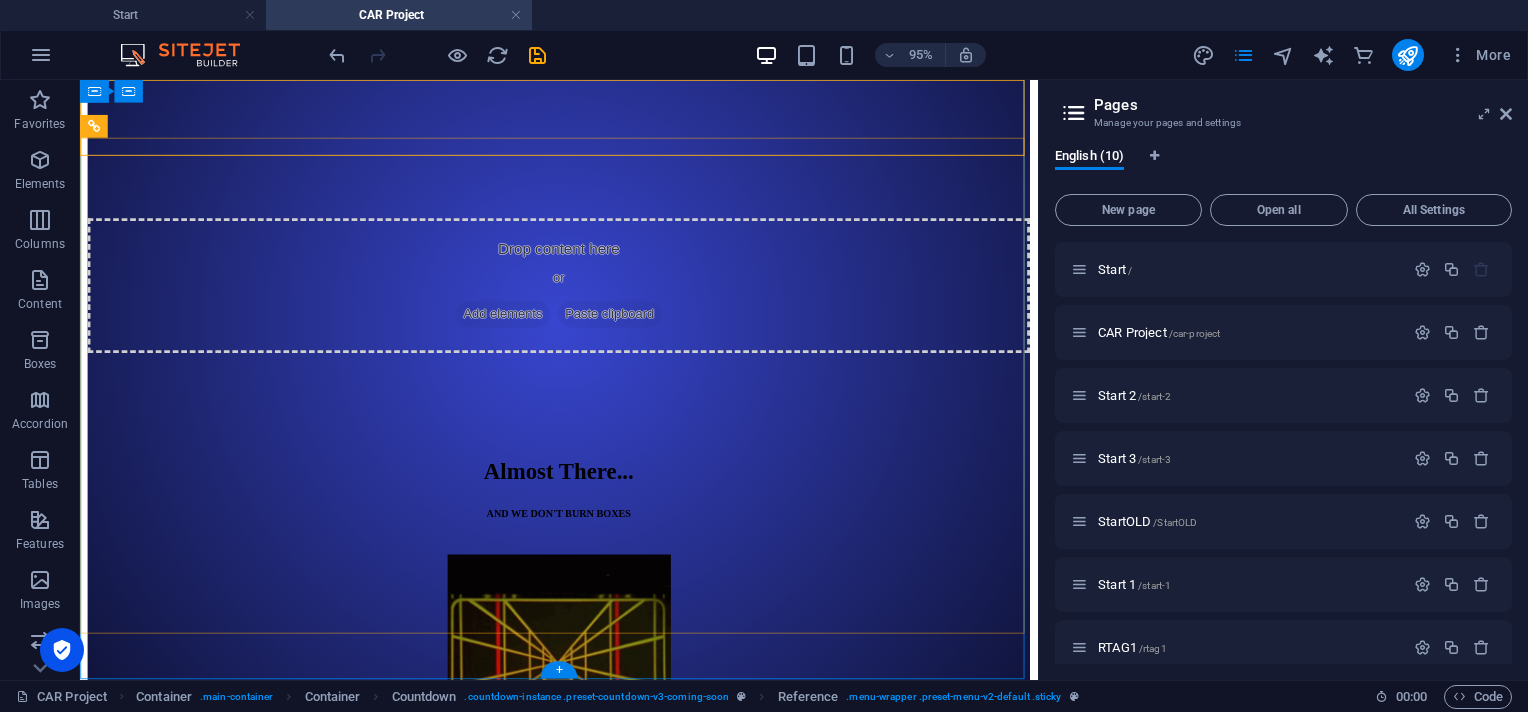scroll, scrollTop: 390, scrollLeft: 0, axis: vertical 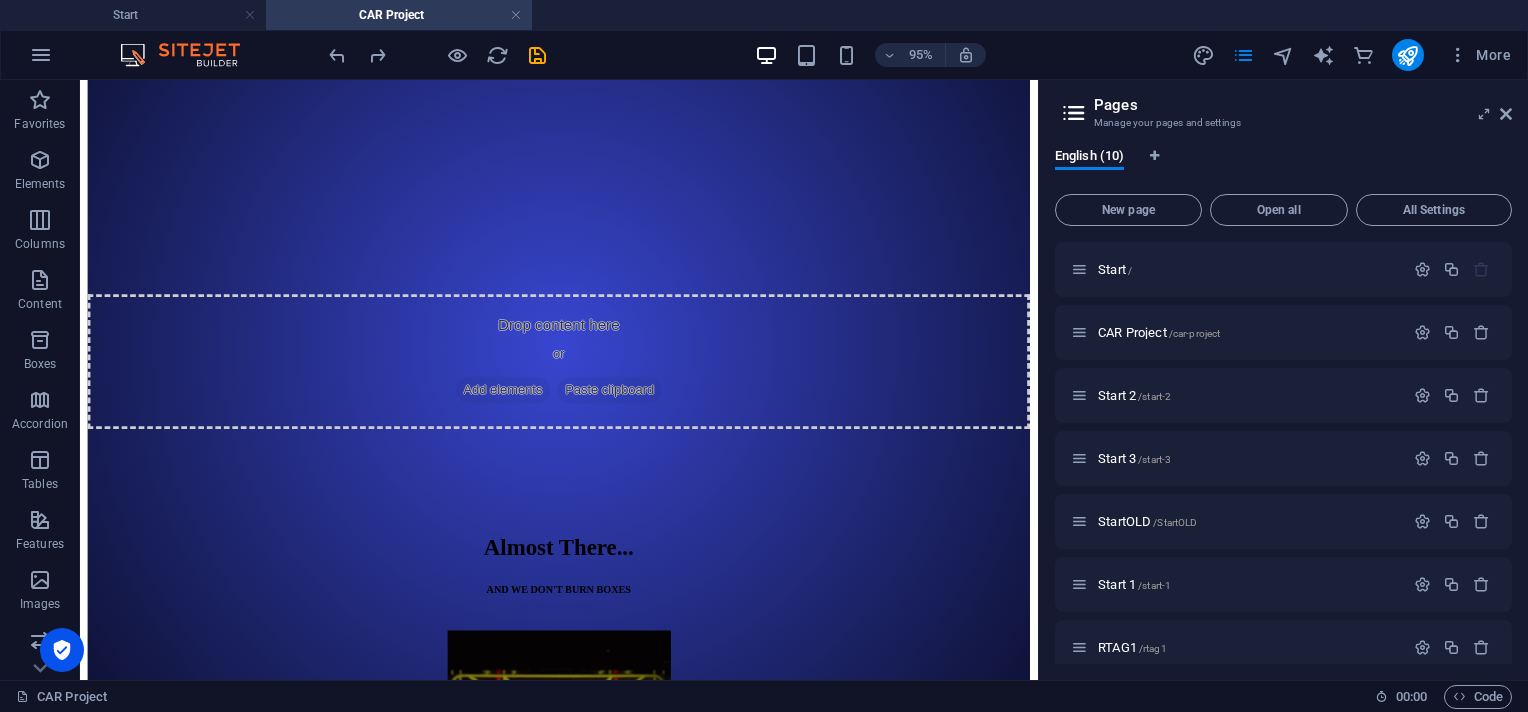click on "CAR Project" at bounding box center [399, 15] 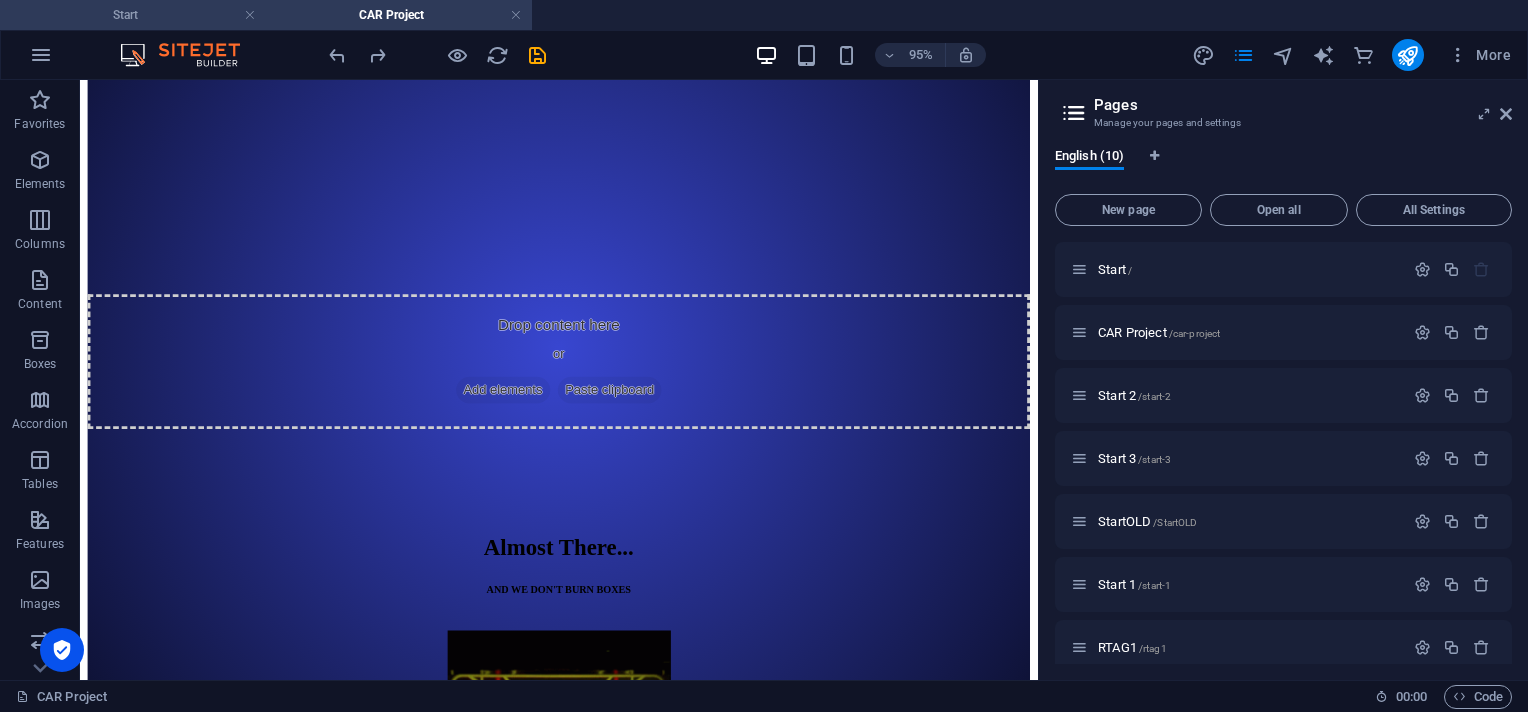 click on "Start" at bounding box center [133, 15] 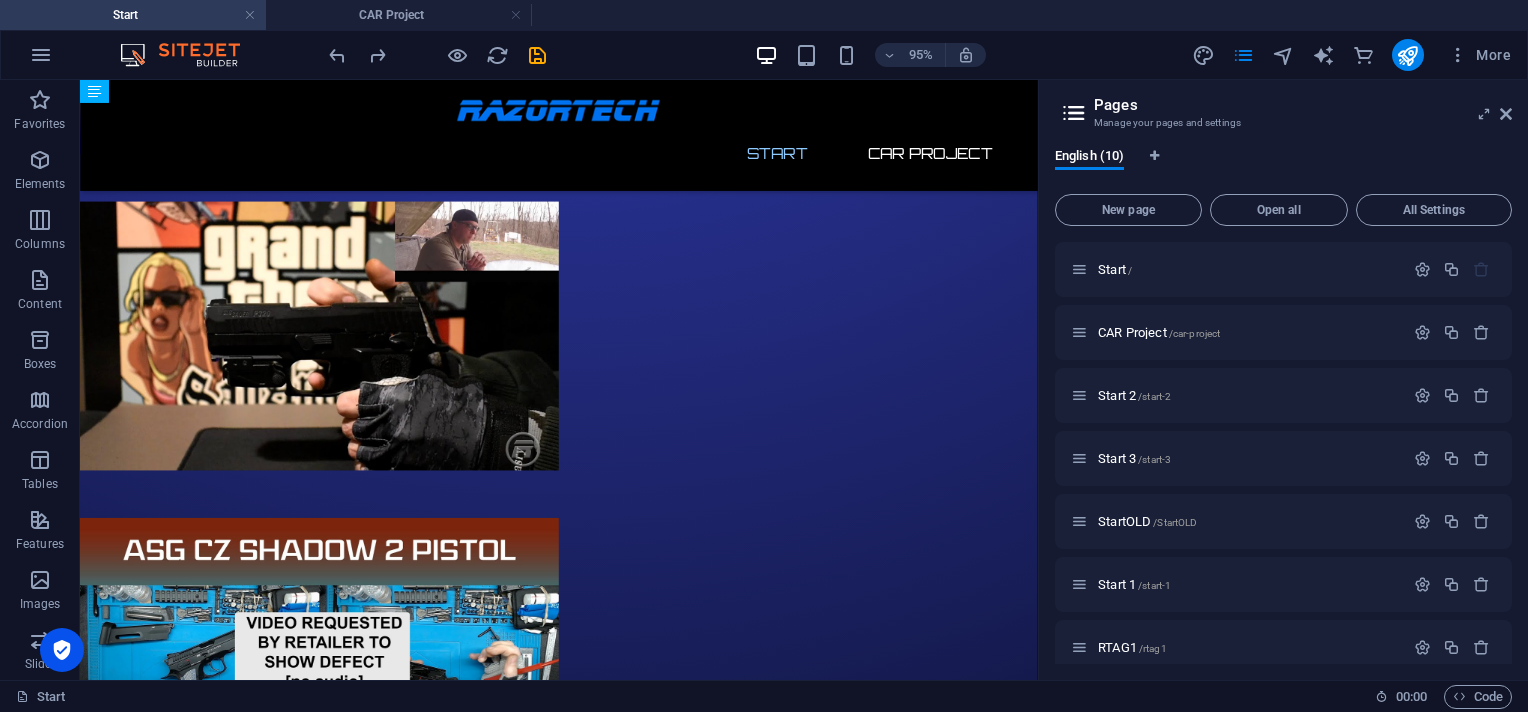 scroll, scrollTop: 0, scrollLeft: 0, axis: both 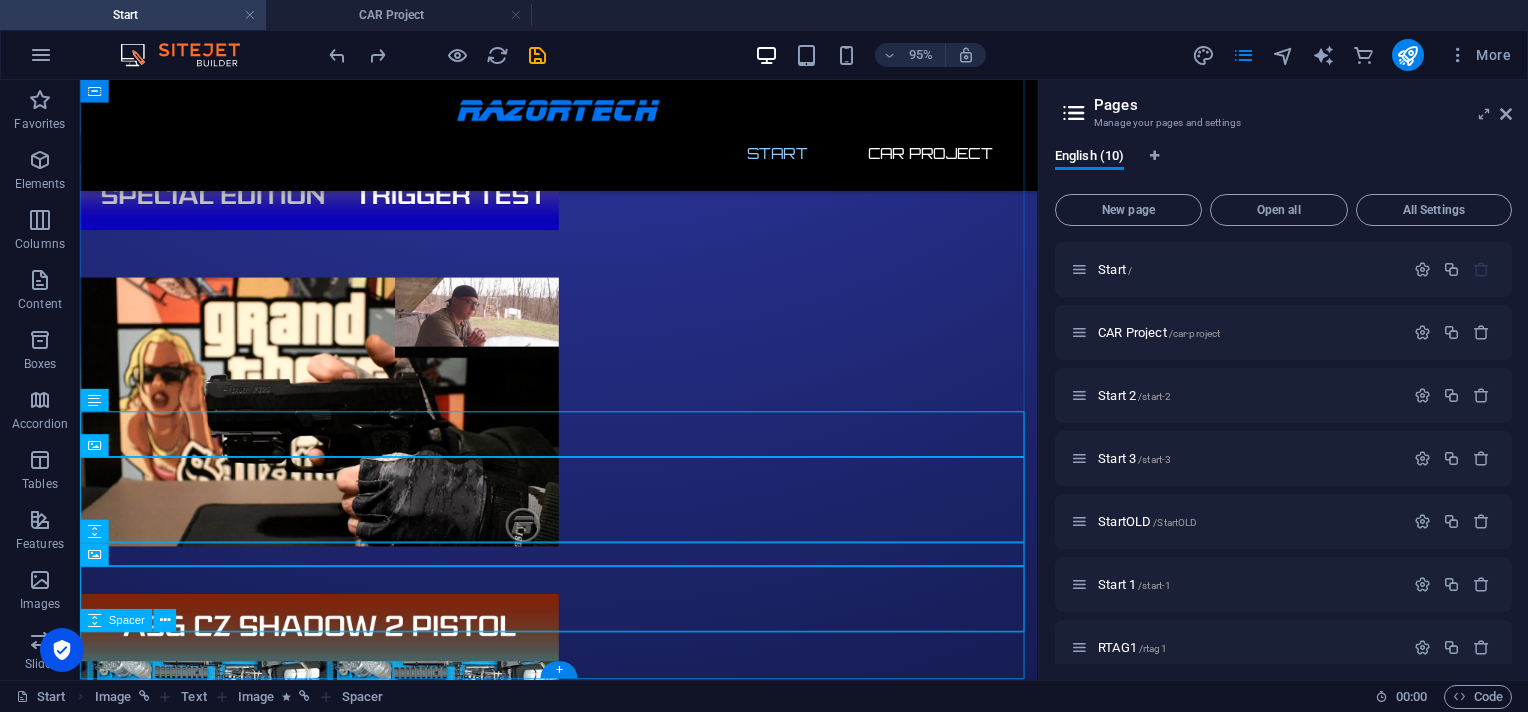 click at bounding box center [584, 1595] 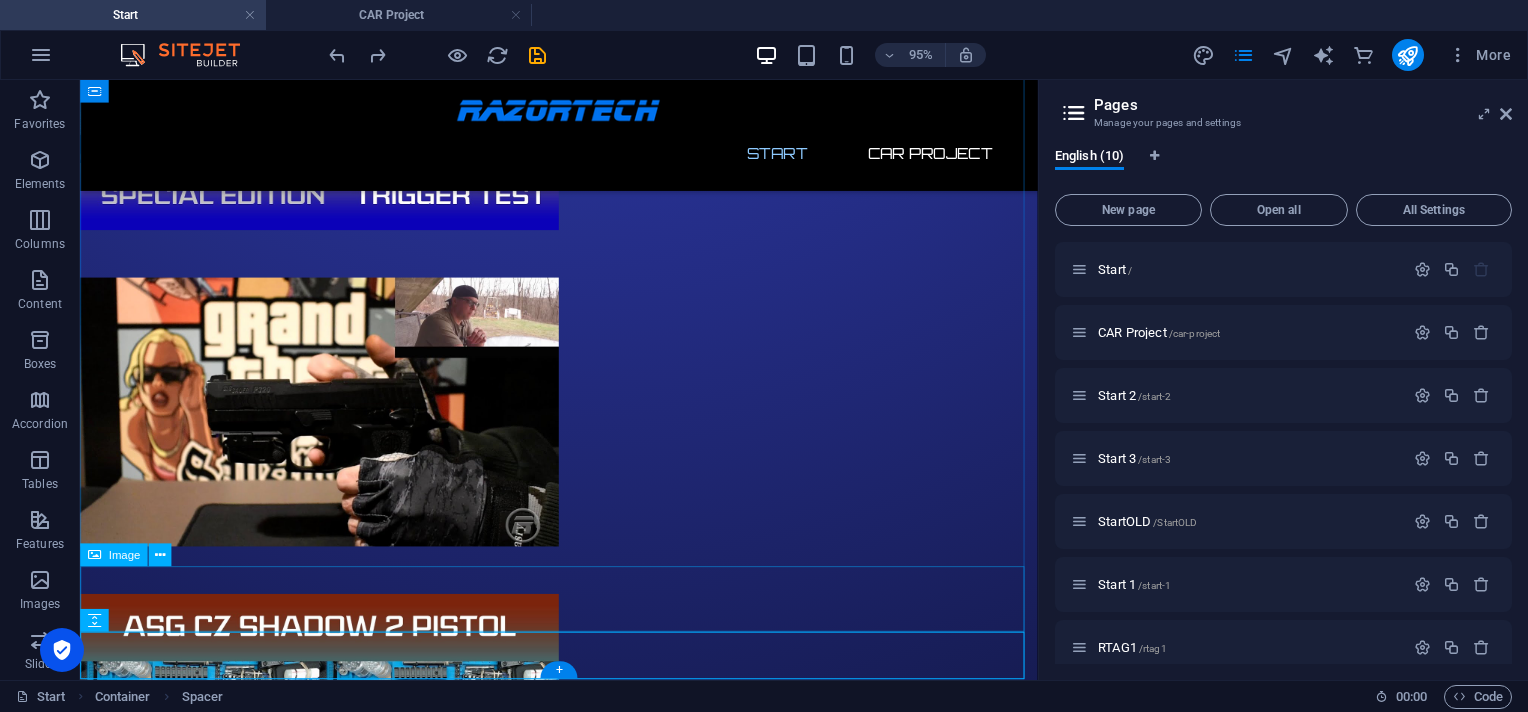 click at bounding box center (584, 1535) 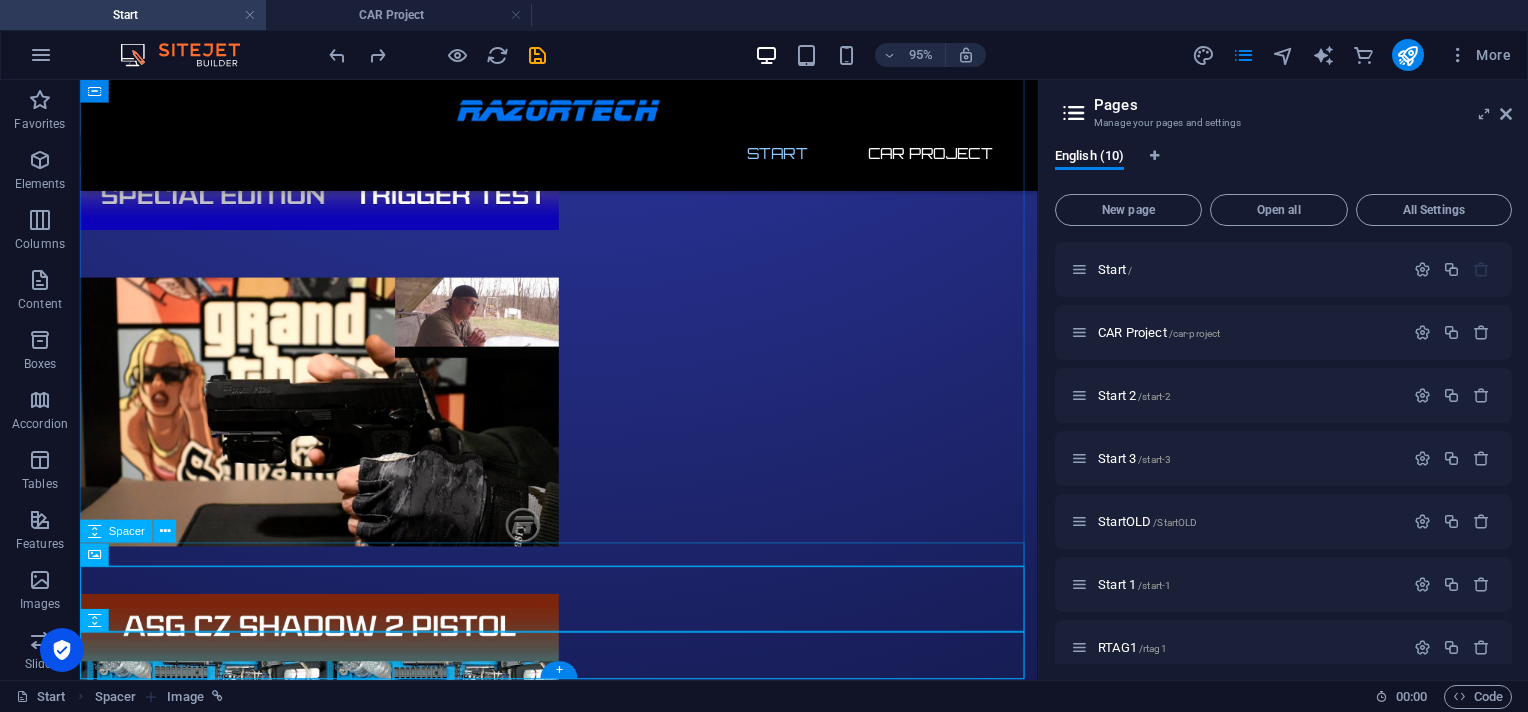 click at bounding box center (584, 1488) 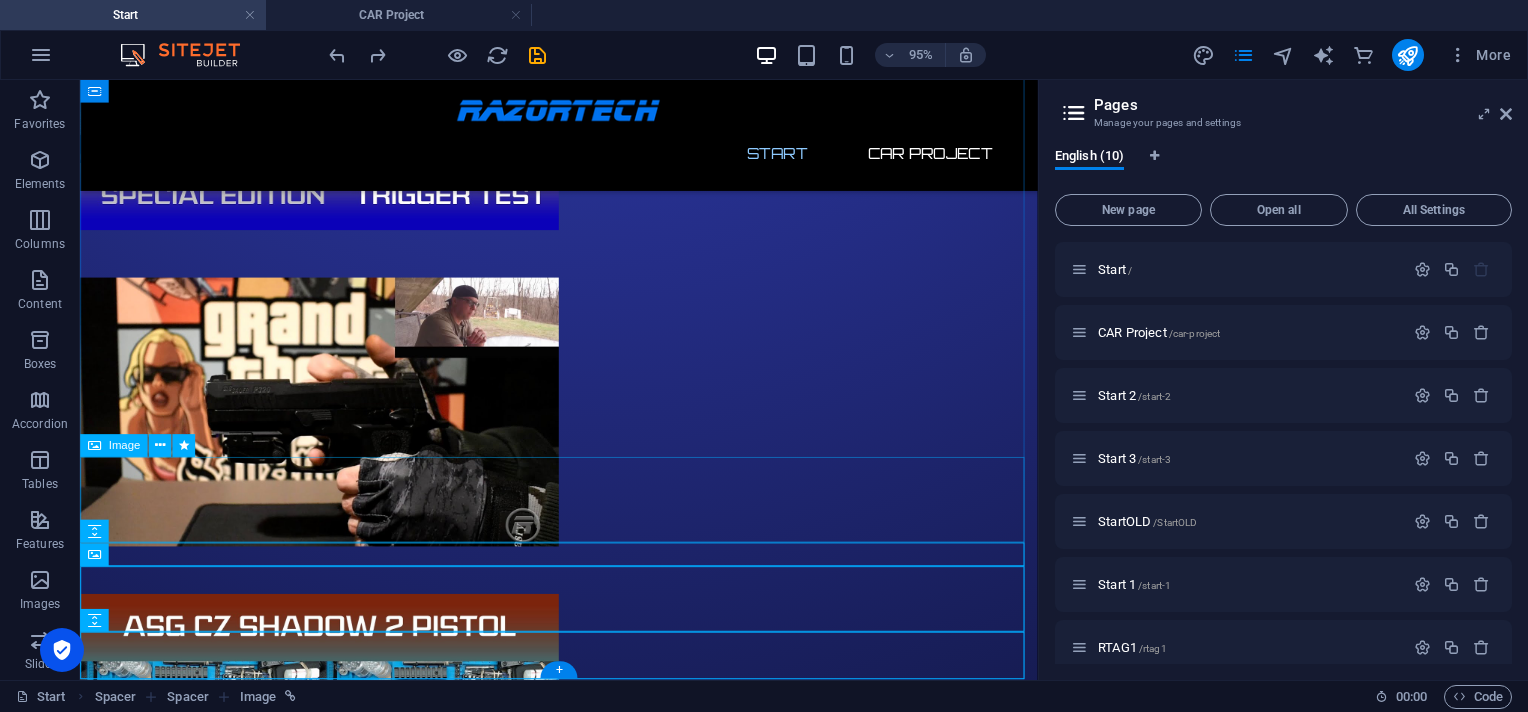 click at bounding box center (584, 1431) 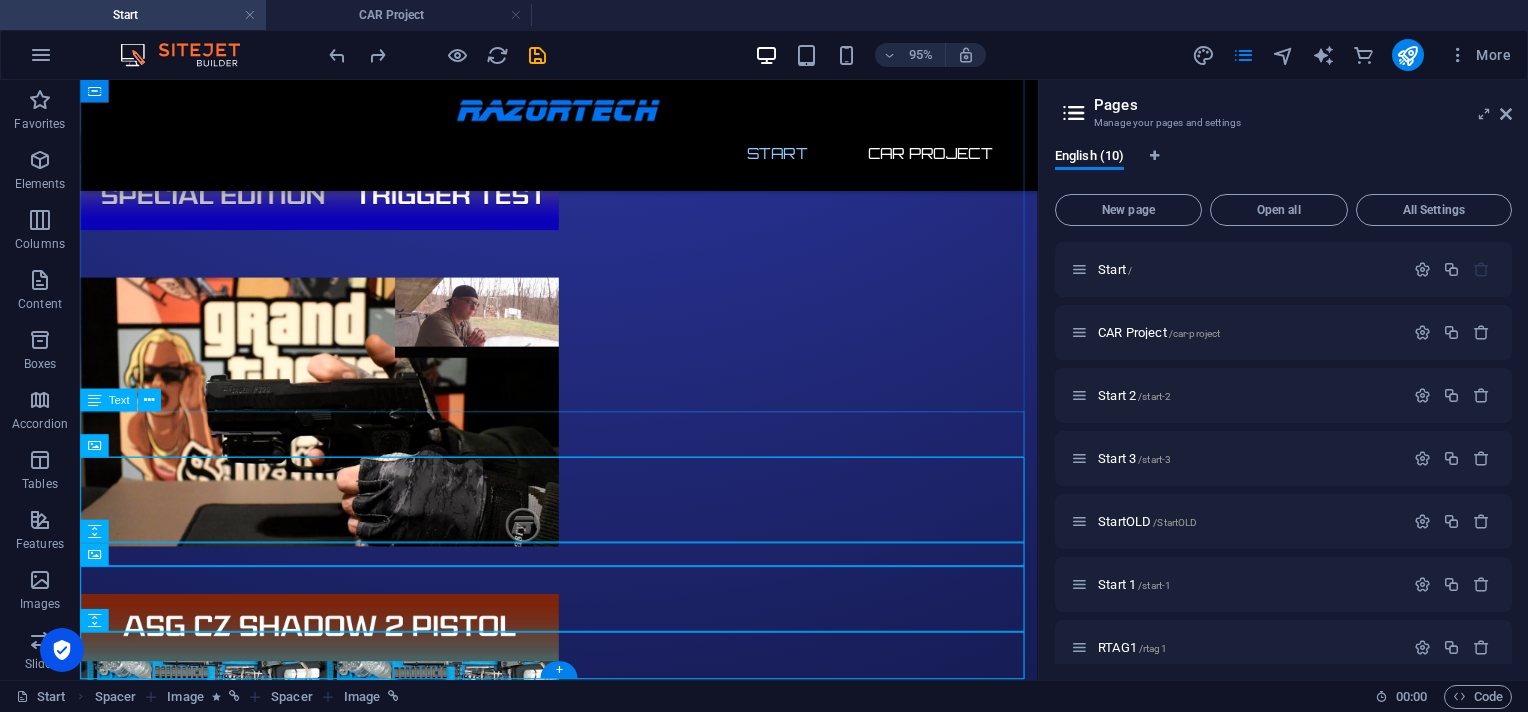 click on "Dedicated to 1% Airgunners - Shoot for the Max!" at bounding box center (584, 1362) 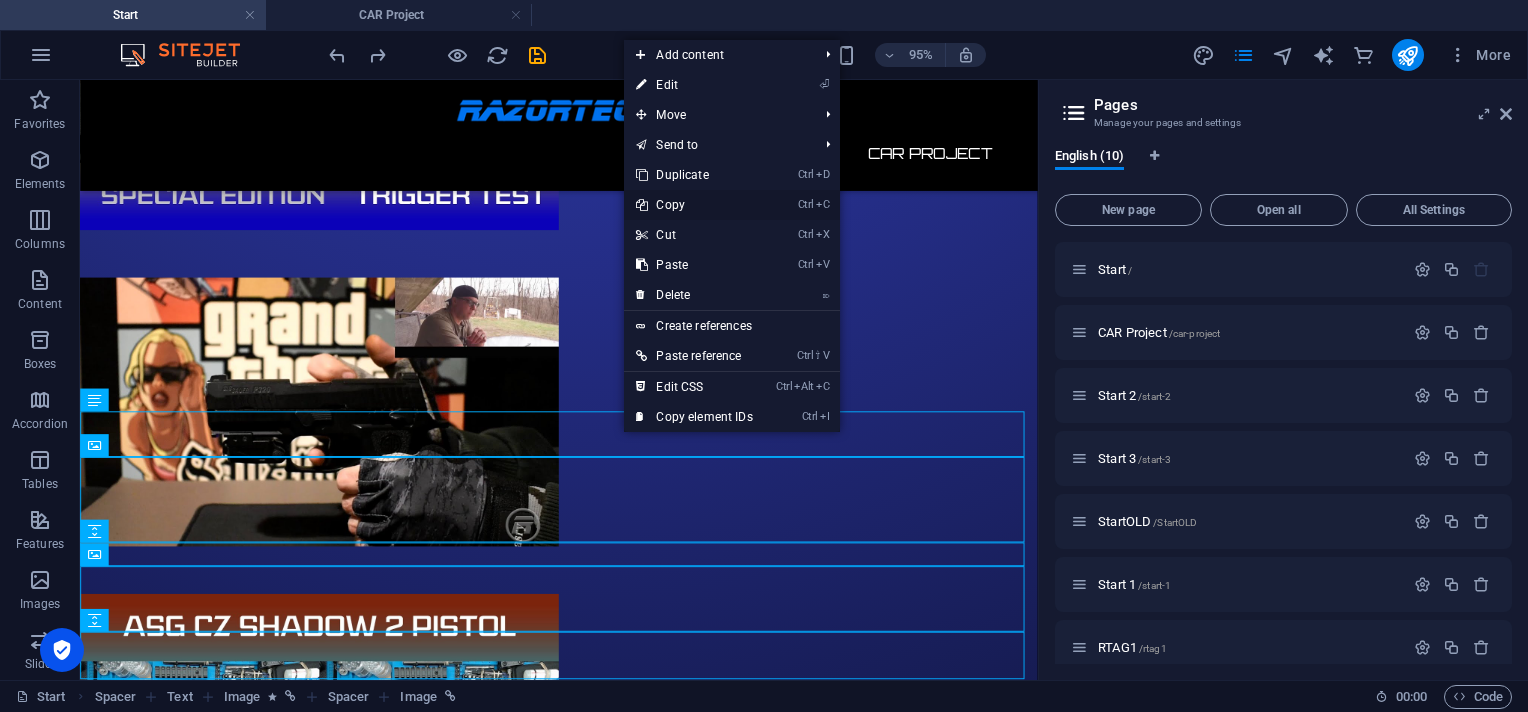 click on "Ctrl C  Copy" at bounding box center [694, 205] 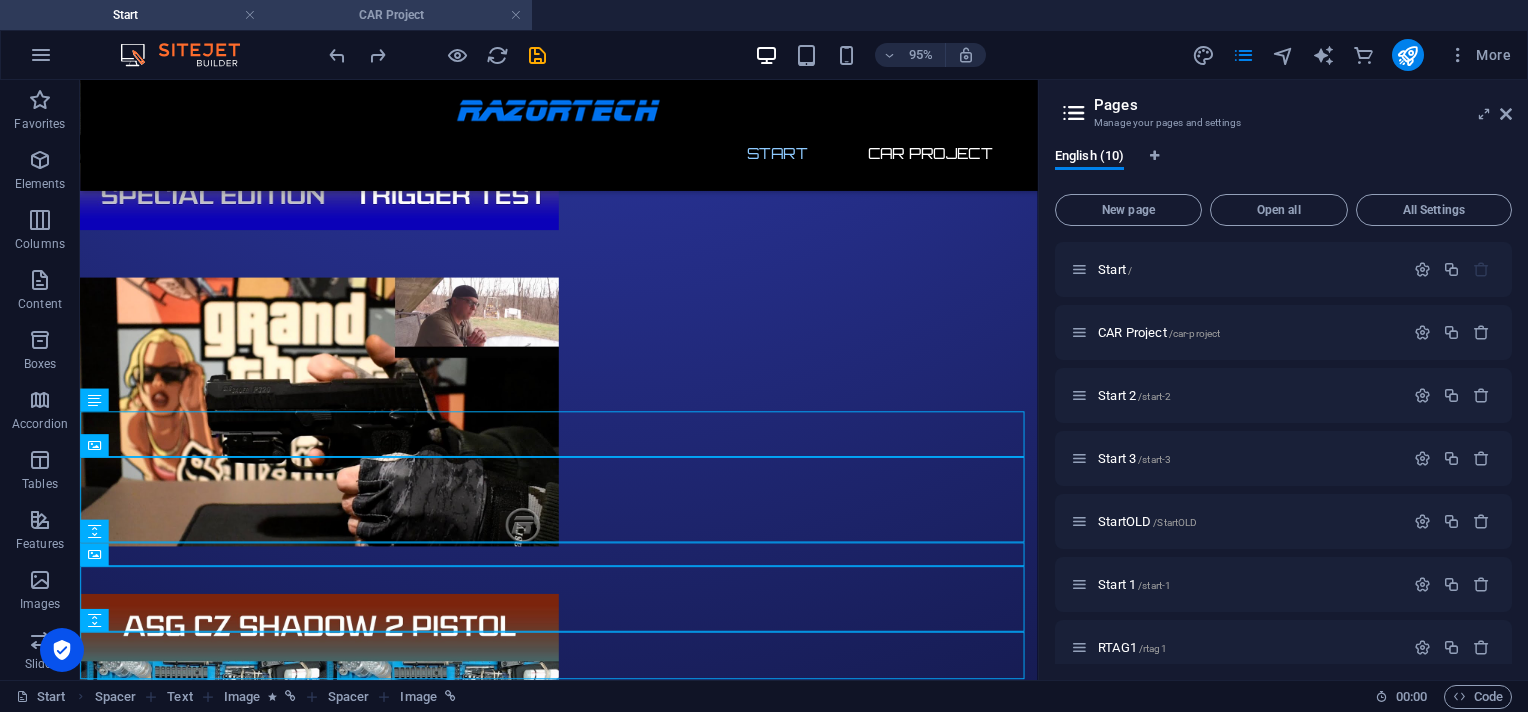 click on "CAR Project" at bounding box center [399, 15] 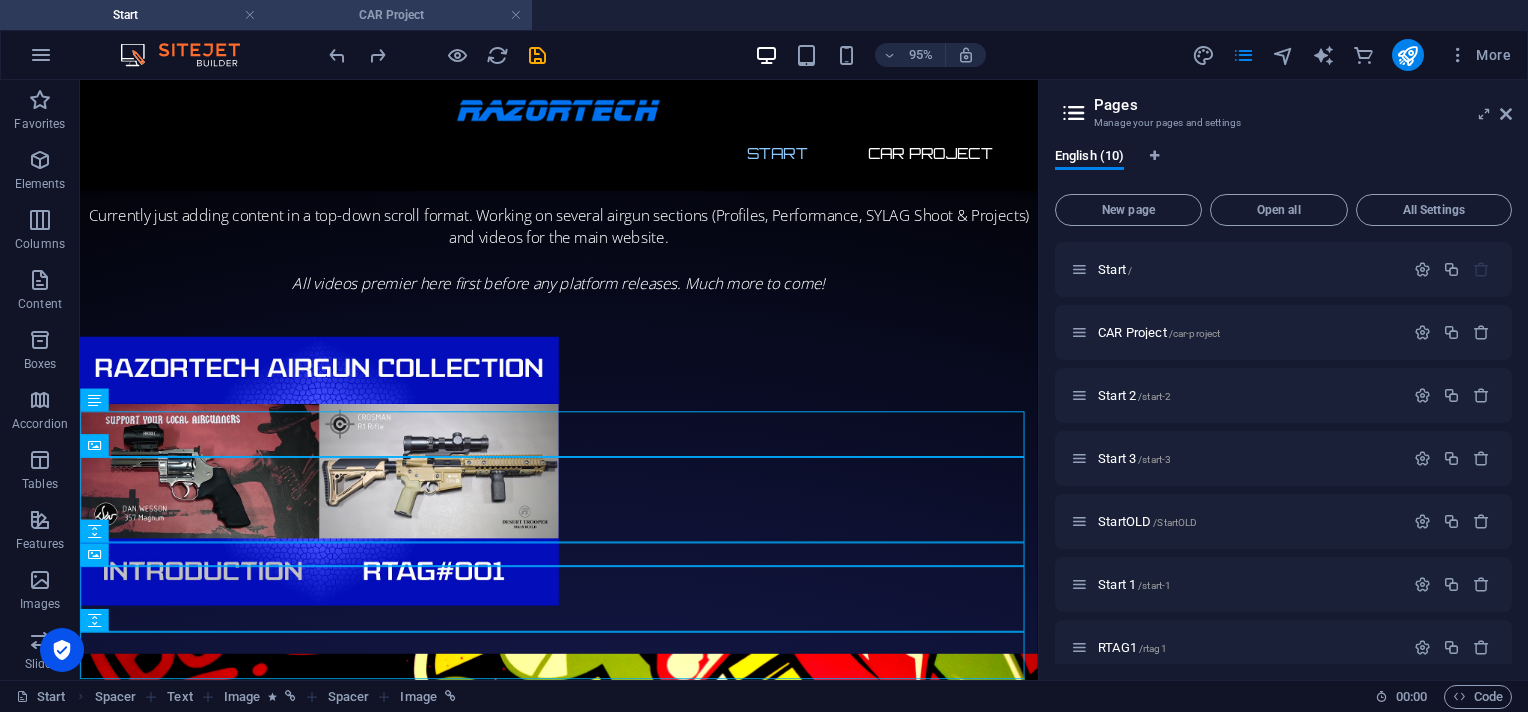 scroll, scrollTop: 390, scrollLeft: 0, axis: vertical 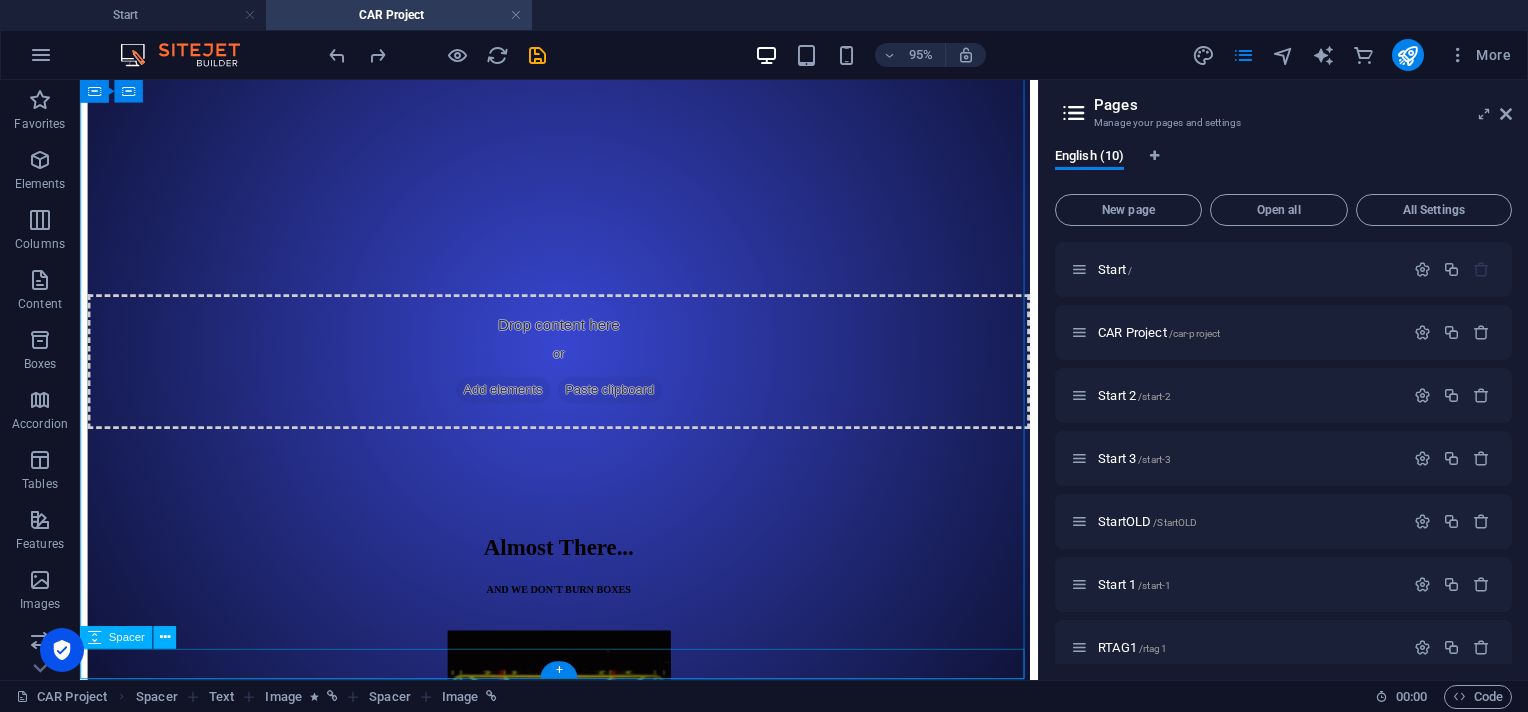 click at bounding box center [584, 1009] 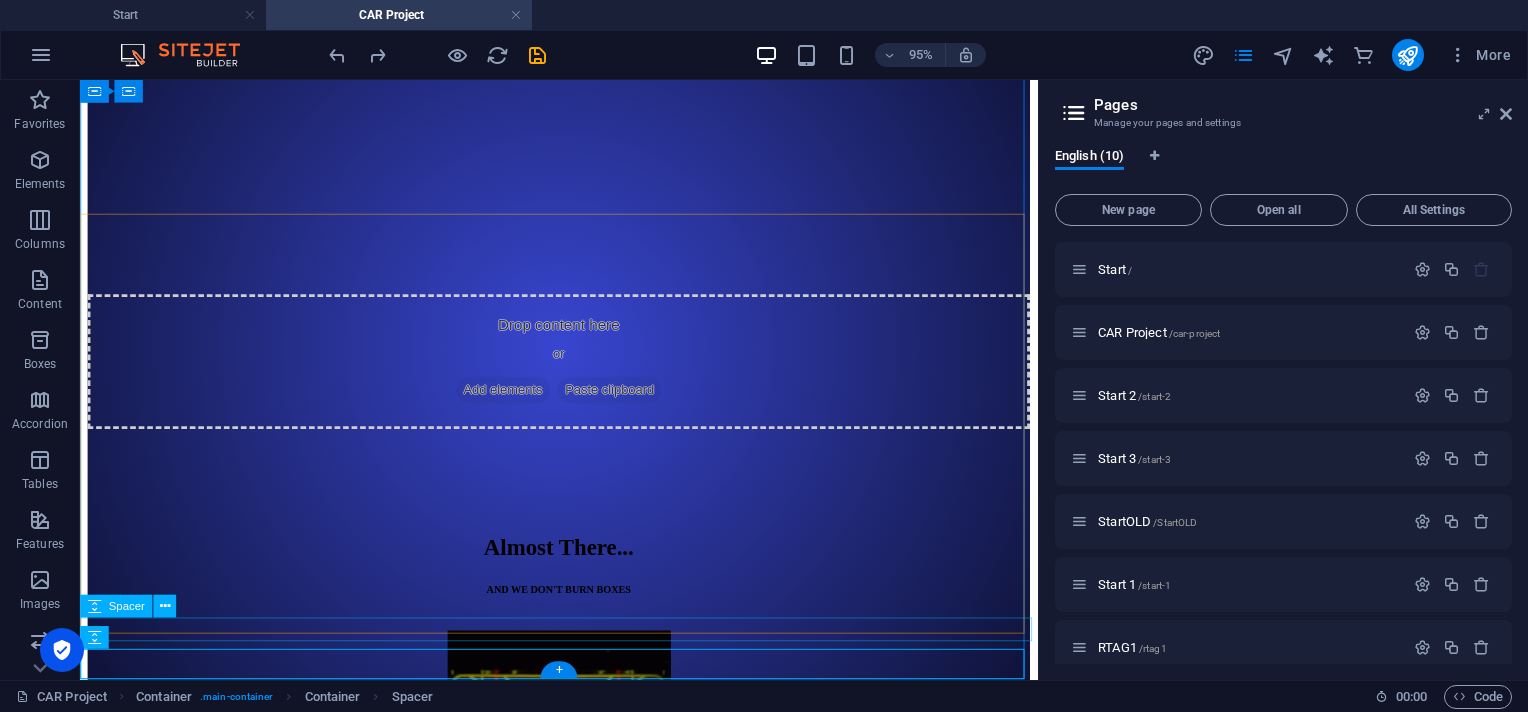 click at bounding box center (584, 964) 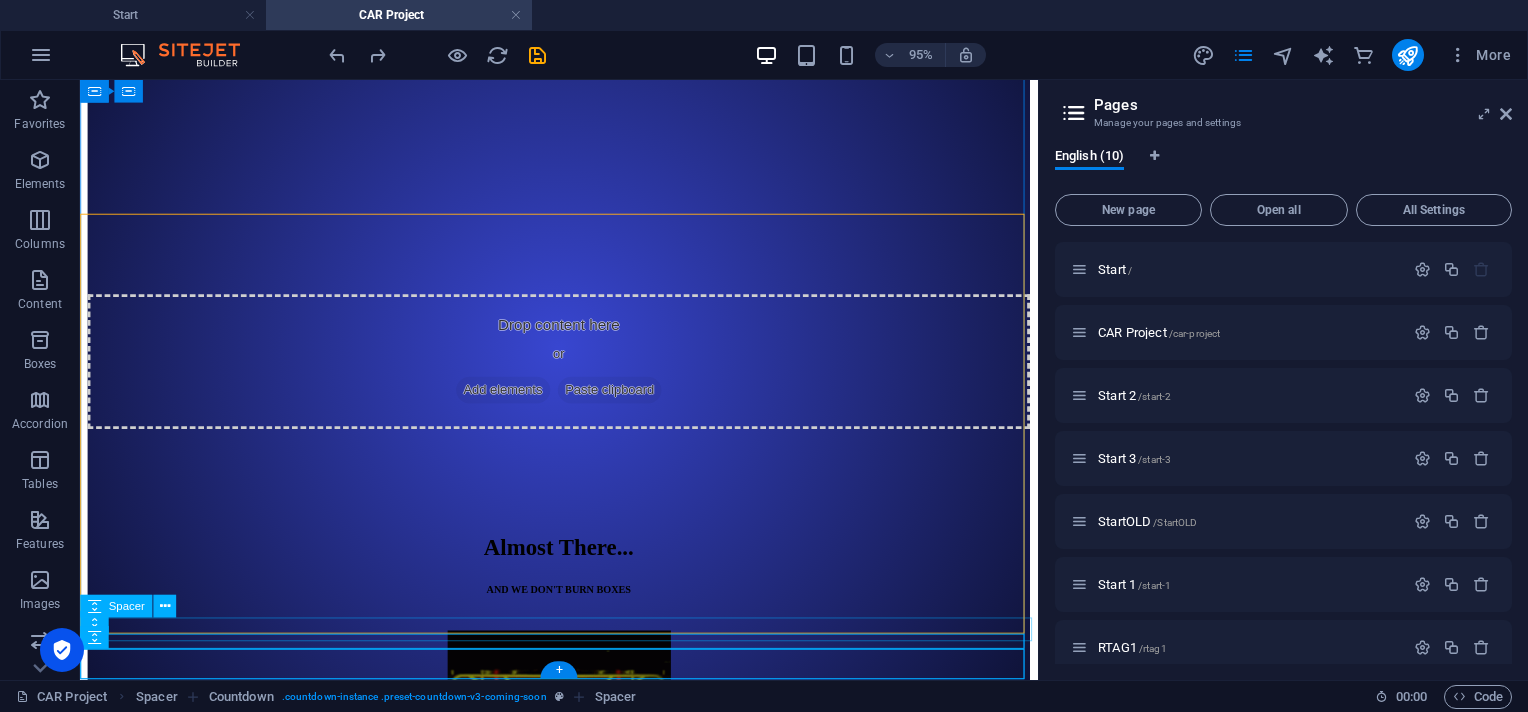 click at bounding box center [584, 964] 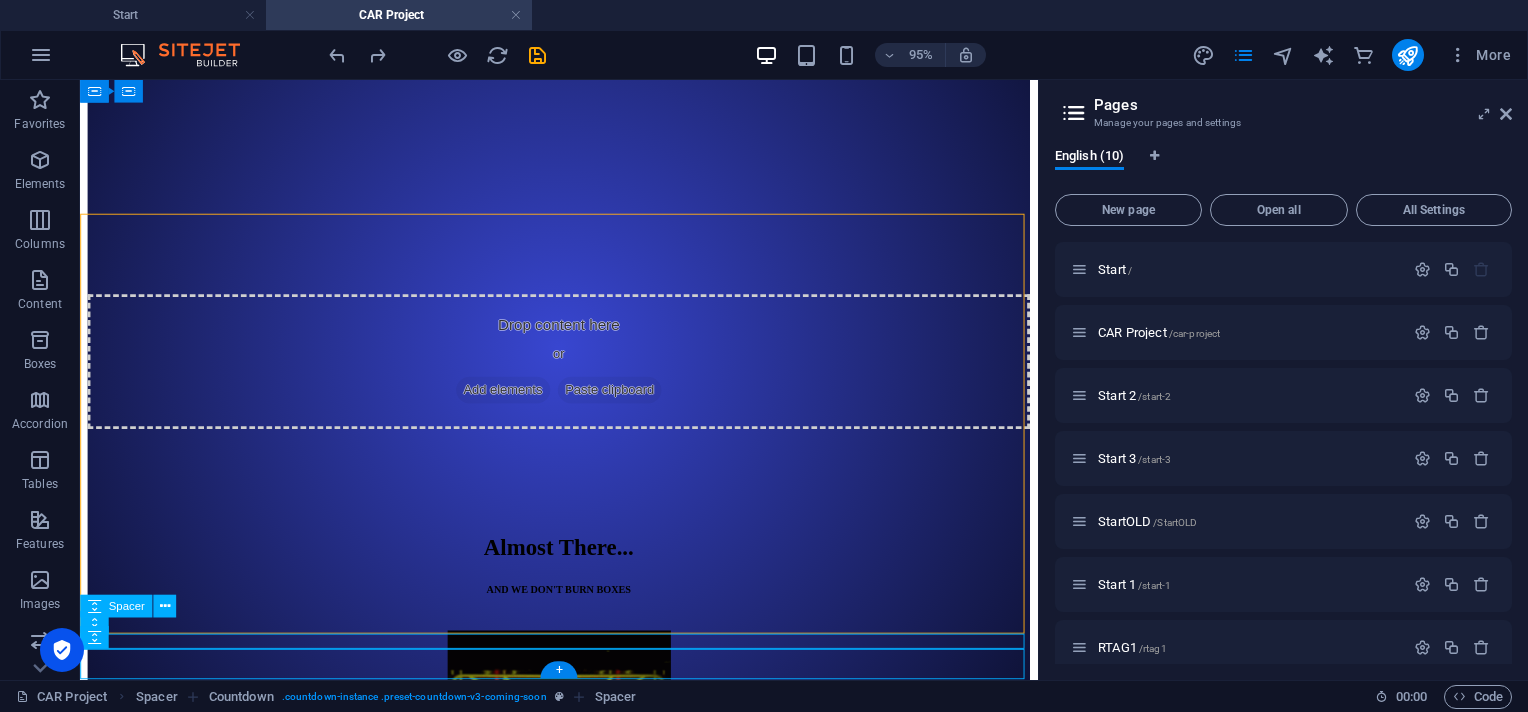 click at bounding box center [584, 964] 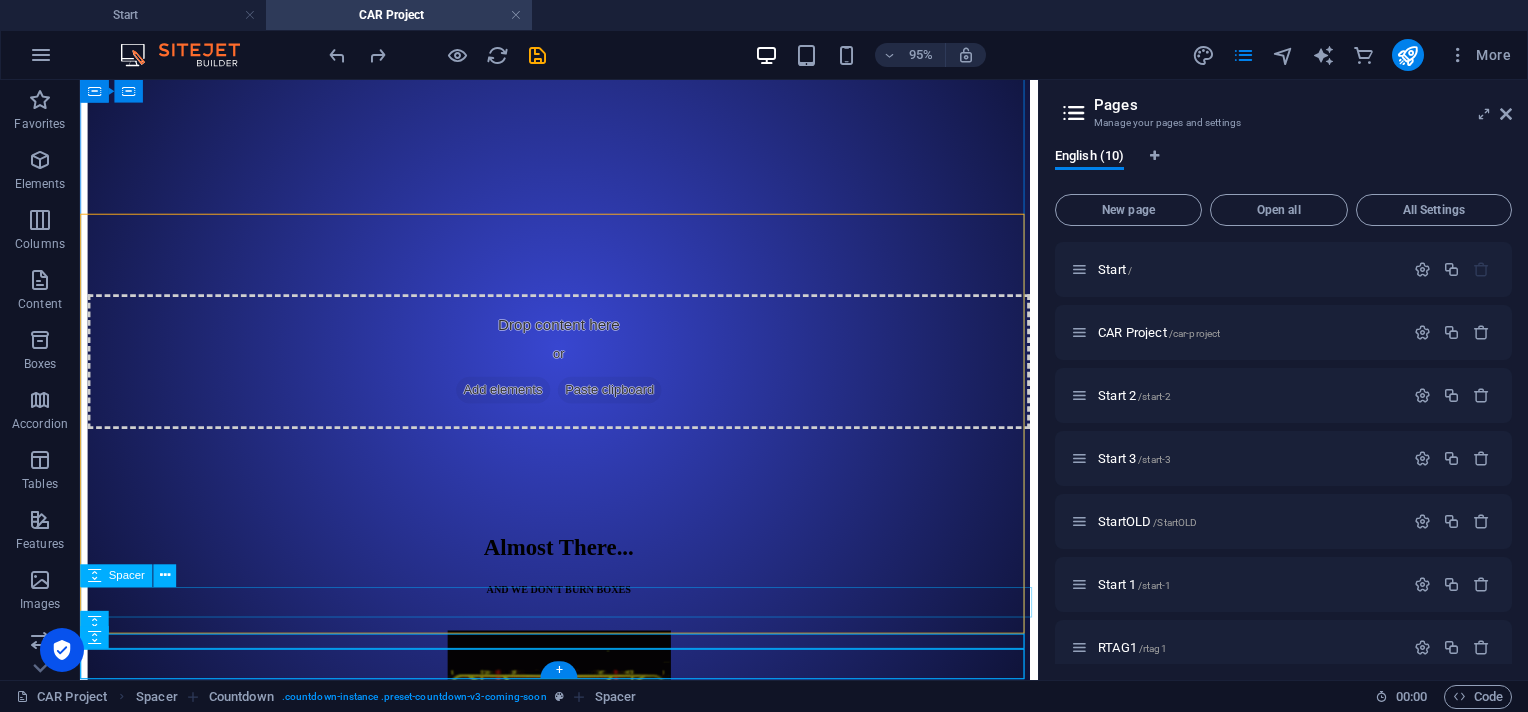 click at bounding box center [584, 936] 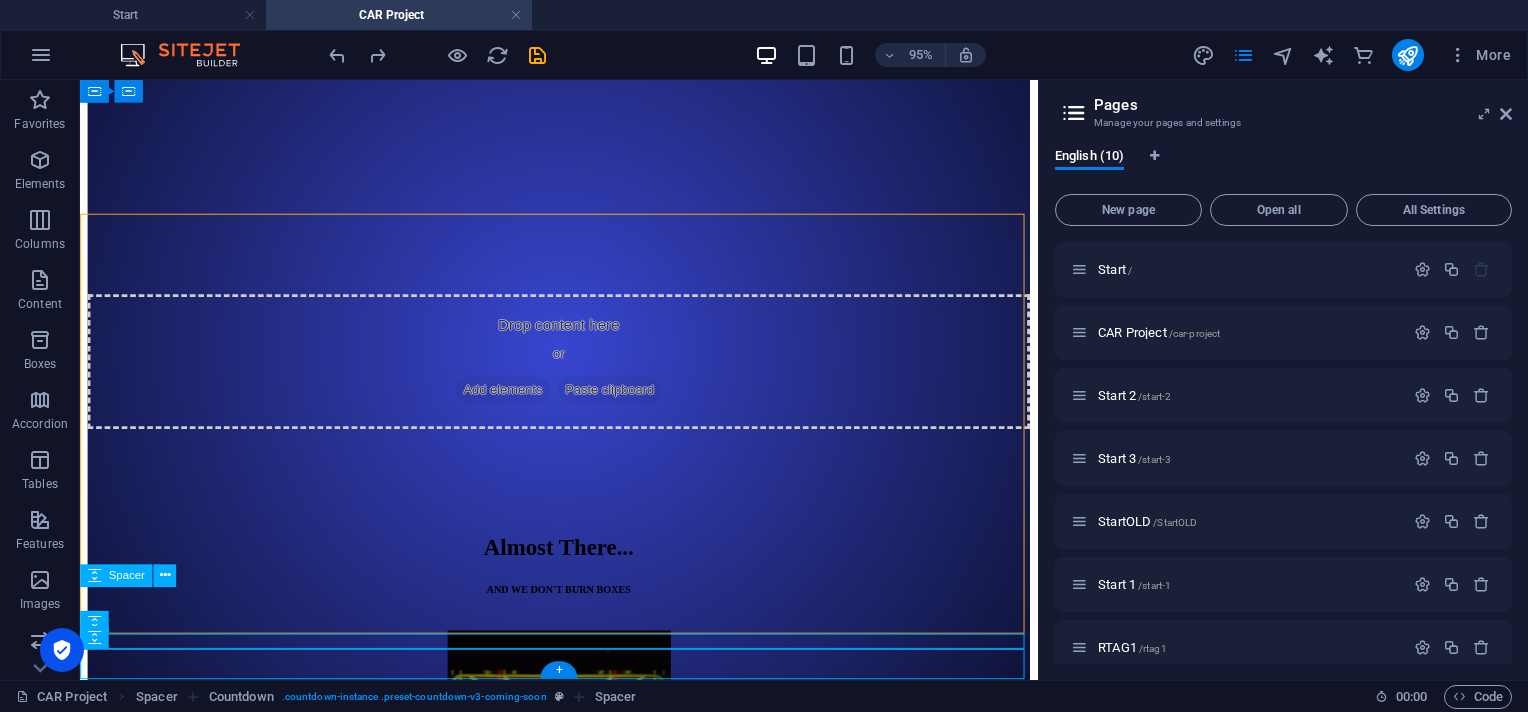 click at bounding box center (584, 936) 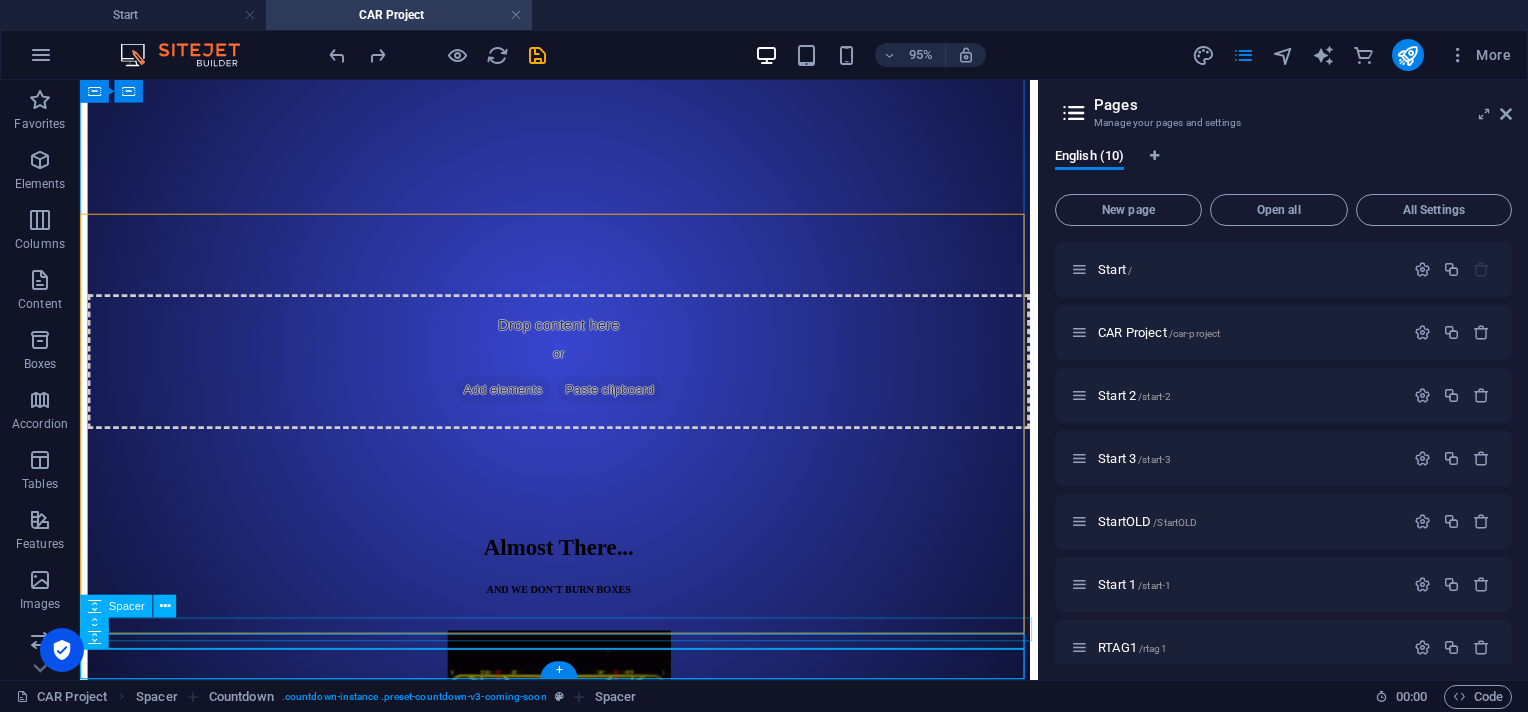click at bounding box center [584, 964] 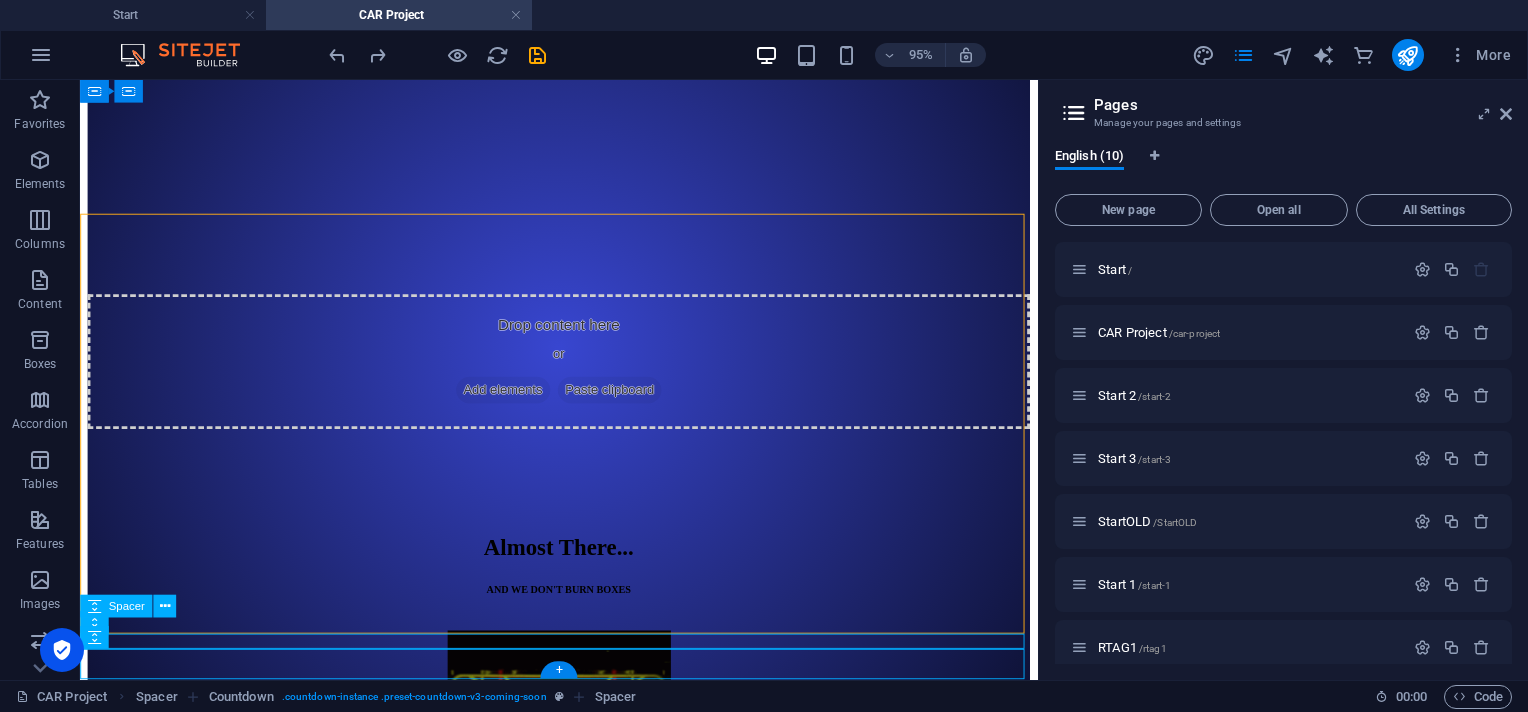 click at bounding box center (584, 964) 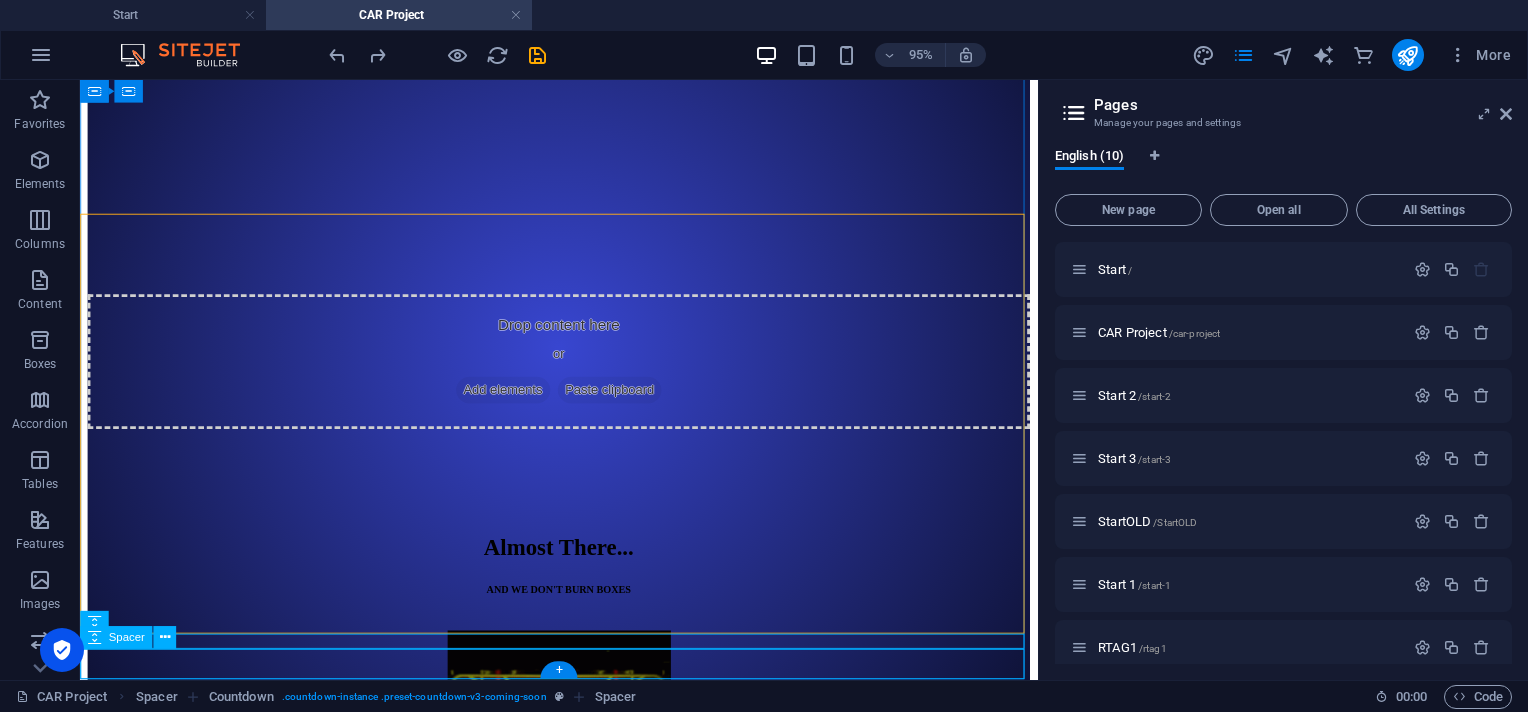 click at bounding box center [584, 1009] 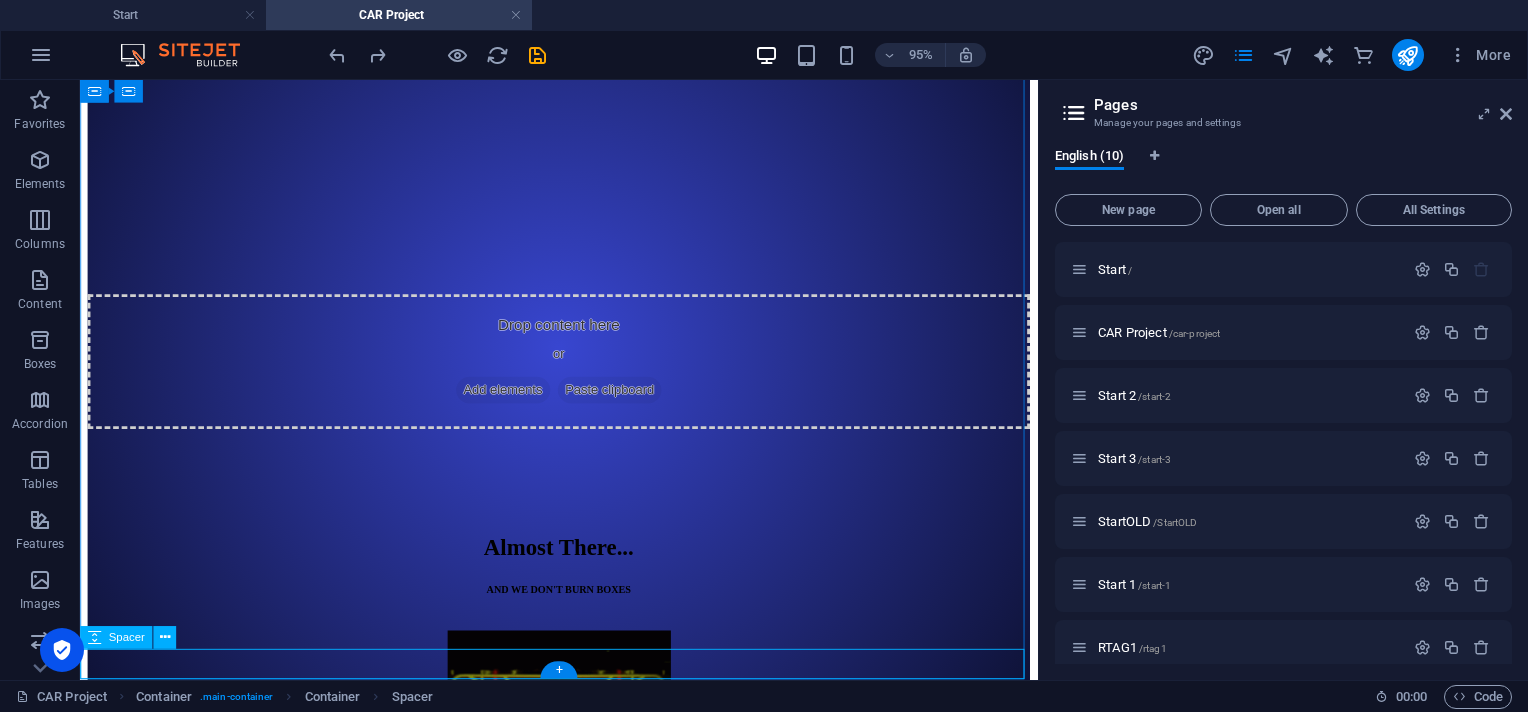click at bounding box center [584, 1009] 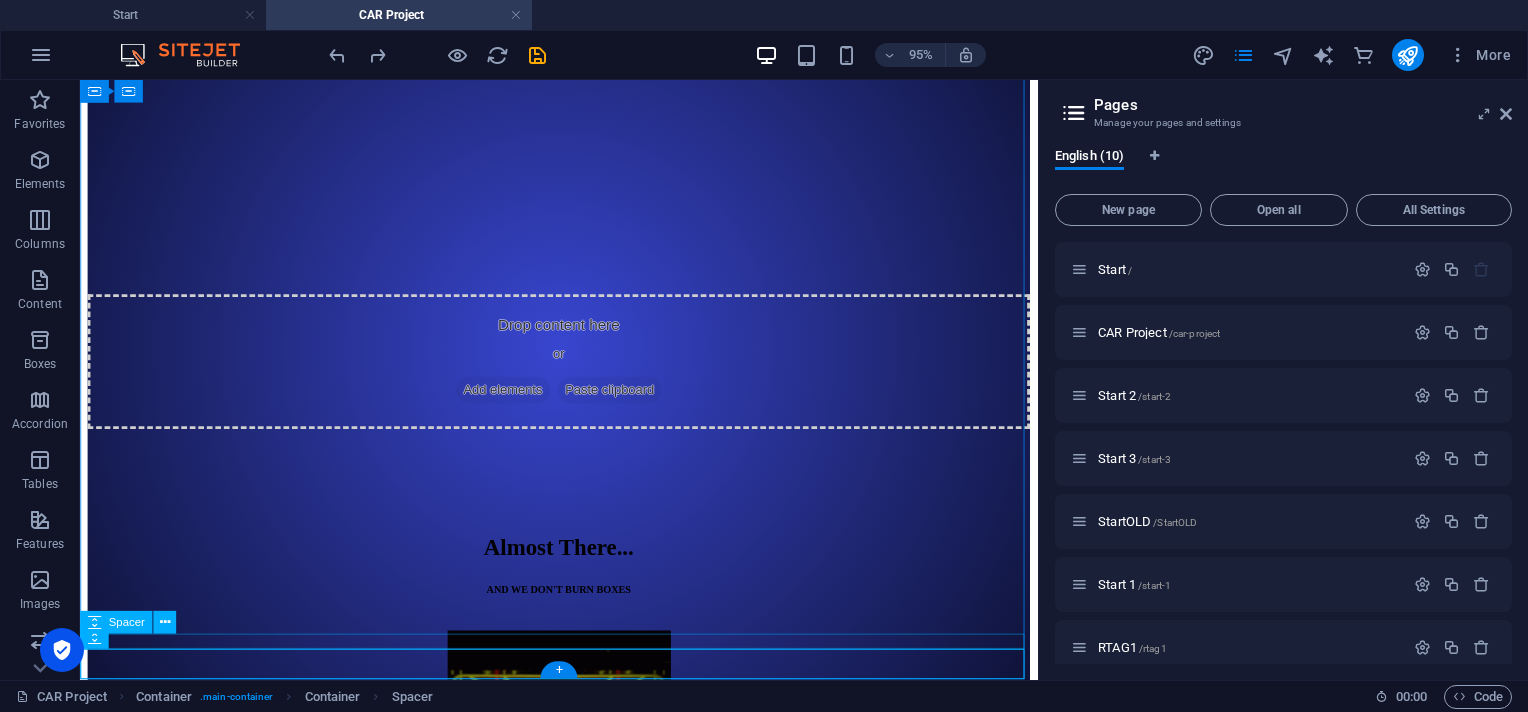 click at bounding box center [584, 985] 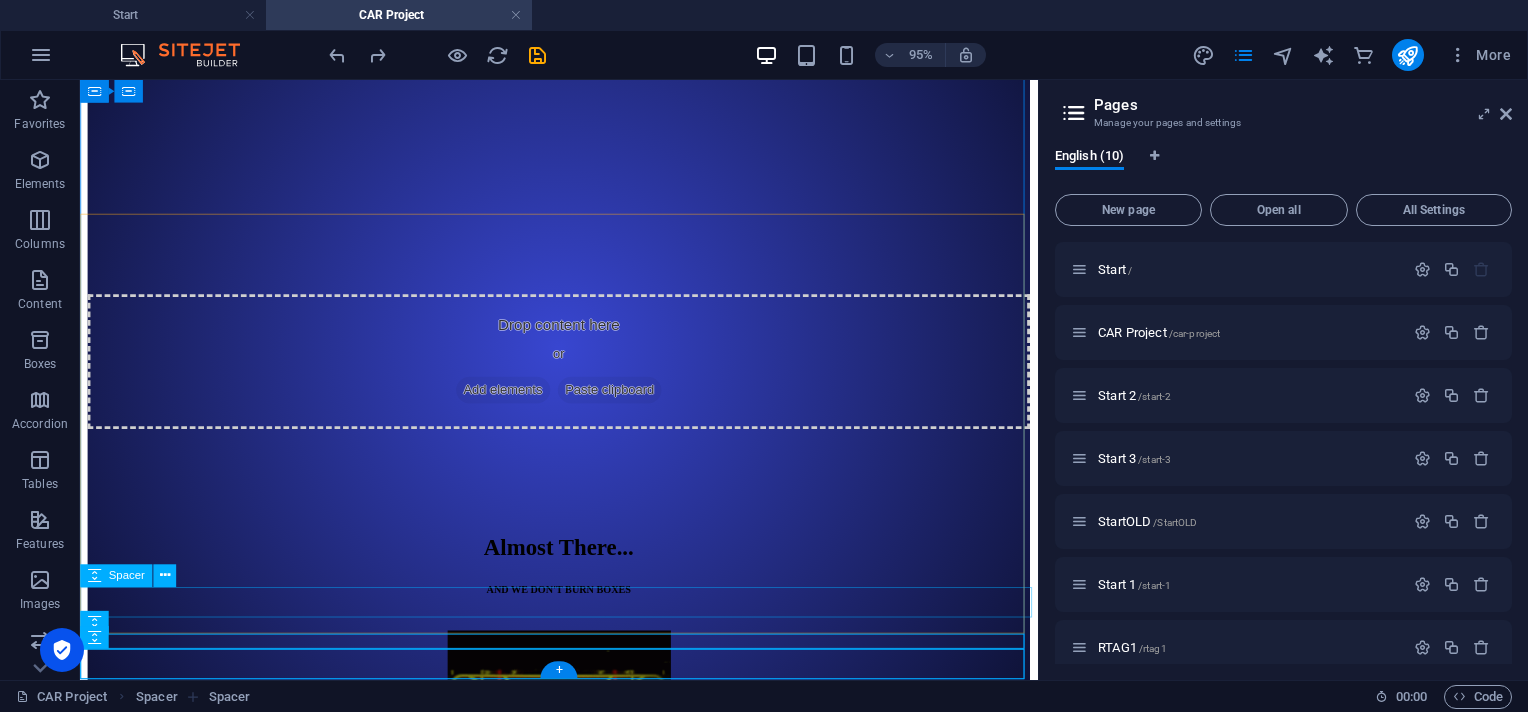 click at bounding box center (584, 936) 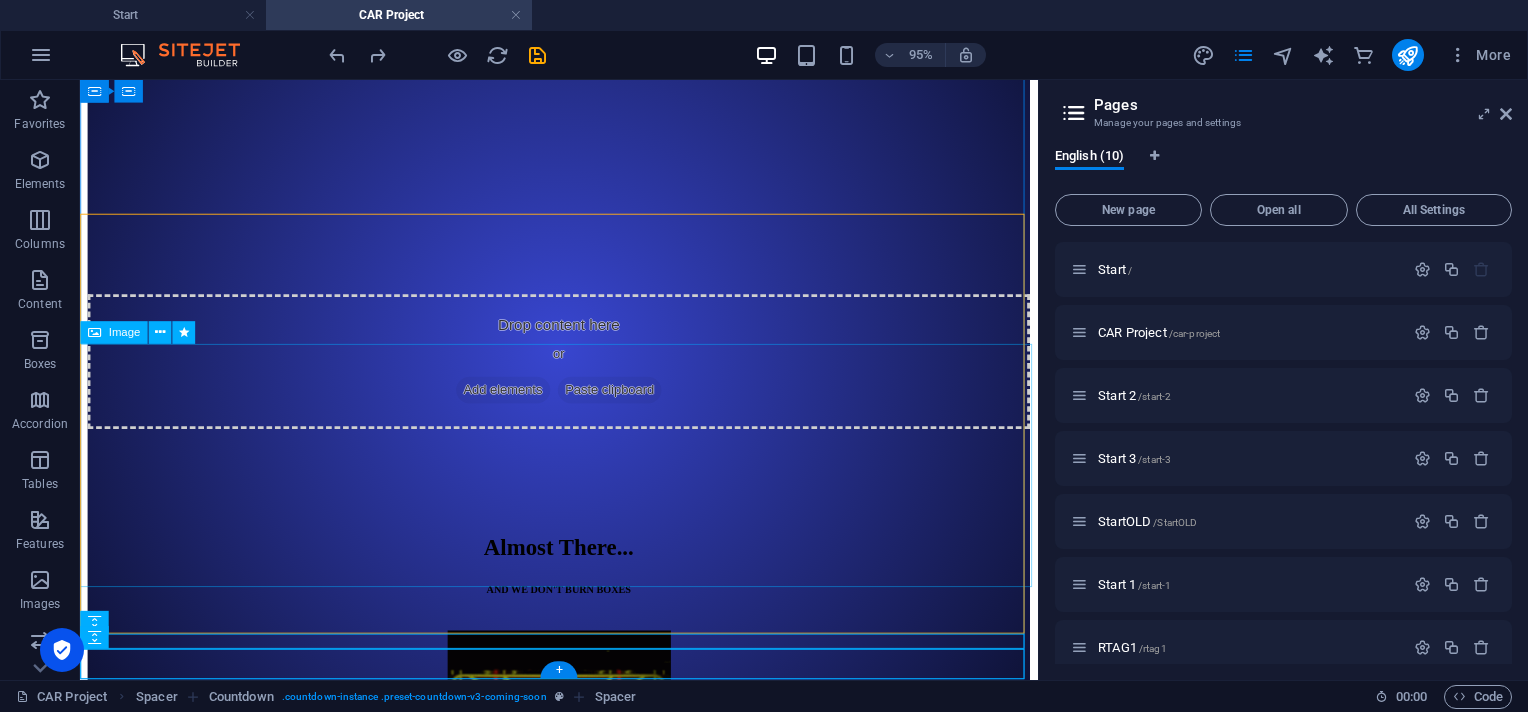 click at bounding box center [584, 790] 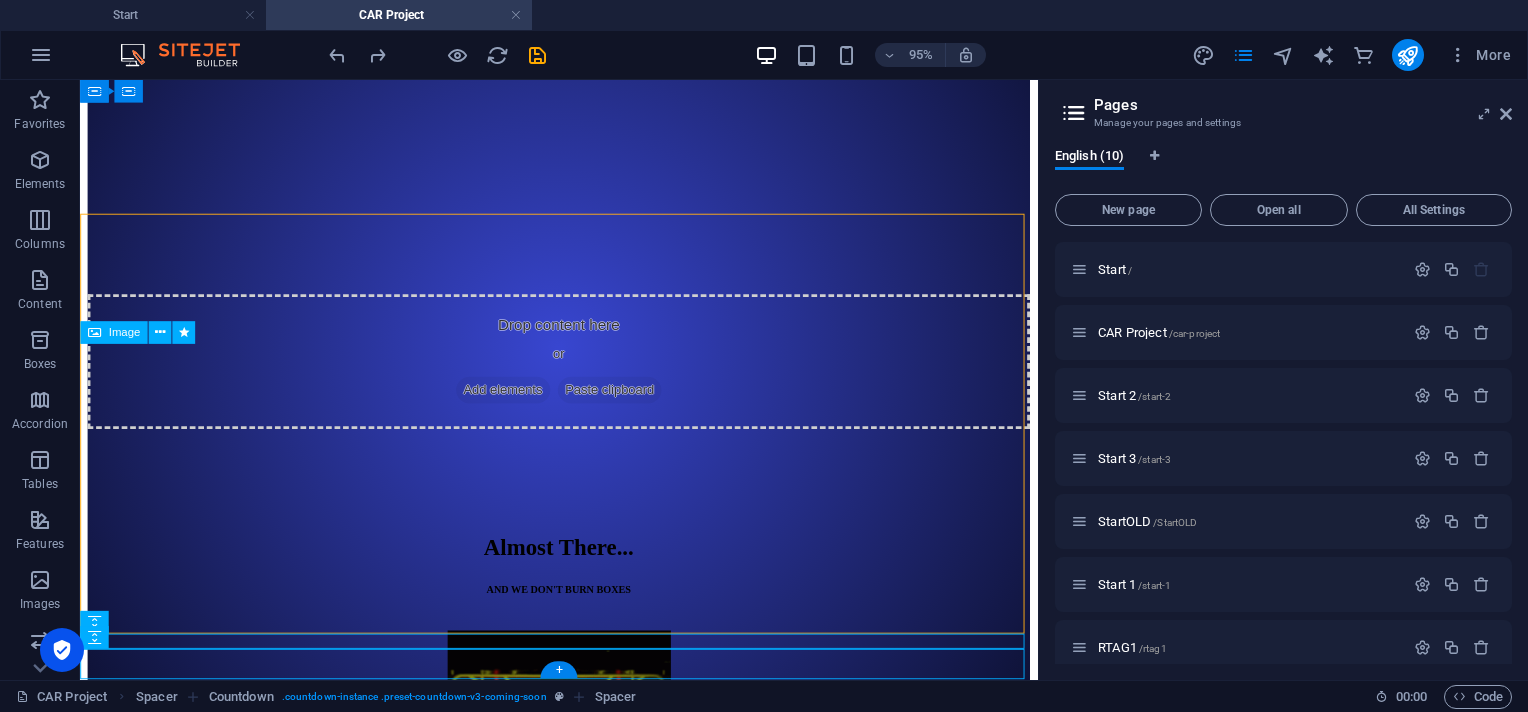 click at bounding box center (584, 790) 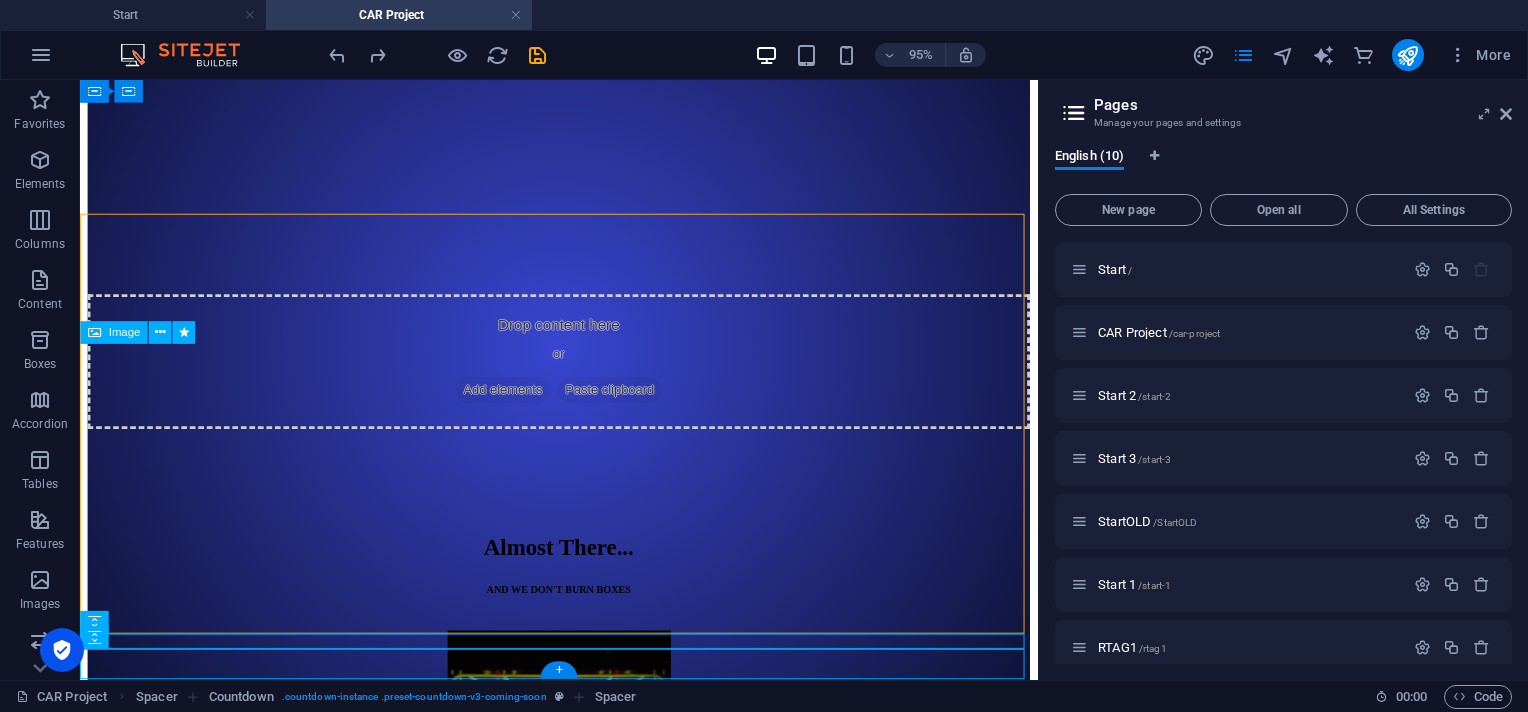 click at bounding box center [584, 790] 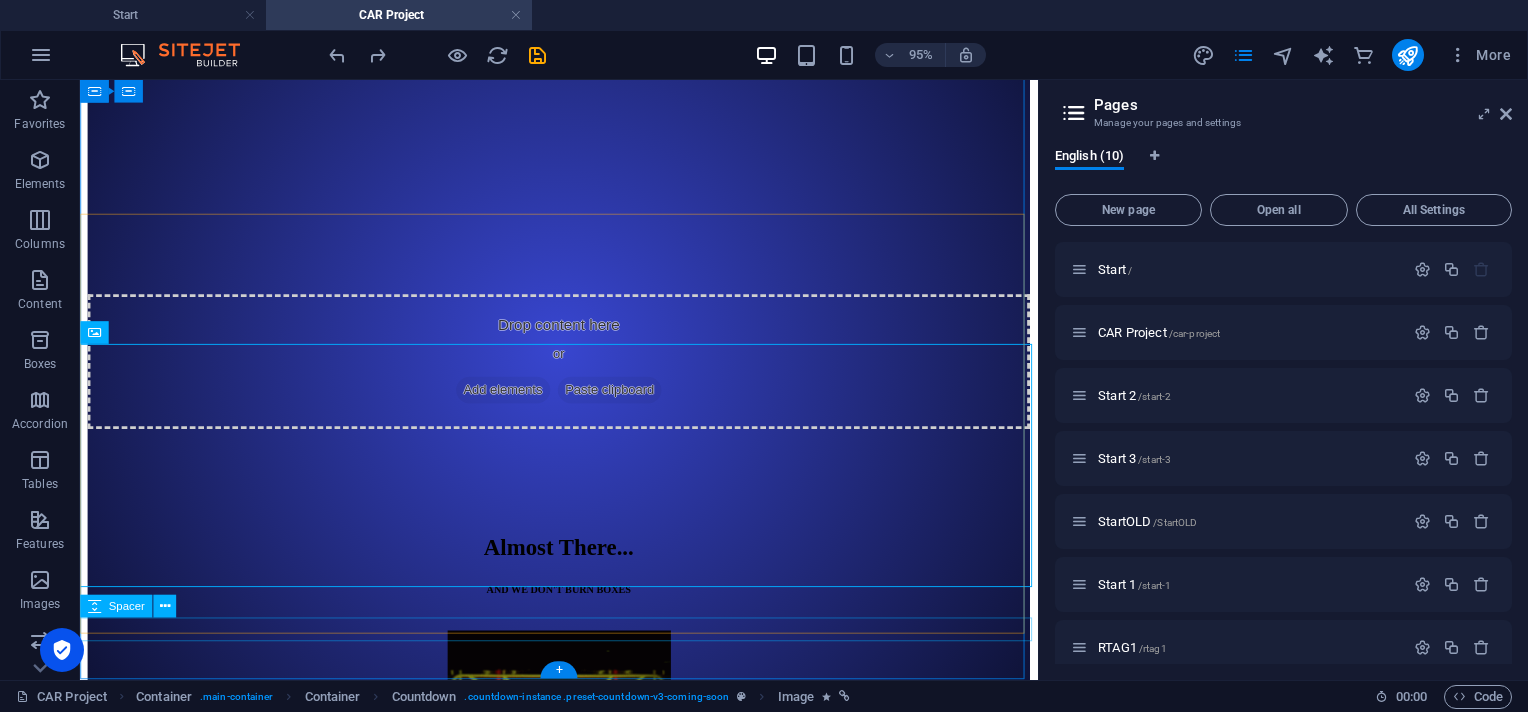click at bounding box center (584, 964) 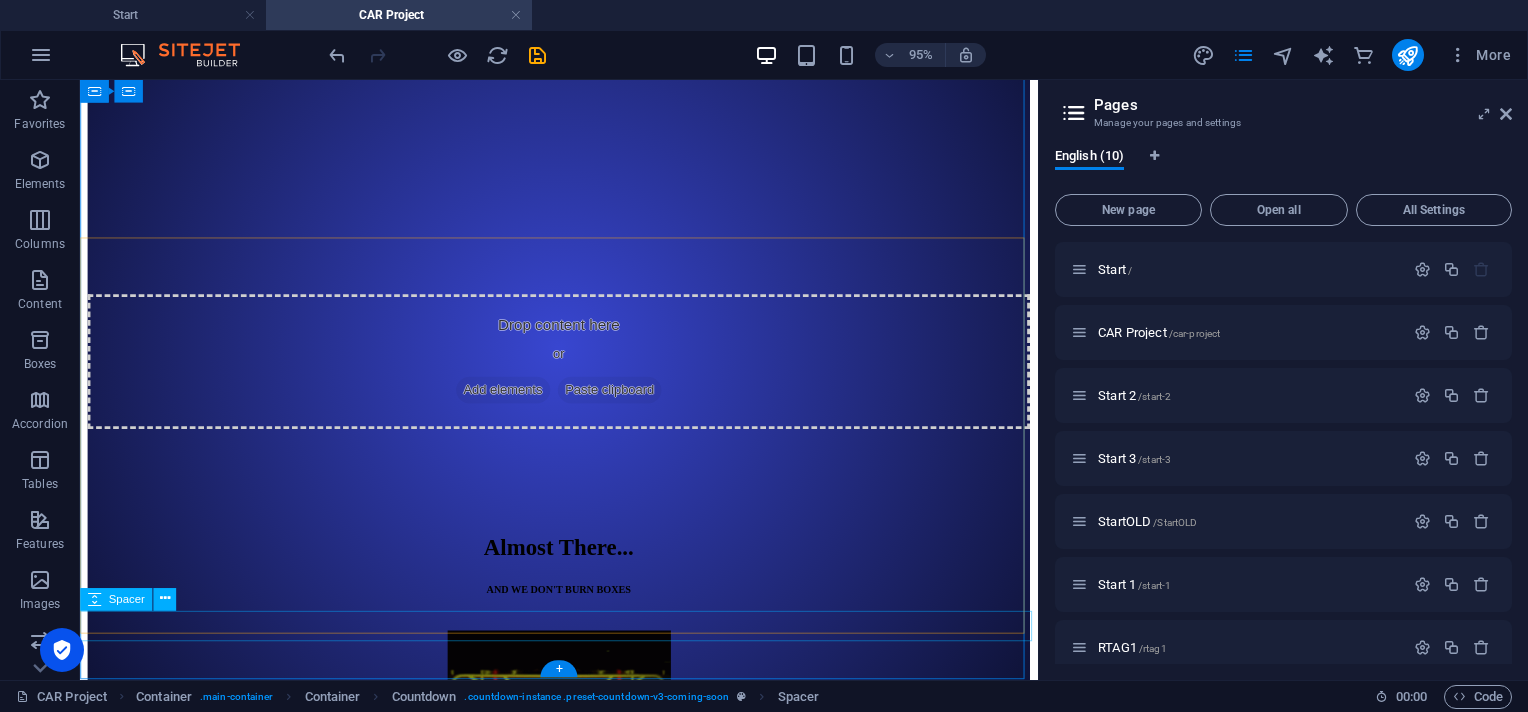 scroll, scrollTop: 365, scrollLeft: 0, axis: vertical 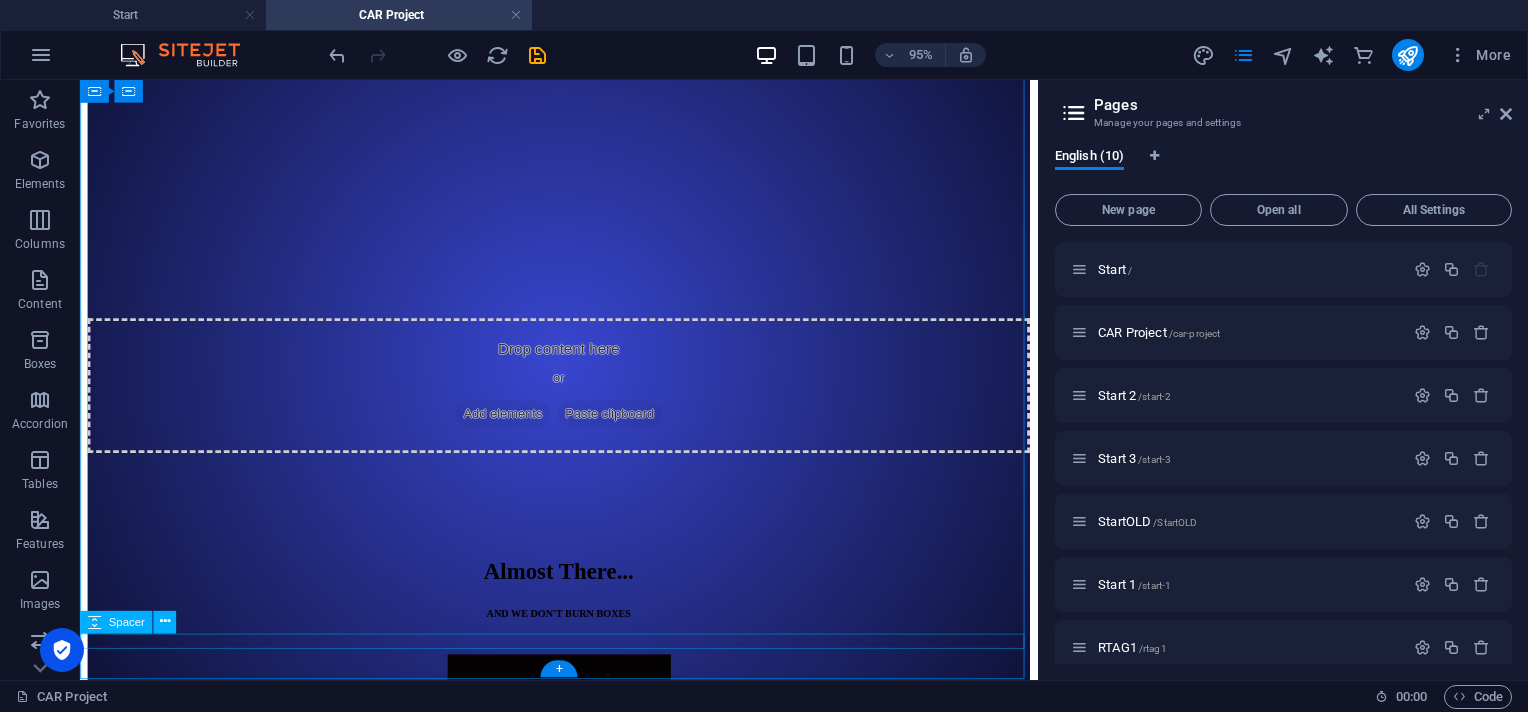 click at bounding box center (584, 985) 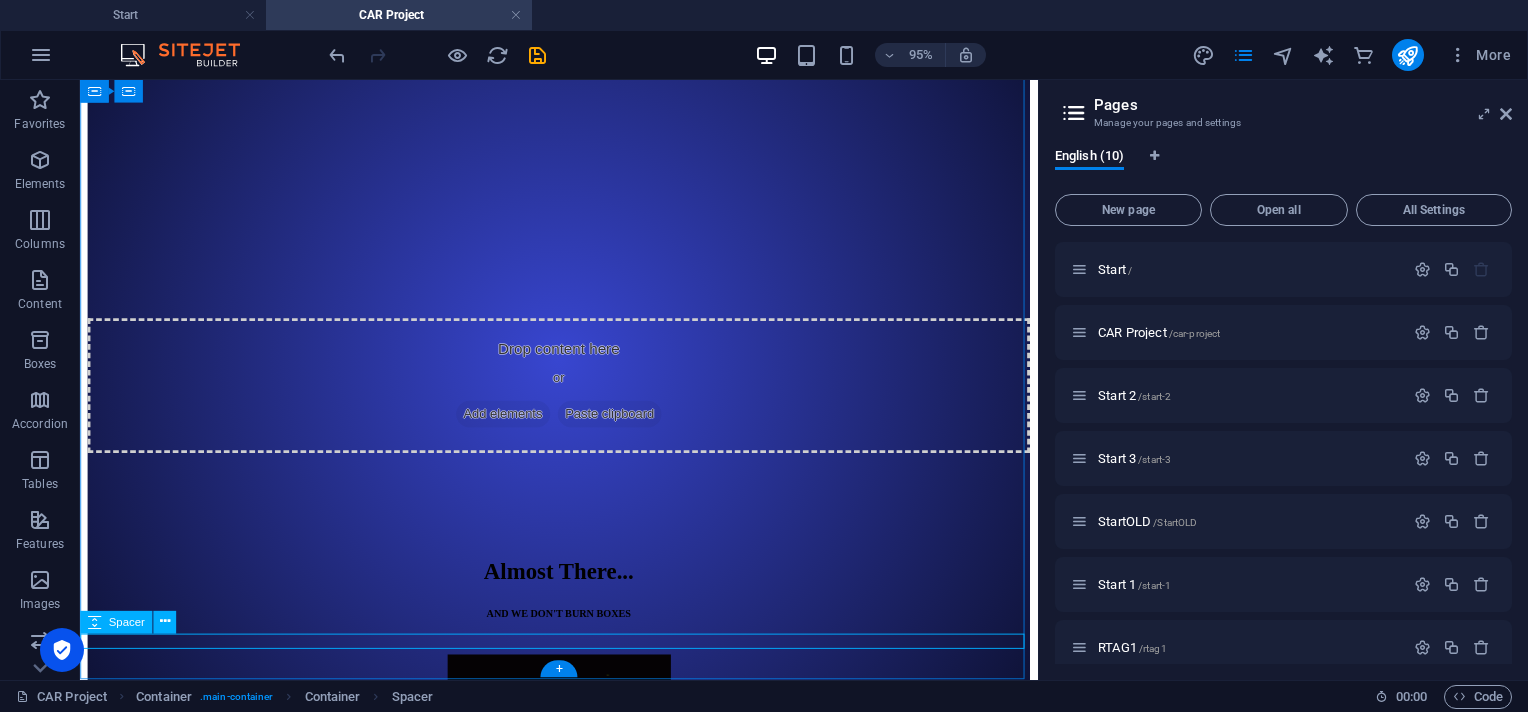 scroll, scrollTop: 349, scrollLeft: 0, axis: vertical 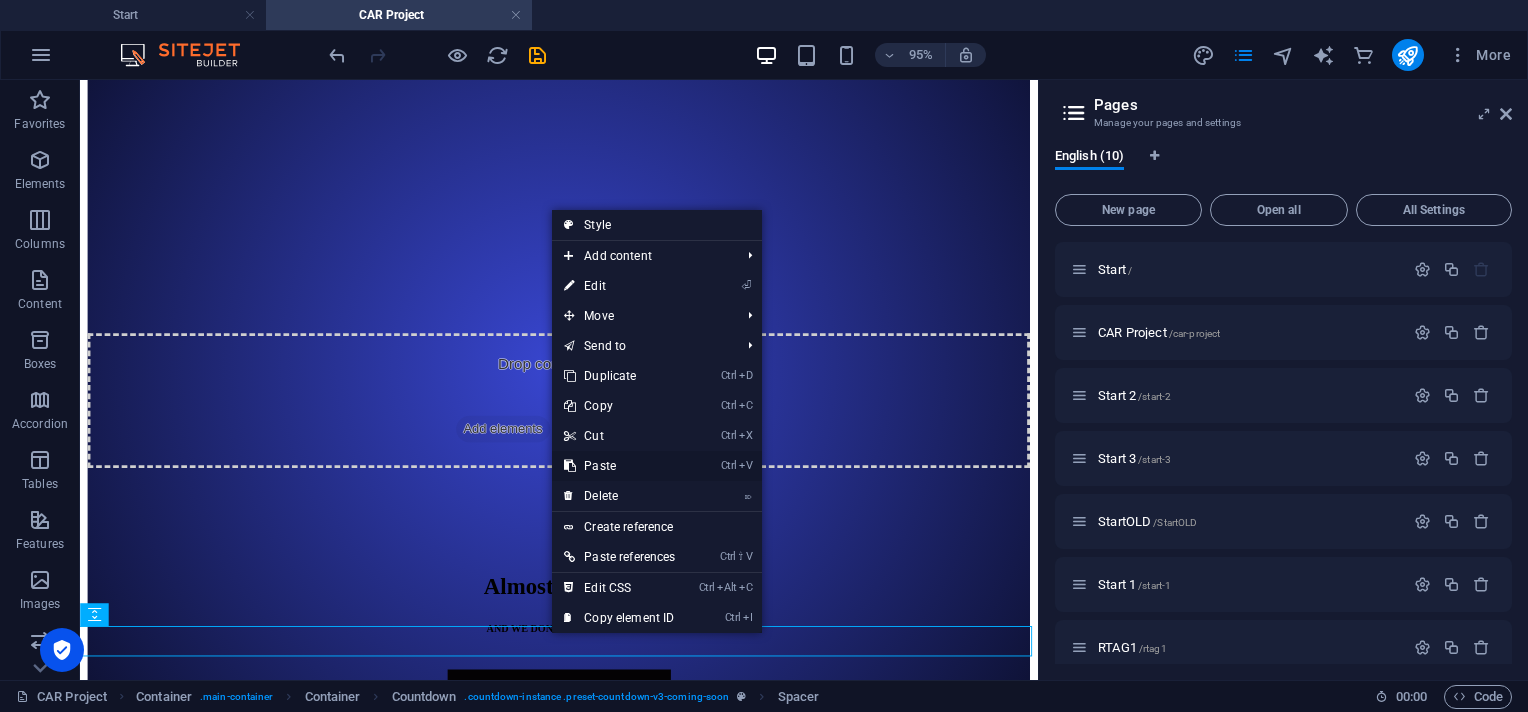 click on "Ctrl V  Paste" at bounding box center (619, 466) 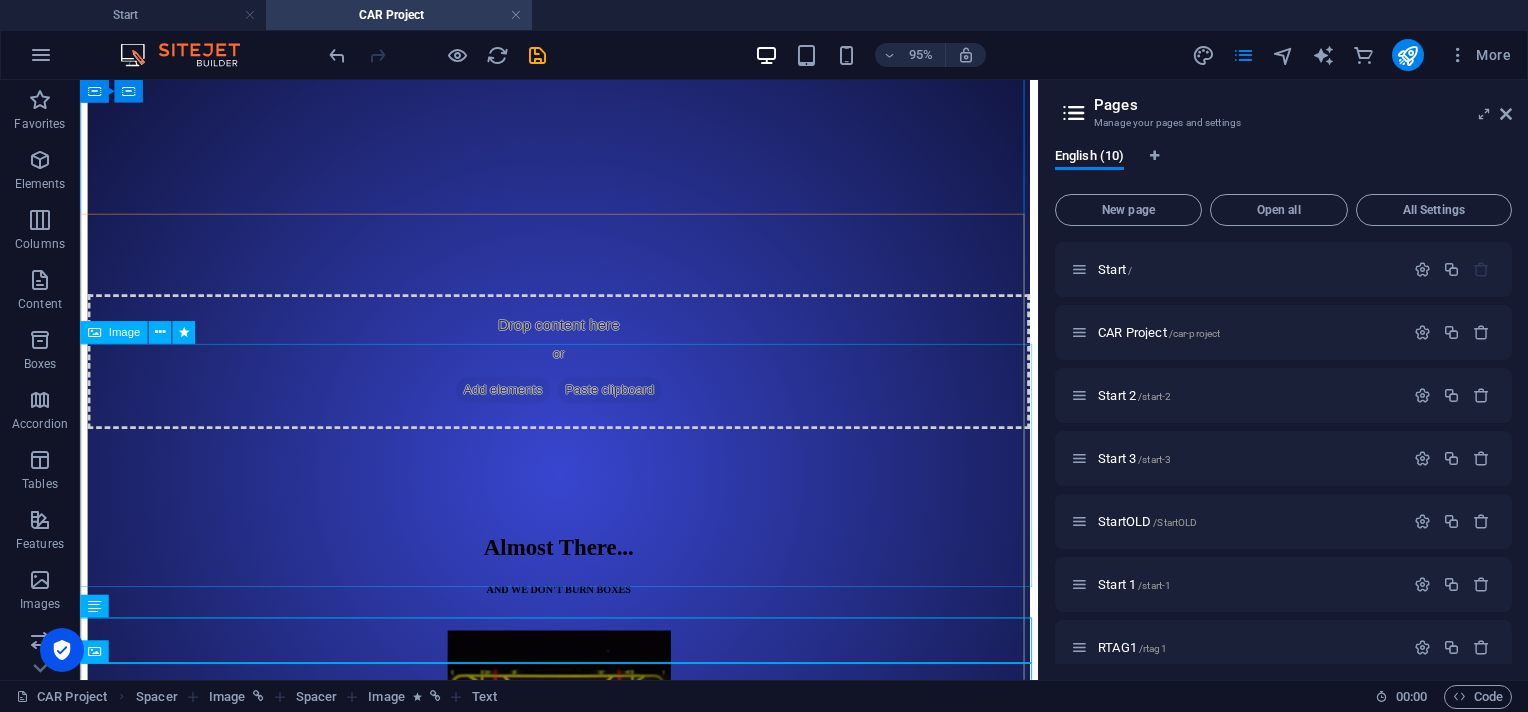 scroll, scrollTop: 631, scrollLeft: 0, axis: vertical 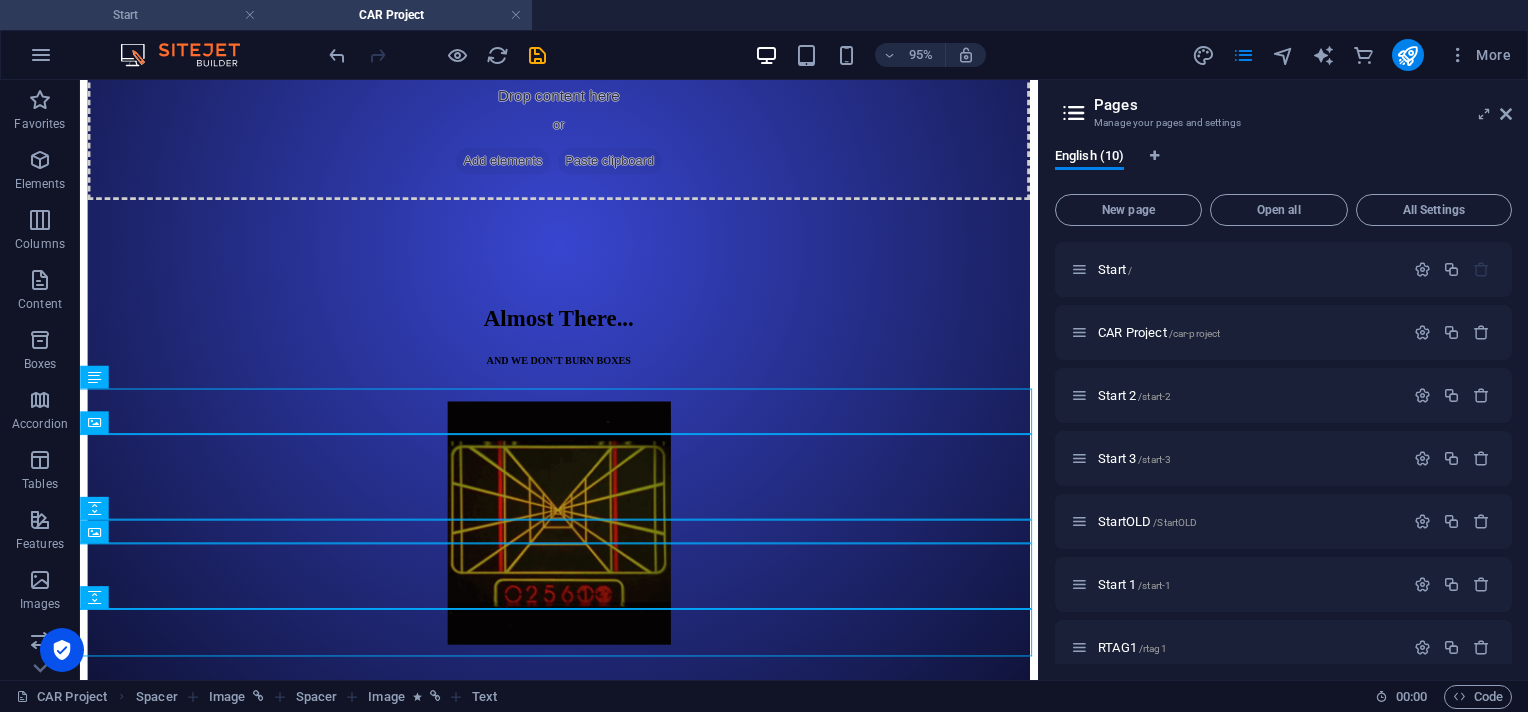 click on "Start" at bounding box center (133, 15) 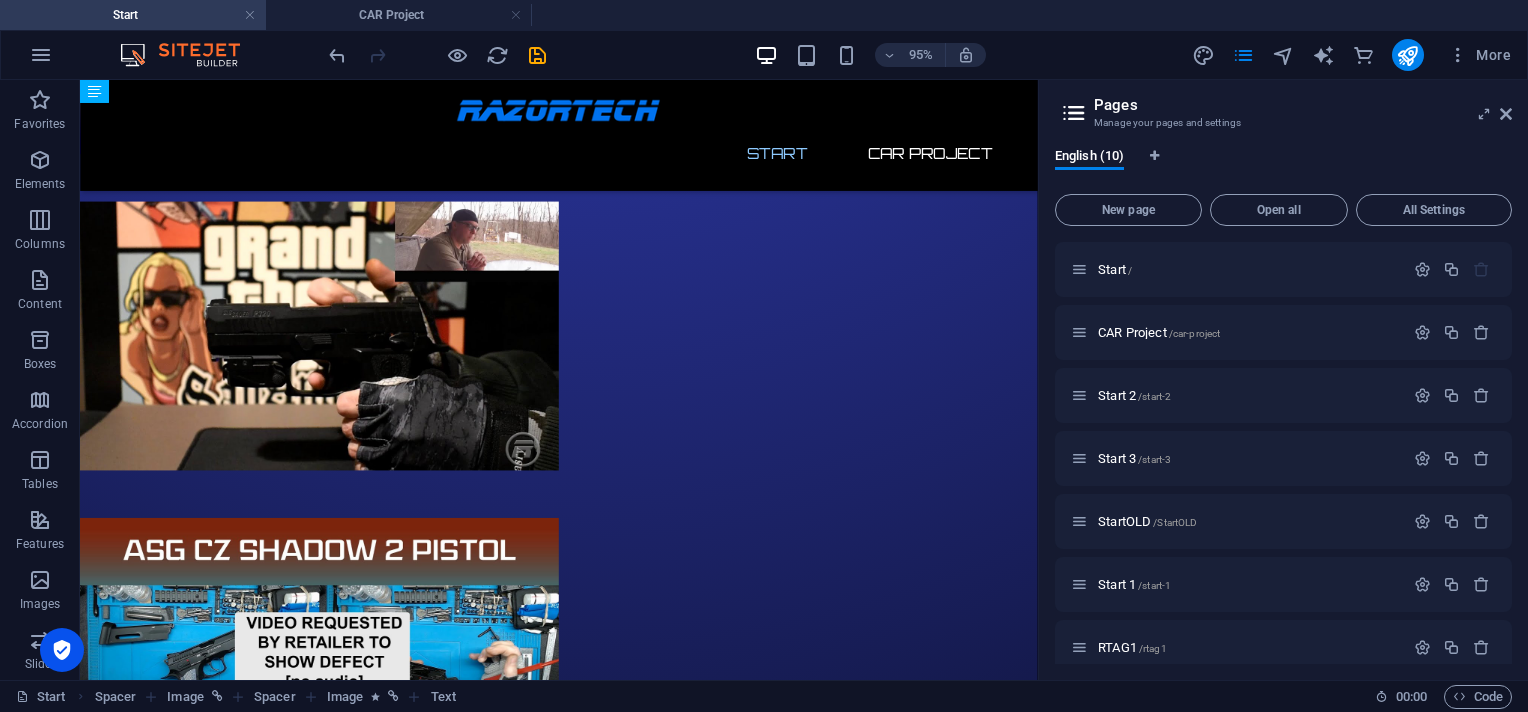 scroll, scrollTop: 0, scrollLeft: 0, axis: both 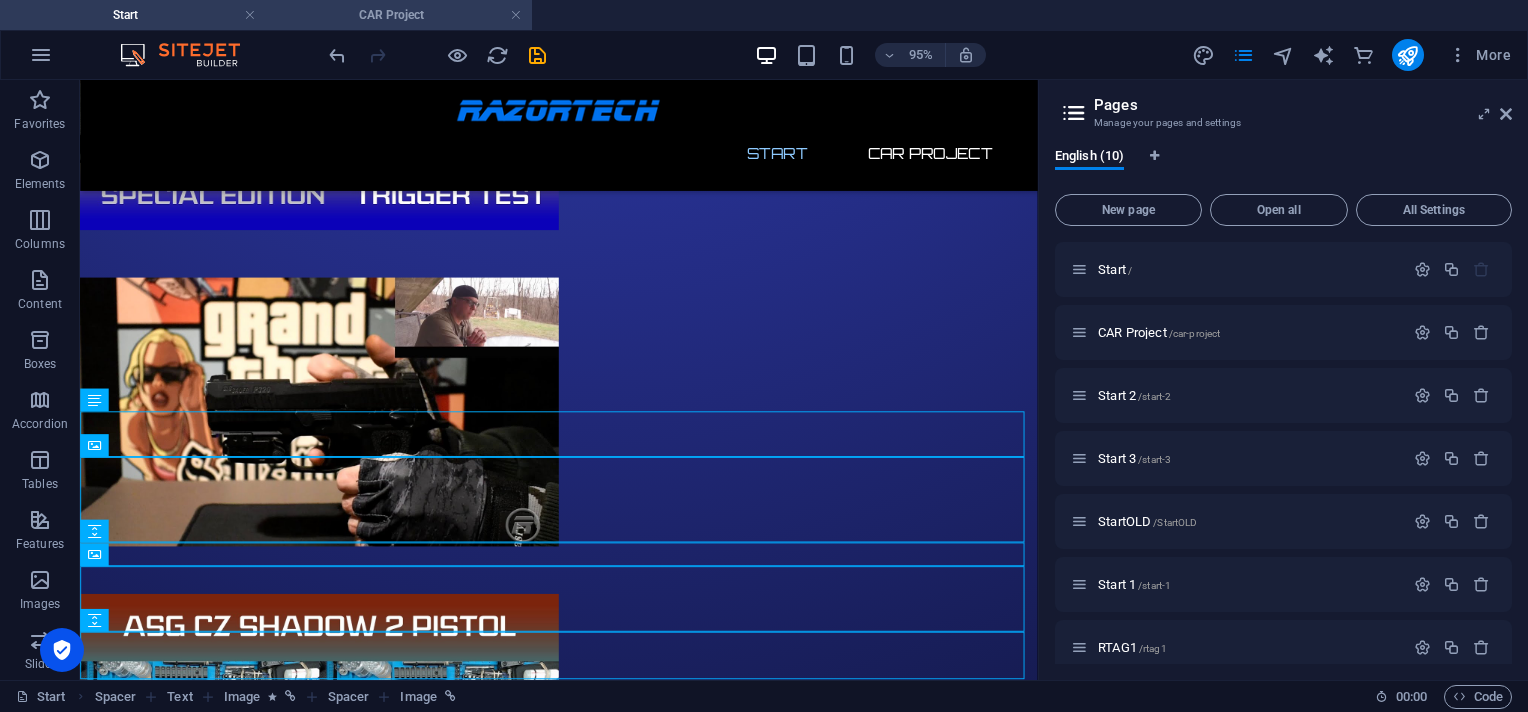 click on "CAR Project" at bounding box center [399, 15] 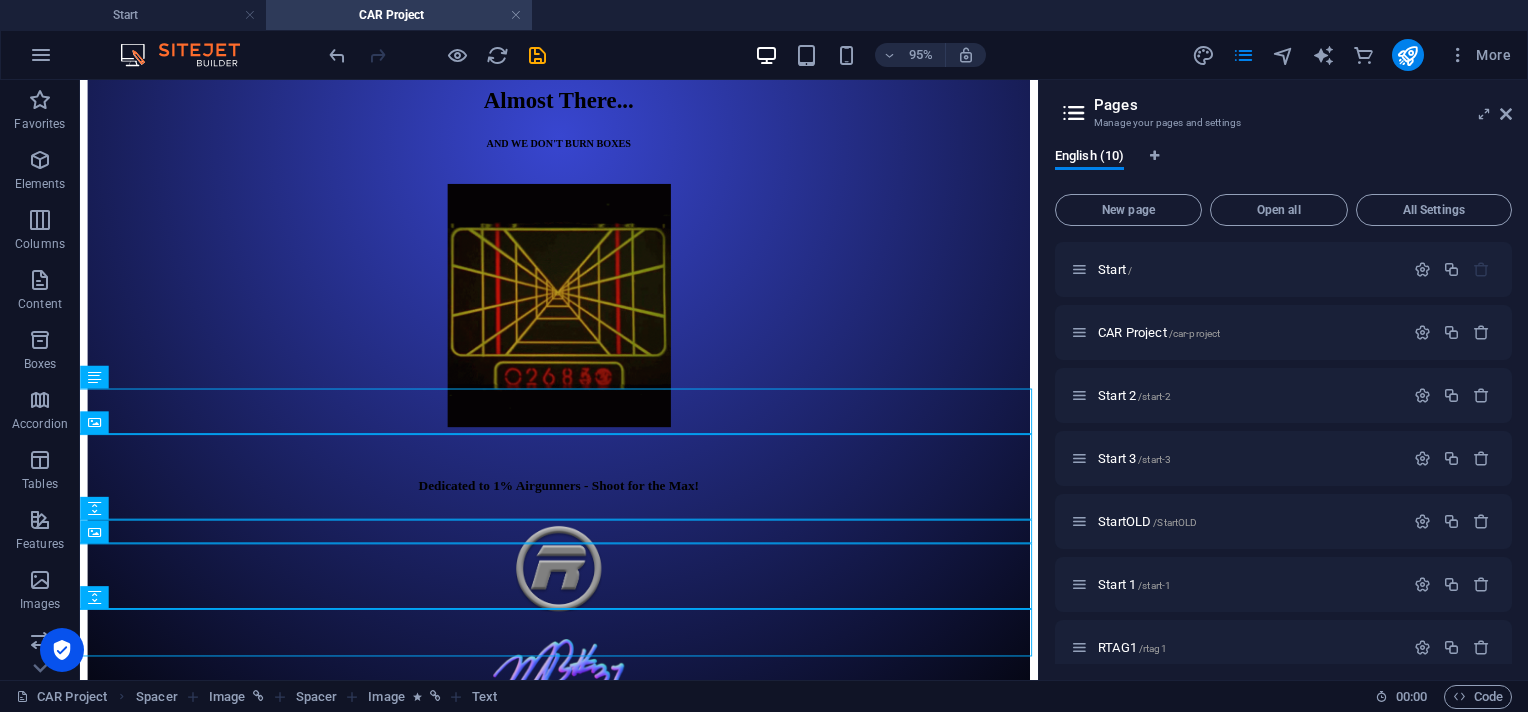 scroll, scrollTop: 0, scrollLeft: 0, axis: both 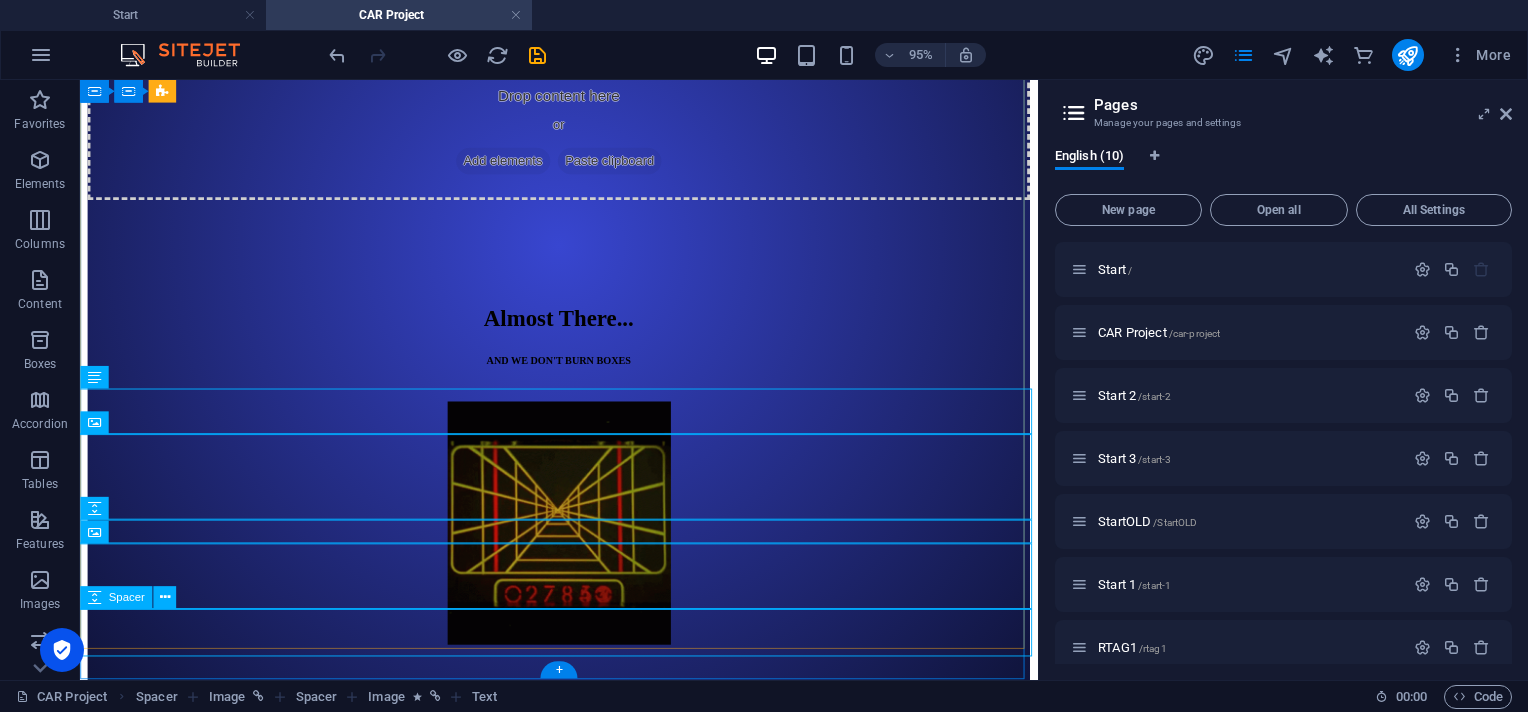 click at bounding box center (584, 996) 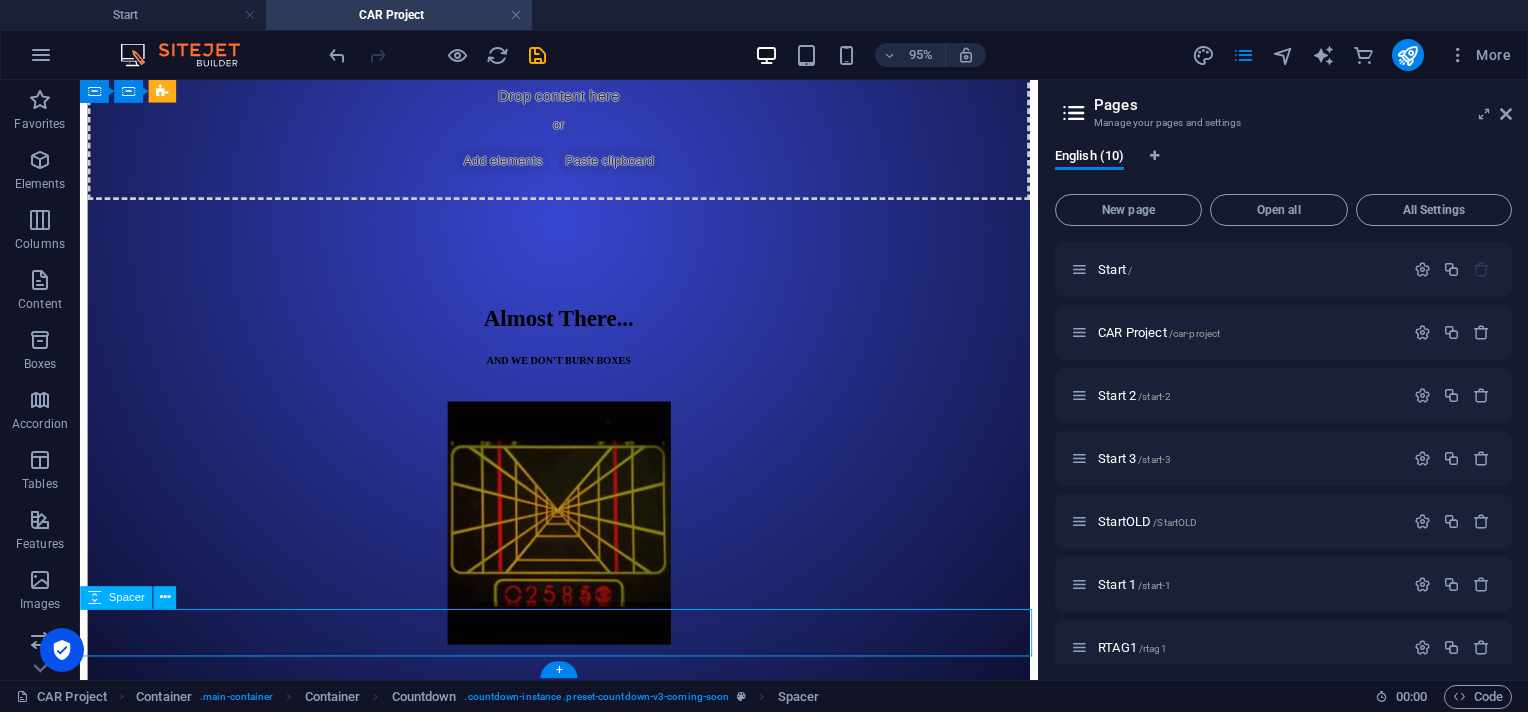 scroll, scrollTop: 581, scrollLeft: 0, axis: vertical 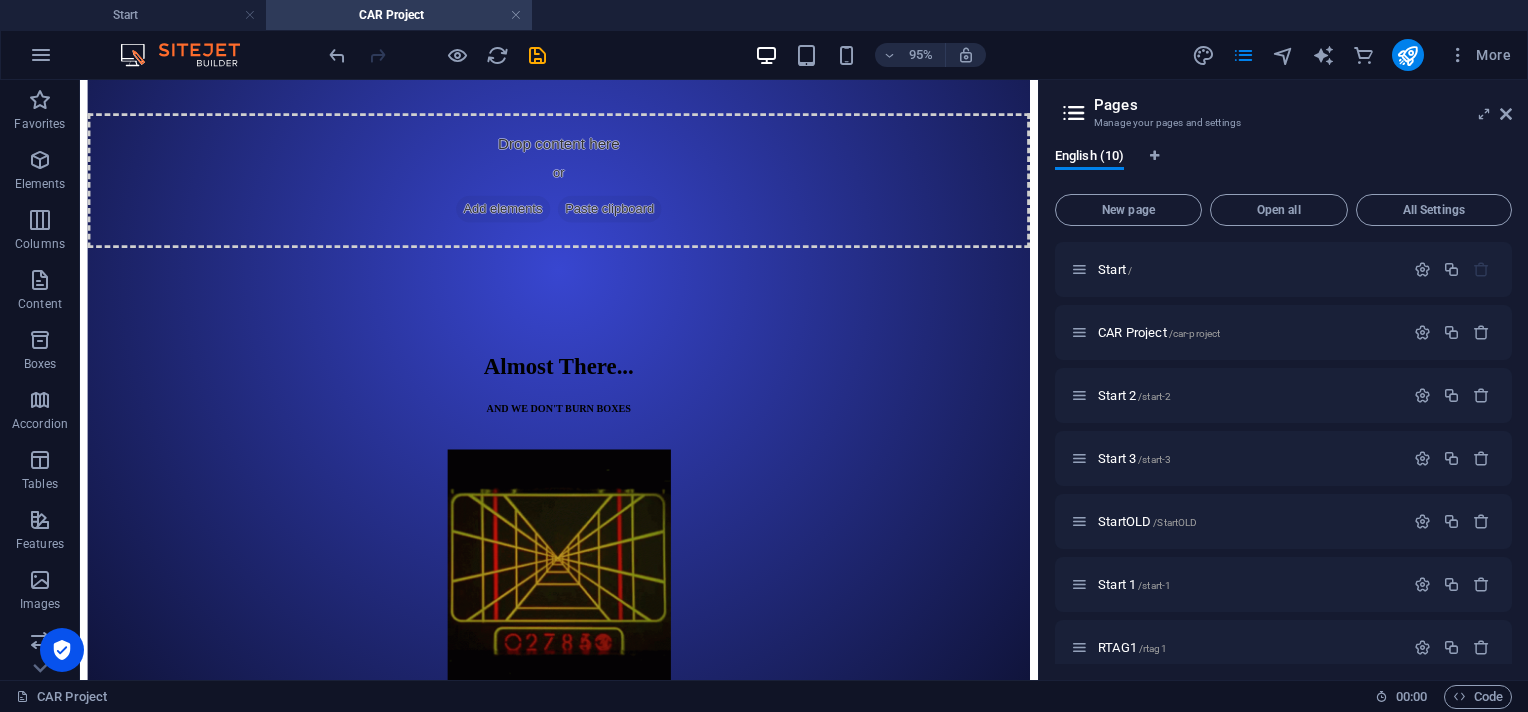 click on "CAR Project" at bounding box center (399, 15) 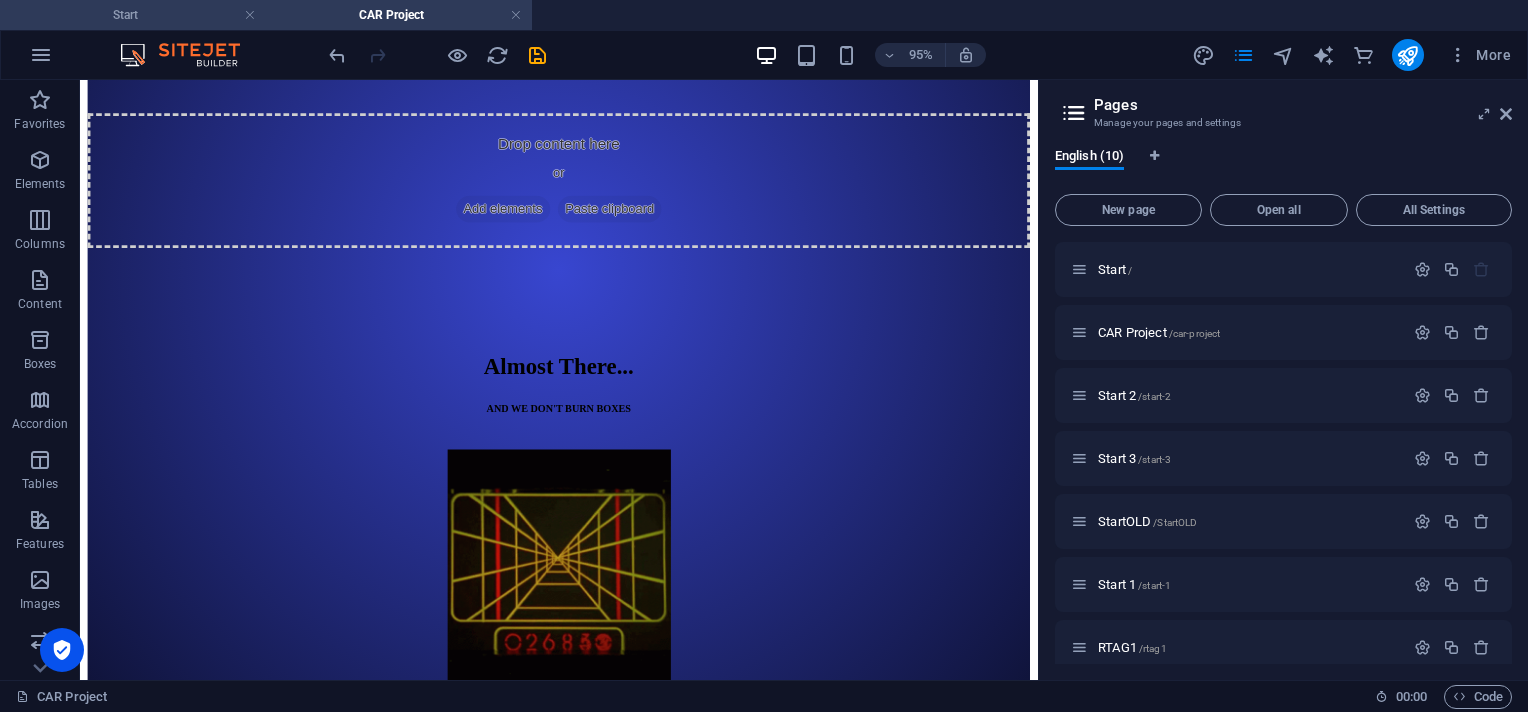 click on "Start" at bounding box center (133, 15) 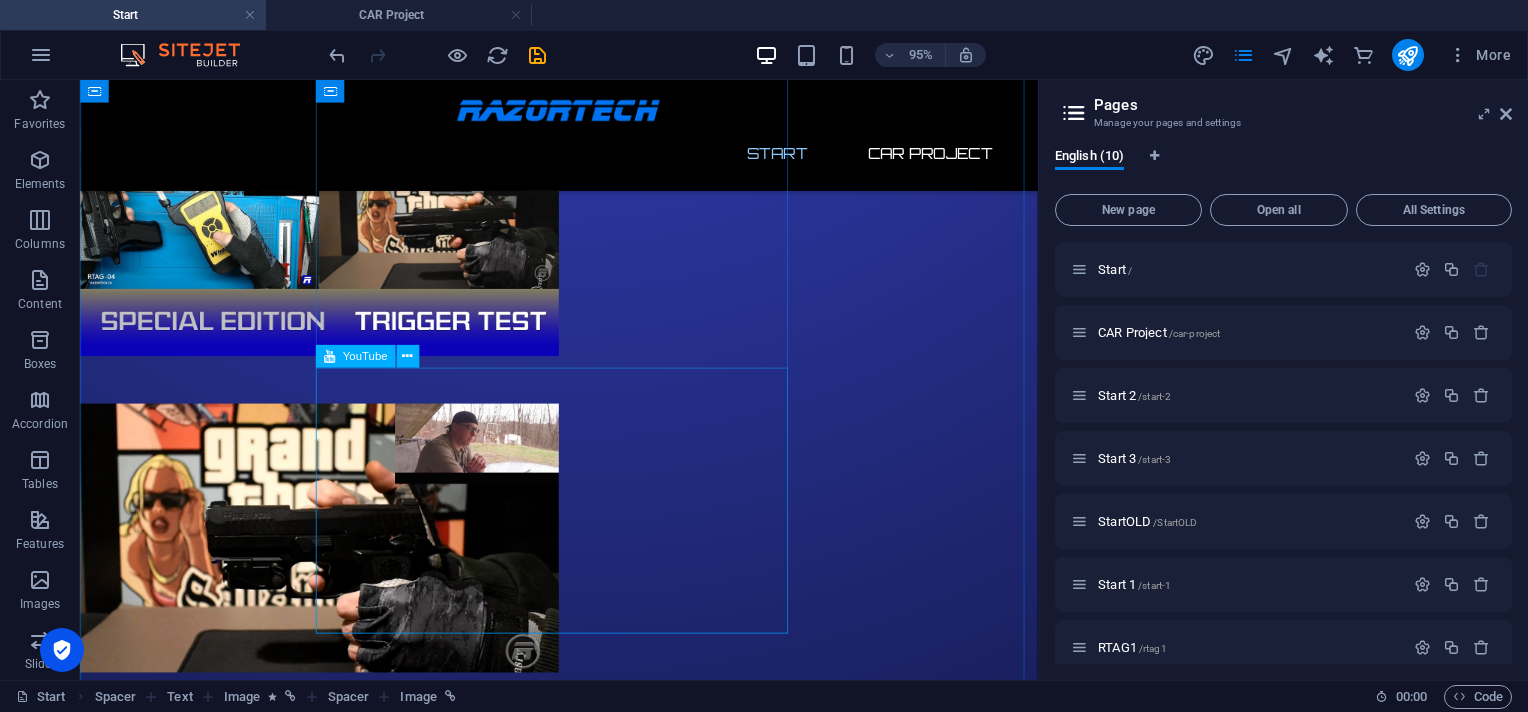 scroll, scrollTop: 2685, scrollLeft: 0, axis: vertical 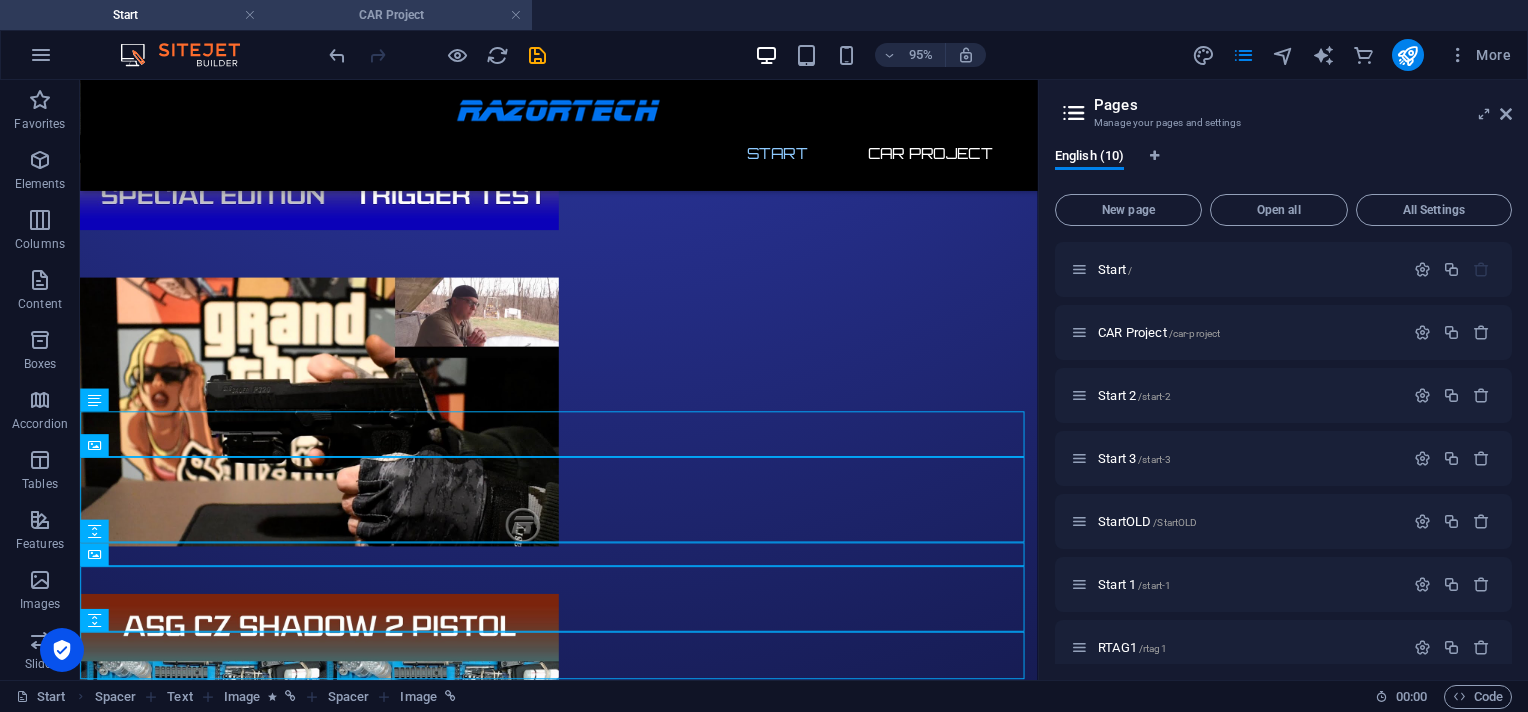 click on "CAR Project" at bounding box center (399, 15) 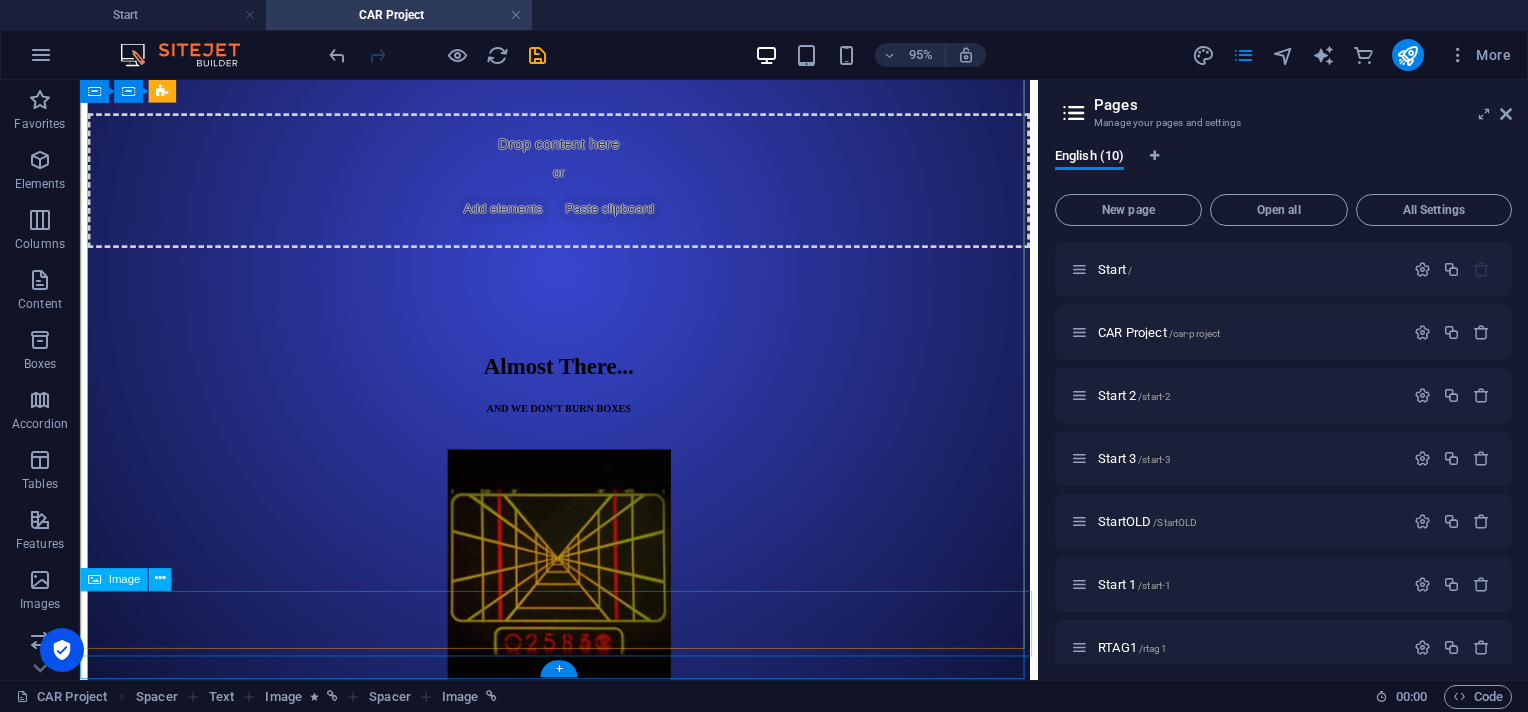 click at bounding box center (584, 984) 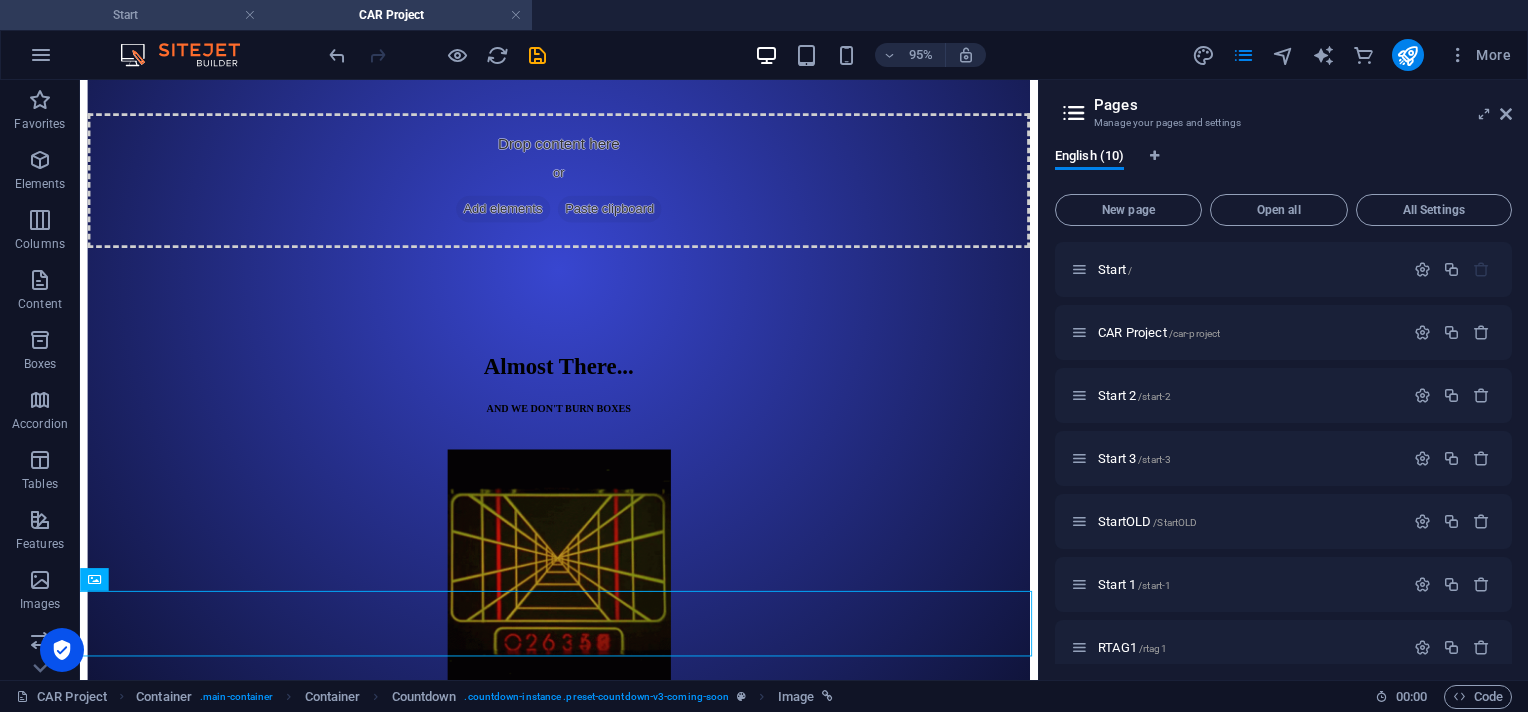click on "Start" at bounding box center [133, 15] 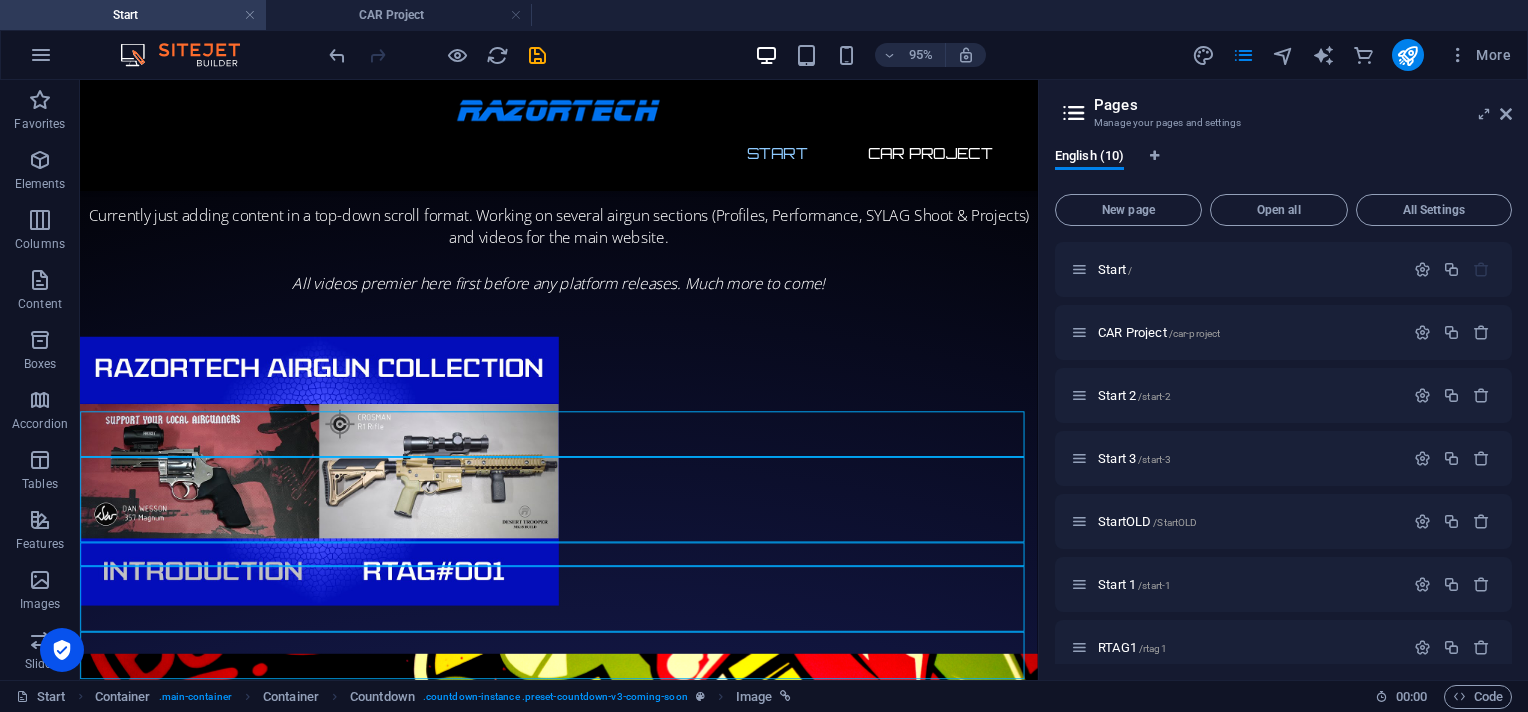 scroll, scrollTop: 2685, scrollLeft: 0, axis: vertical 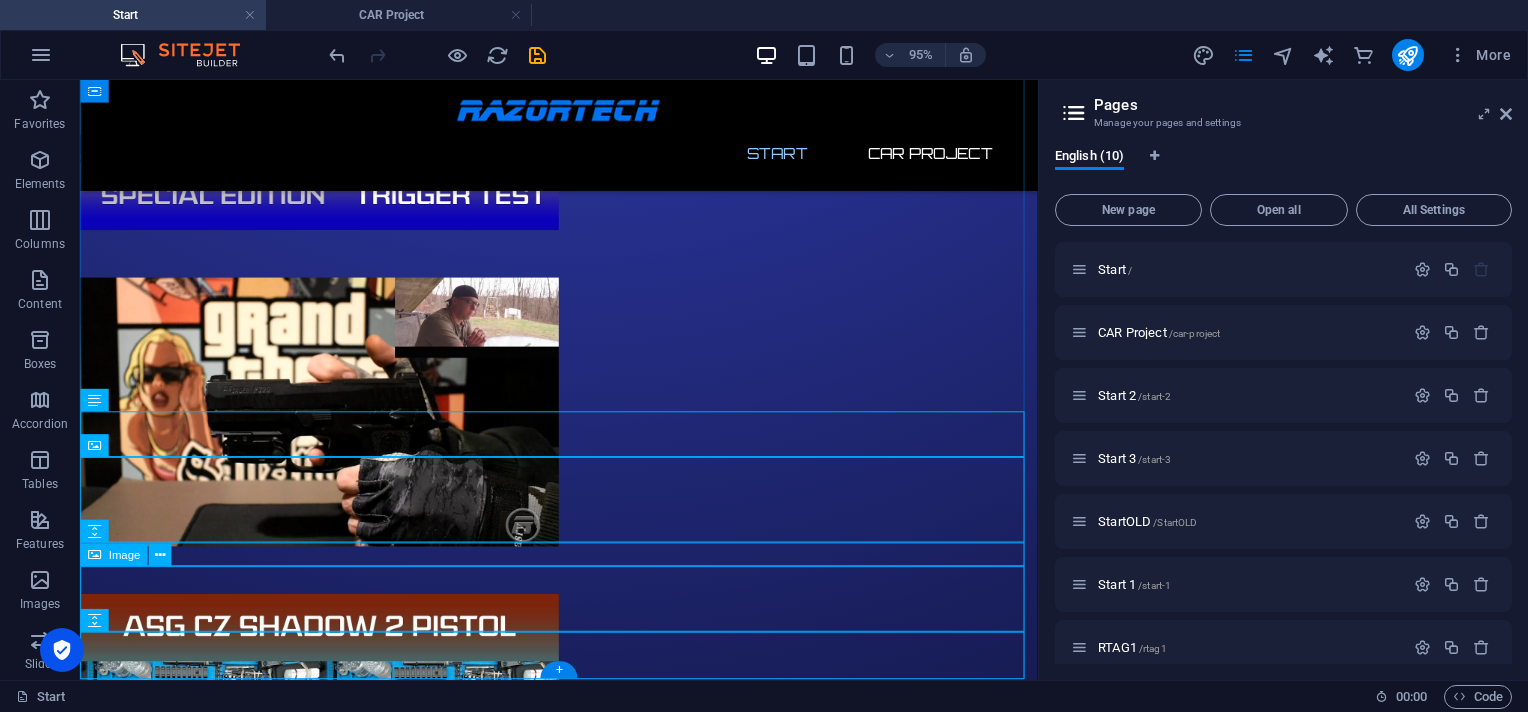 click at bounding box center [584, 1535] 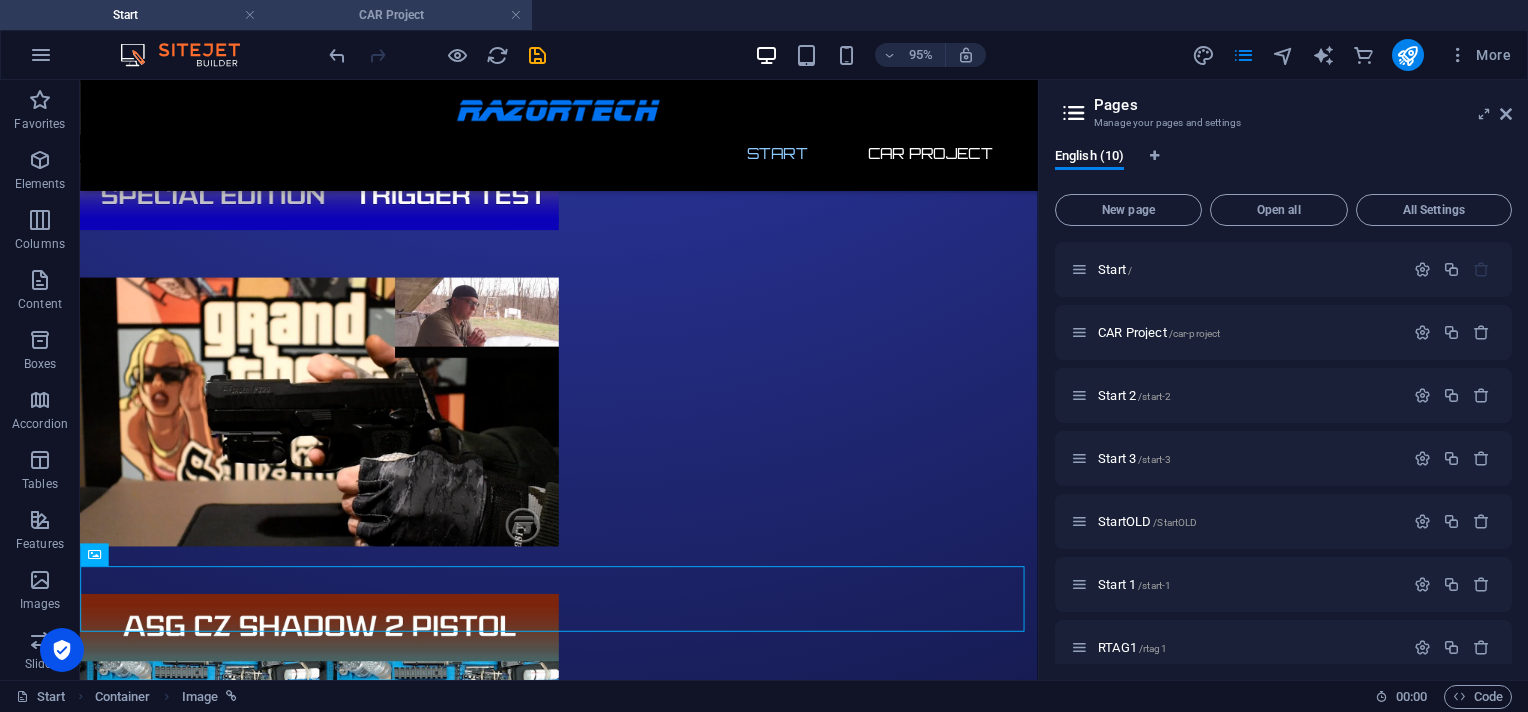 click on "CAR Project" at bounding box center (399, 15) 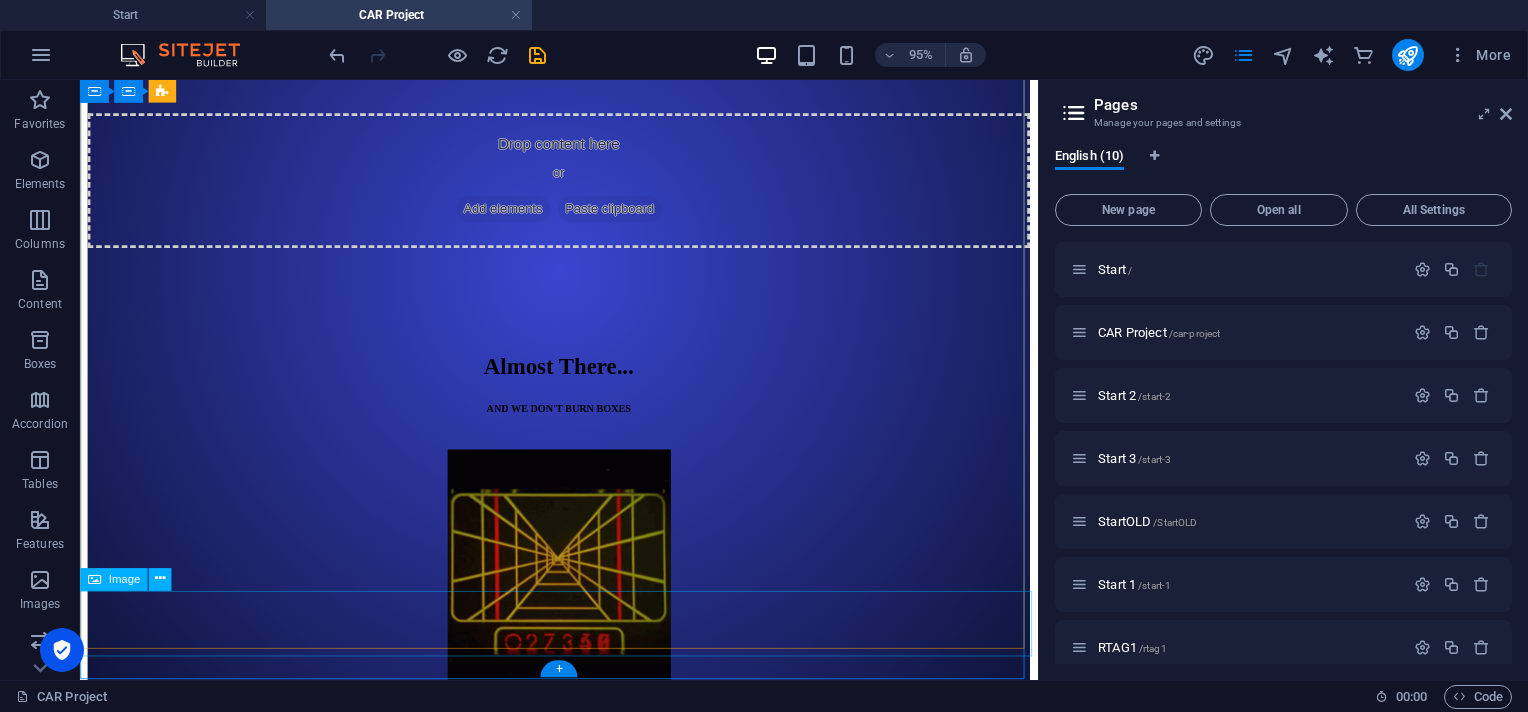 click at bounding box center (584, 984) 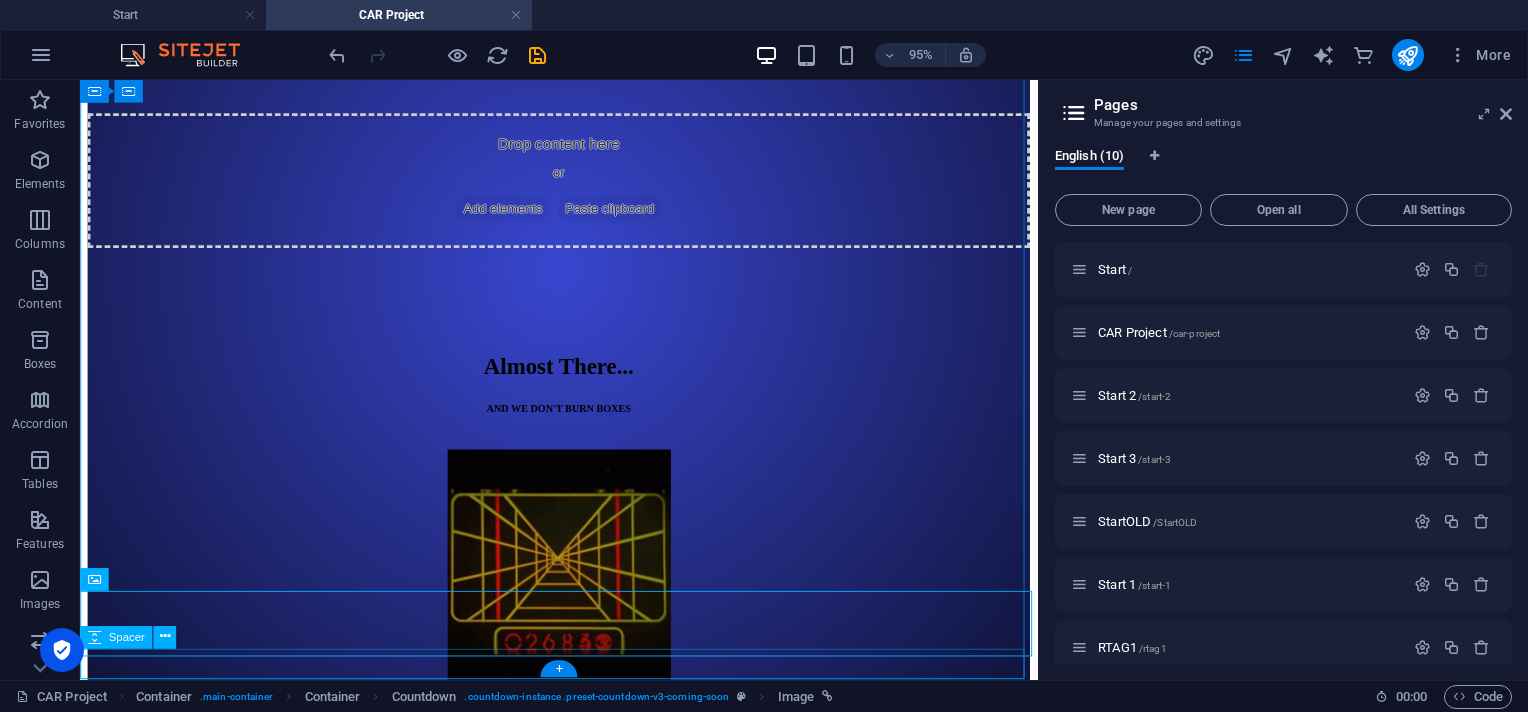 click at bounding box center [584, 1037] 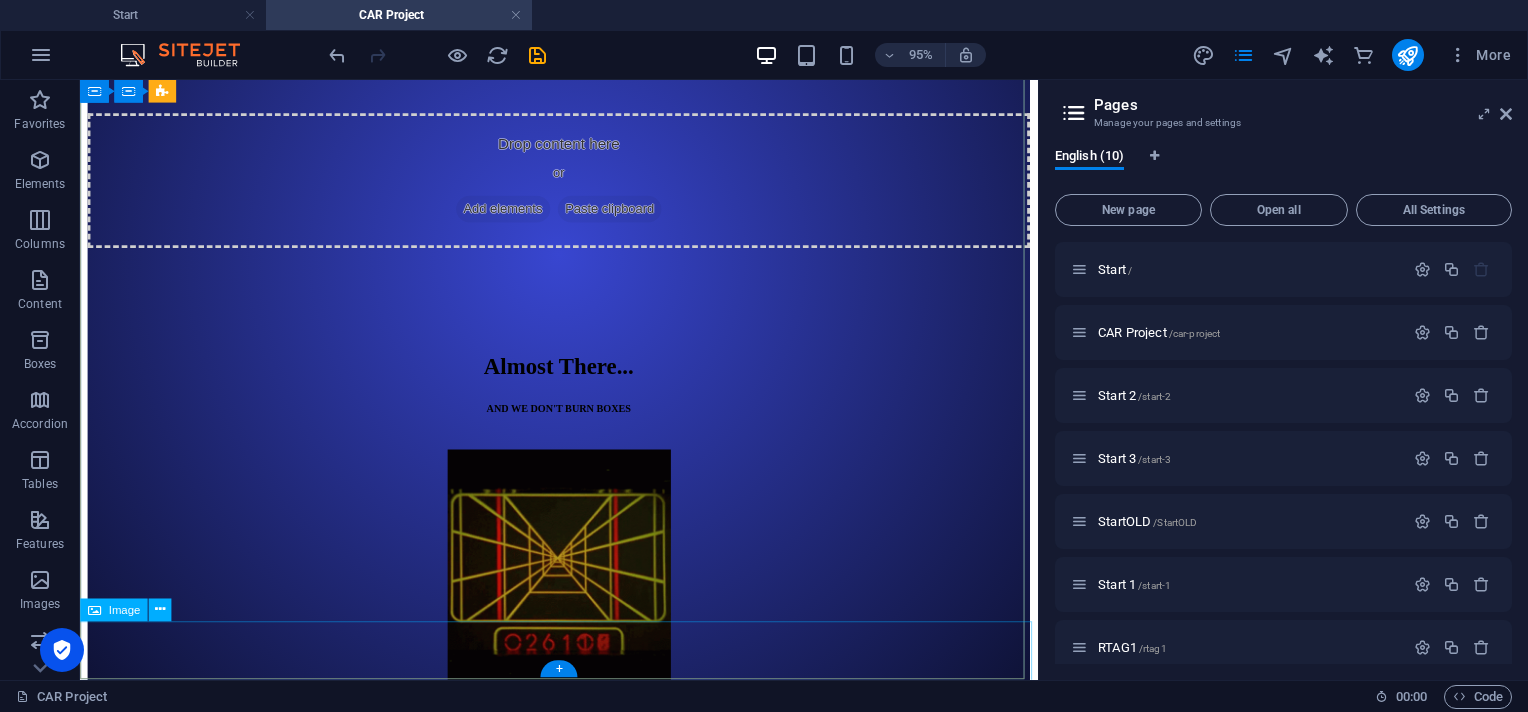 scroll, scrollTop: 549, scrollLeft: 0, axis: vertical 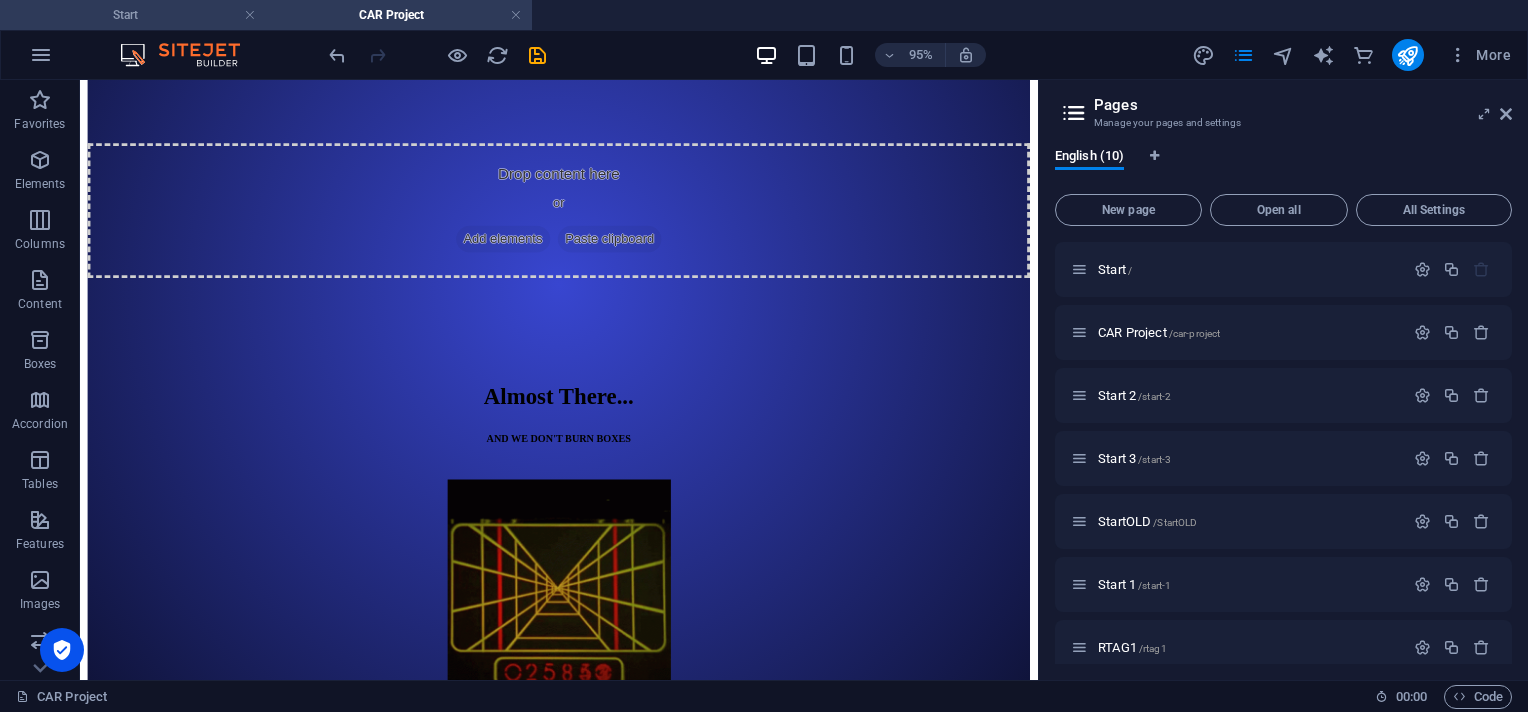 click on "Start" at bounding box center [133, 15] 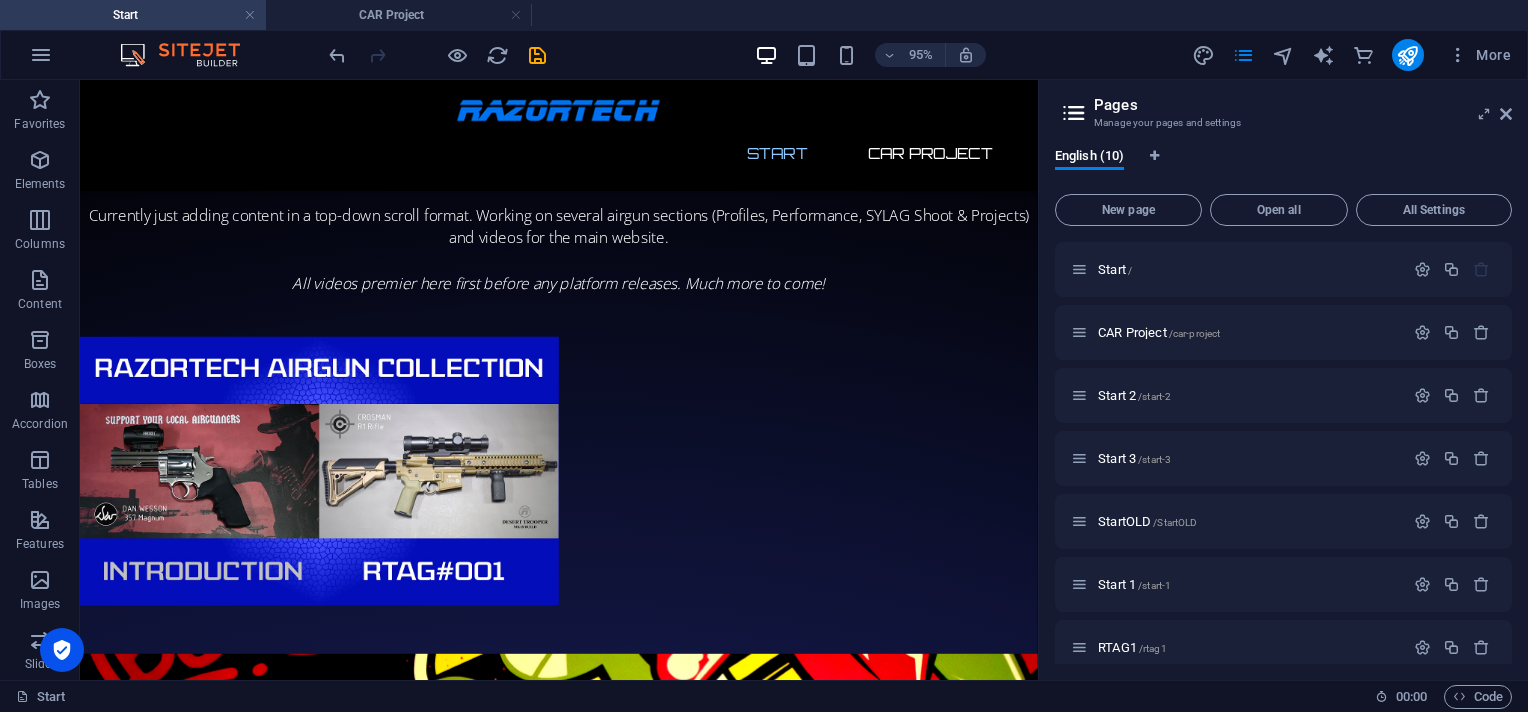 scroll, scrollTop: 2685, scrollLeft: 0, axis: vertical 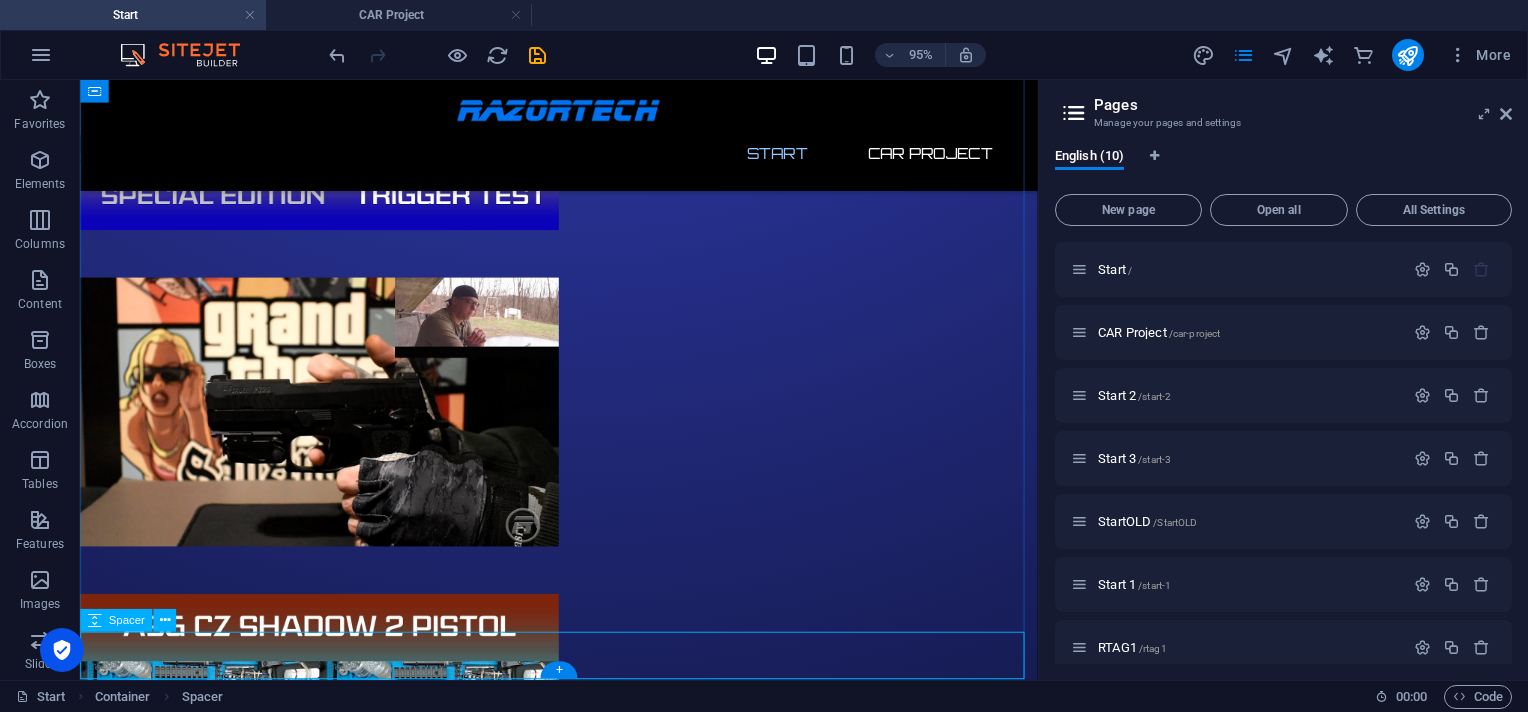 click at bounding box center (584, 1595) 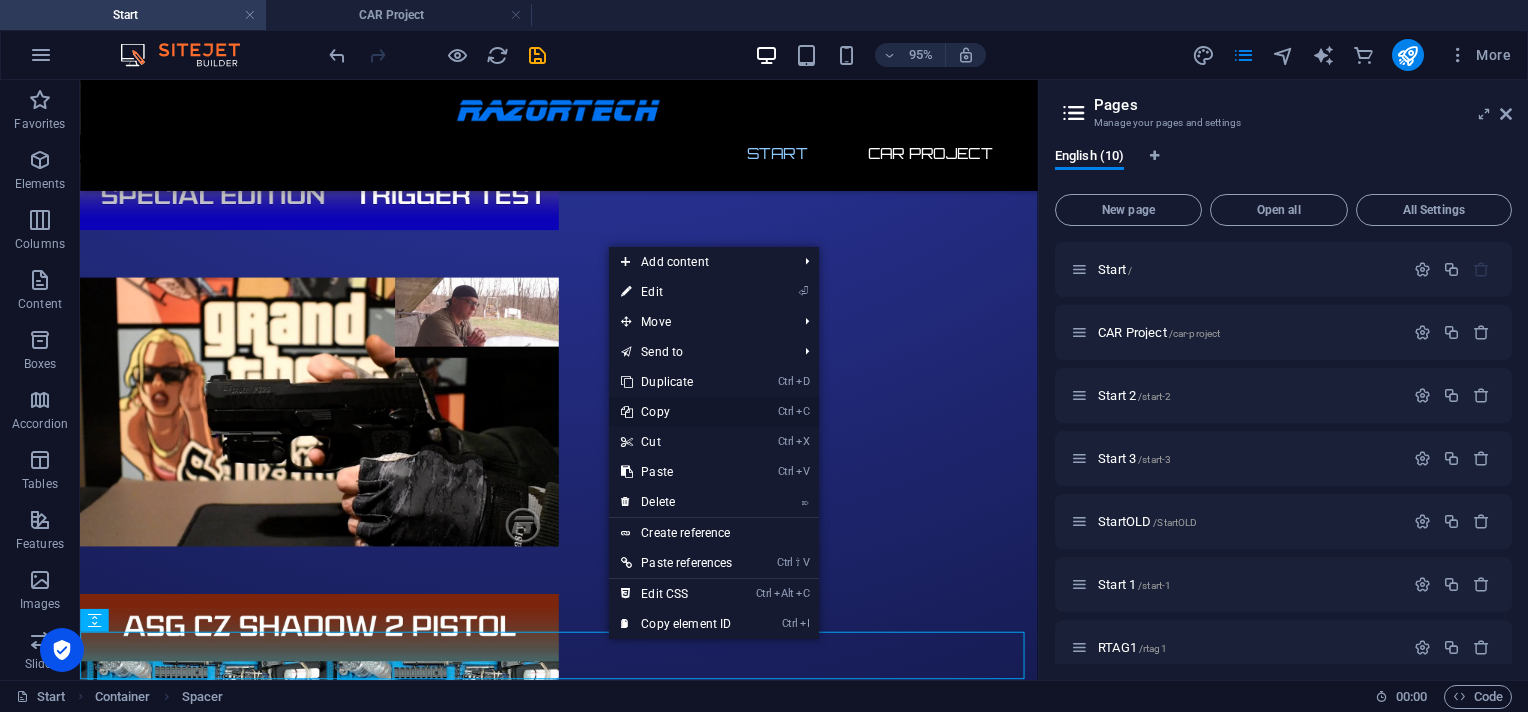 click on "Ctrl C  Copy" at bounding box center (676, 412) 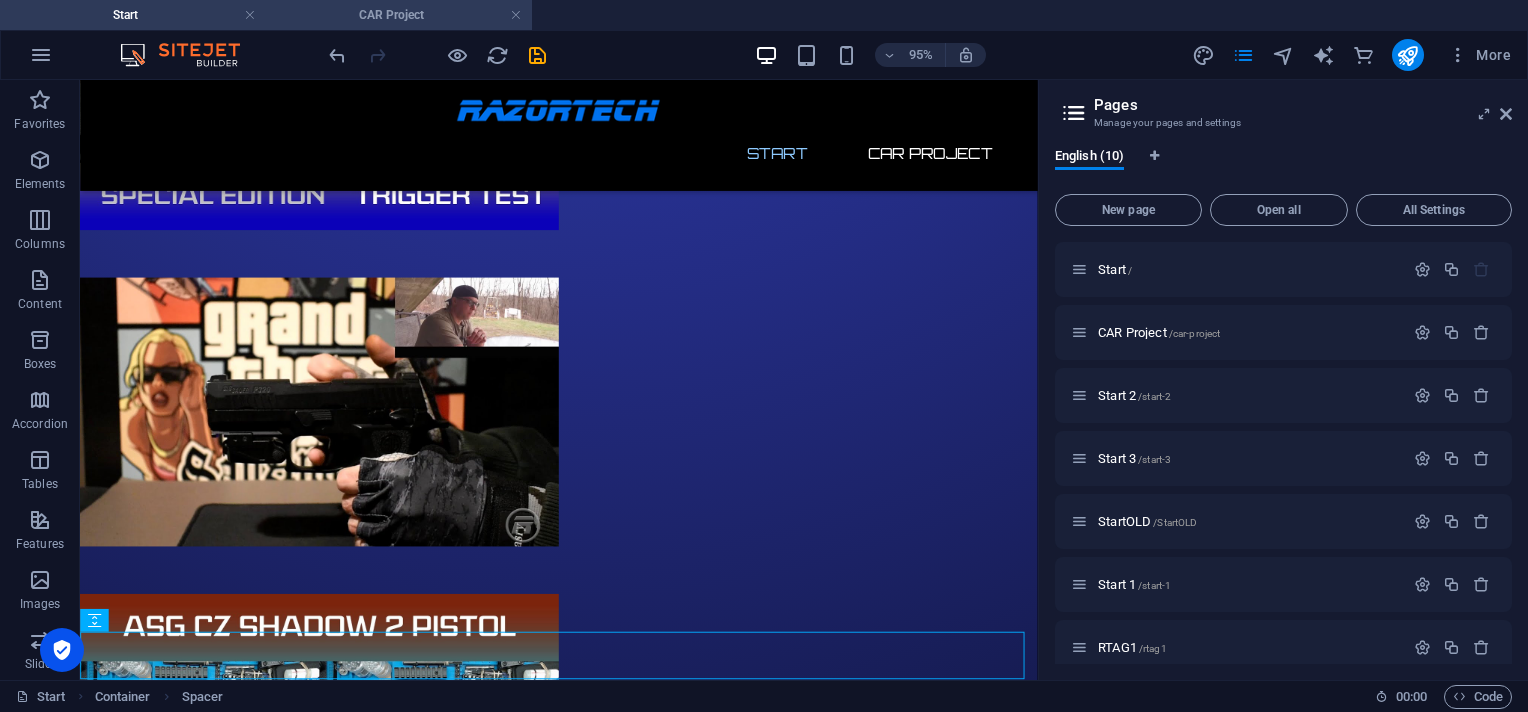 click on "CAR Project" at bounding box center [399, 15] 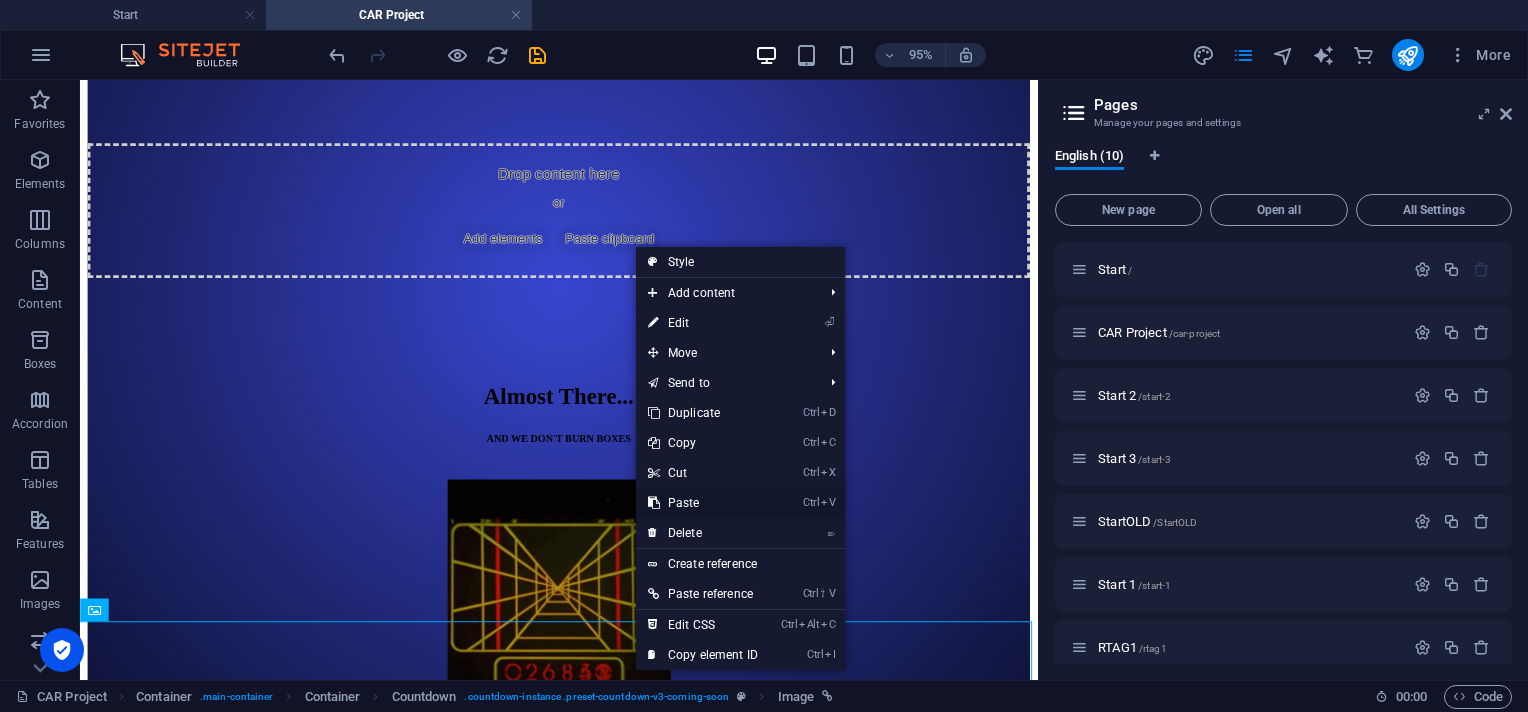 click on "Ctrl V  Paste" at bounding box center (703, 503) 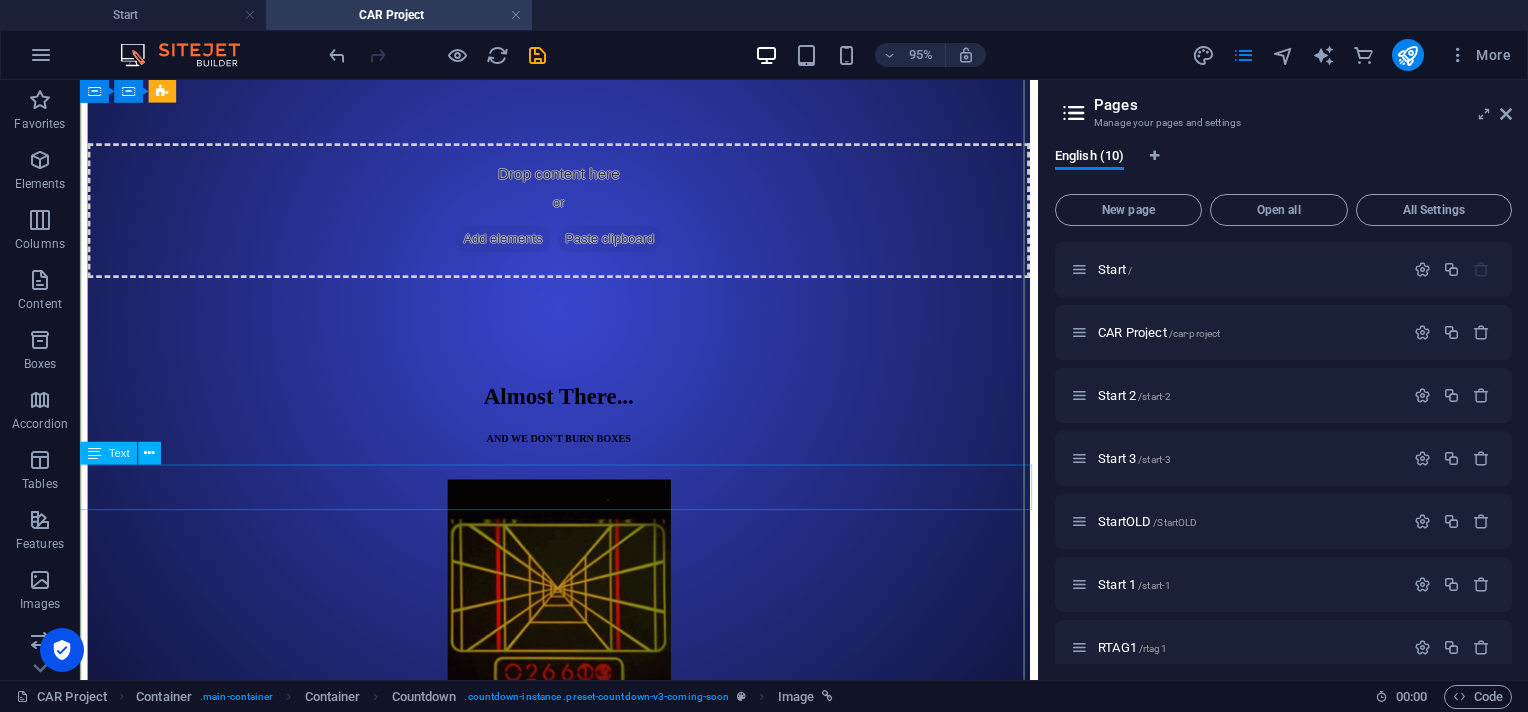 scroll, scrollTop: 599, scrollLeft: 0, axis: vertical 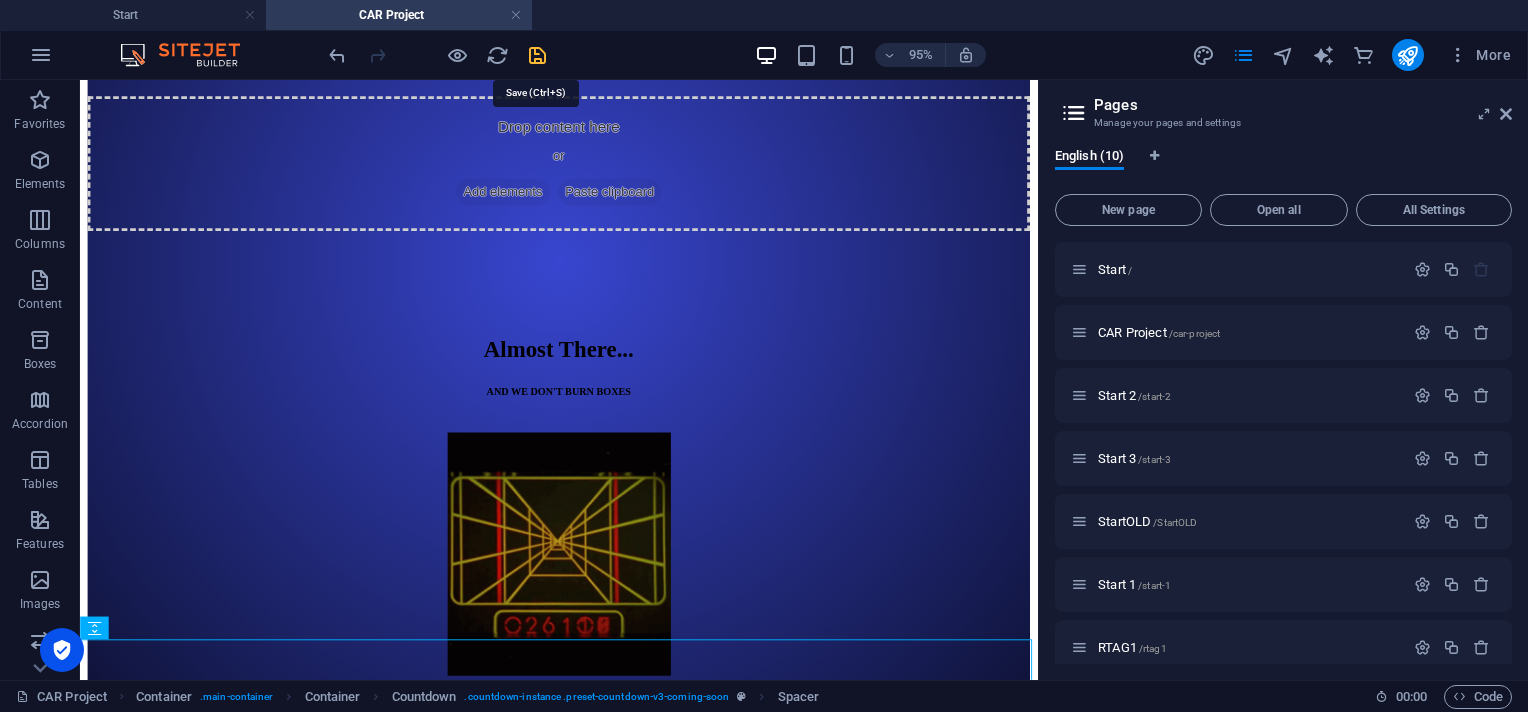 click at bounding box center [537, 55] 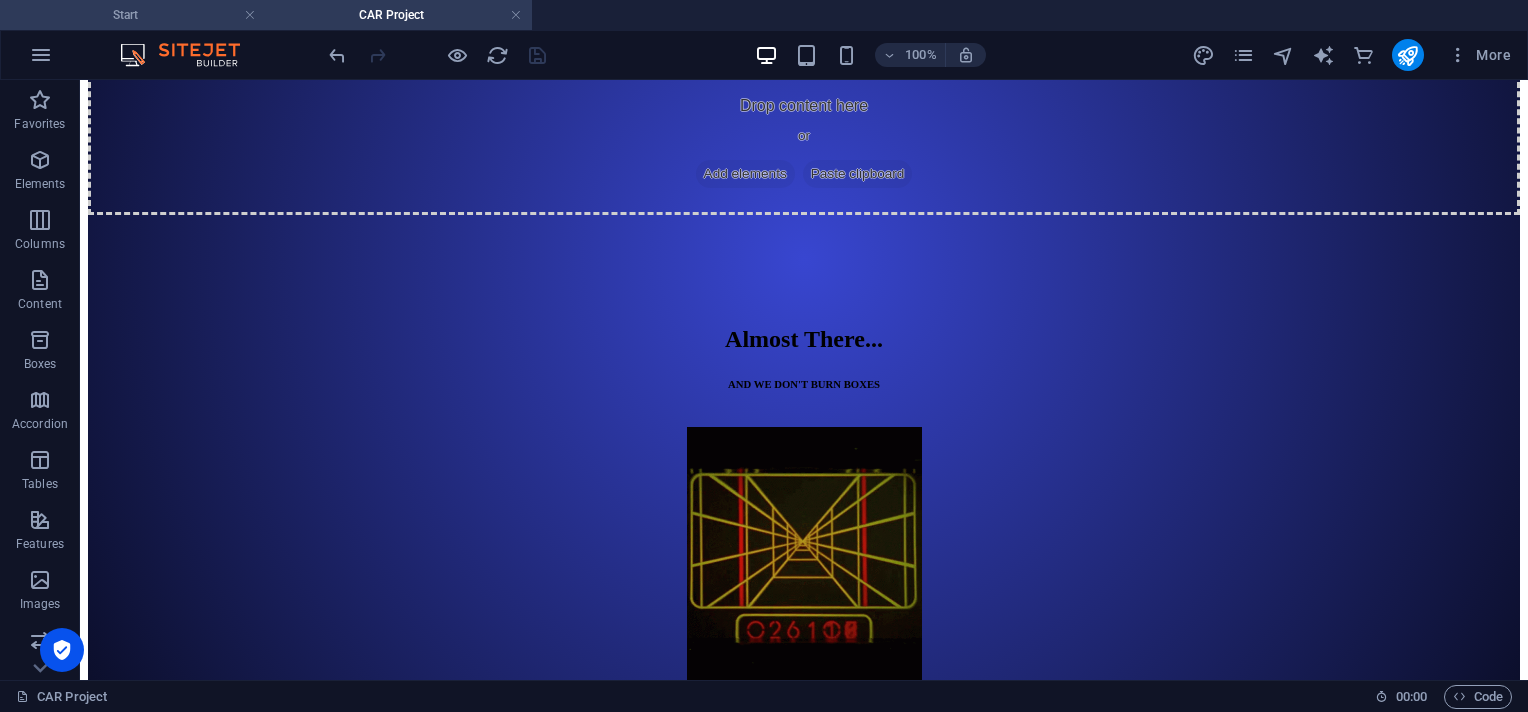click on "Start" at bounding box center (133, 15) 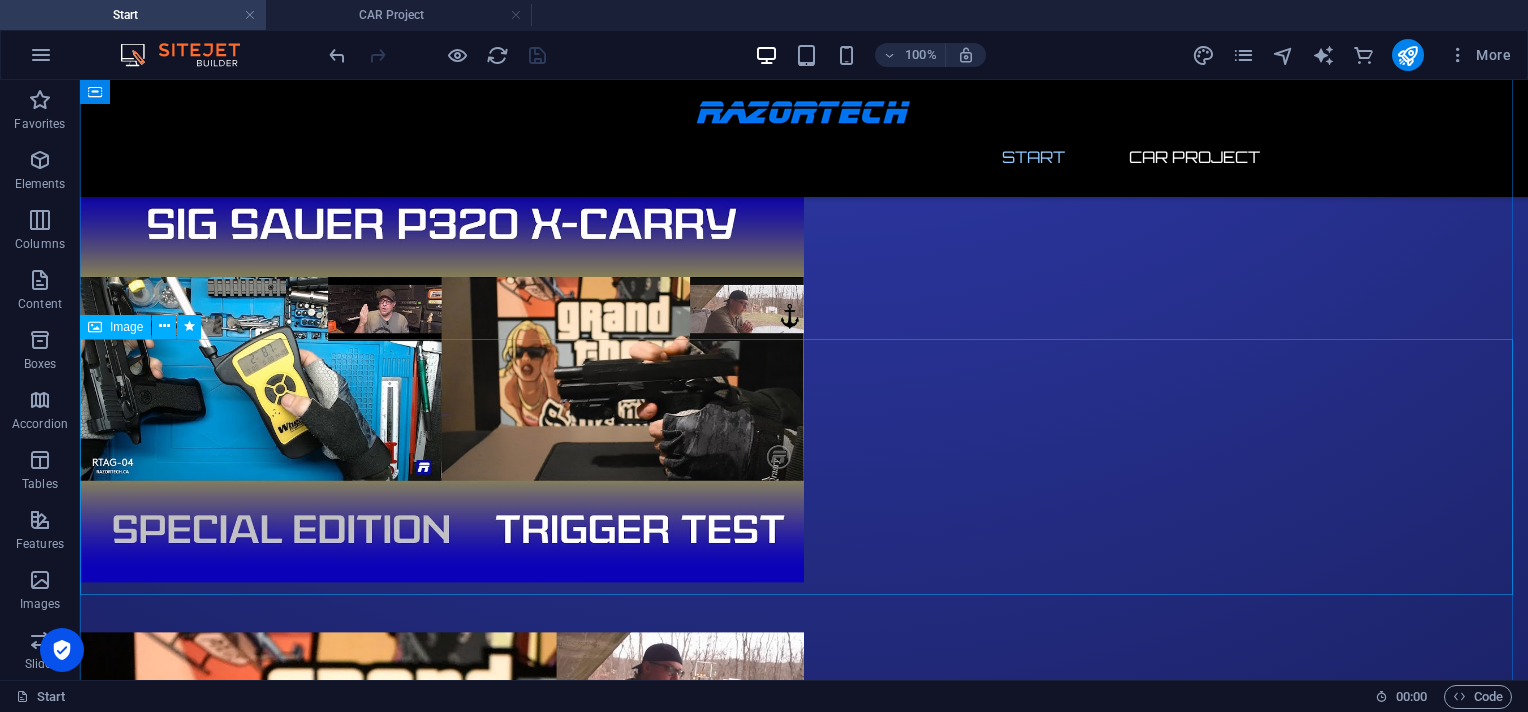 scroll, scrollTop: 3580, scrollLeft: 0, axis: vertical 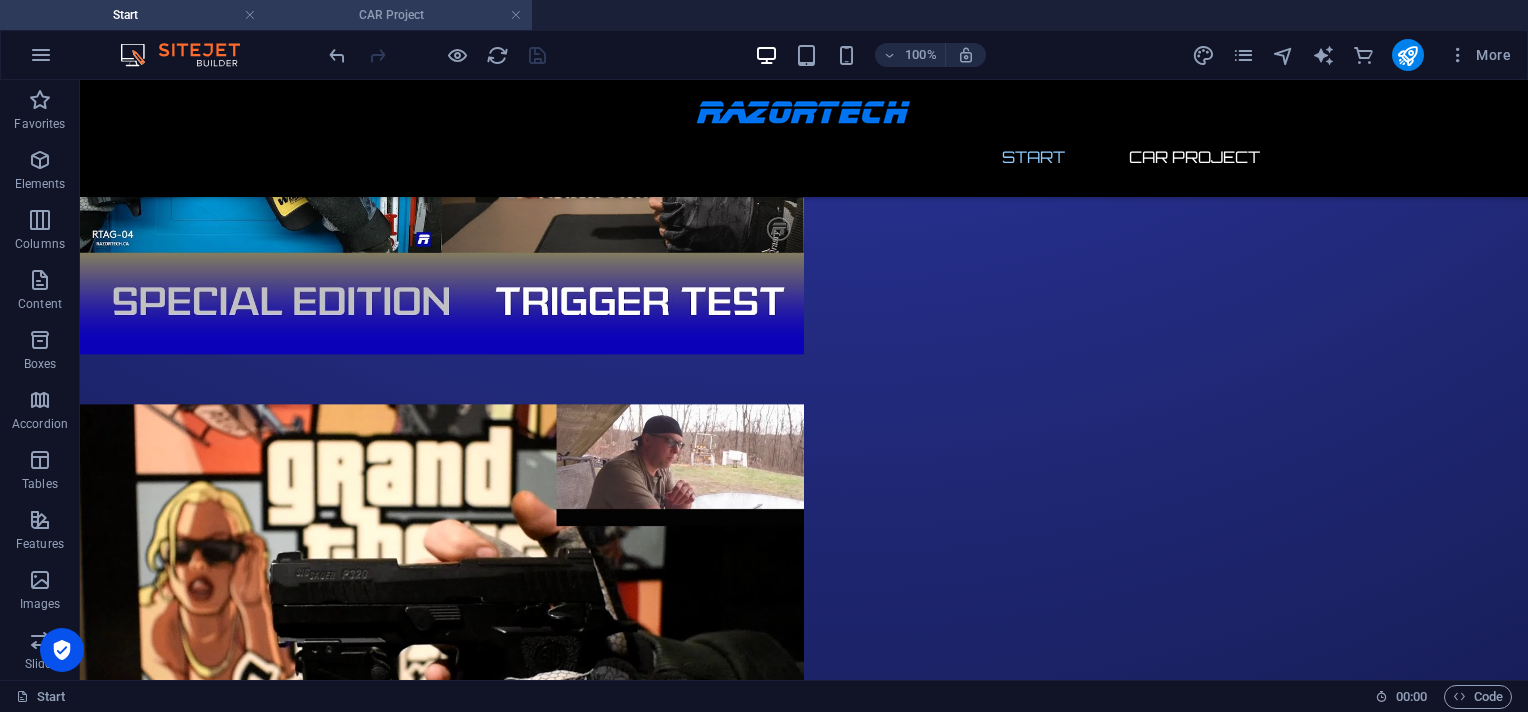 click on "CAR Project" at bounding box center (399, 15) 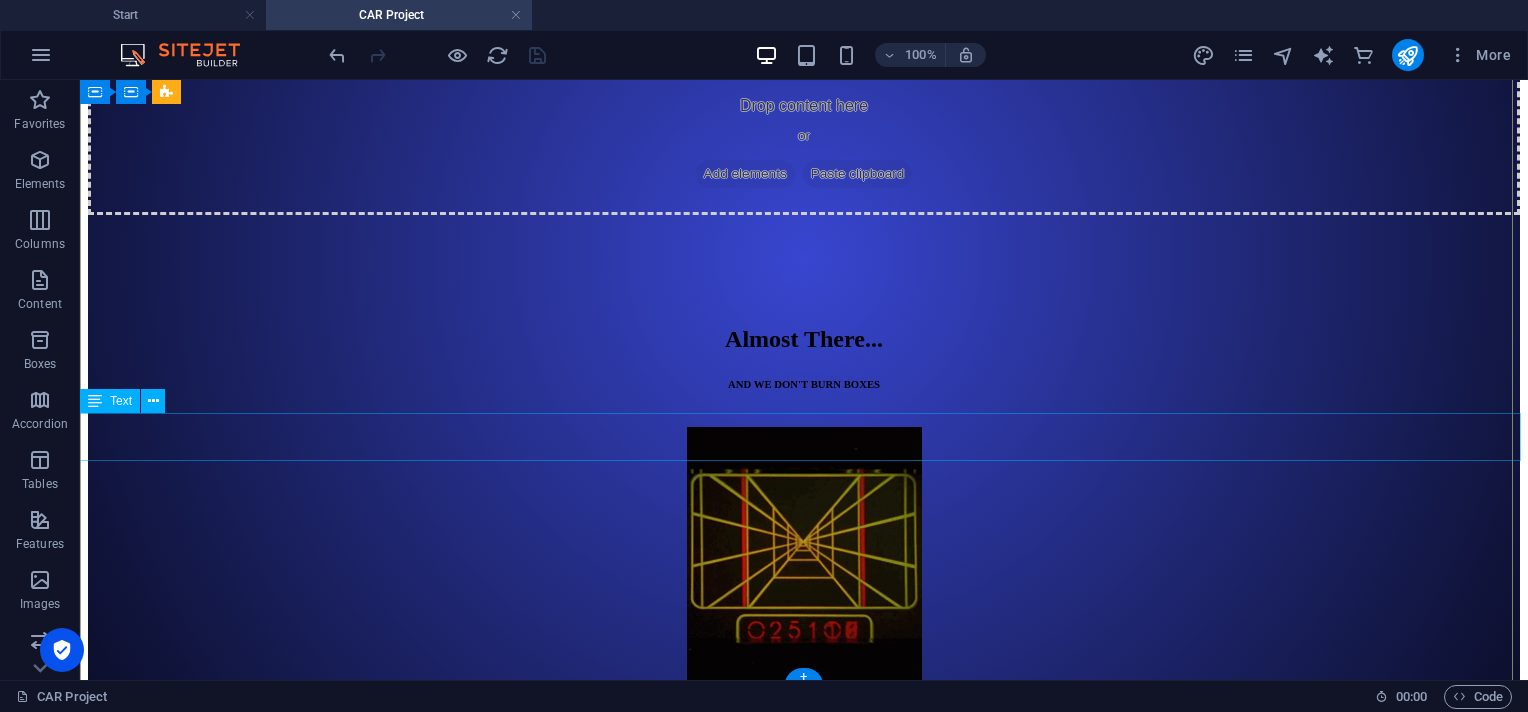 scroll, scrollTop: 606, scrollLeft: 0, axis: vertical 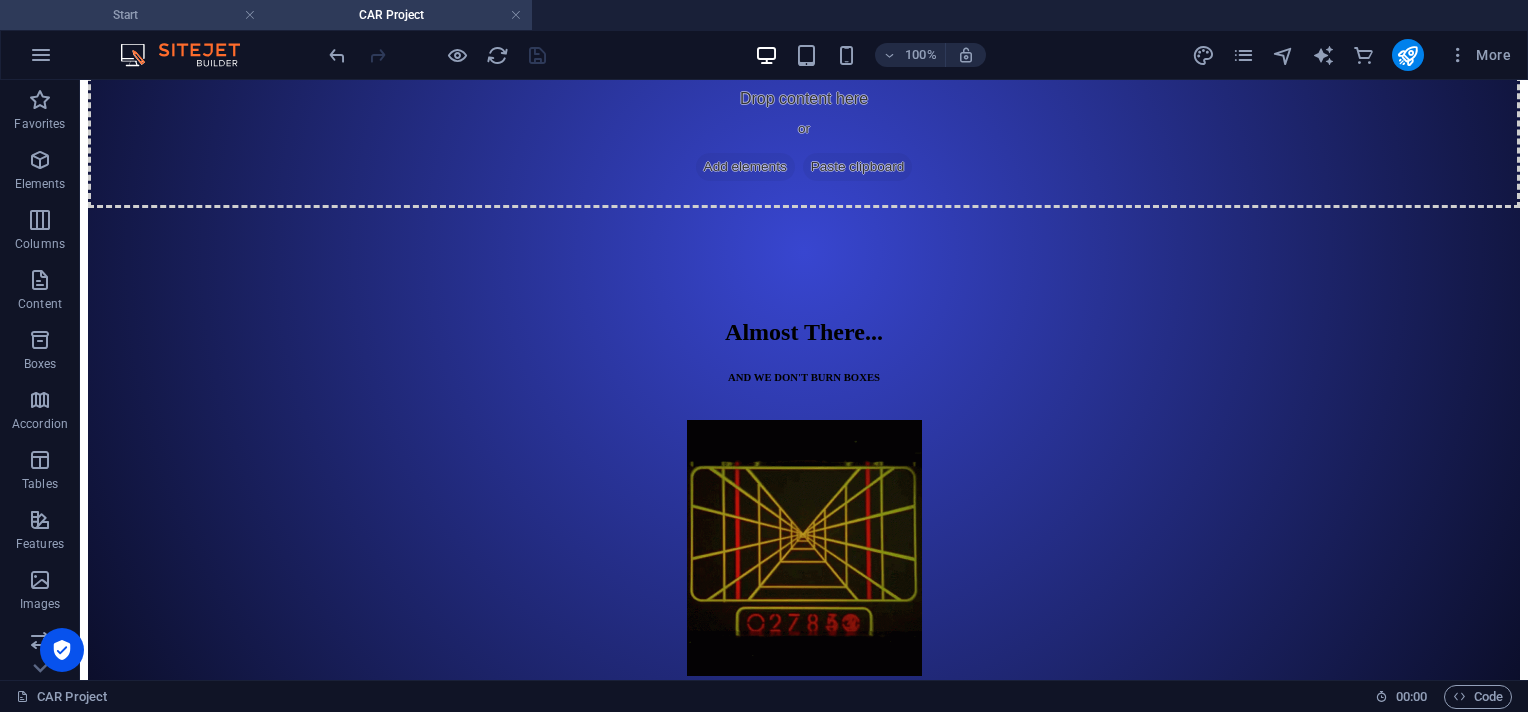 click on "Start" at bounding box center (133, 15) 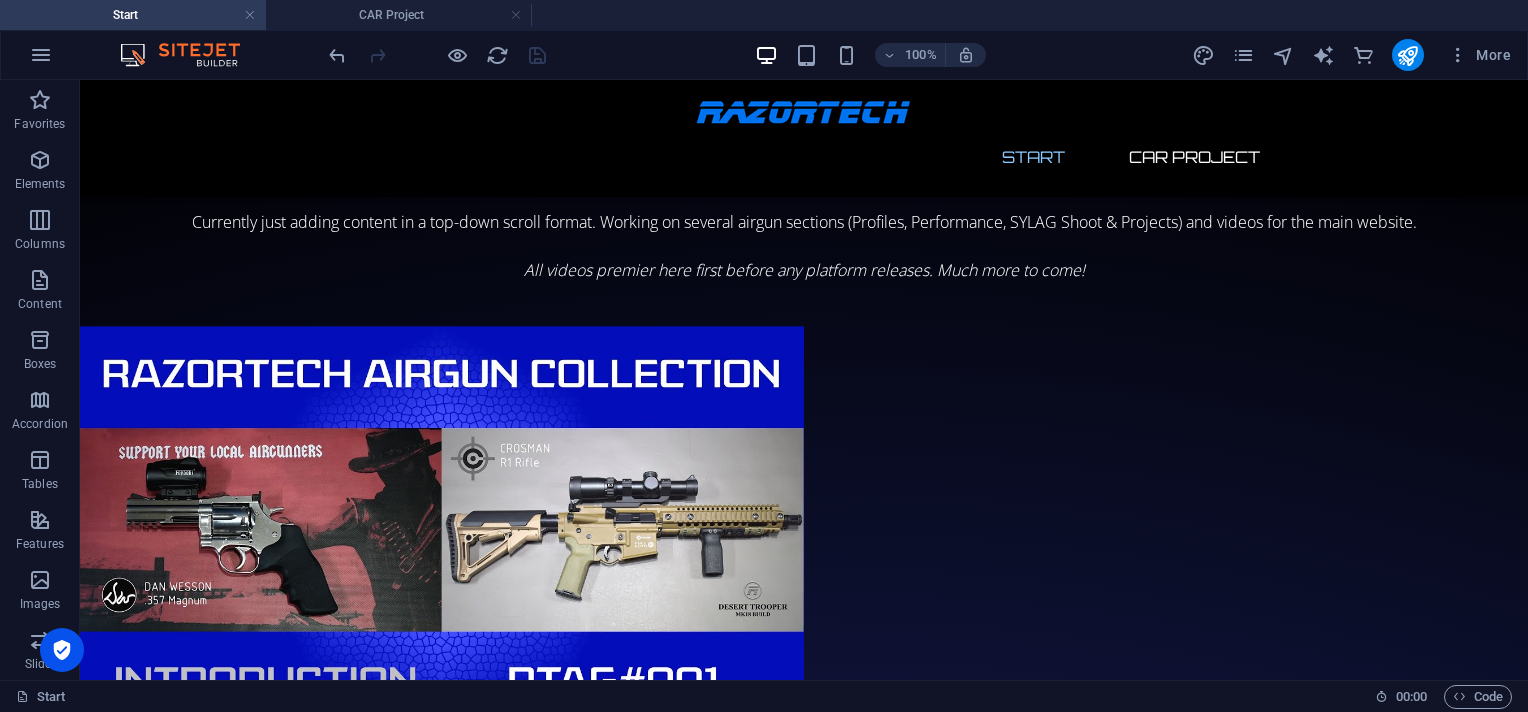 scroll, scrollTop: 3580, scrollLeft: 0, axis: vertical 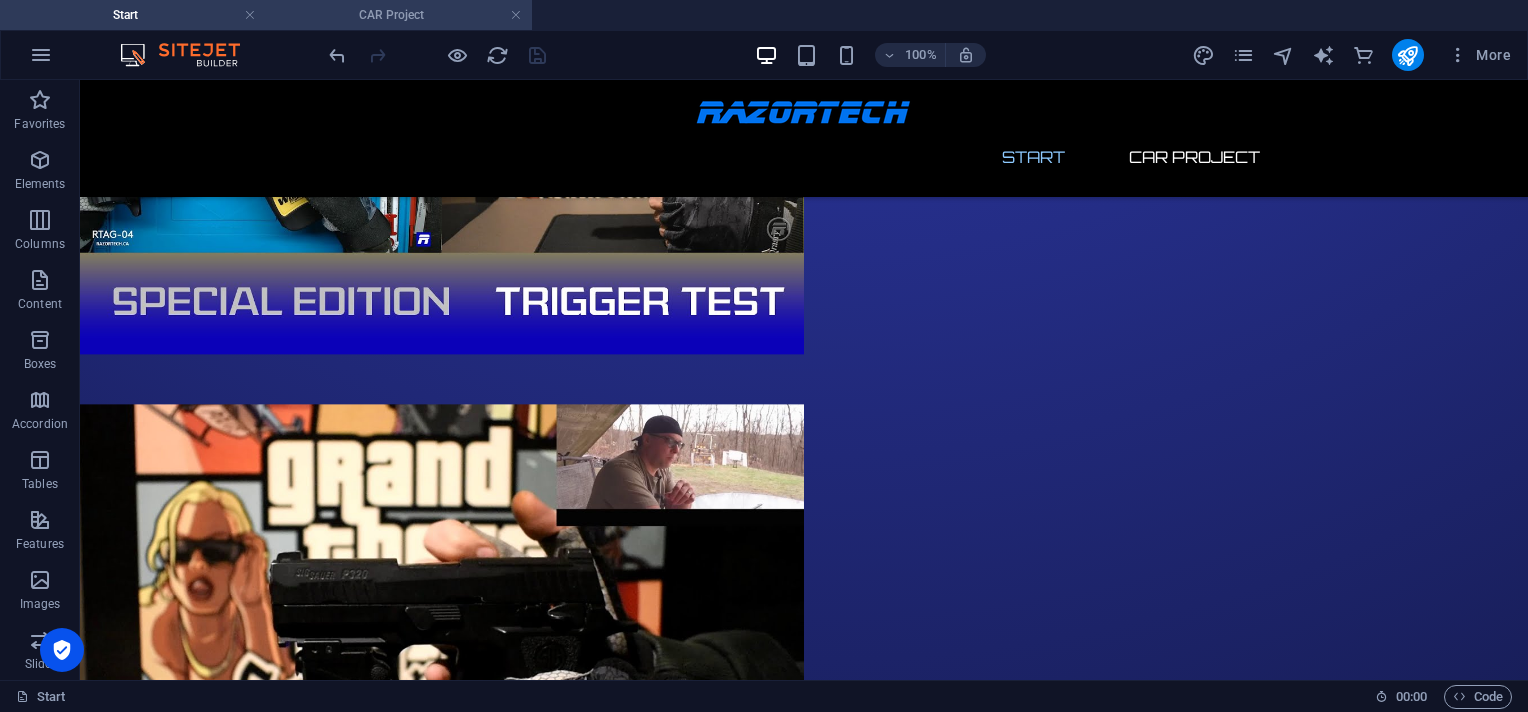 click on "CAR Project" at bounding box center [399, 15] 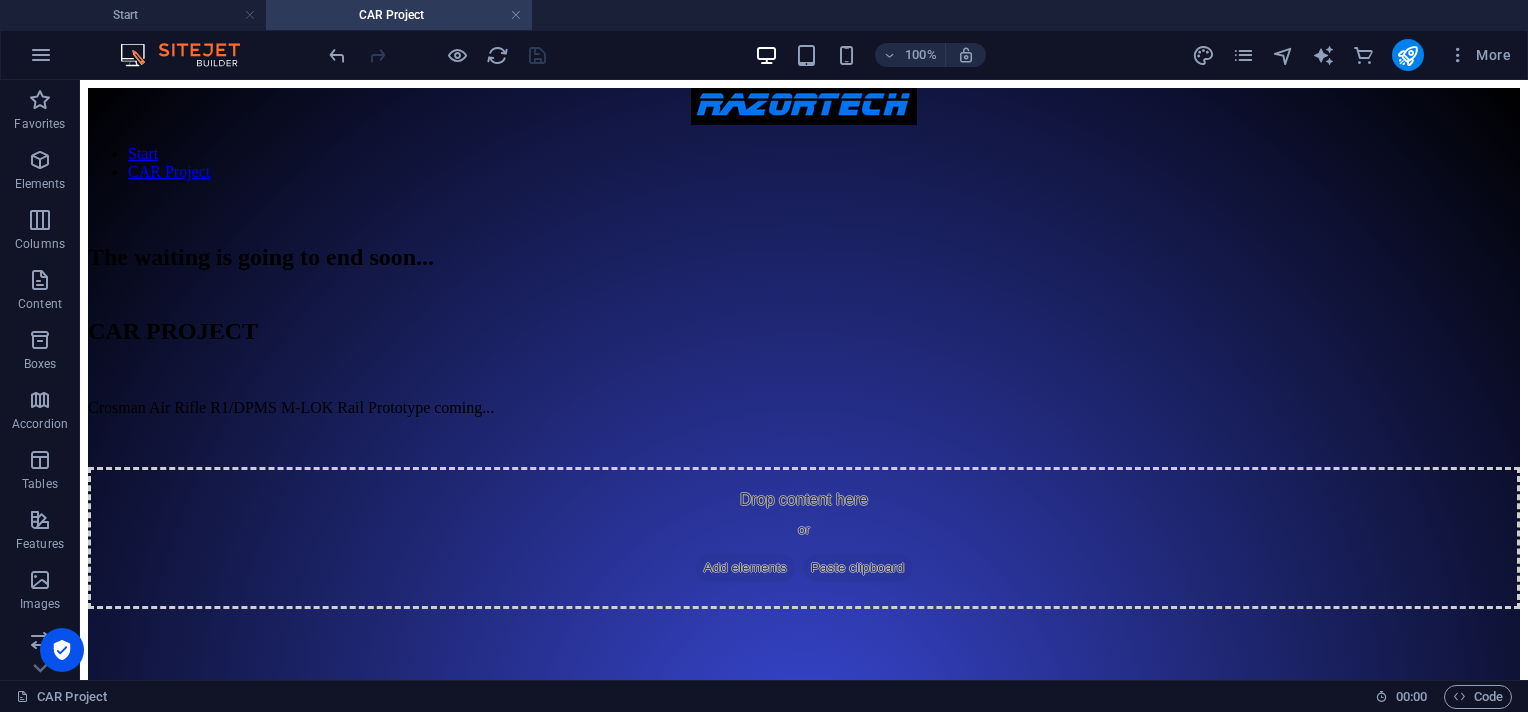 scroll, scrollTop: 606, scrollLeft: 0, axis: vertical 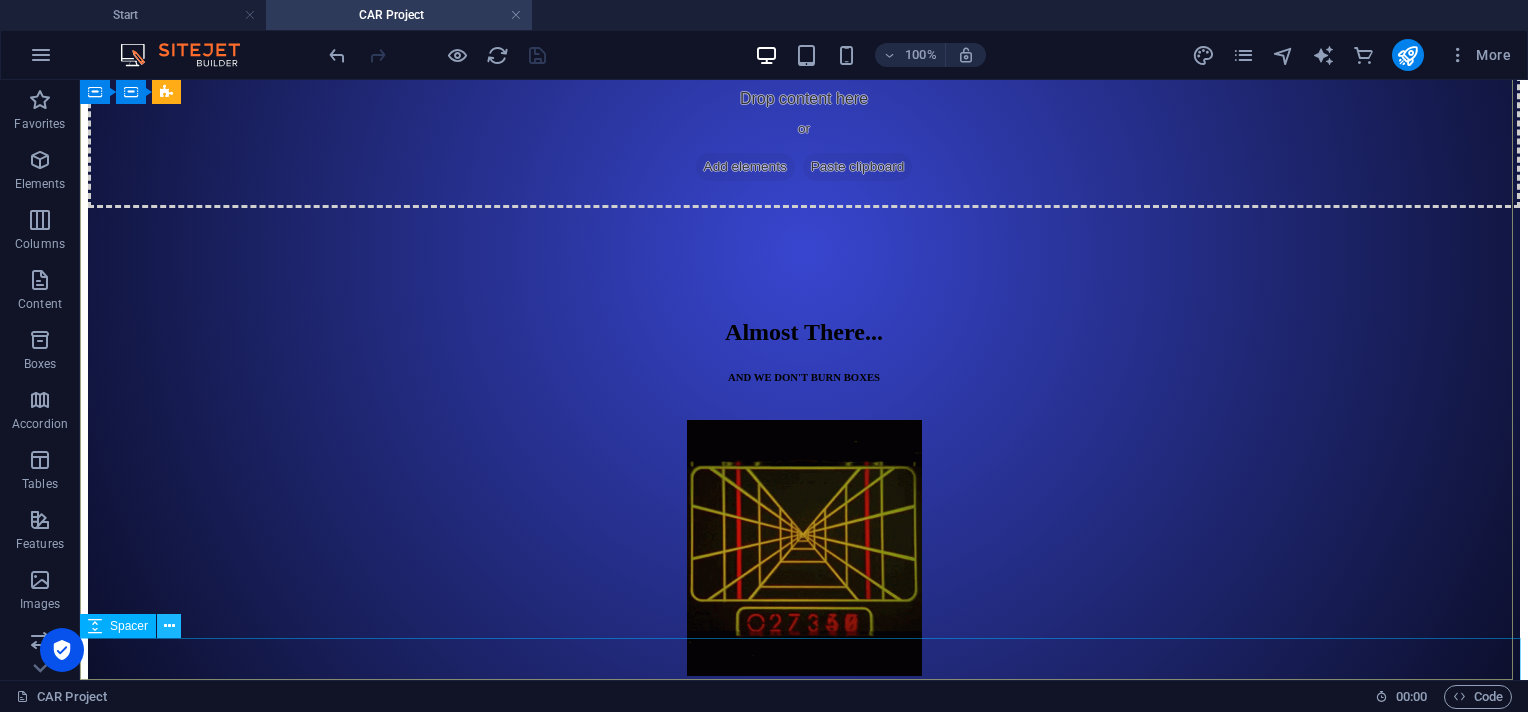 click at bounding box center (169, 626) 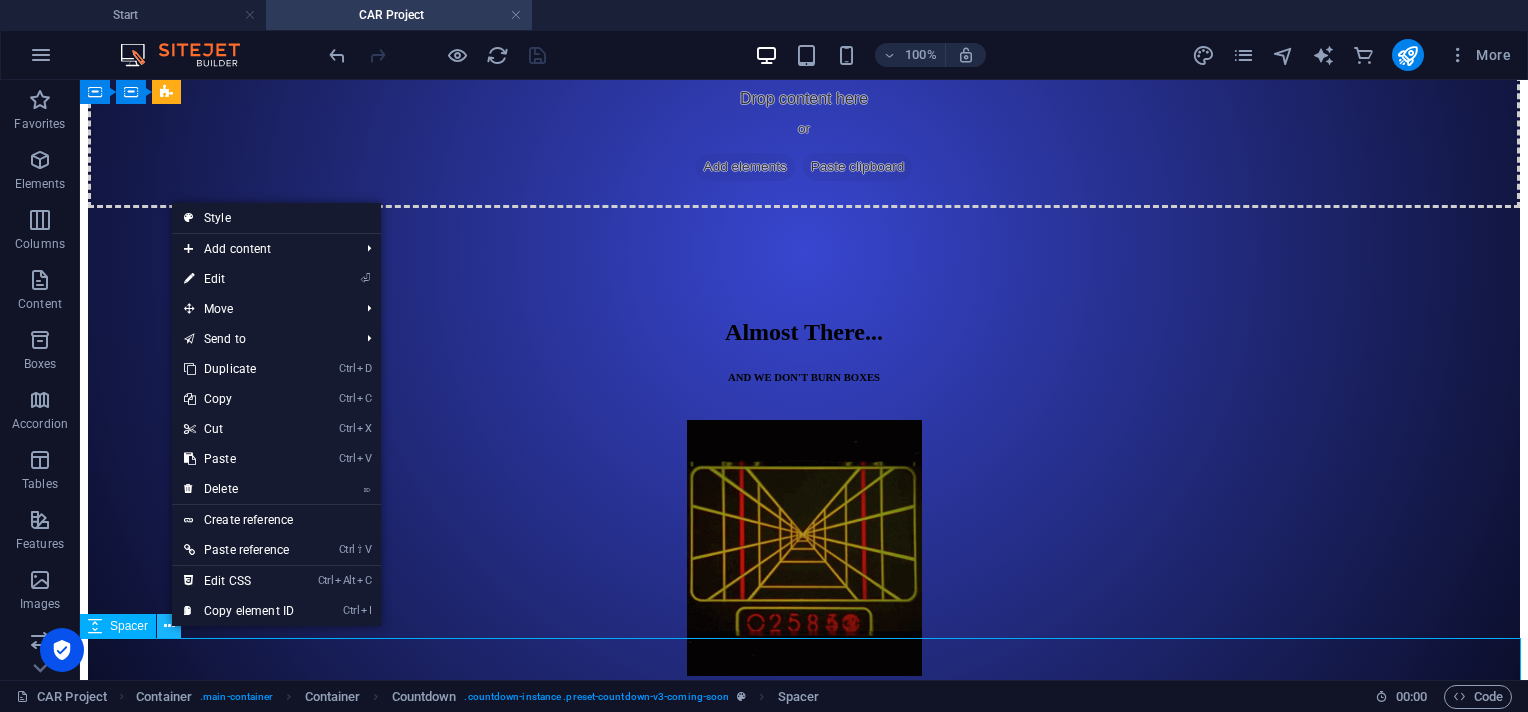 click at bounding box center [169, 626] 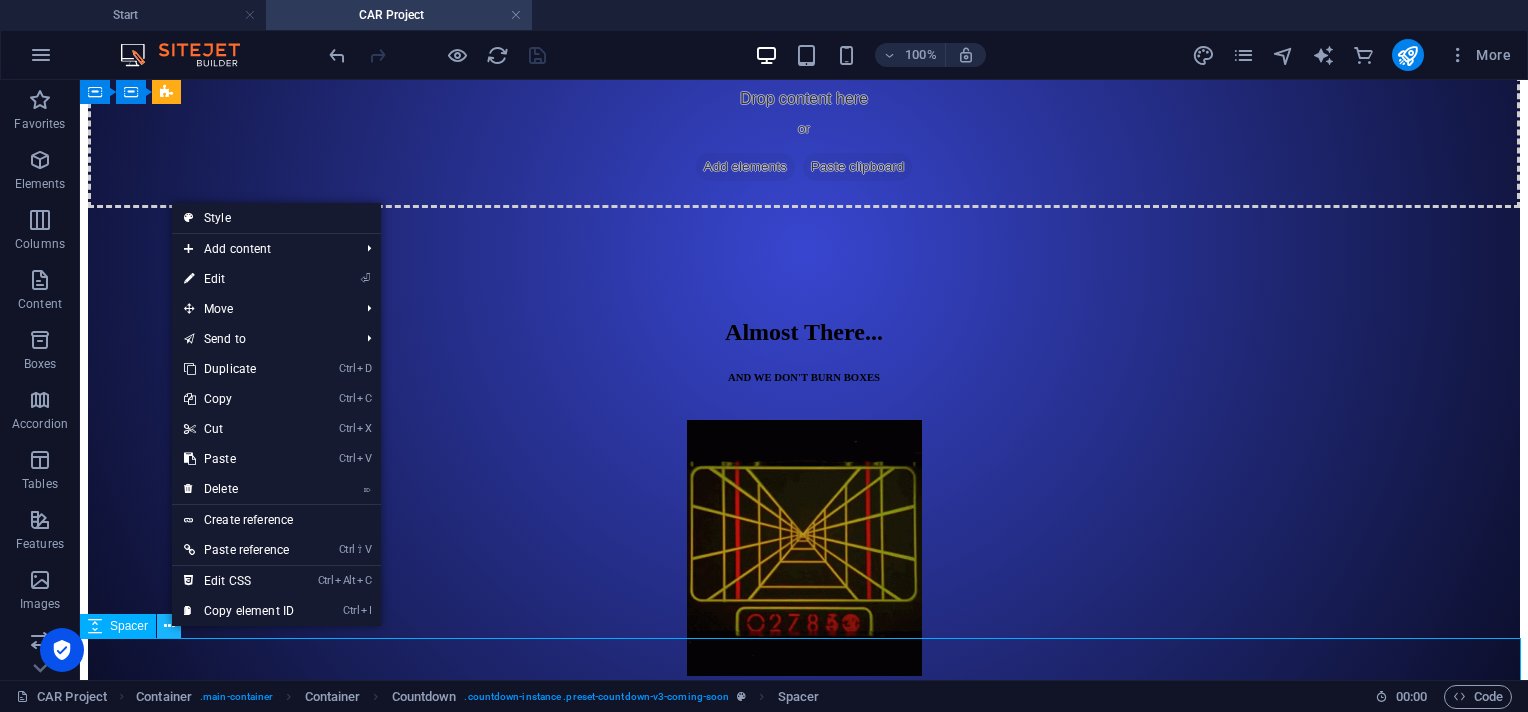 click at bounding box center [169, 626] 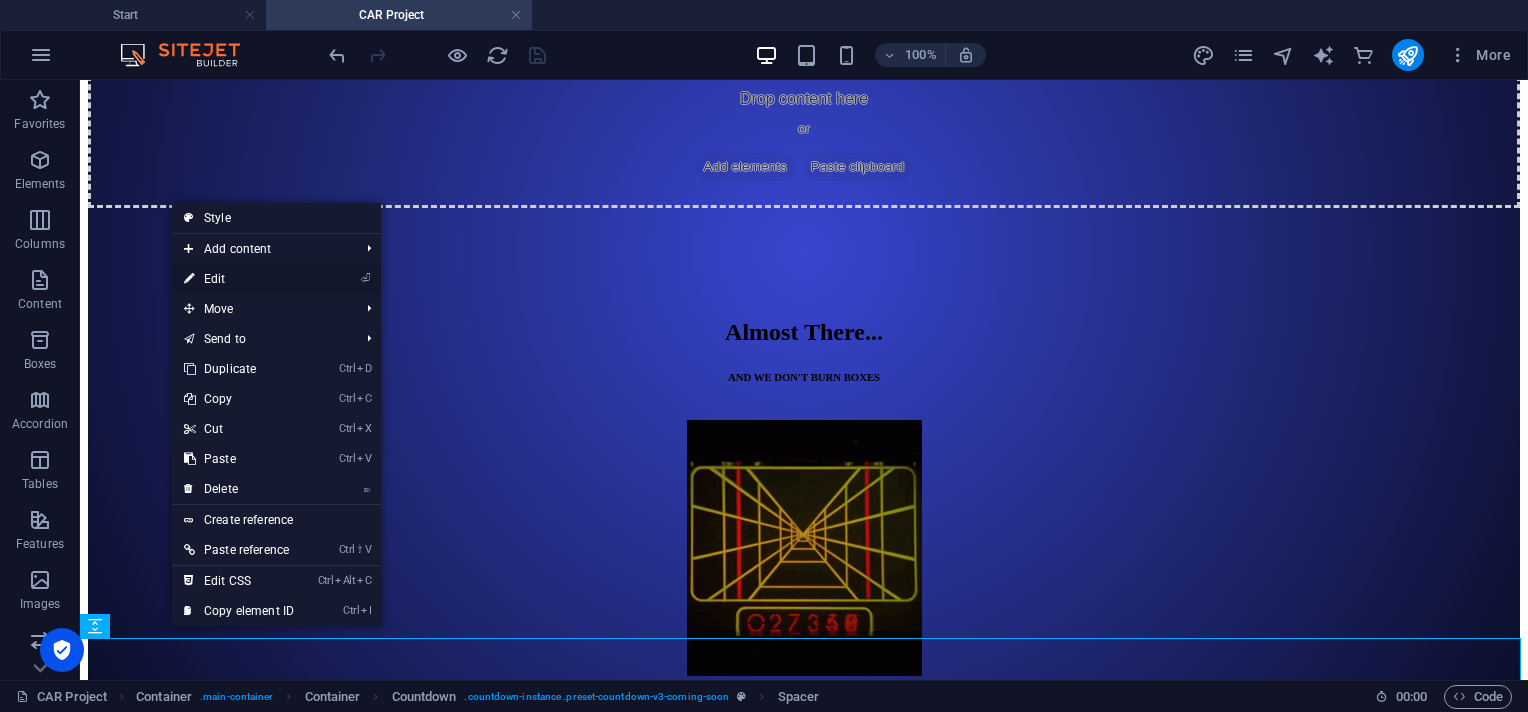 click on "⏎  Edit" at bounding box center (239, 279) 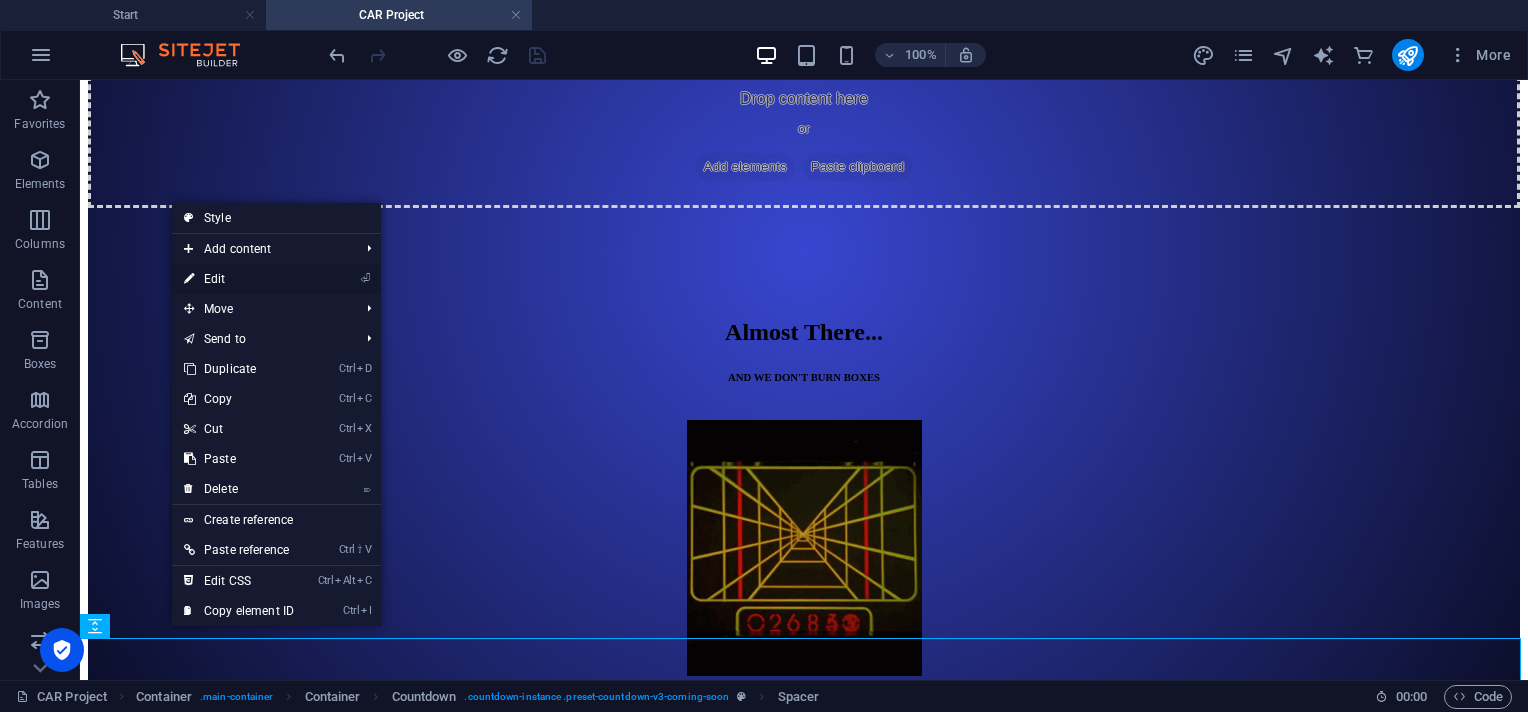 select on "px" 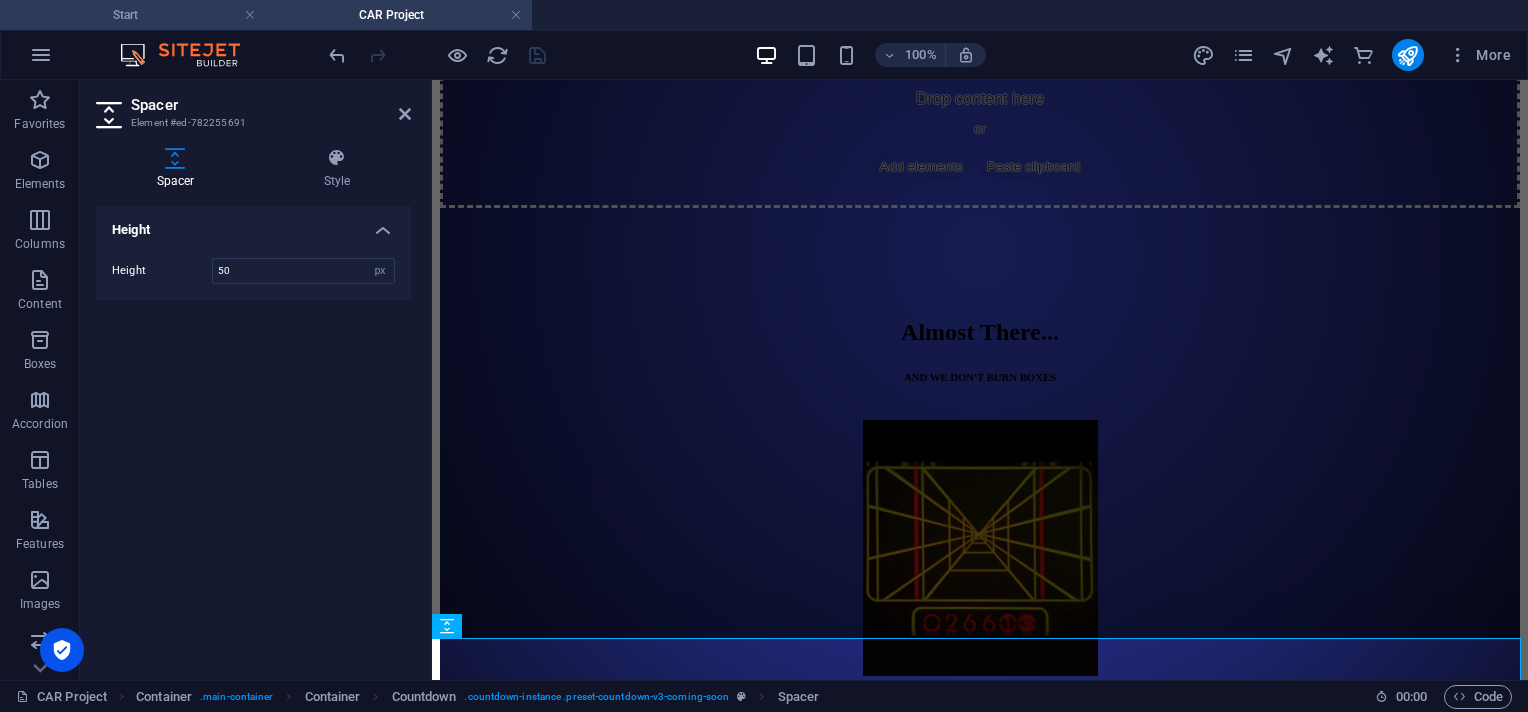click on "Start" at bounding box center (133, 15) 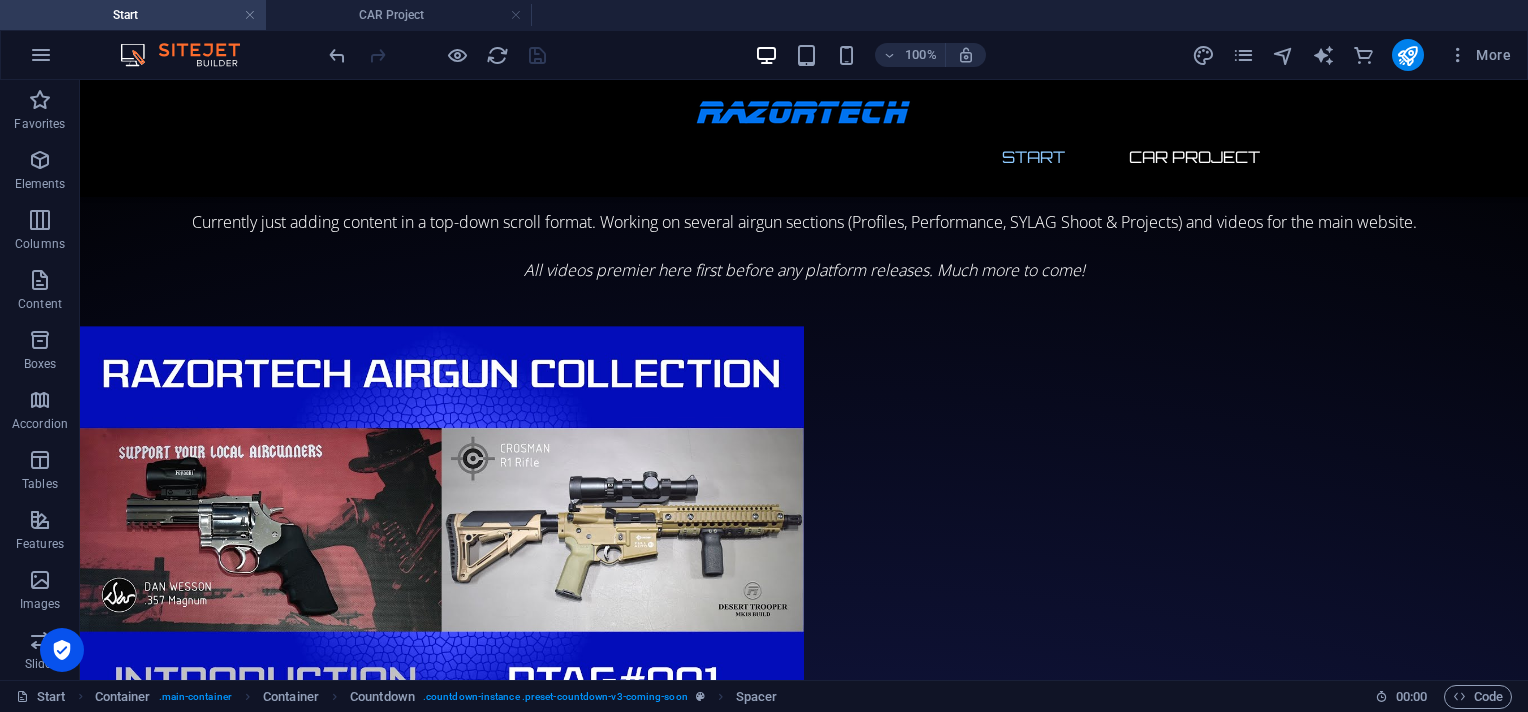 scroll, scrollTop: 3580, scrollLeft: 0, axis: vertical 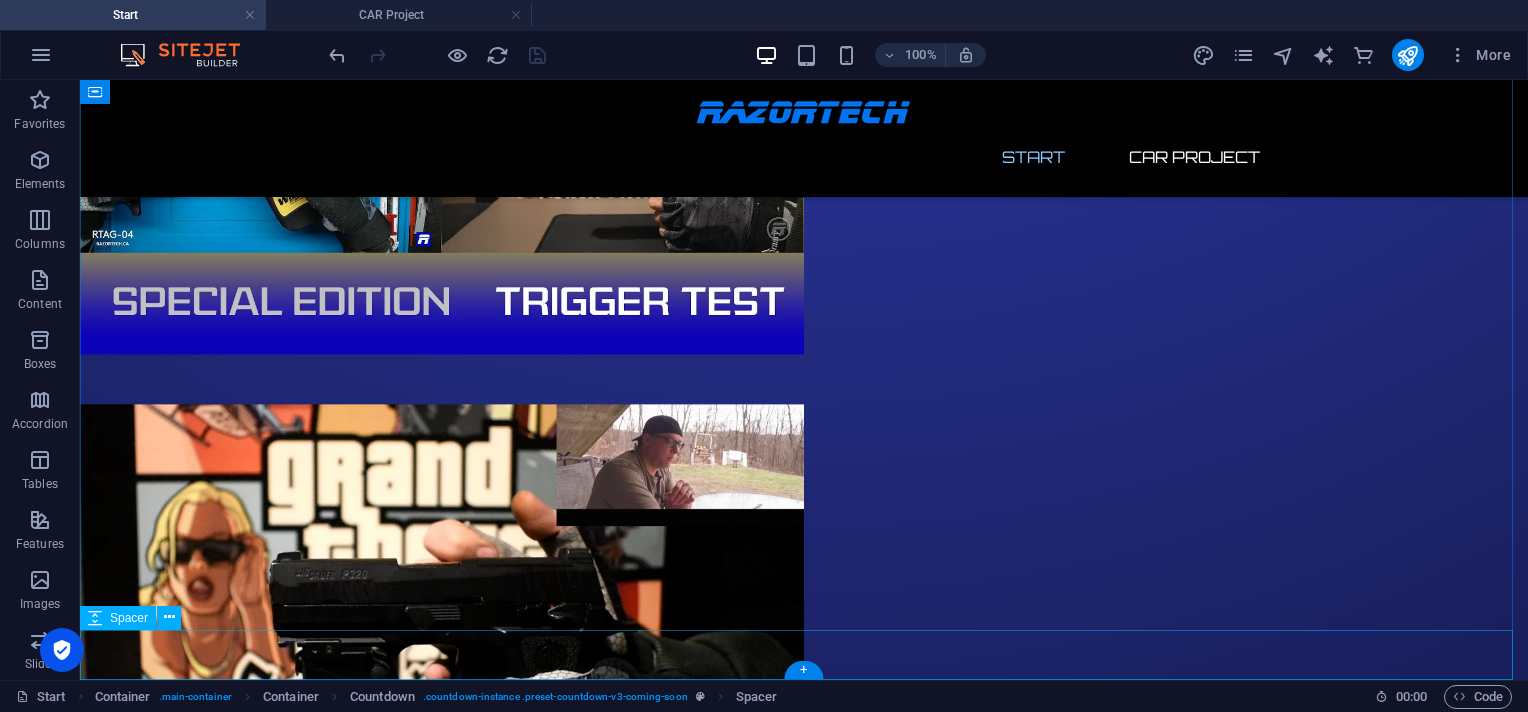 click at bounding box center [804, 1959] 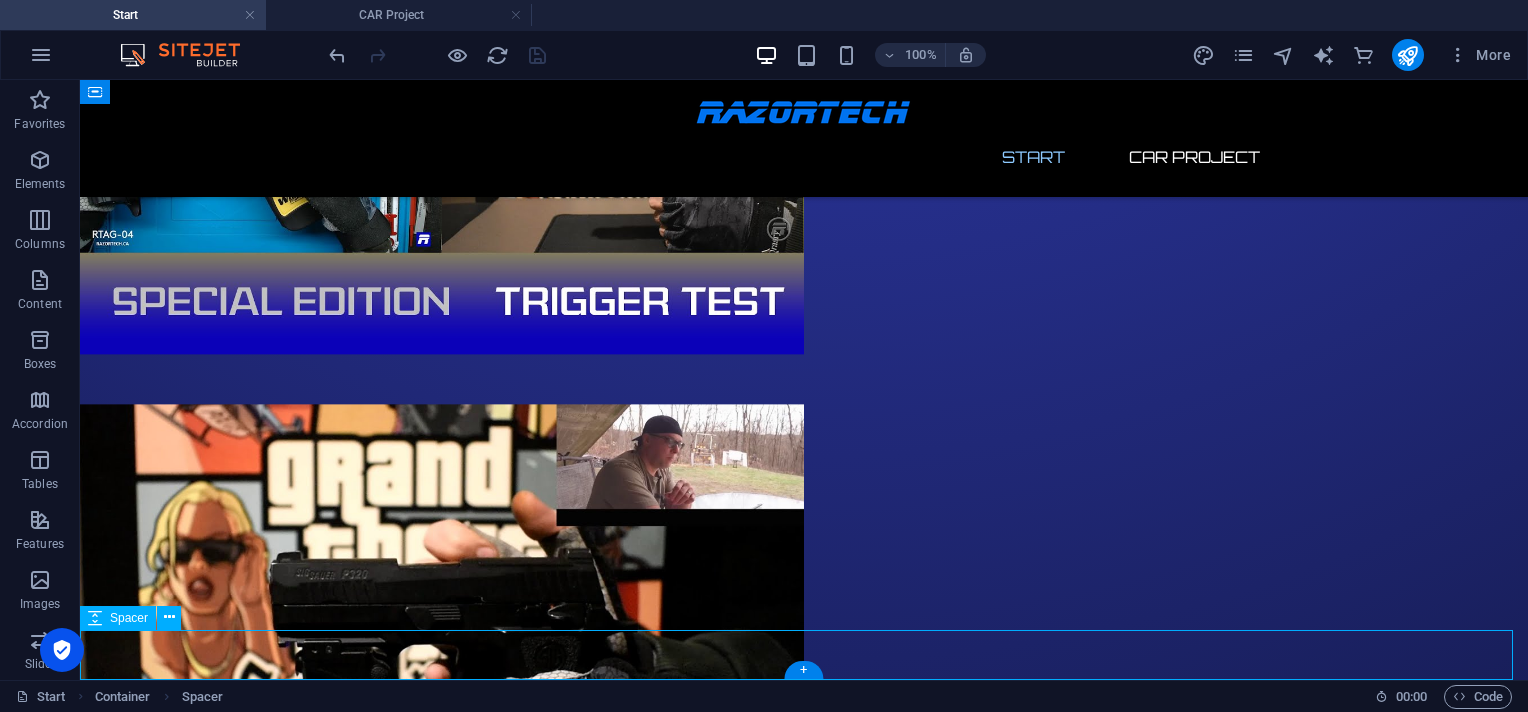 click at bounding box center (804, 1959) 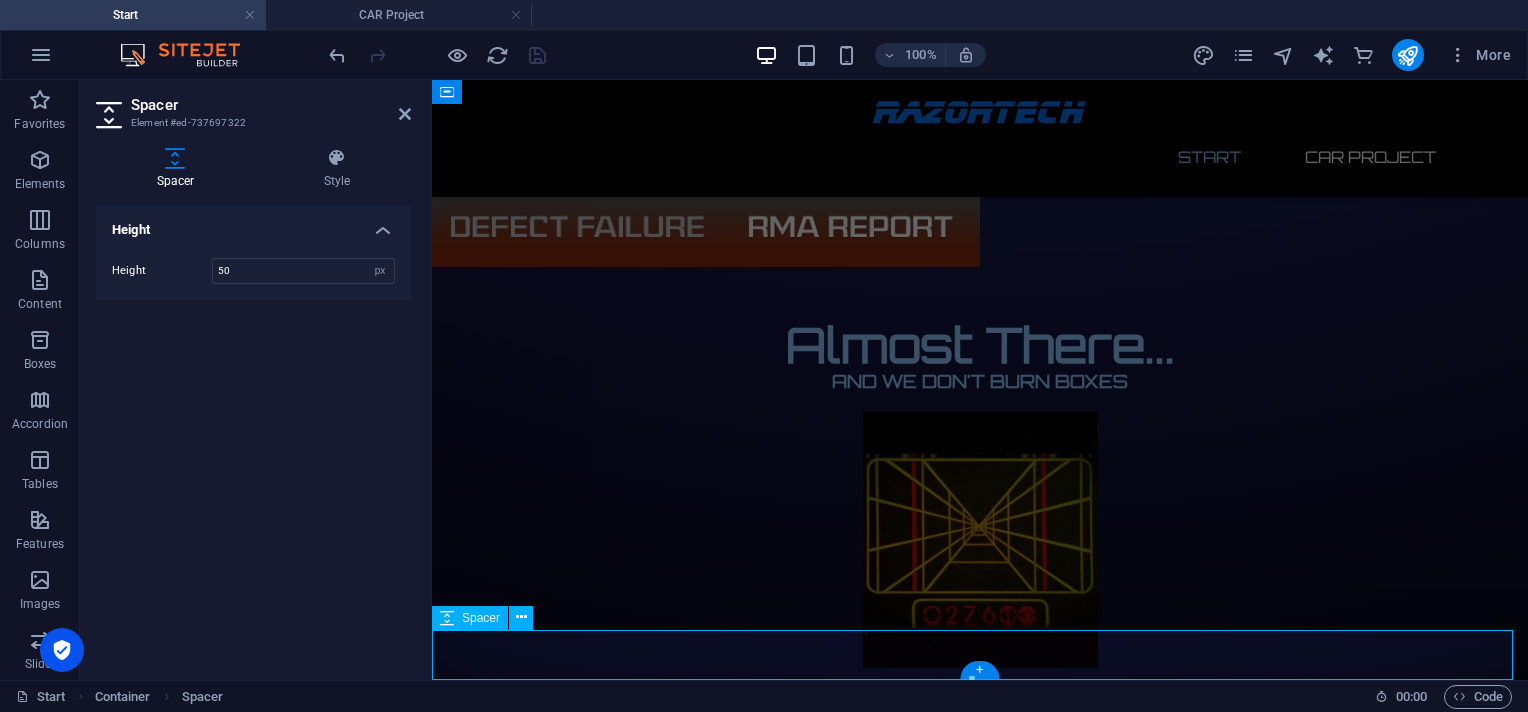 scroll, scrollTop: 2869, scrollLeft: 0, axis: vertical 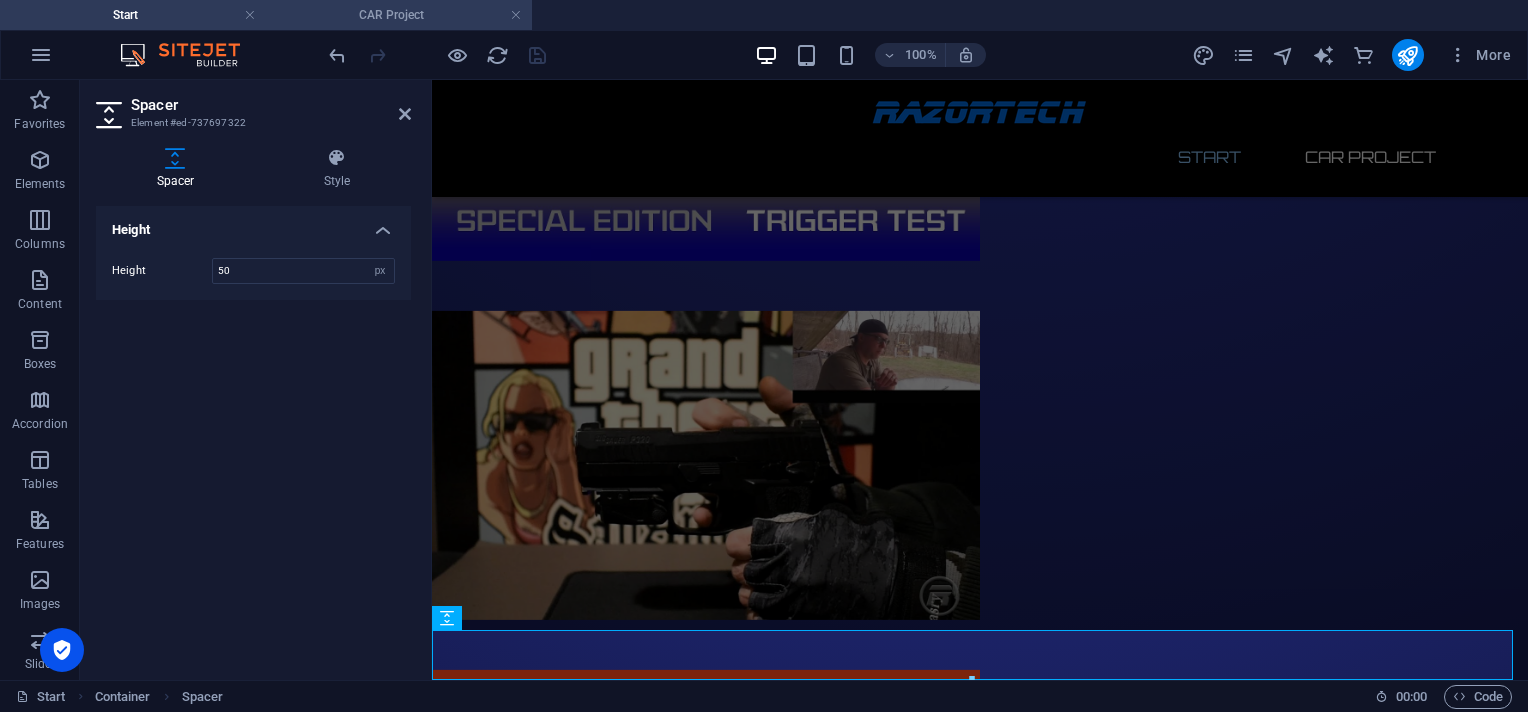 click on "CAR Project" at bounding box center [399, 15] 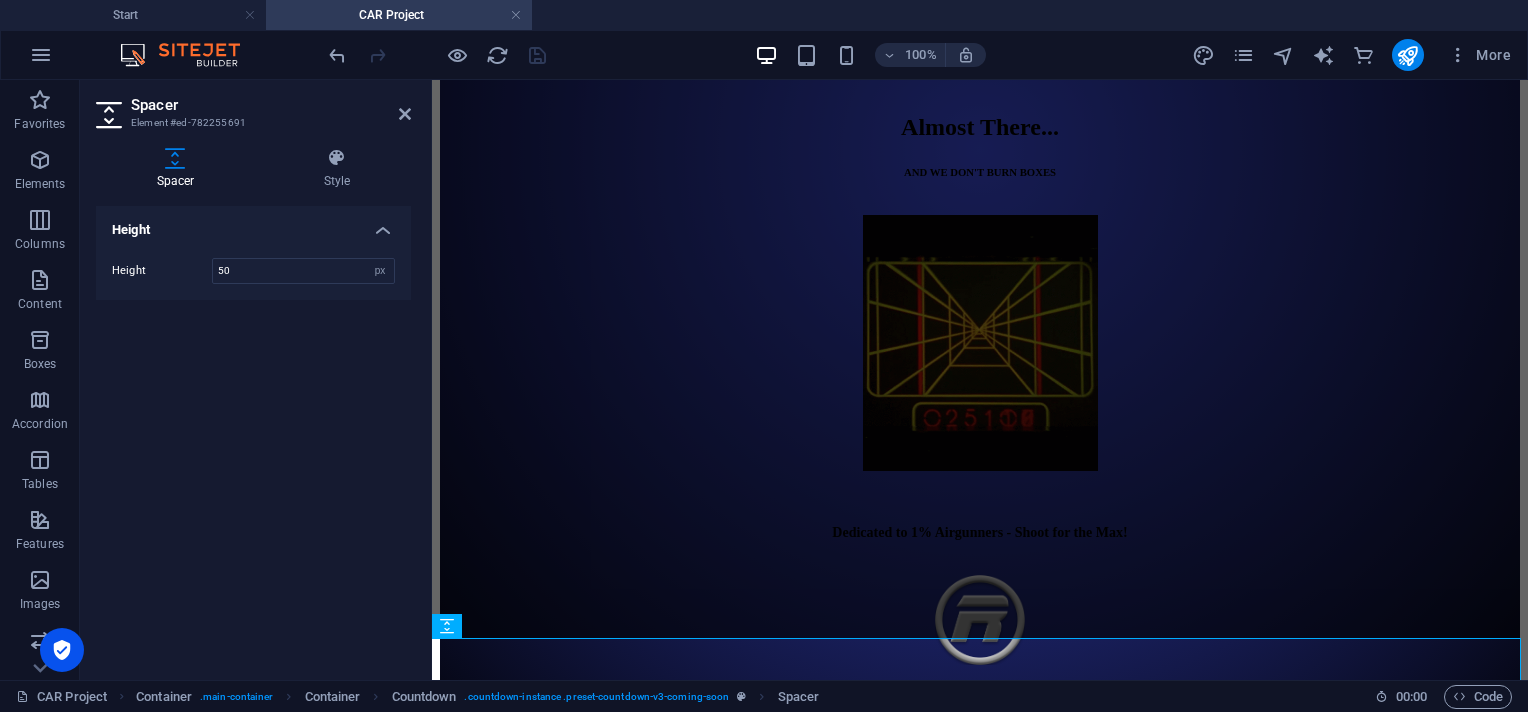 scroll, scrollTop: 0, scrollLeft: 0, axis: both 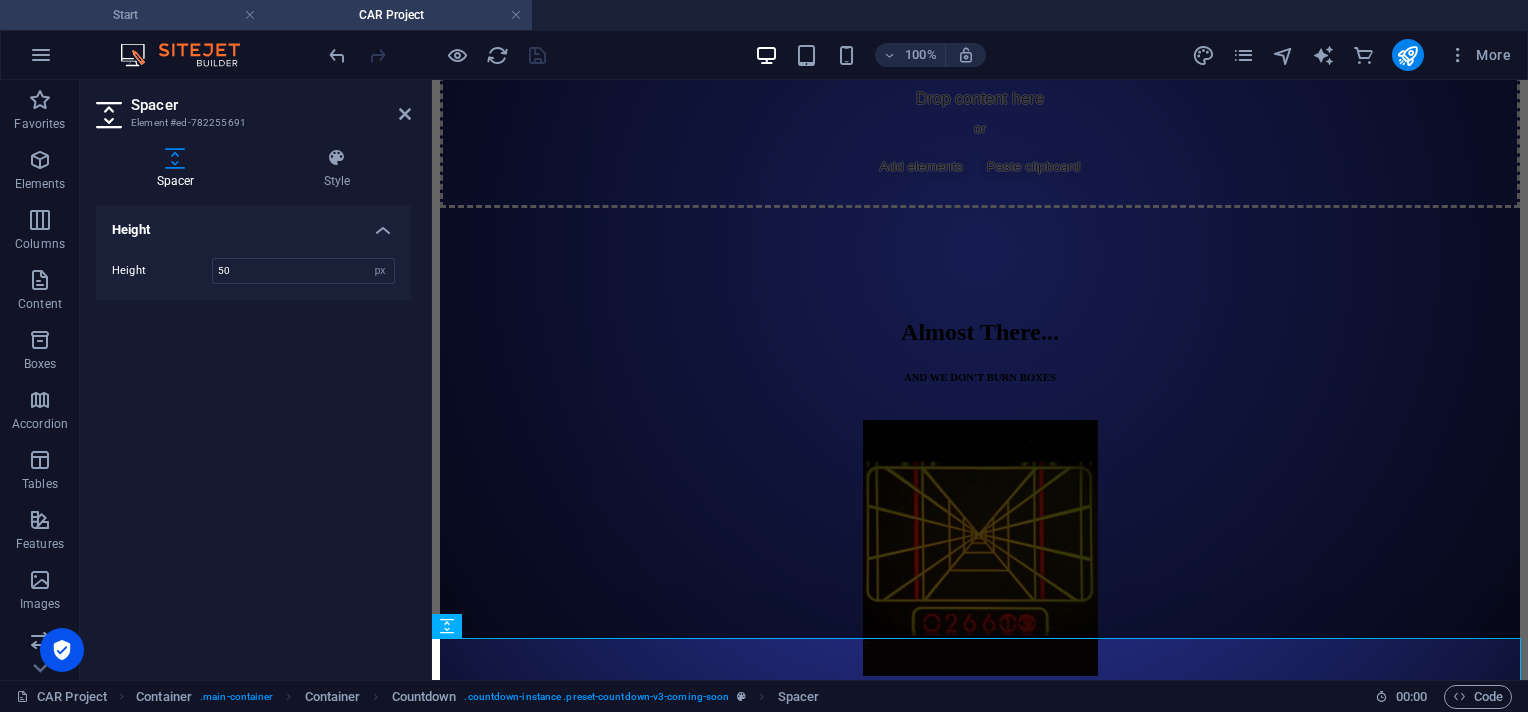 click on "Start" at bounding box center [133, 15] 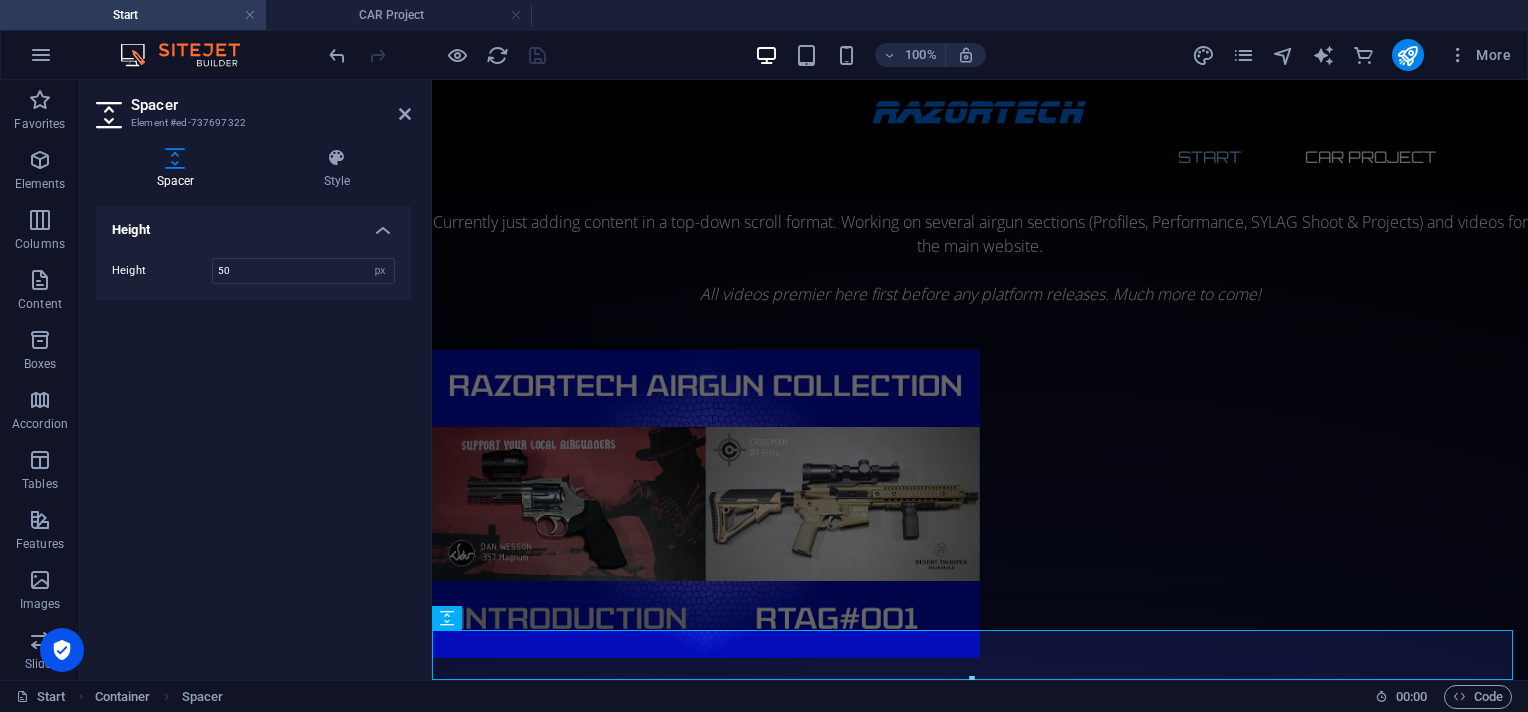 scroll, scrollTop: 2869, scrollLeft: 0, axis: vertical 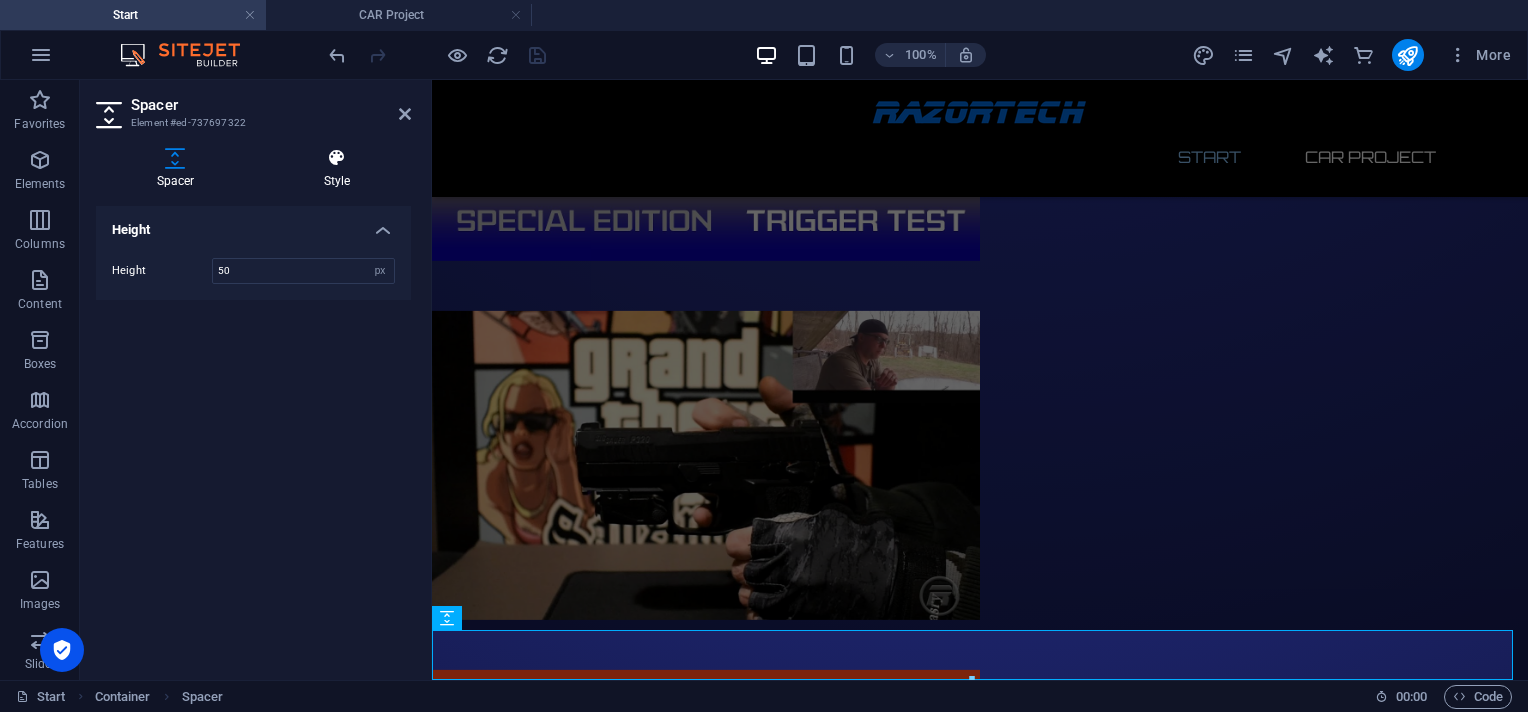 click at bounding box center (337, 158) 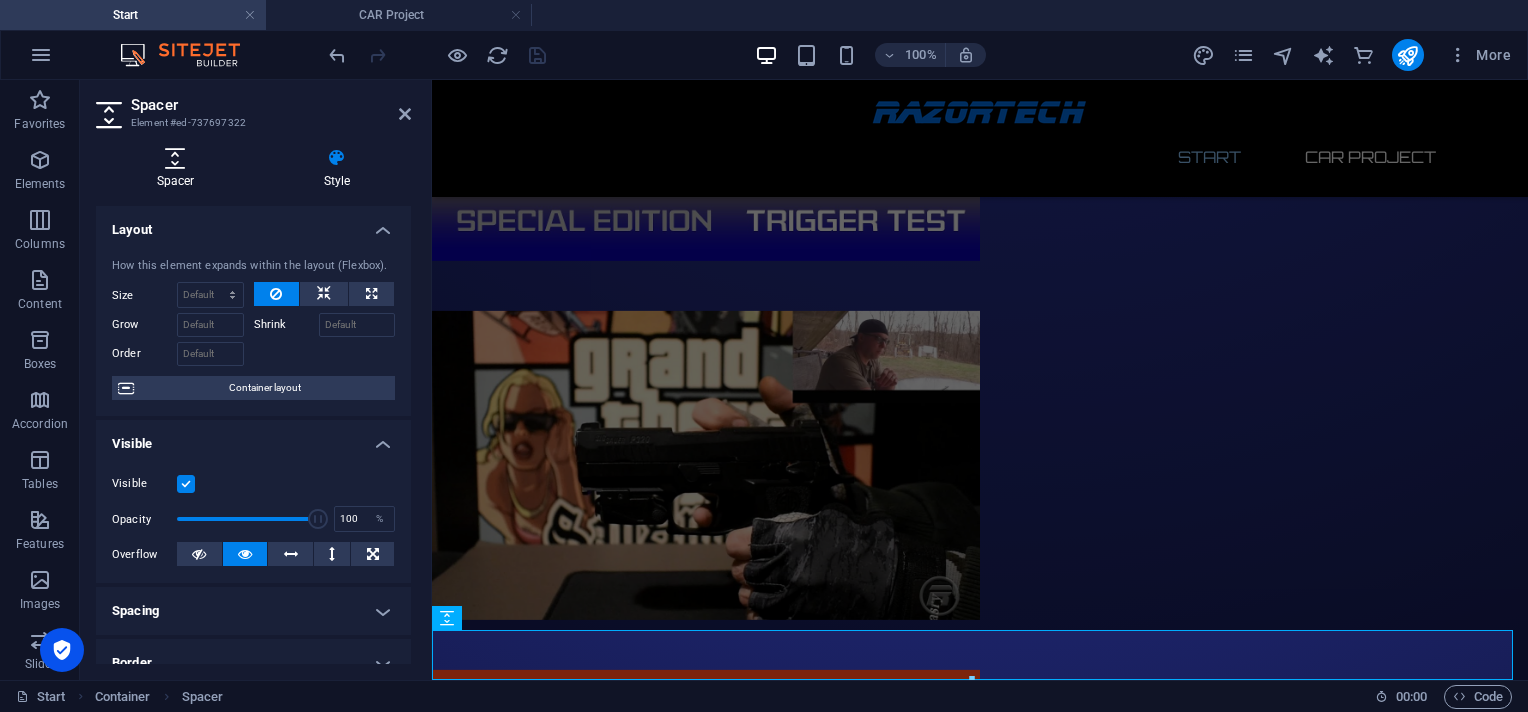 click at bounding box center (175, 158) 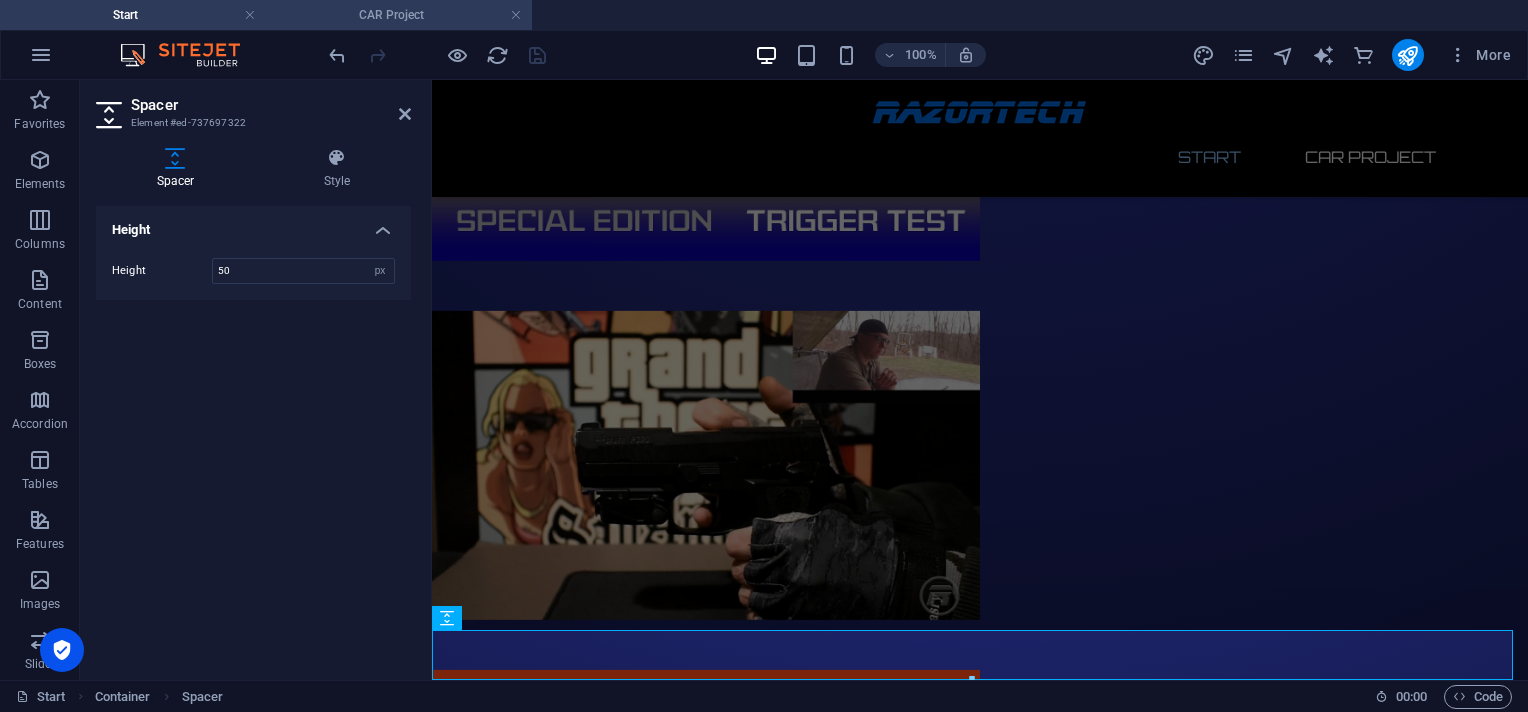 click on "CAR Project" at bounding box center (399, 15) 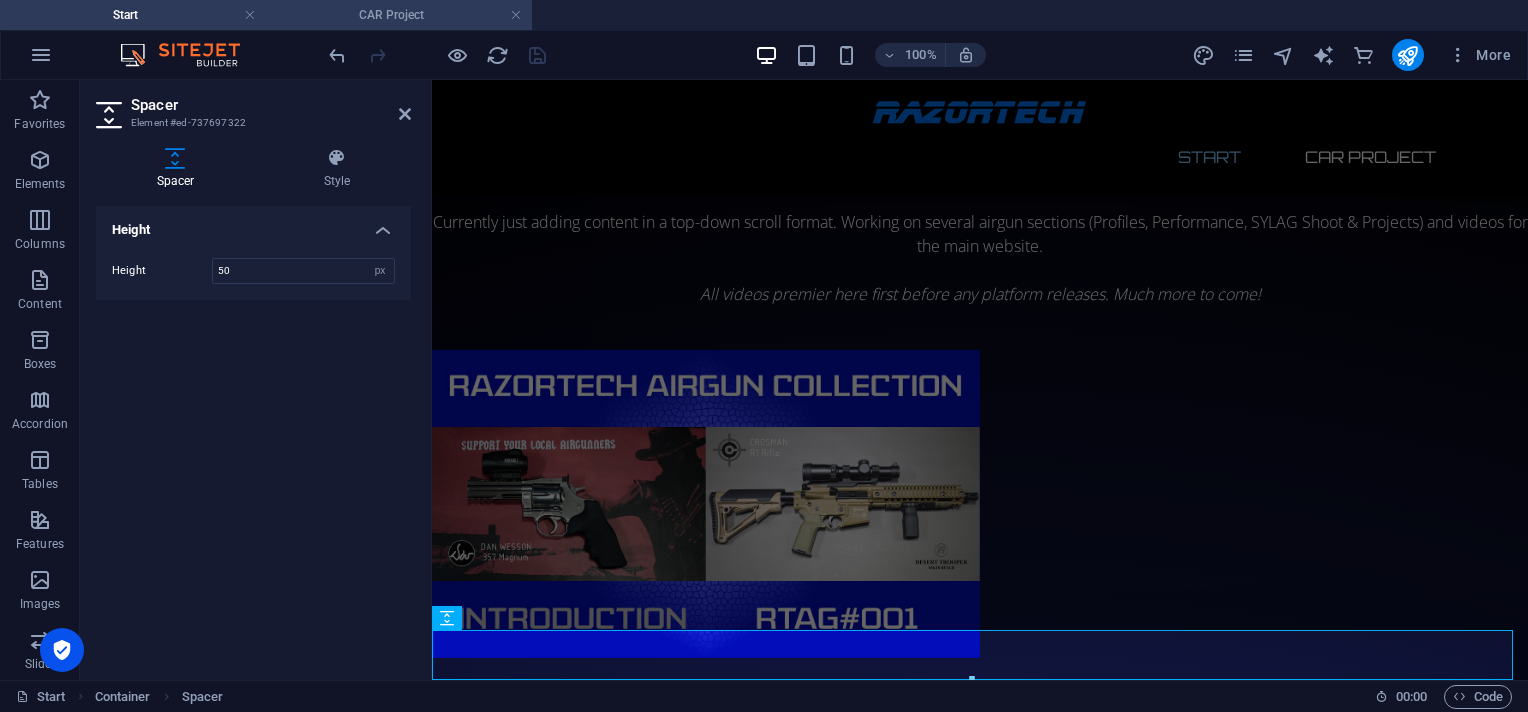scroll, scrollTop: 606, scrollLeft: 0, axis: vertical 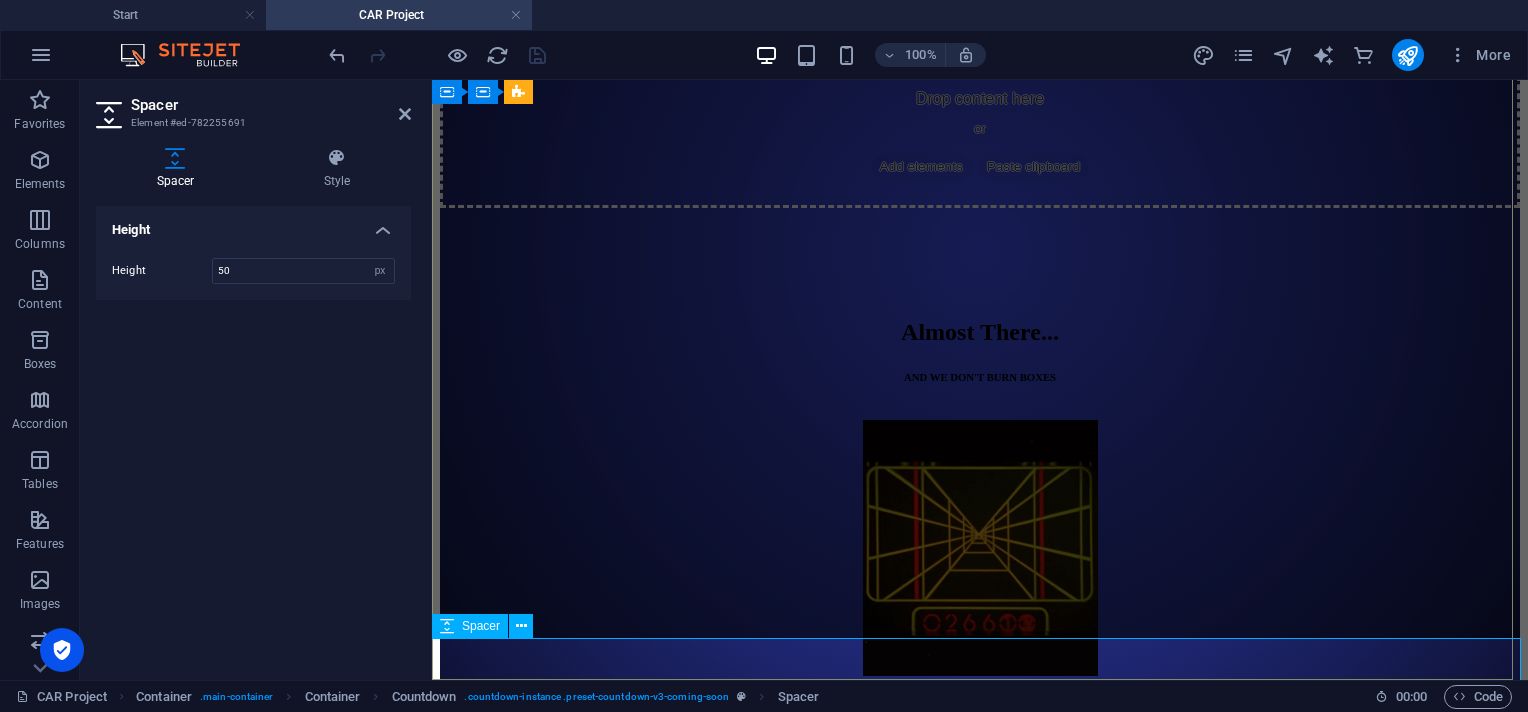 click at bounding box center [980, 997] 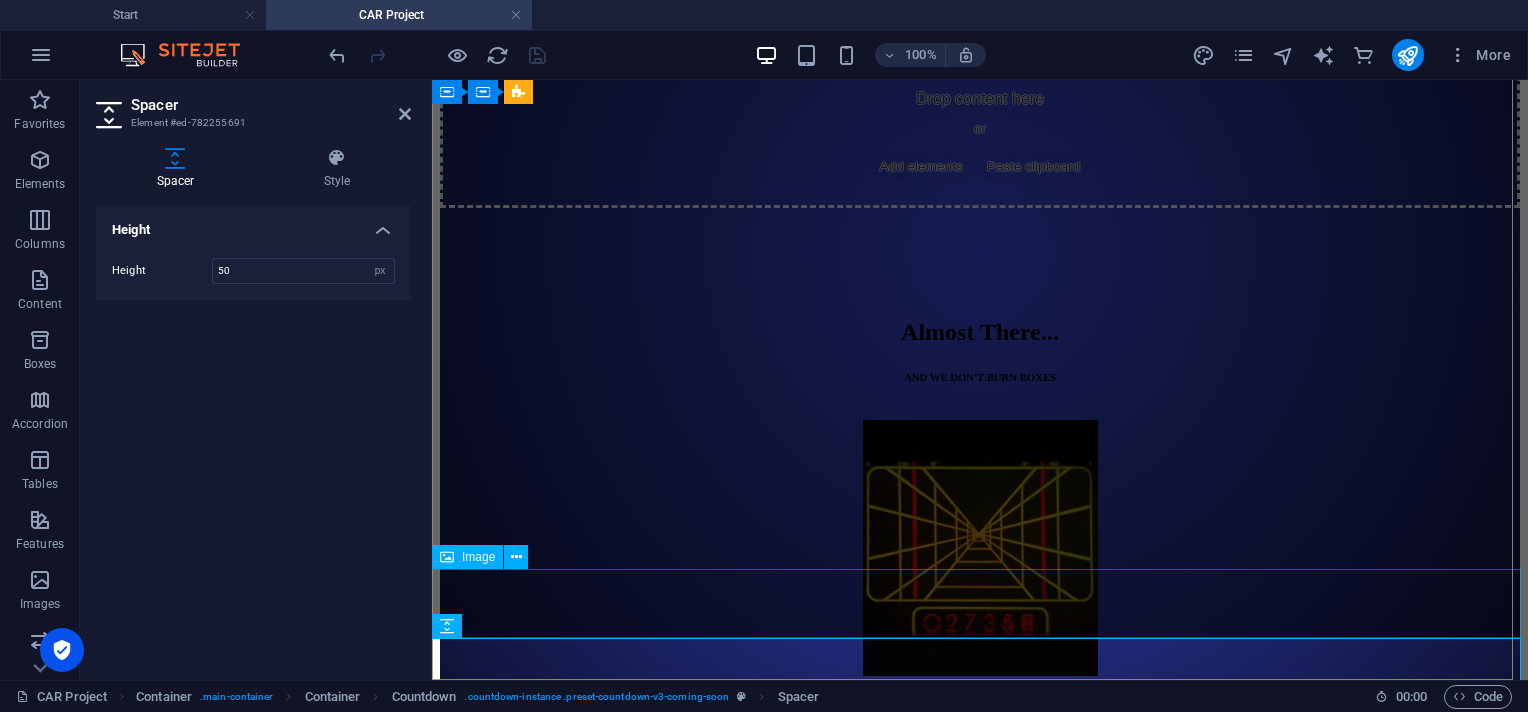 click at bounding box center [980, 935] 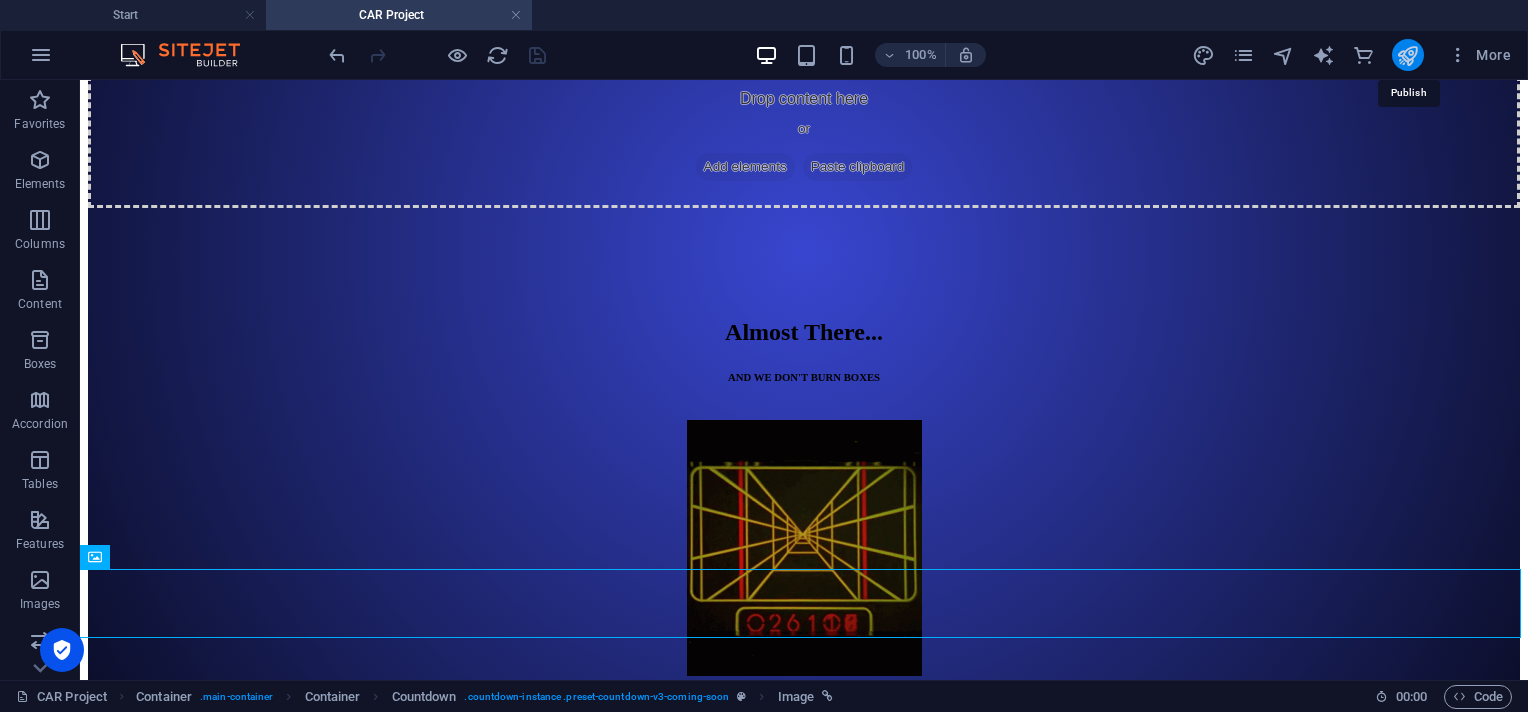 click at bounding box center (1407, 55) 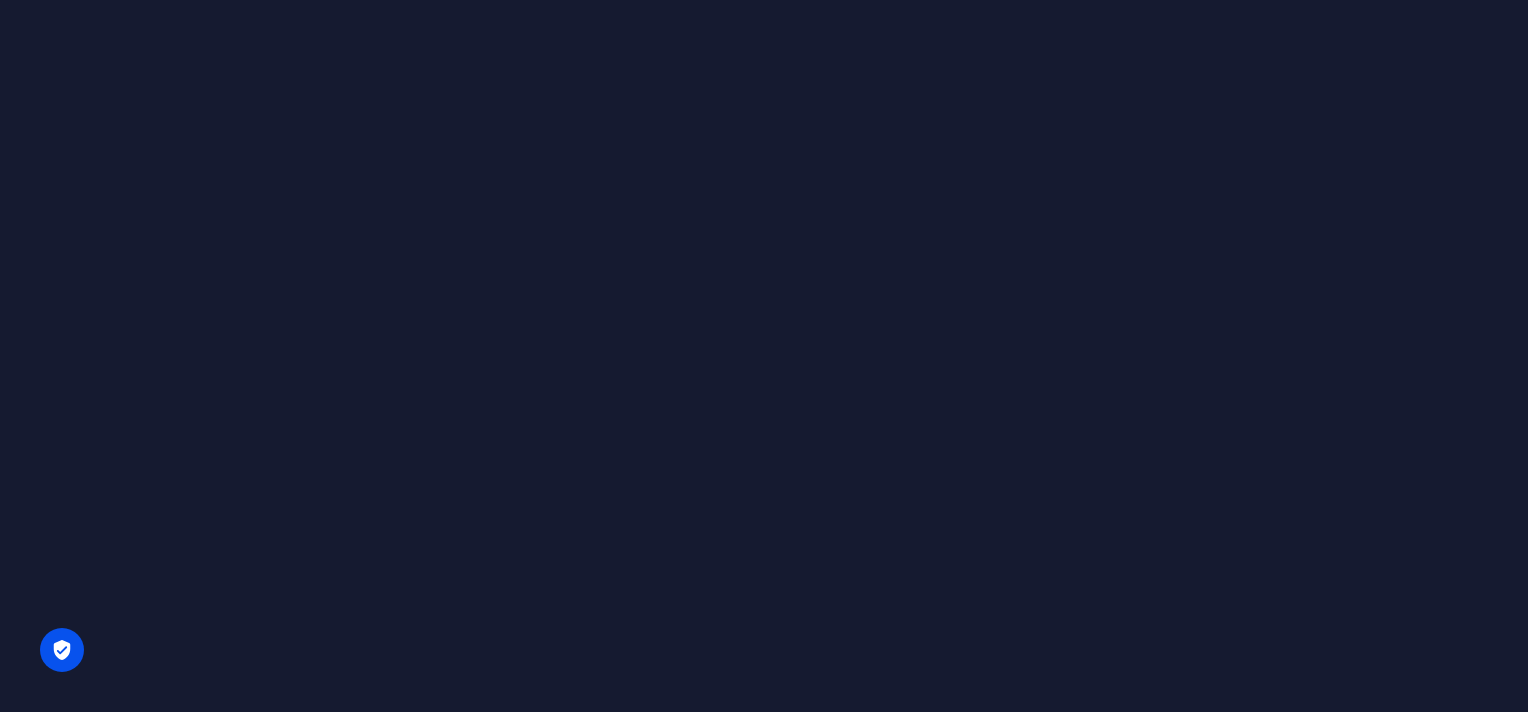 scroll, scrollTop: 0, scrollLeft: 0, axis: both 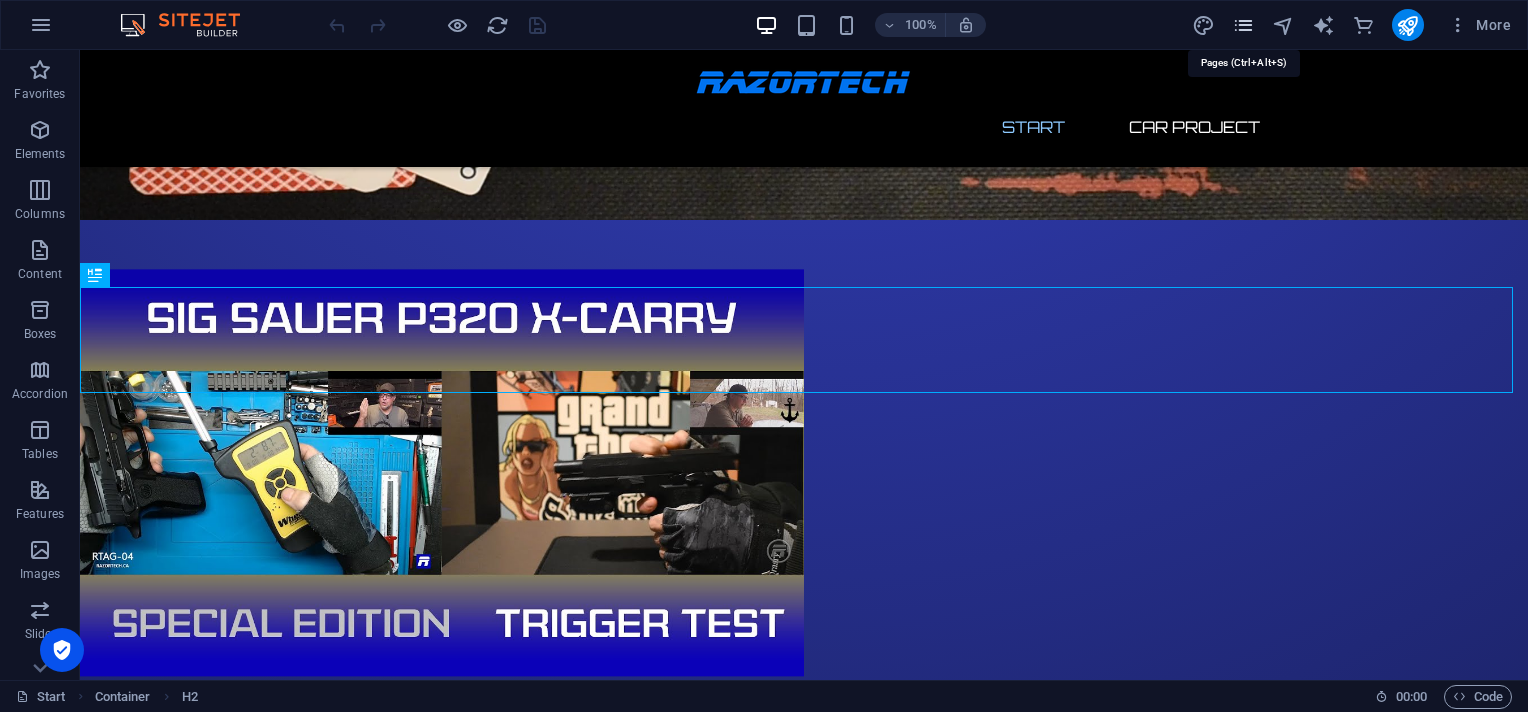 click at bounding box center [1243, 25] 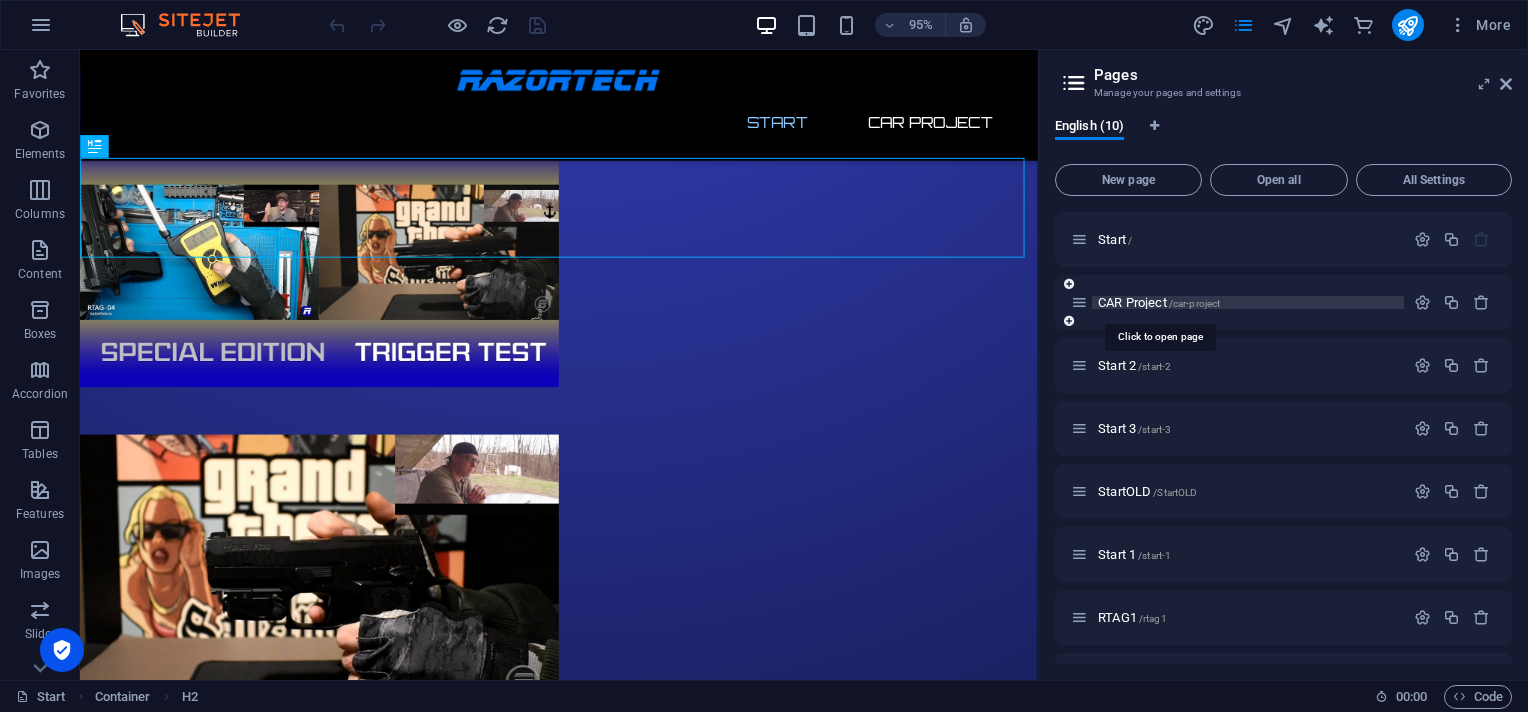 click on "CAR Project /car-project" at bounding box center (1159, 302) 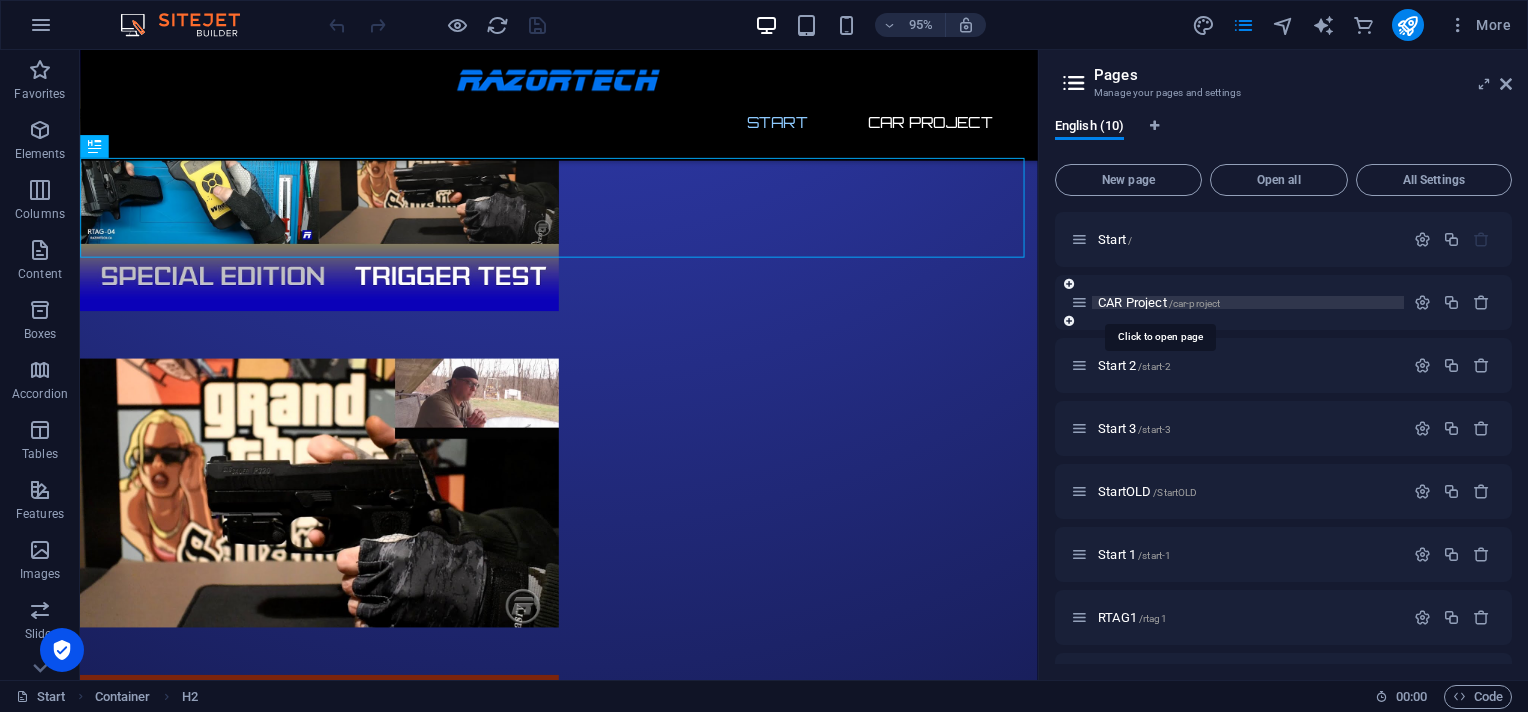 scroll, scrollTop: 0, scrollLeft: 0, axis: both 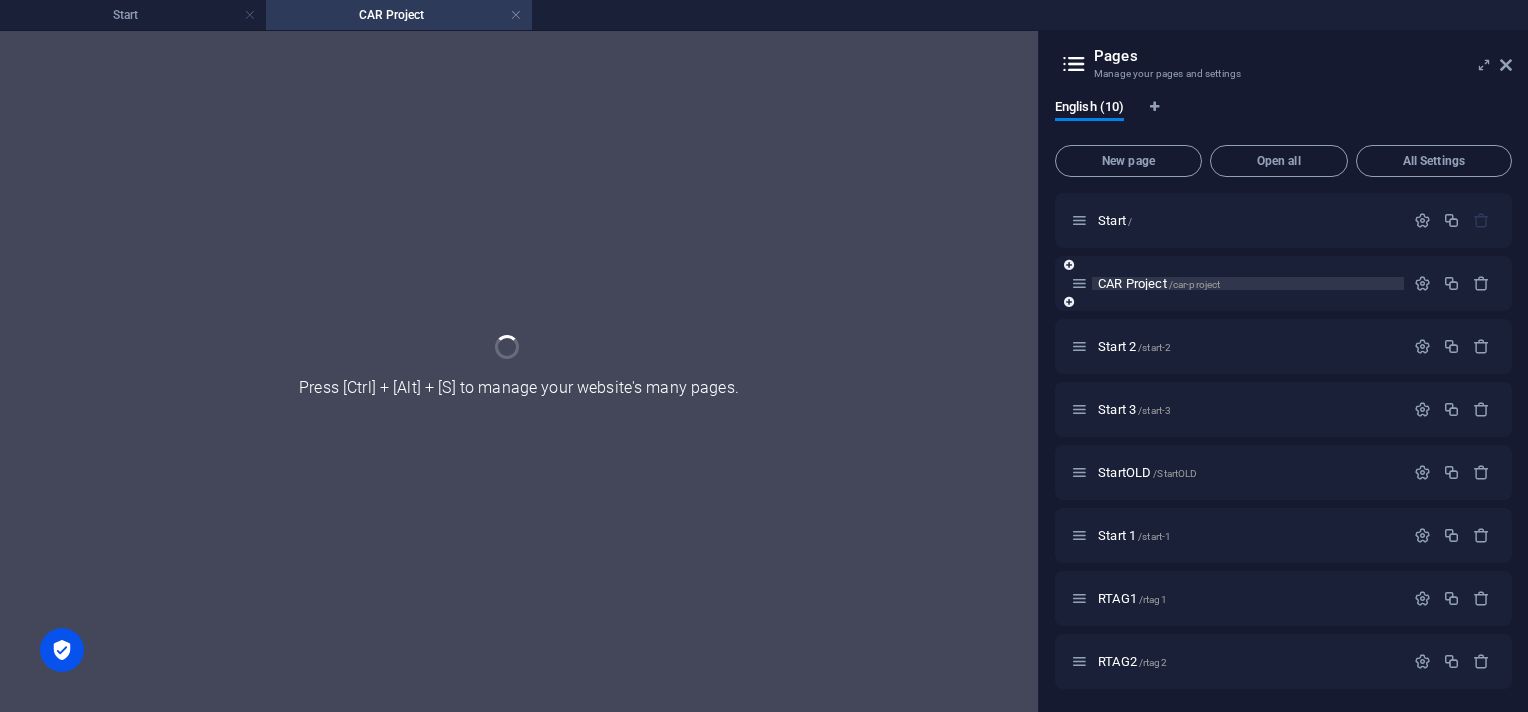 click on "CAR Project /car-project" at bounding box center (1283, 283) 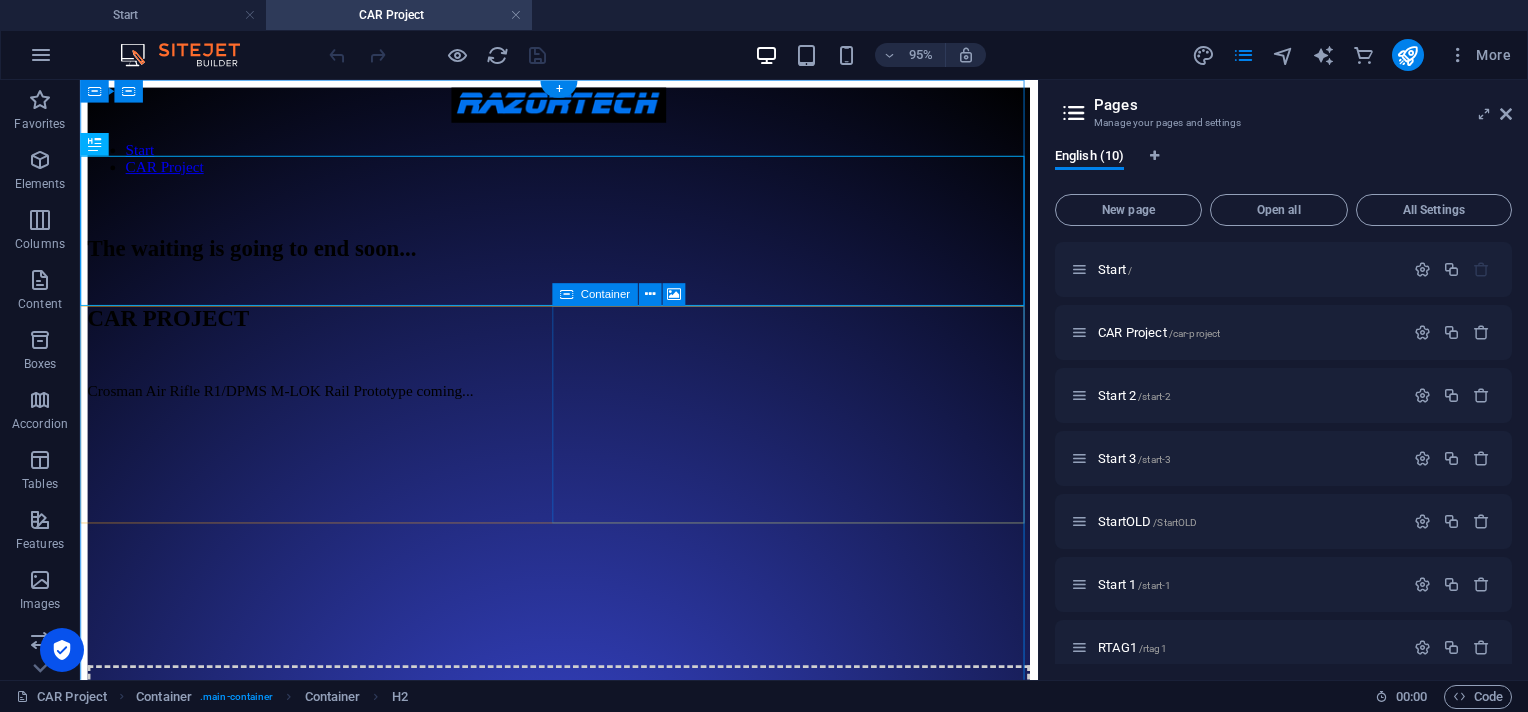 scroll, scrollTop: 266, scrollLeft: 0, axis: vertical 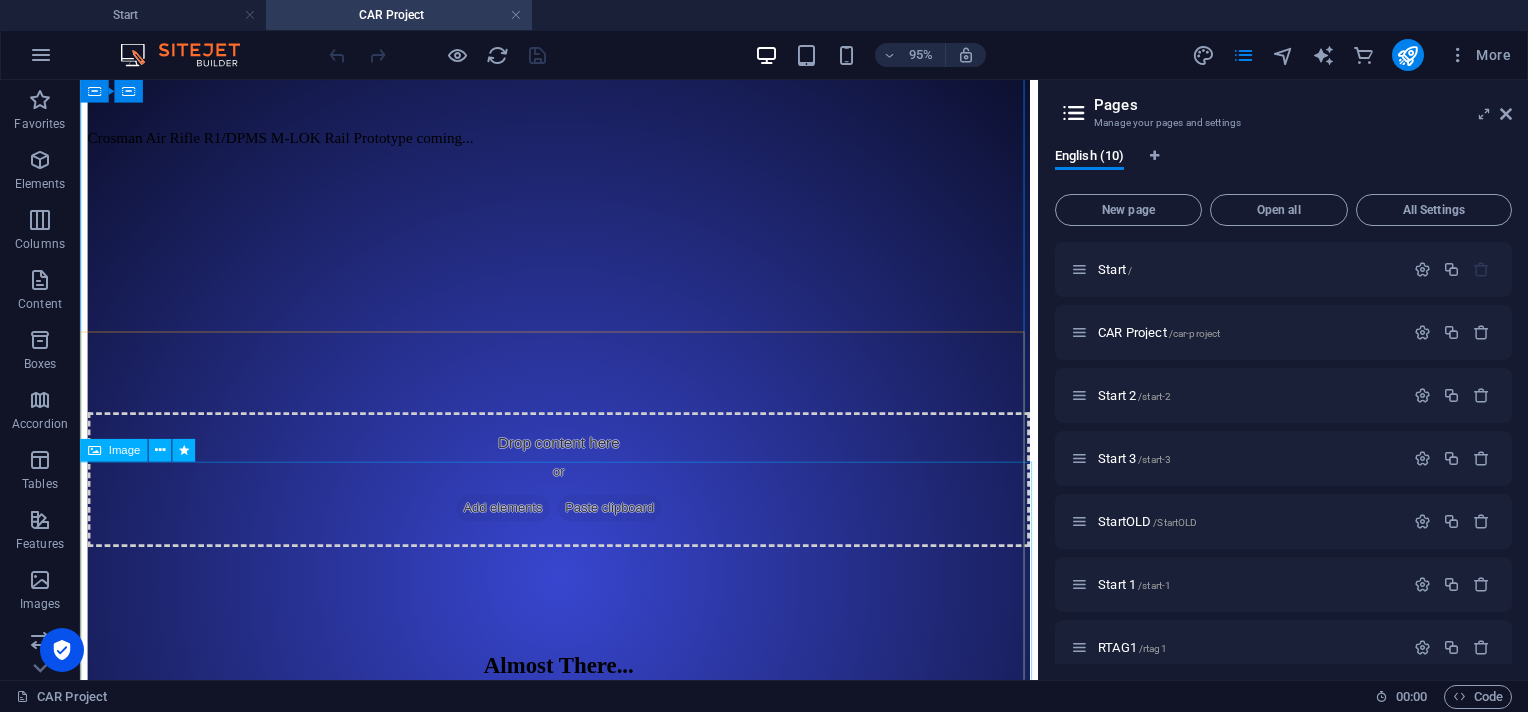 click at bounding box center (584, 914) 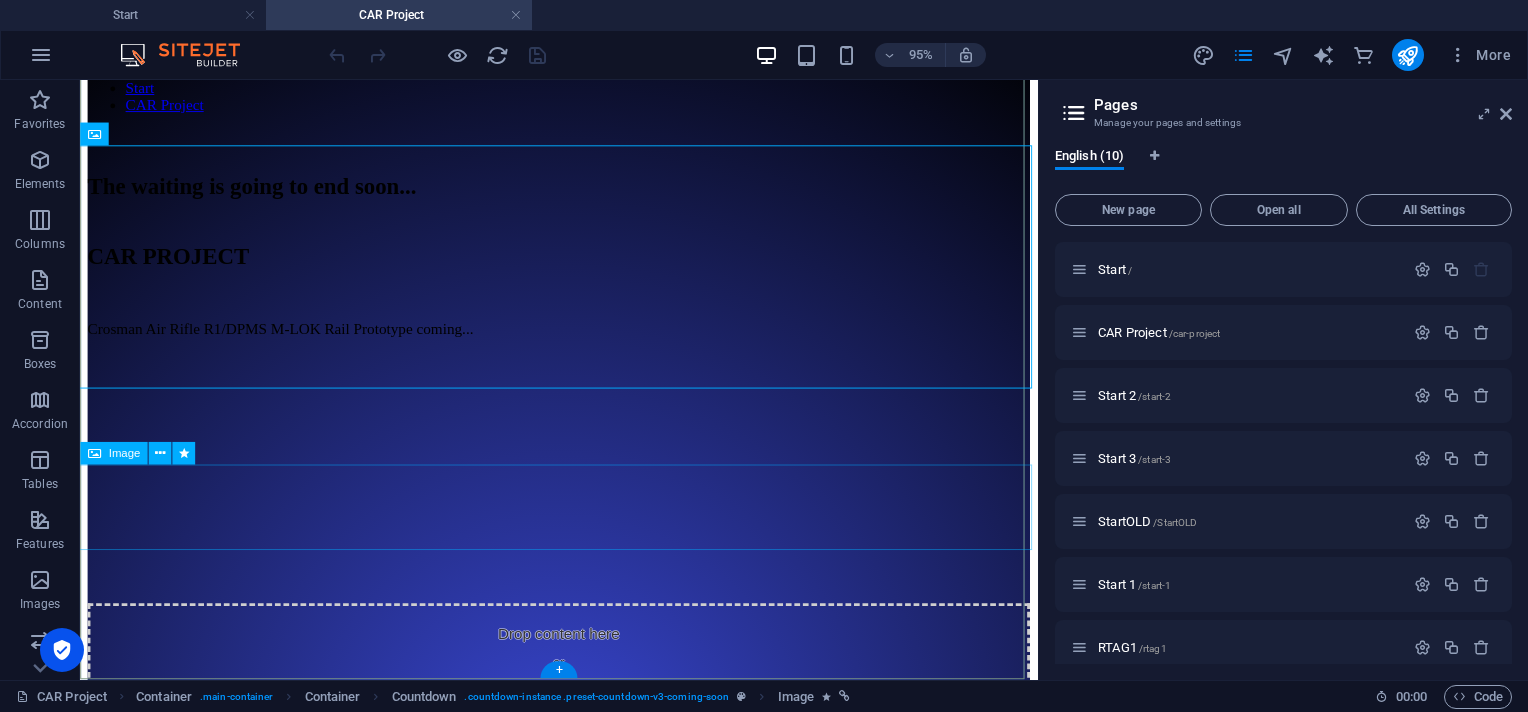 scroll, scrollTop: 0, scrollLeft: 0, axis: both 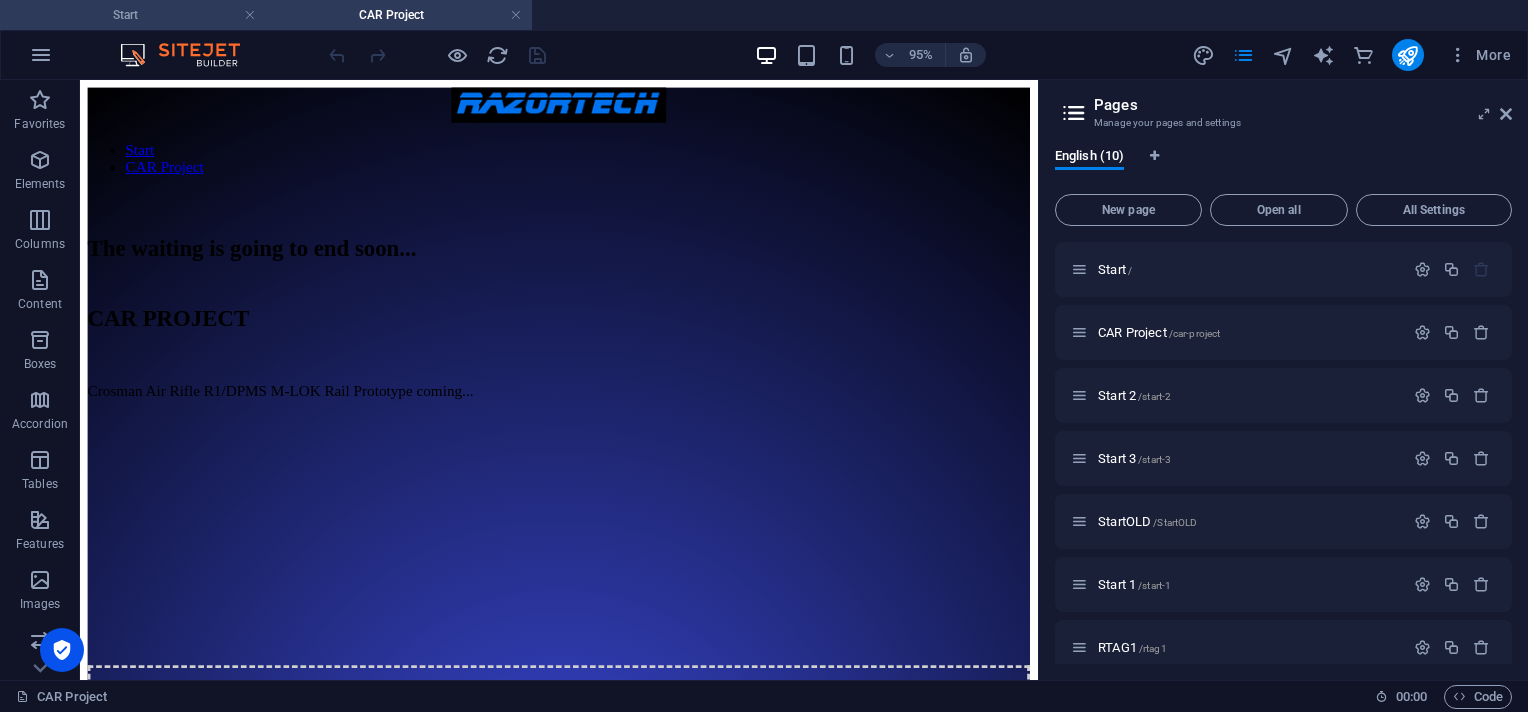 click on "Start" at bounding box center (133, 15) 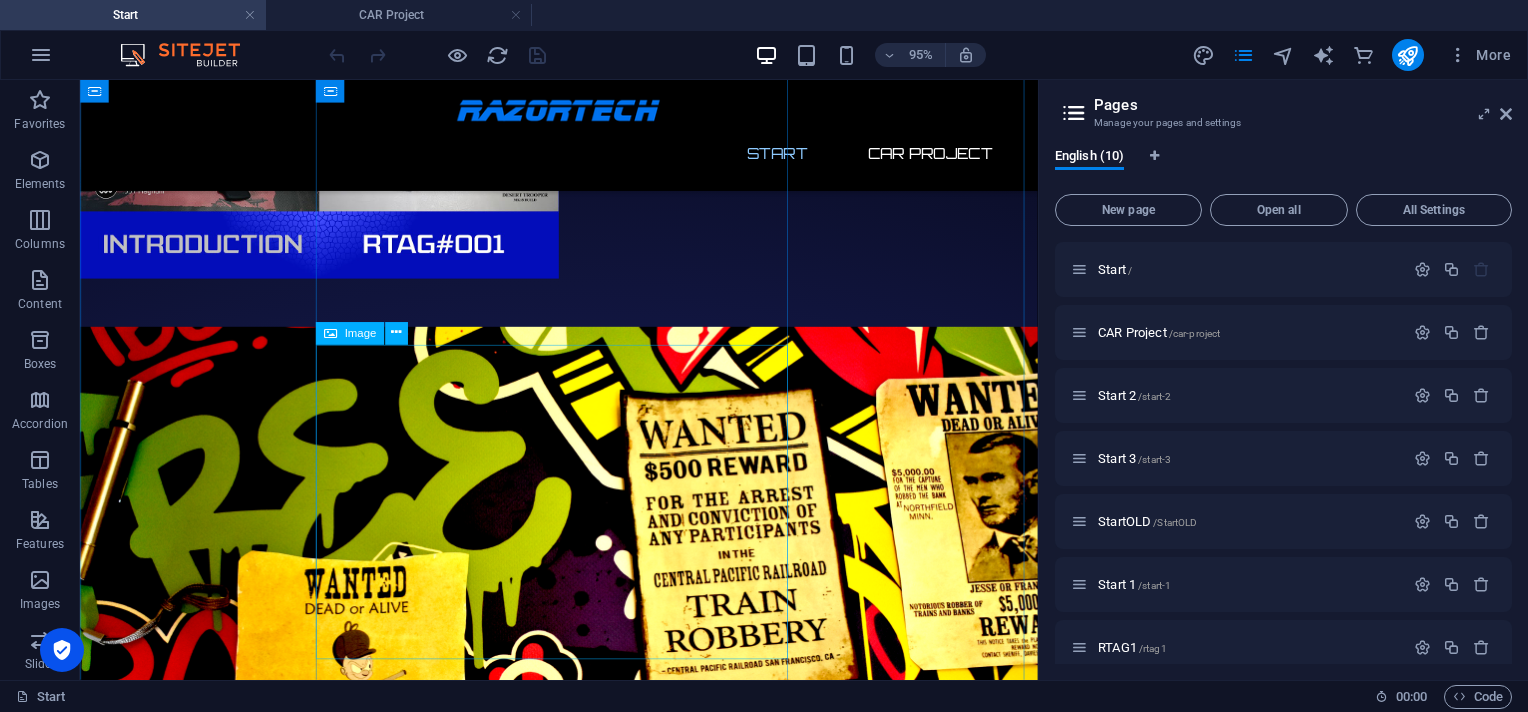 scroll, scrollTop: 0, scrollLeft: 0, axis: both 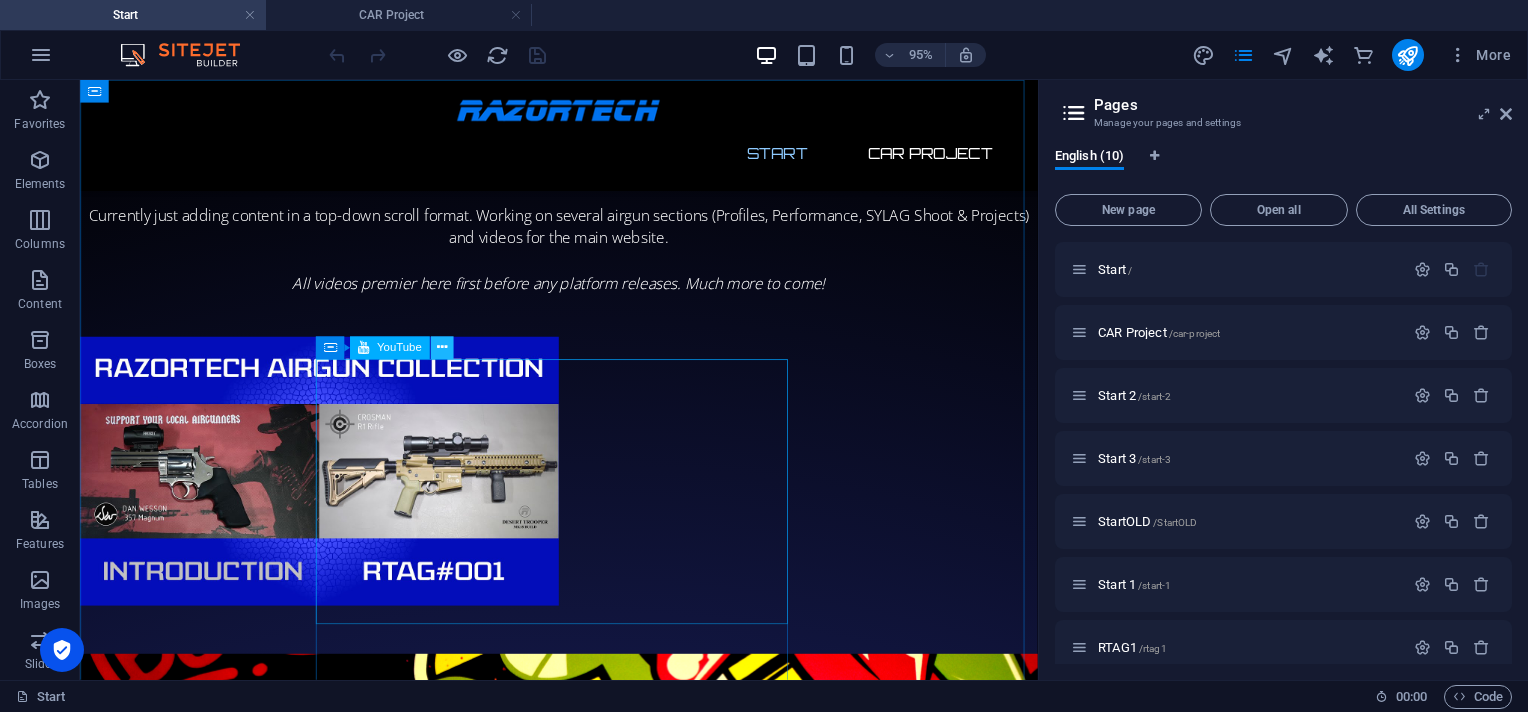 click at bounding box center [441, 348] 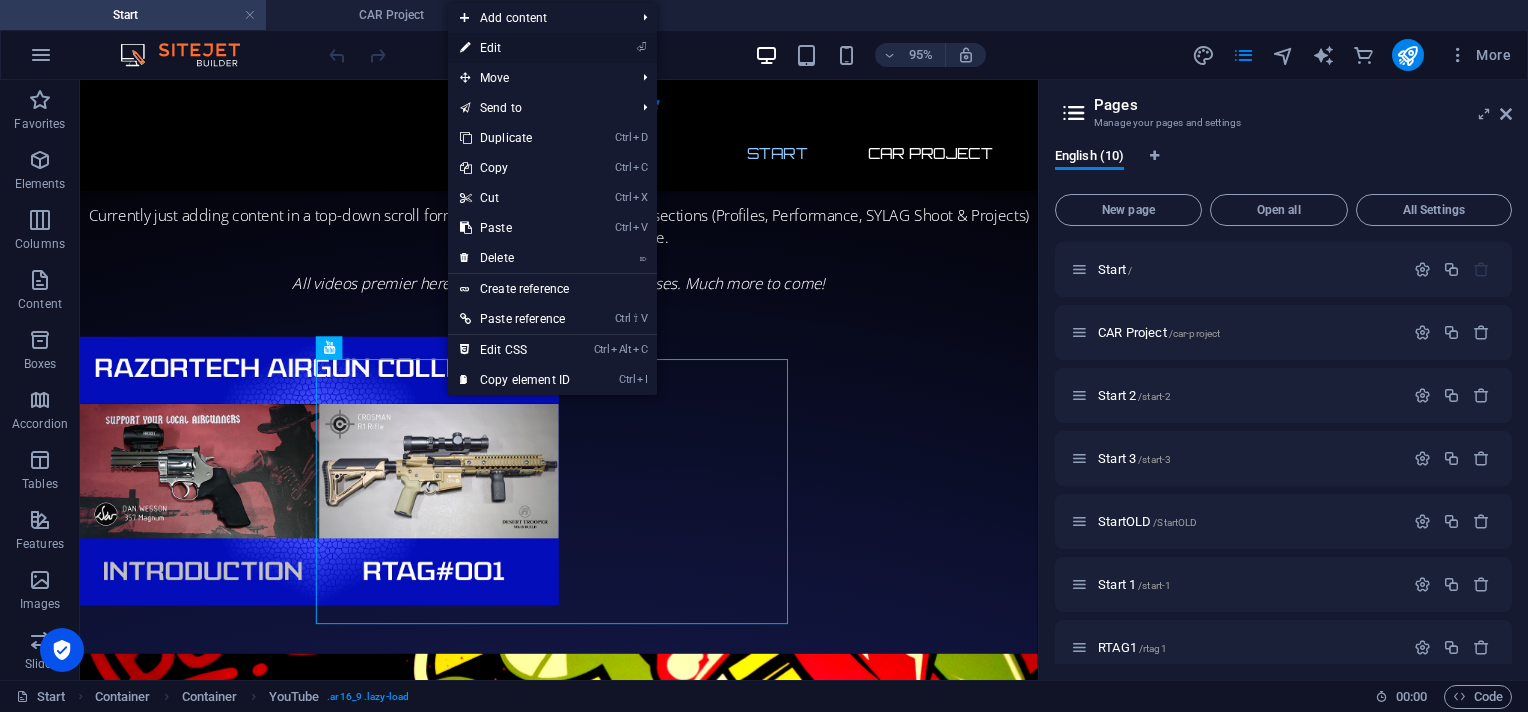 click on "⏎  Edit" at bounding box center [515, 48] 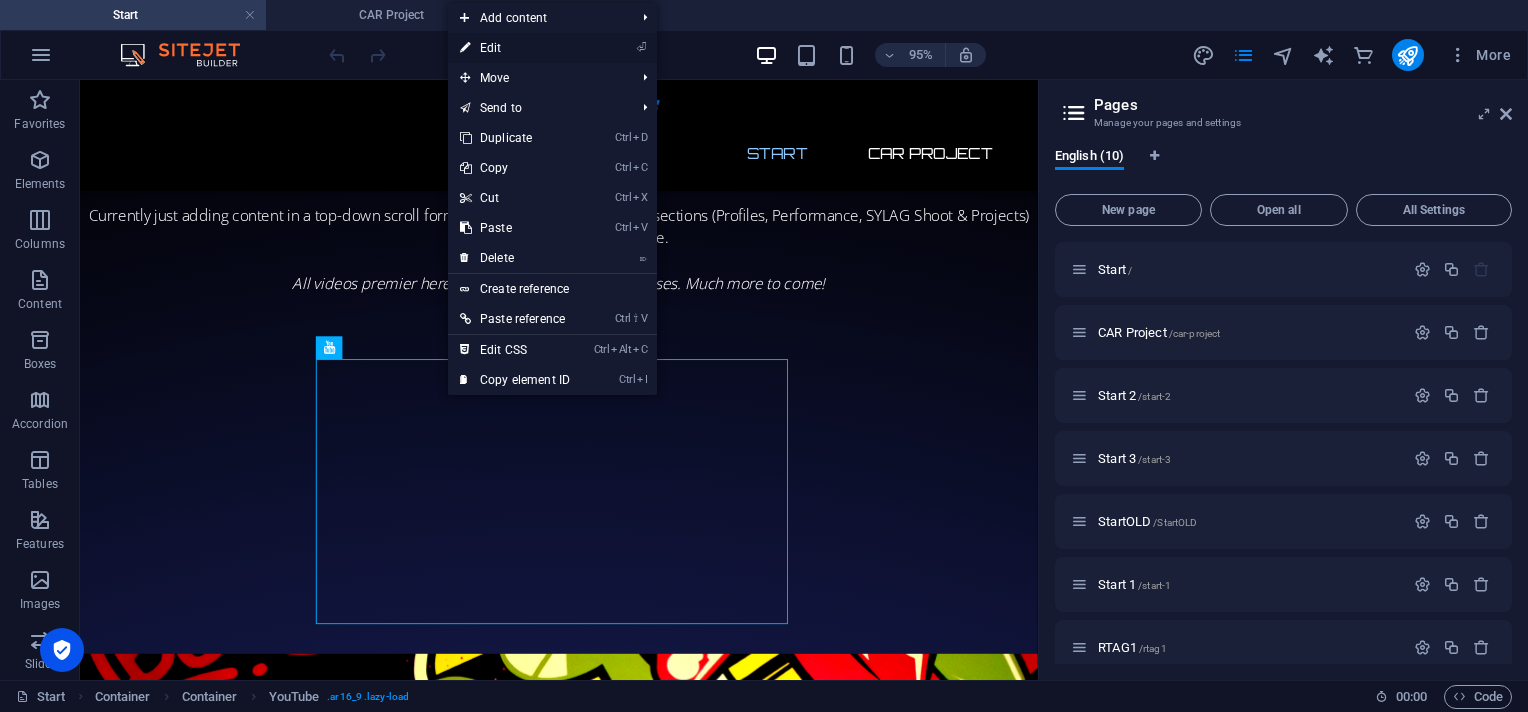 select on "ar16_9" 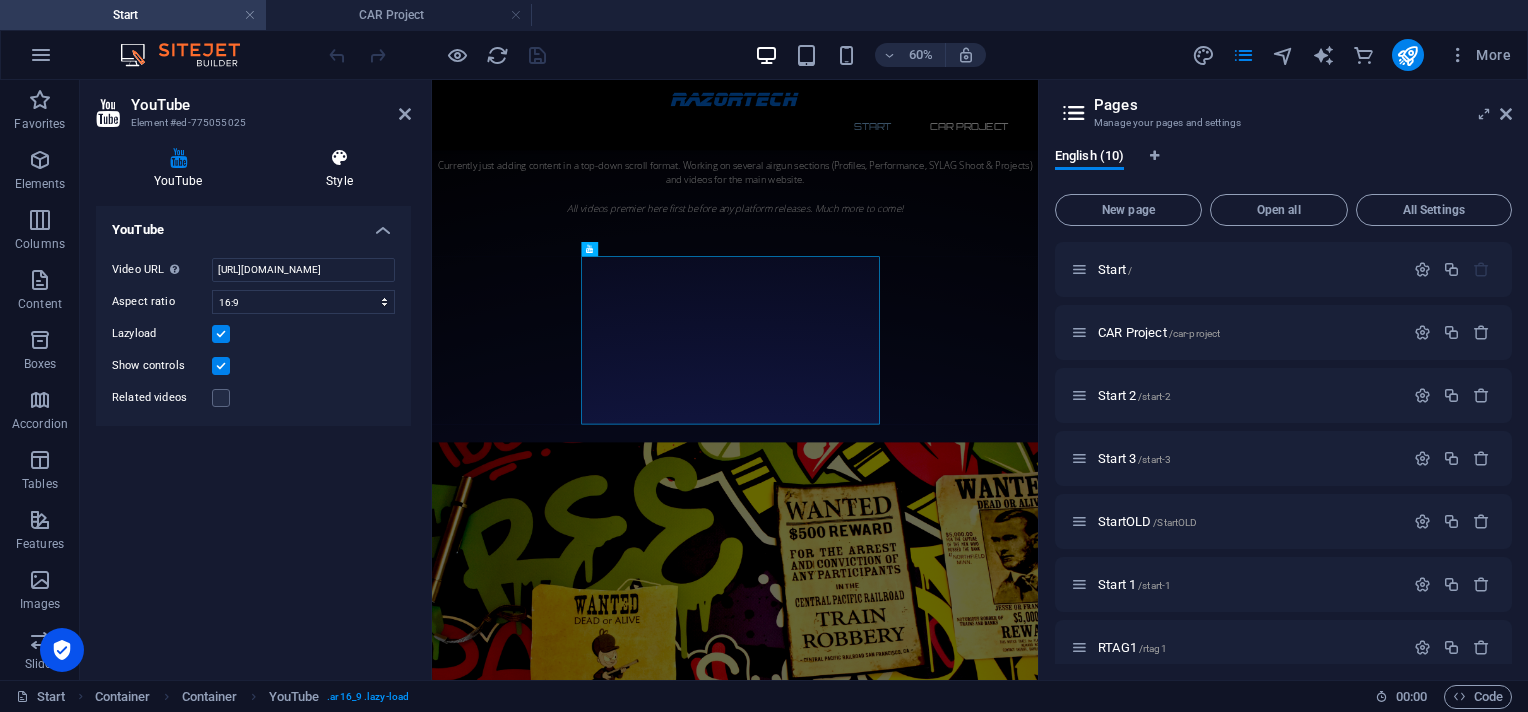 click at bounding box center [339, 158] 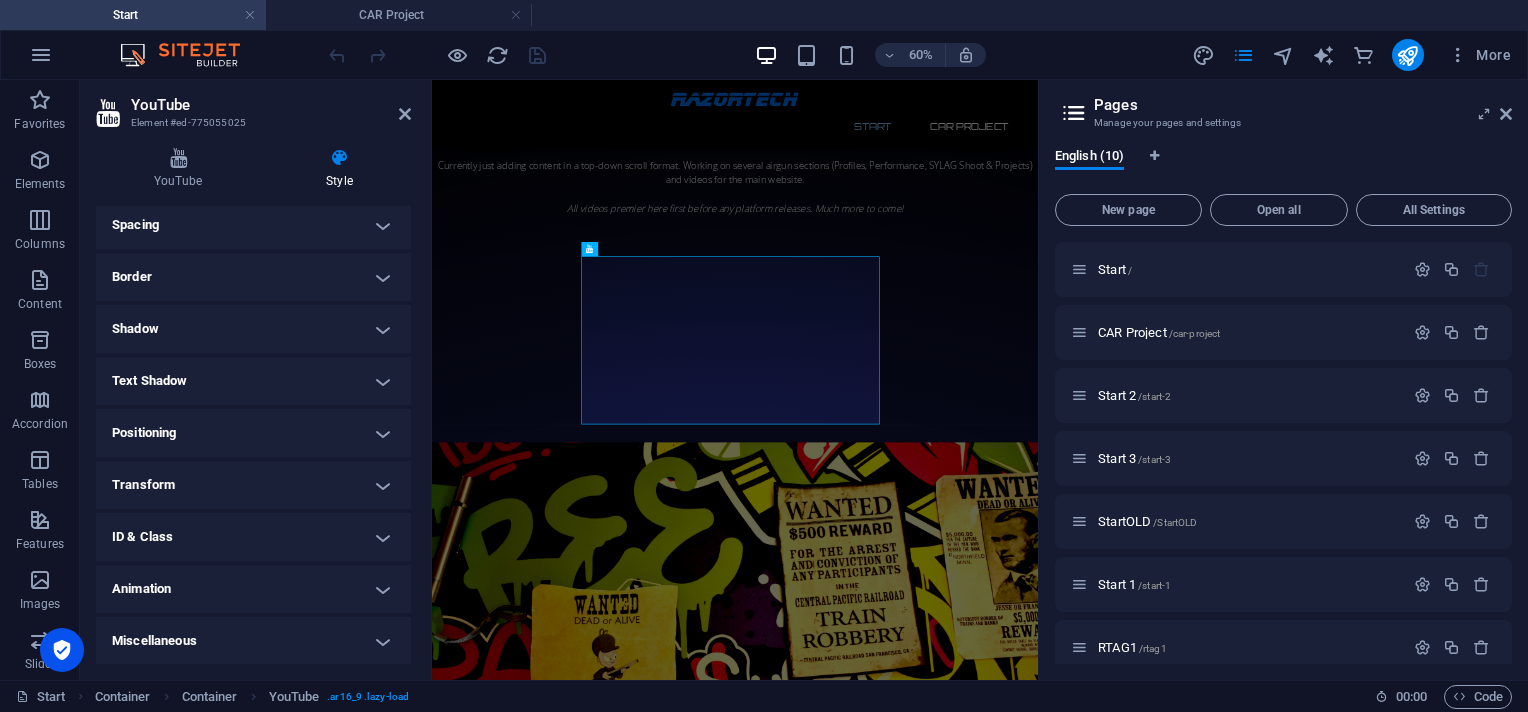 scroll, scrollTop: 0, scrollLeft: 0, axis: both 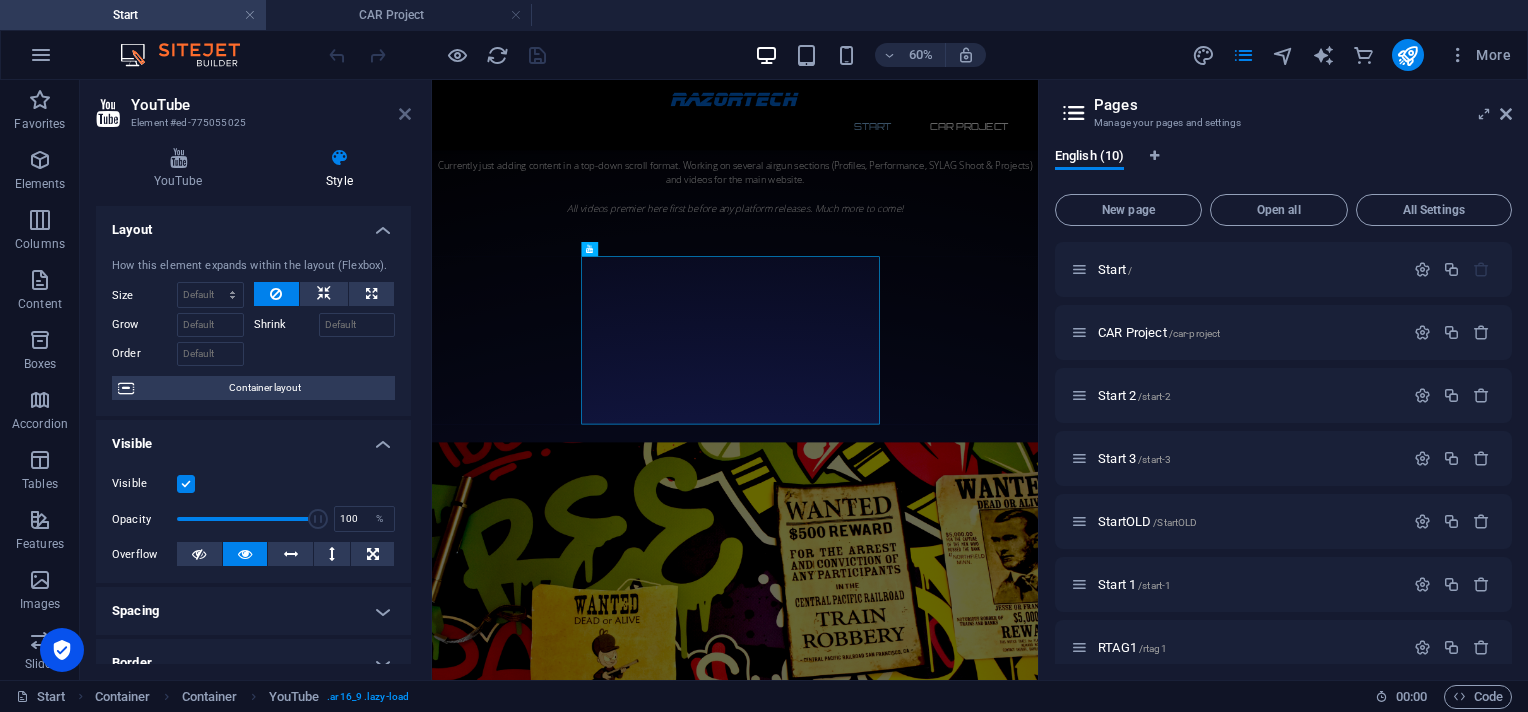 click at bounding box center [405, 114] 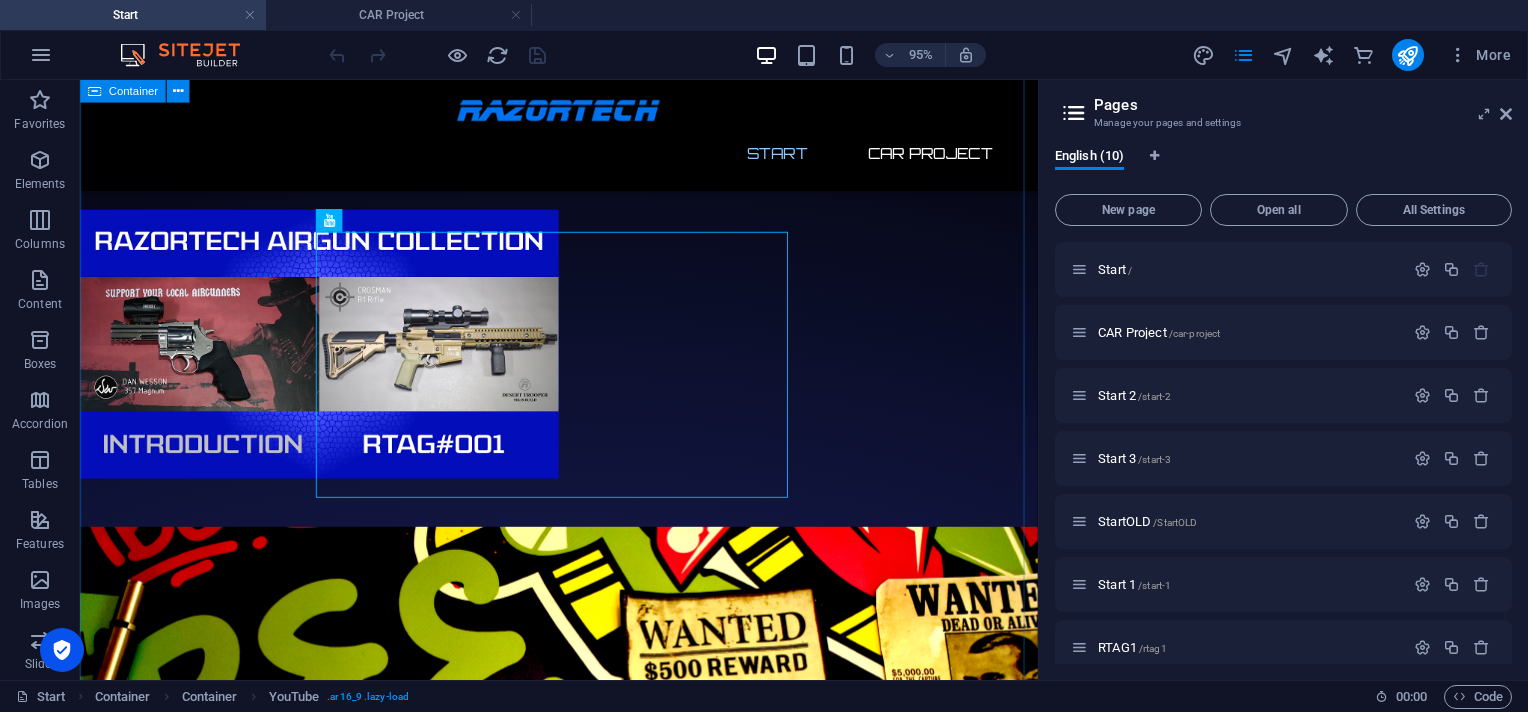scroll, scrollTop: 266, scrollLeft: 0, axis: vertical 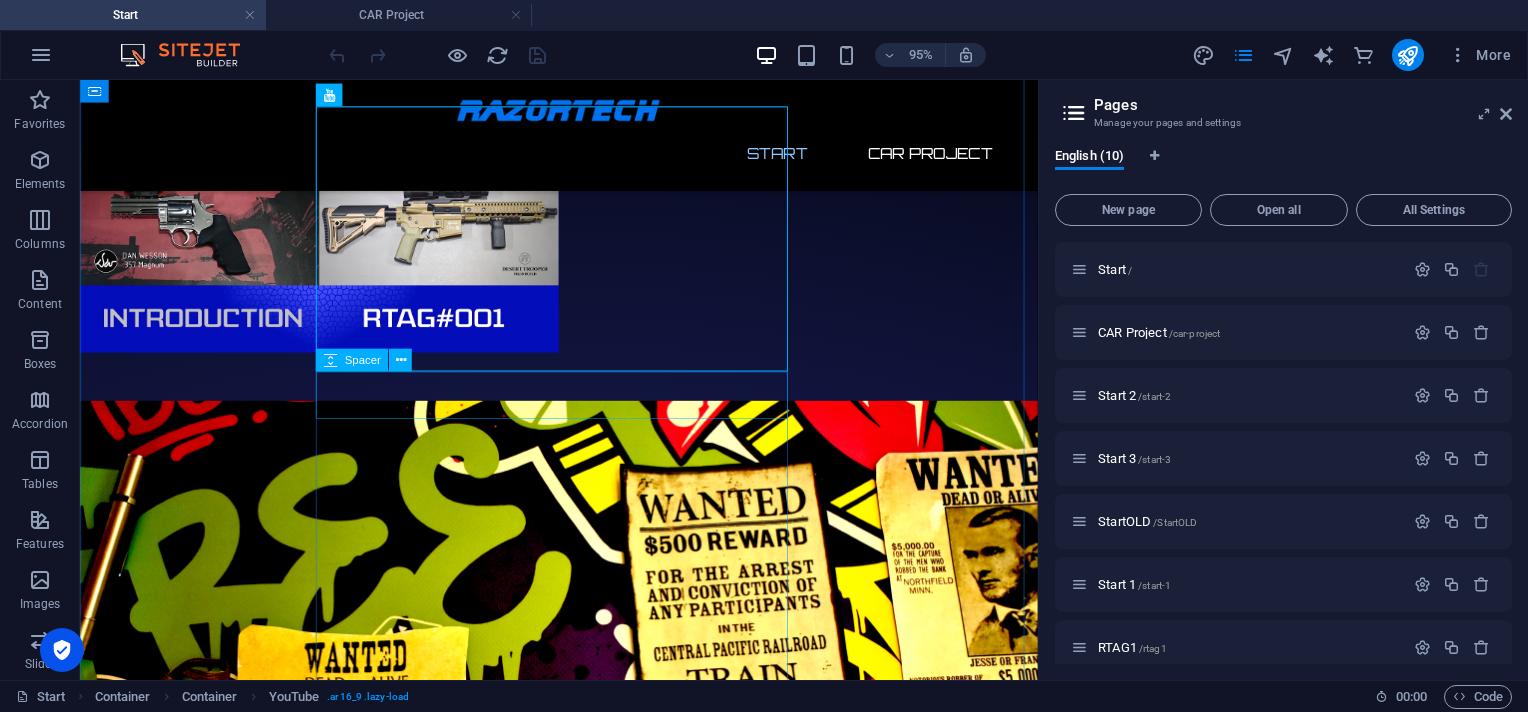 click at bounding box center (332, 393) 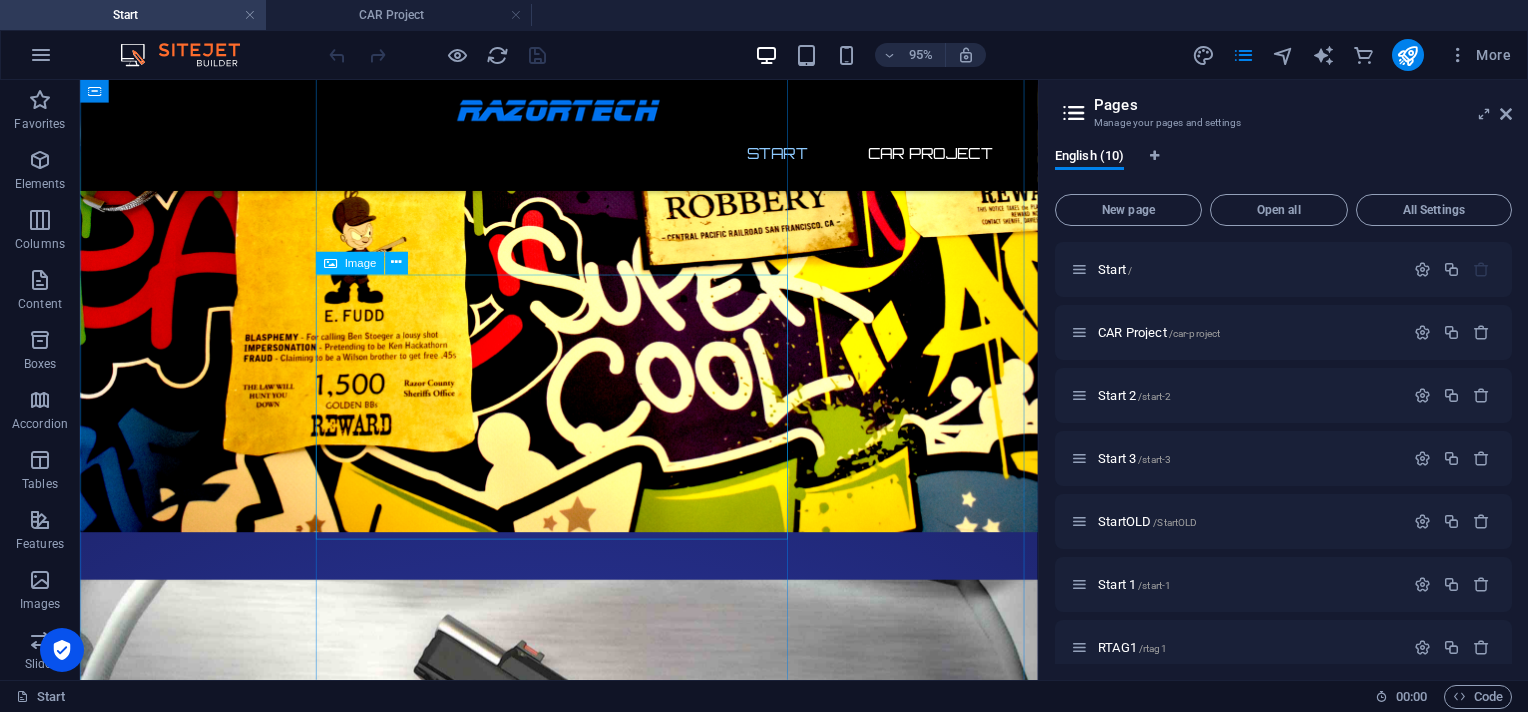 scroll, scrollTop: 0, scrollLeft: 0, axis: both 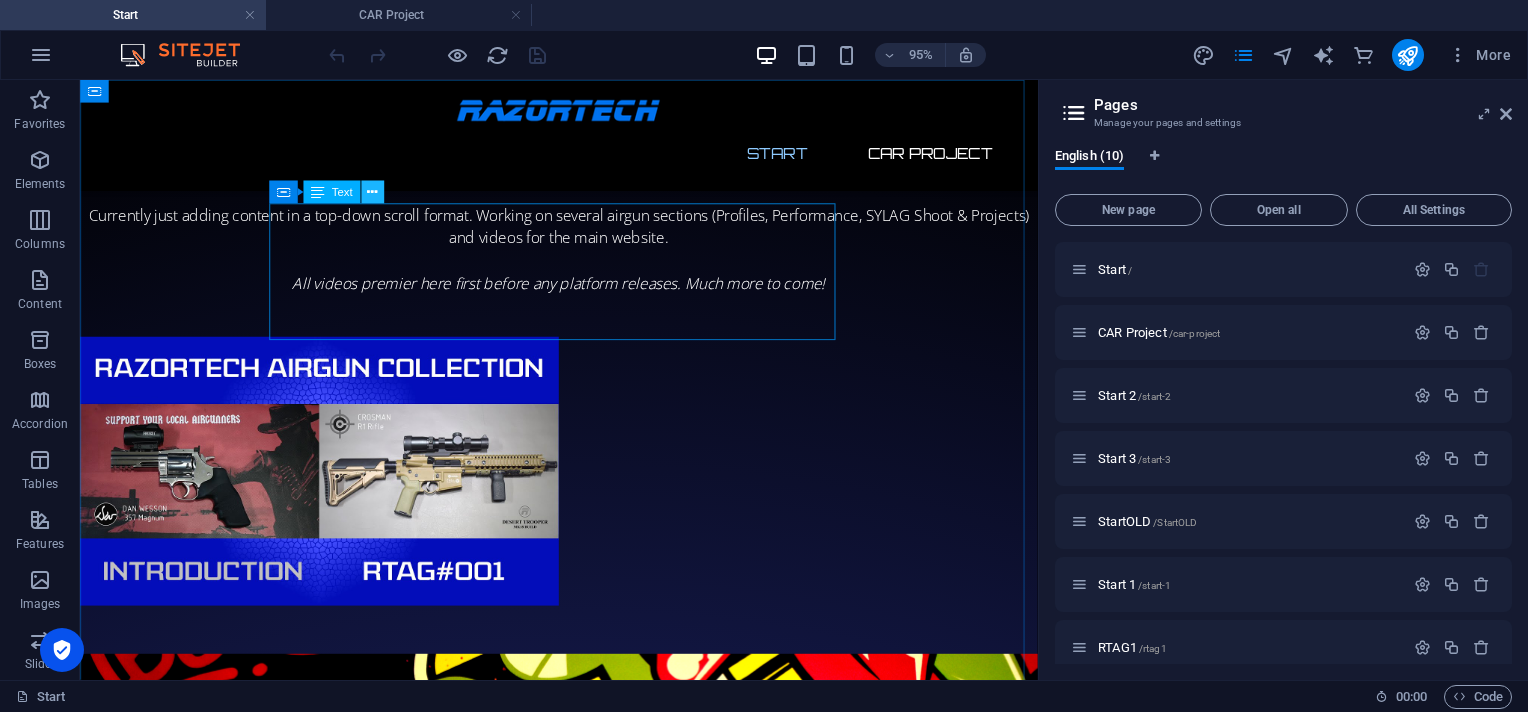 click at bounding box center [372, 192] 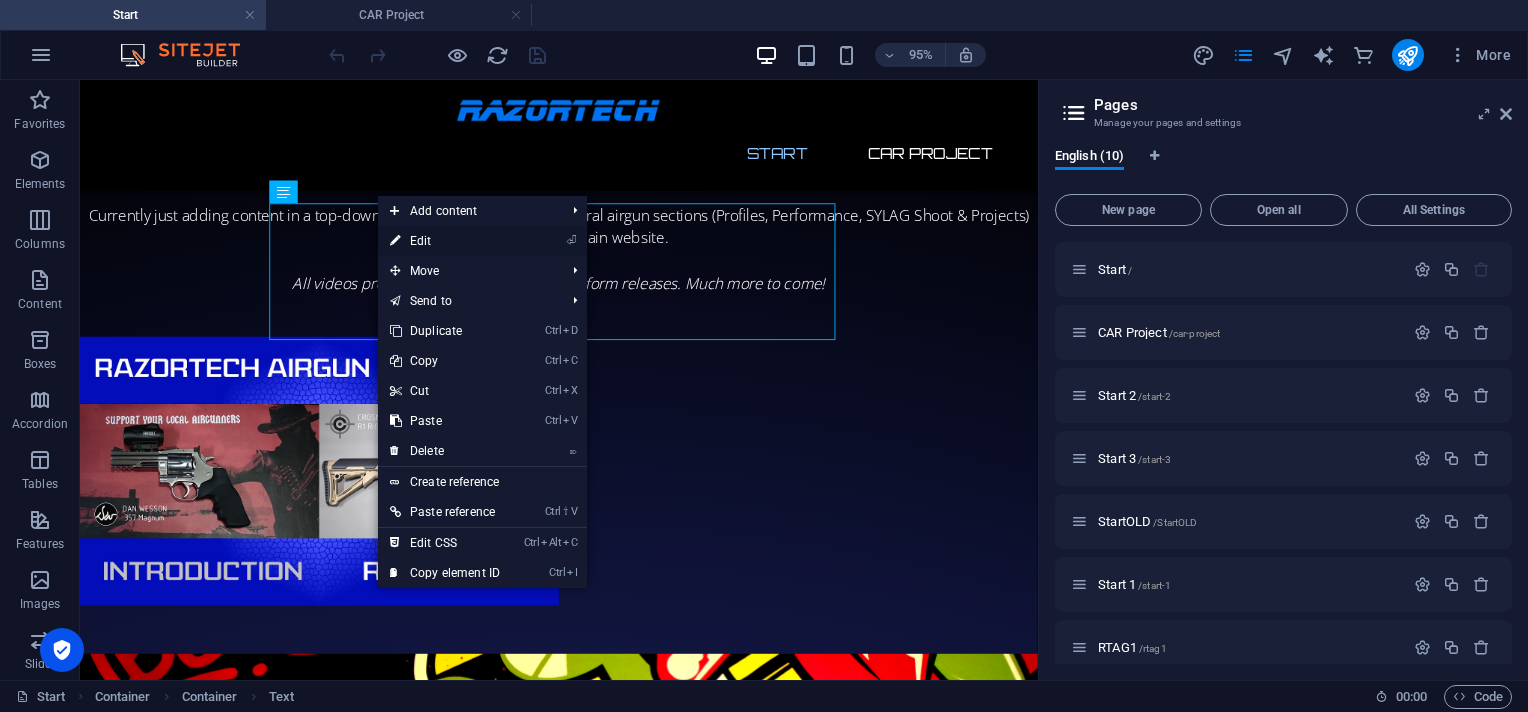 click on "⏎  Edit" at bounding box center (445, 241) 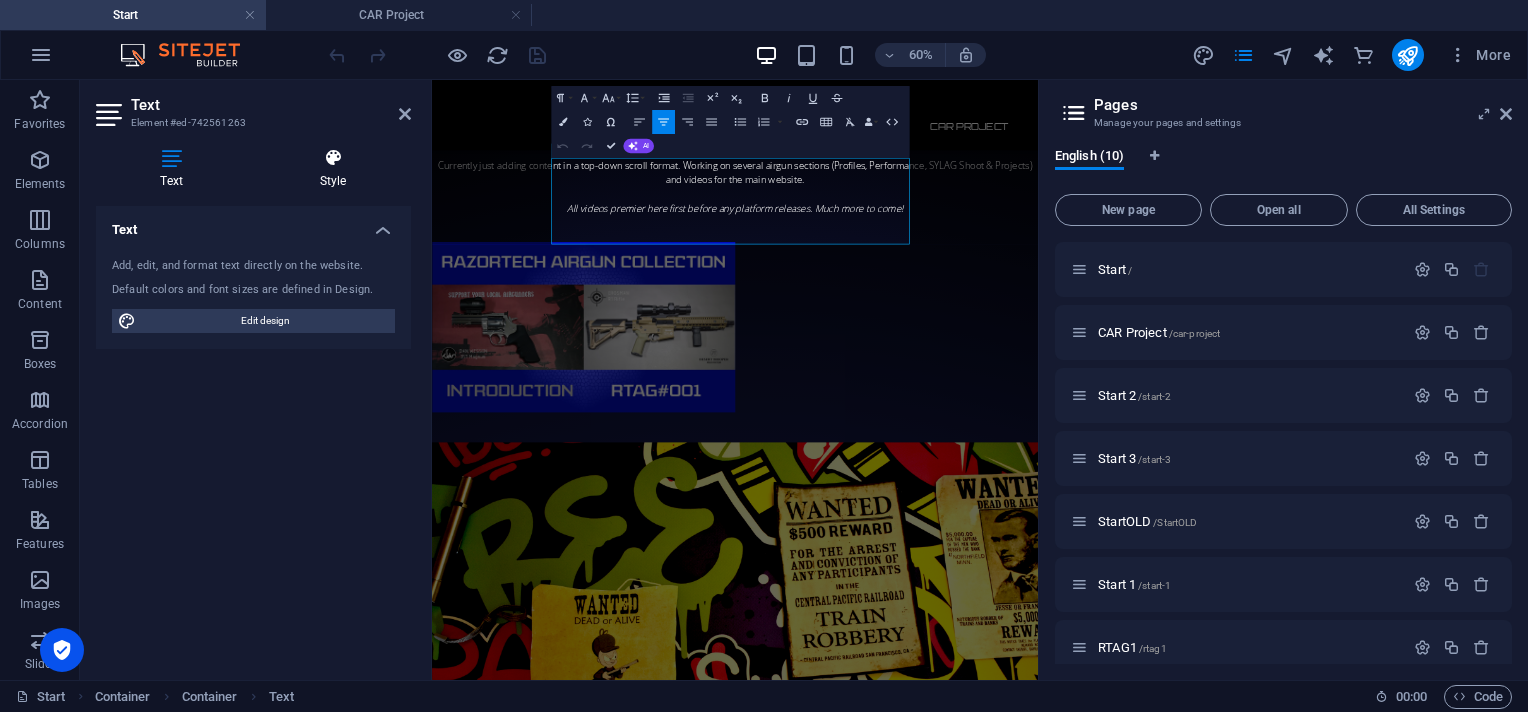 click on "Style" at bounding box center [333, 169] 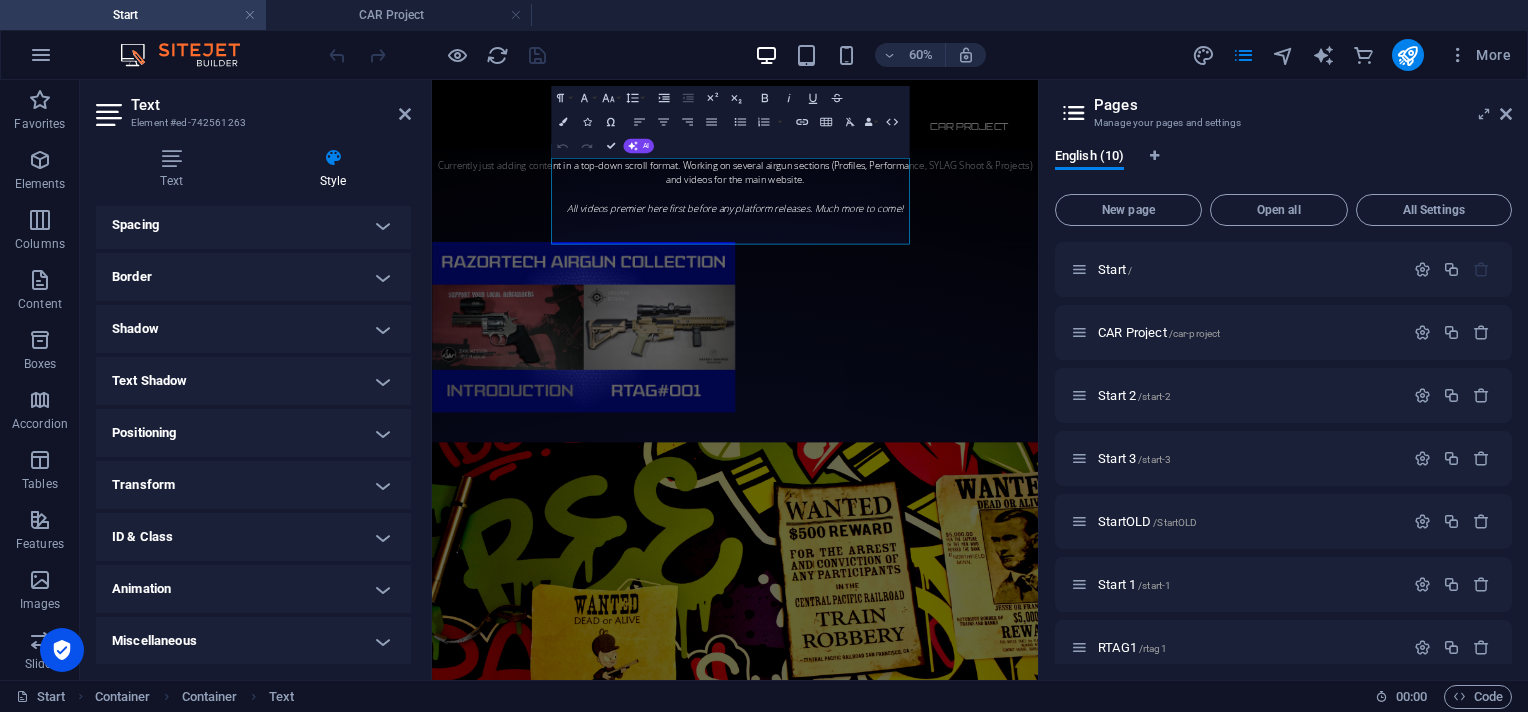 scroll, scrollTop: 0, scrollLeft: 0, axis: both 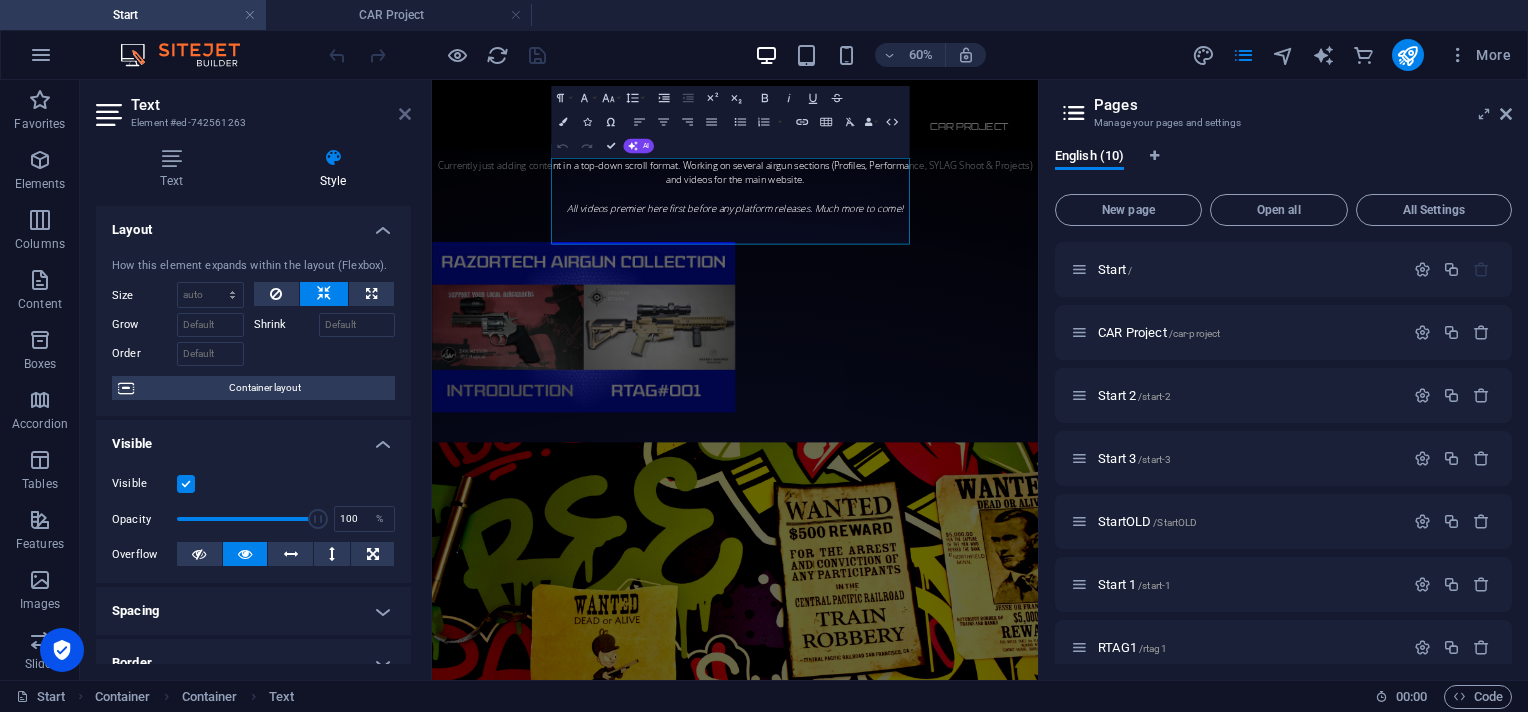 click at bounding box center (405, 114) 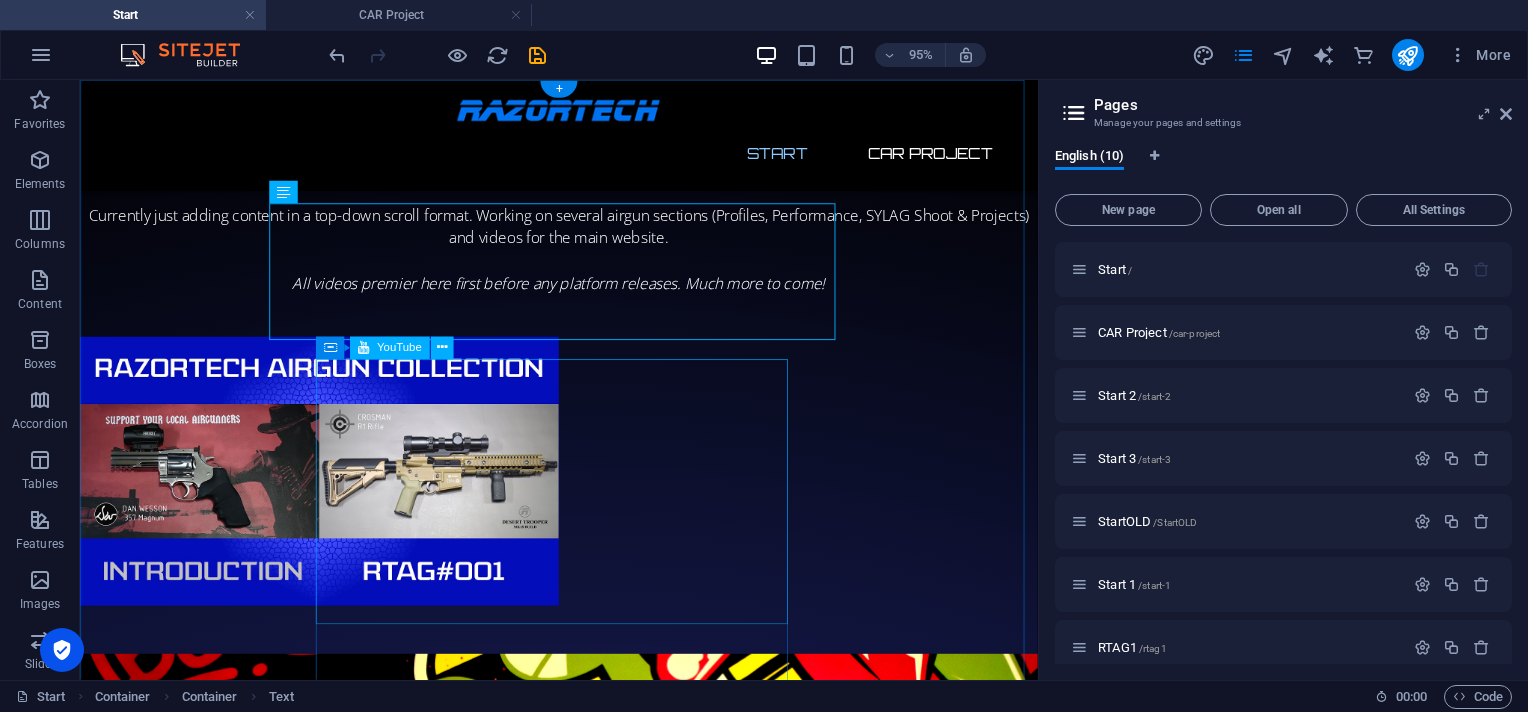 click at bounding box center [332, 492] 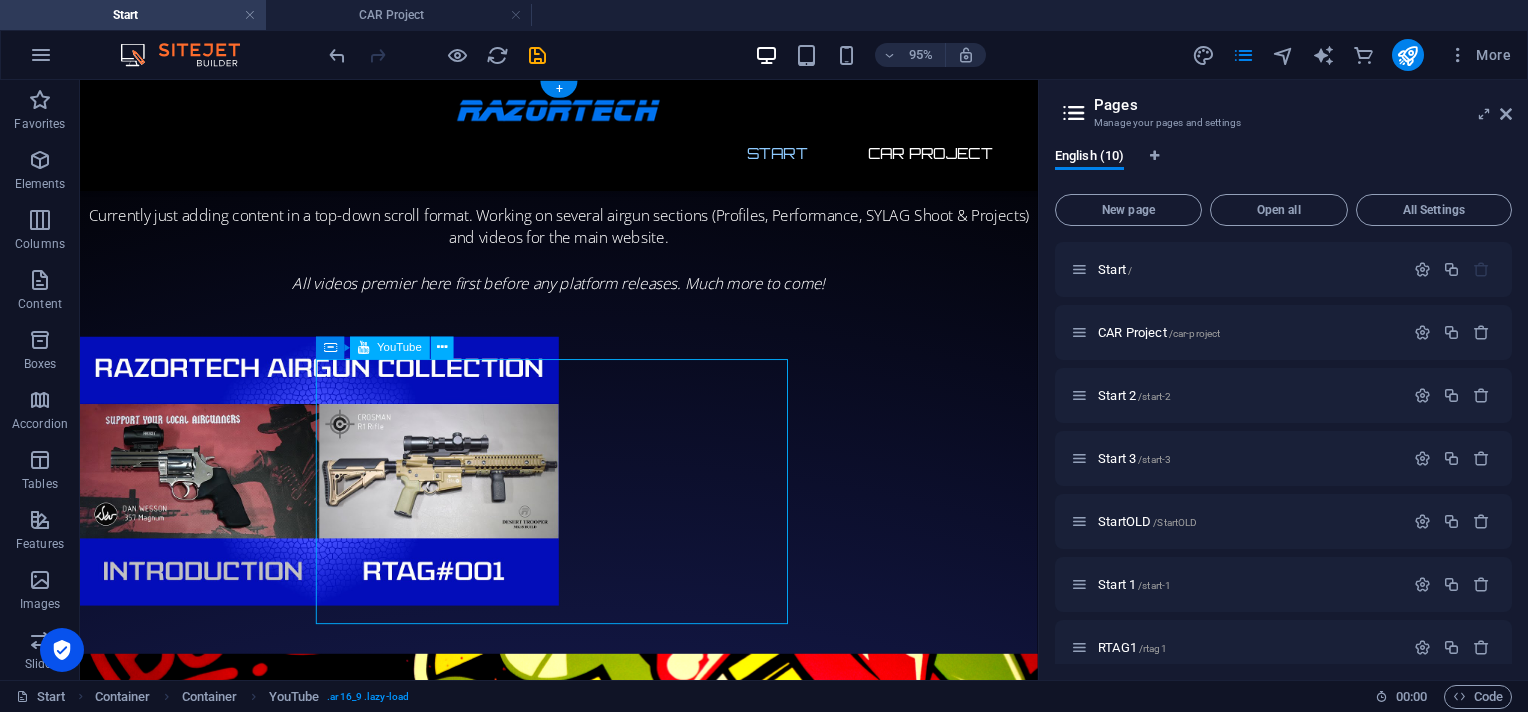 click at bounding box center [332, 492] 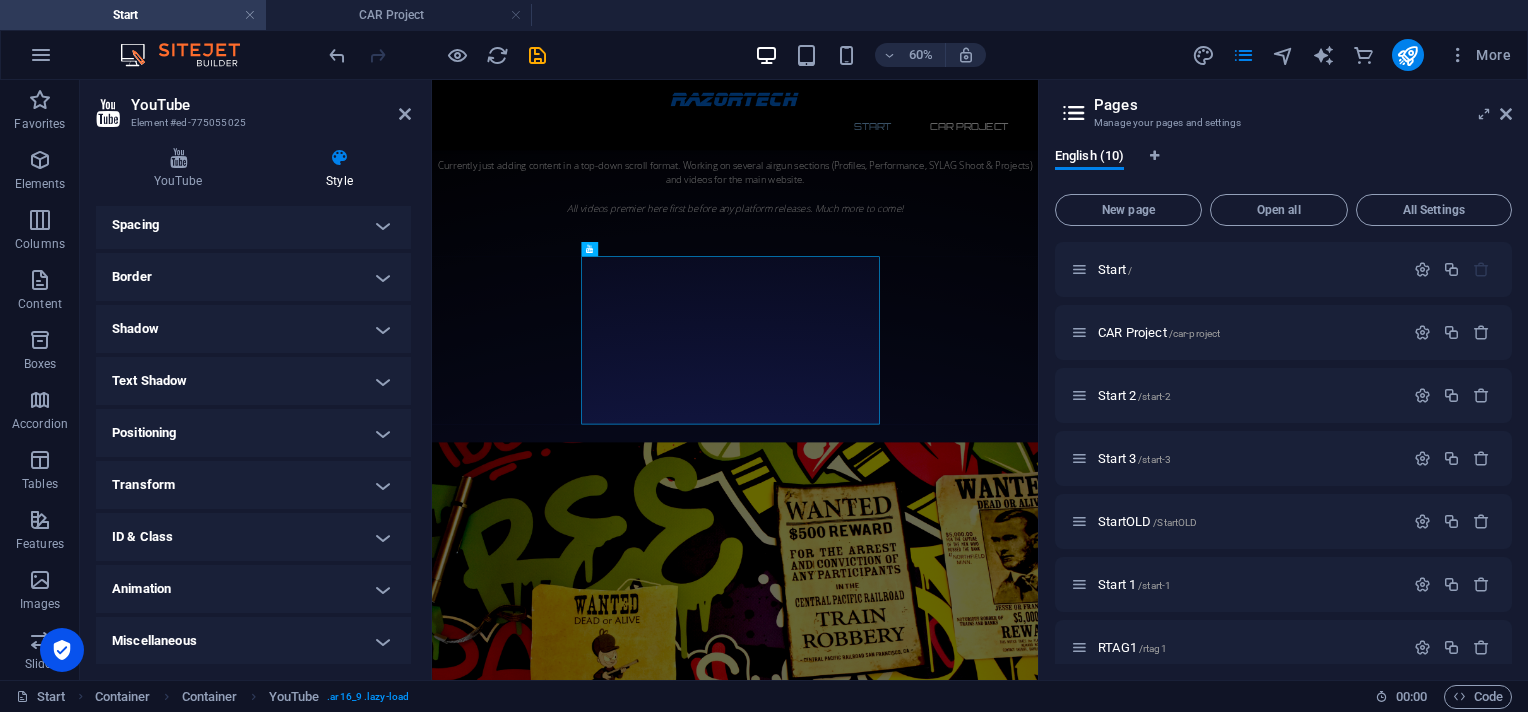 scroll, scrollTop: 252, scrollLeft: 0, axis: vertical 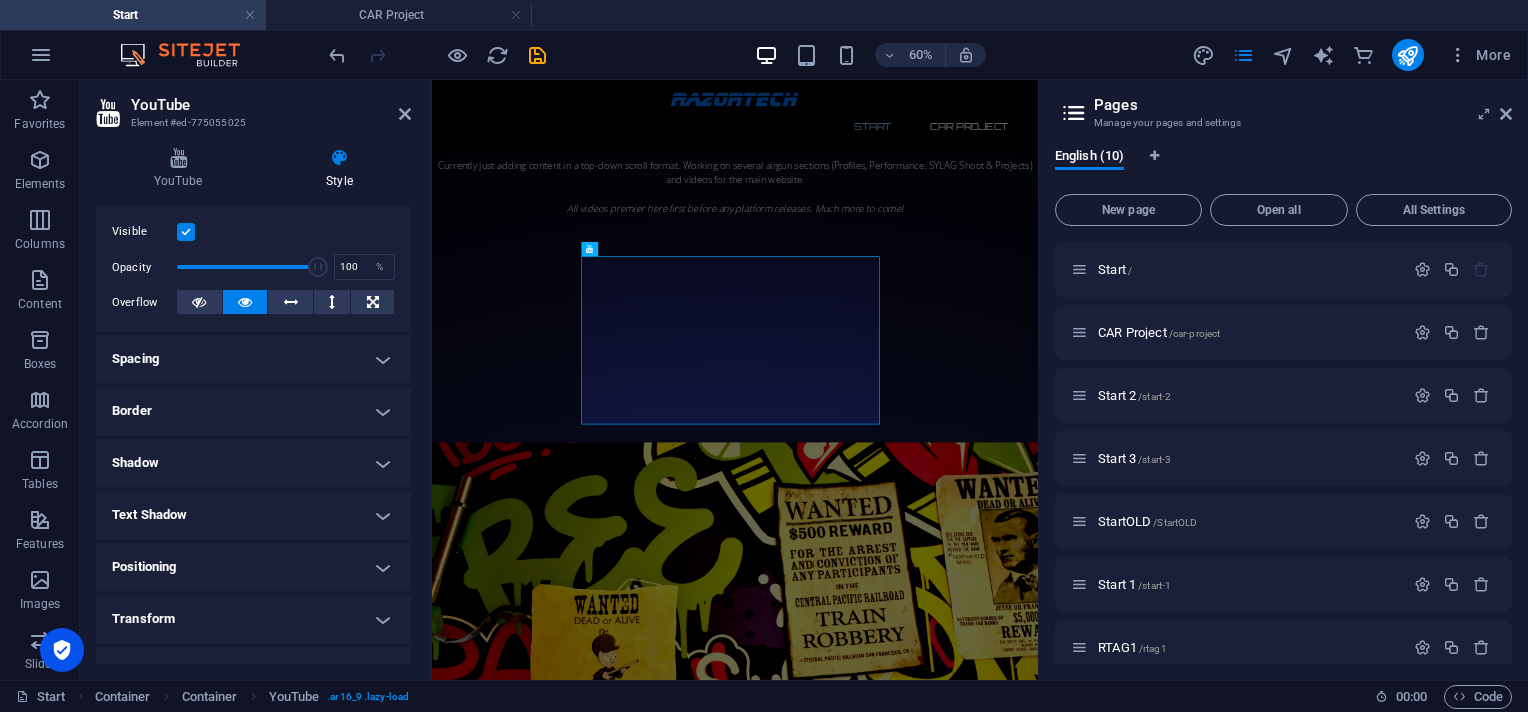 click on "Spacing" at bounding box center (253, 359) 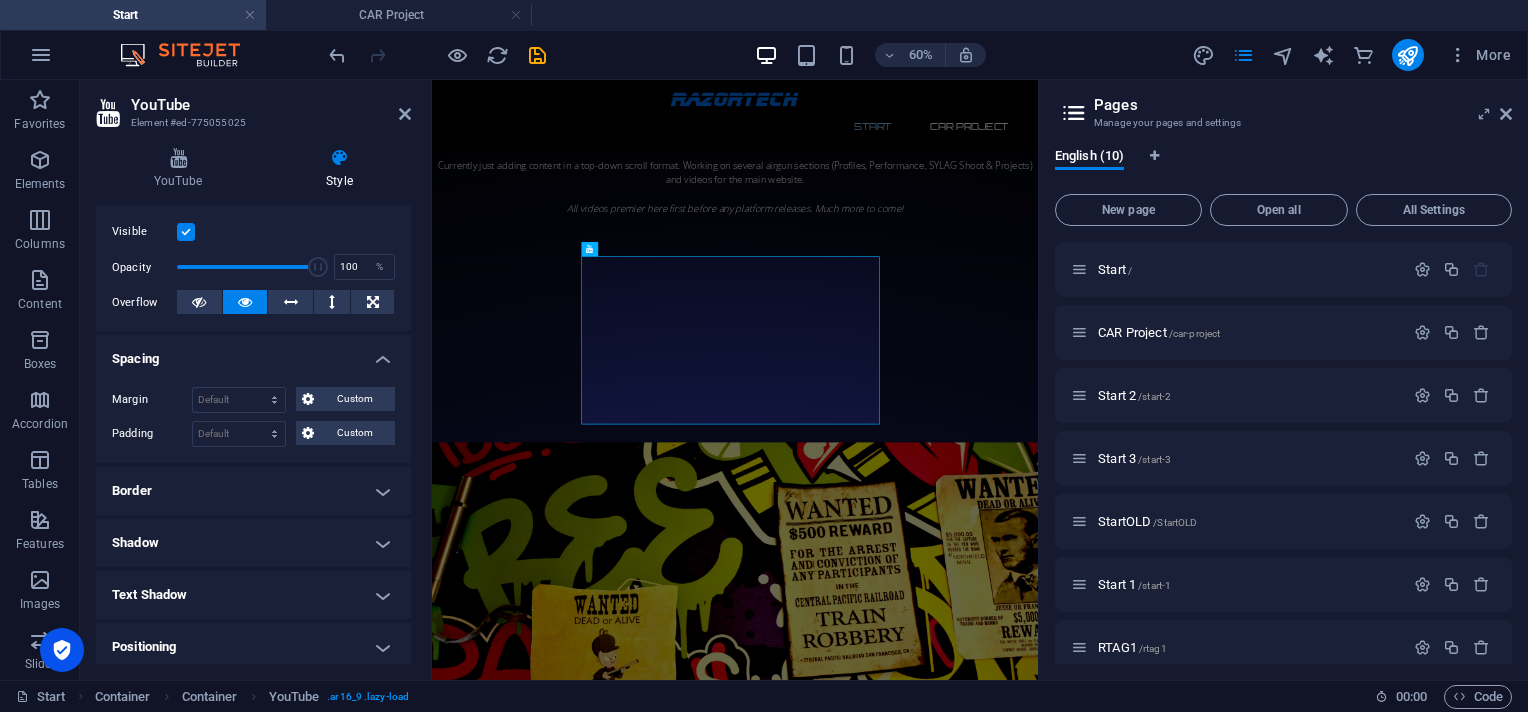 click on "Spacing" at bounding box center (253, 353) 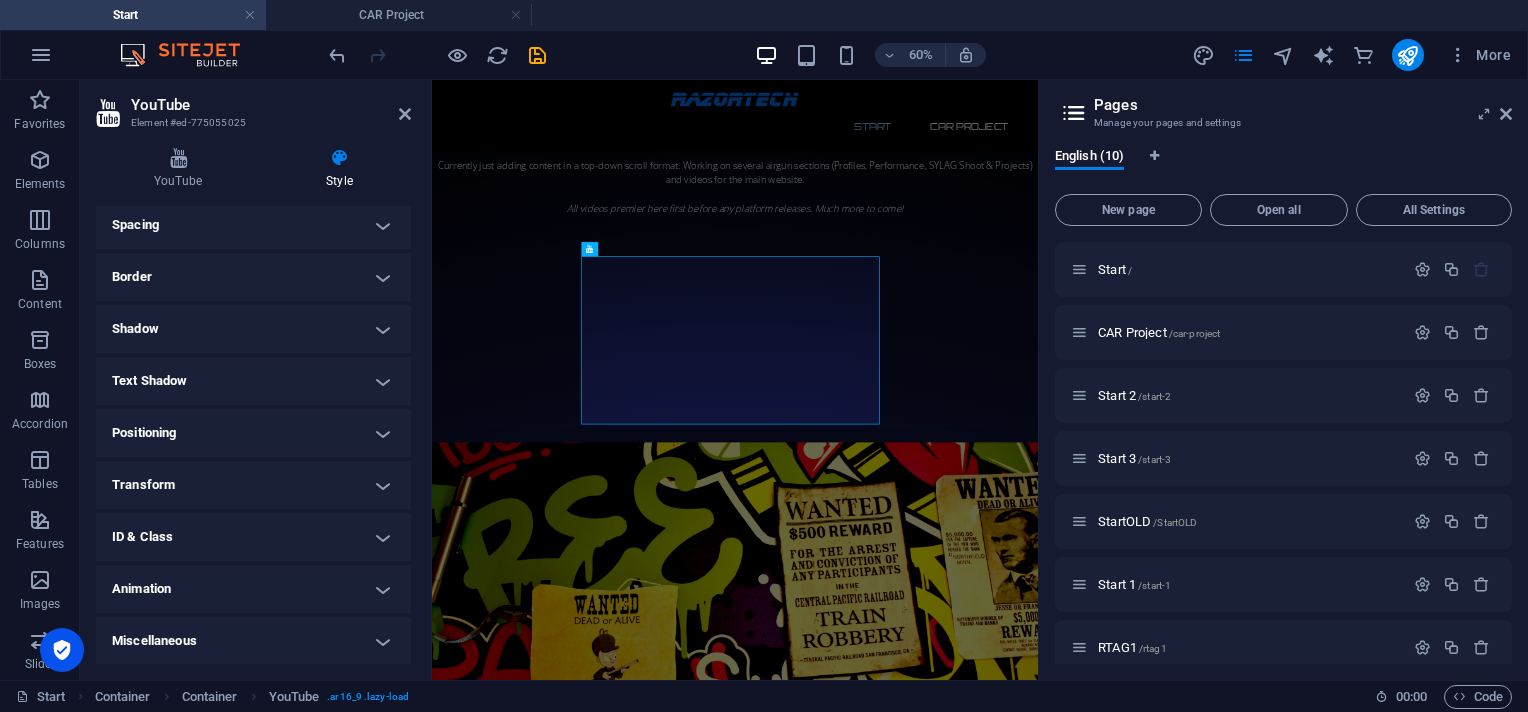 scroll, scrollTop: 0, scrollLeft: 0, axis: both 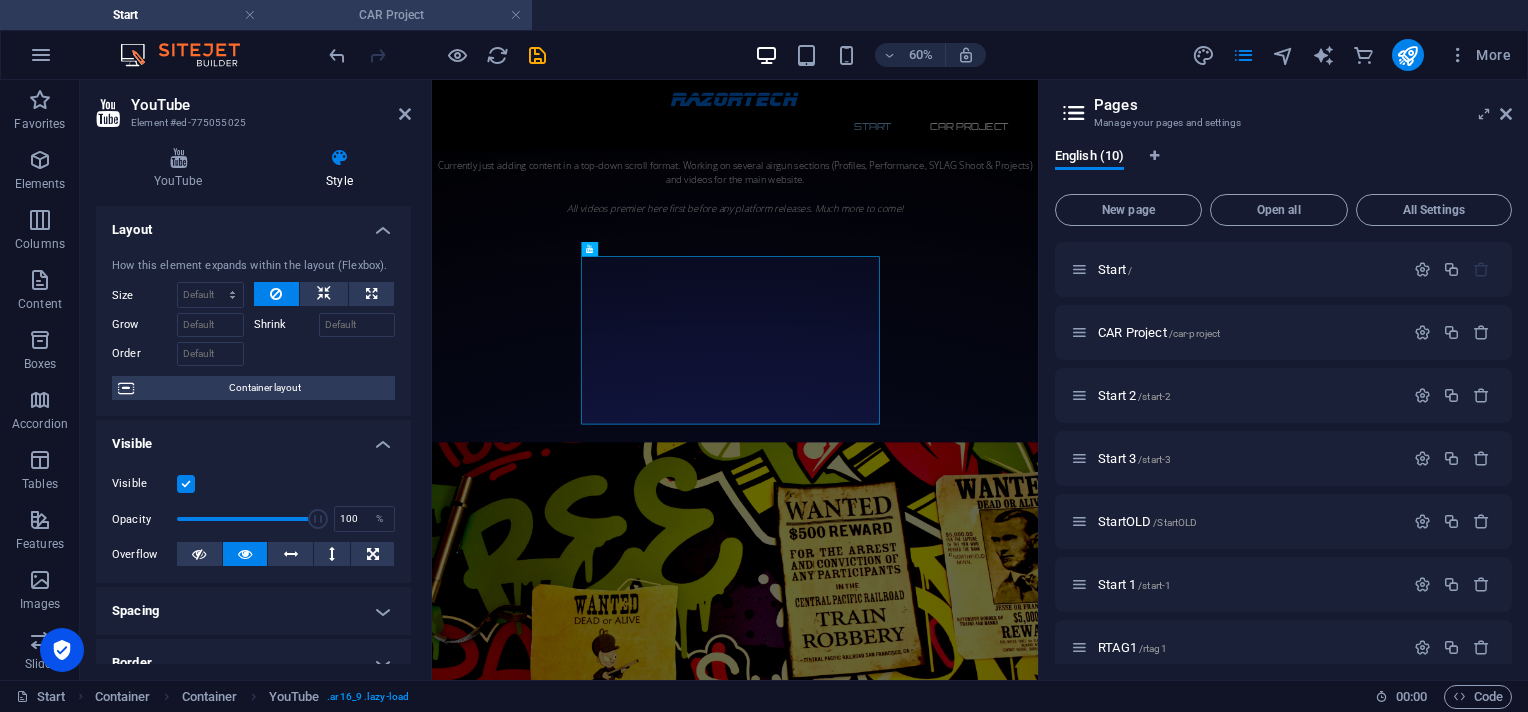 click on "CAR Project" at bounding box center [399, 15] 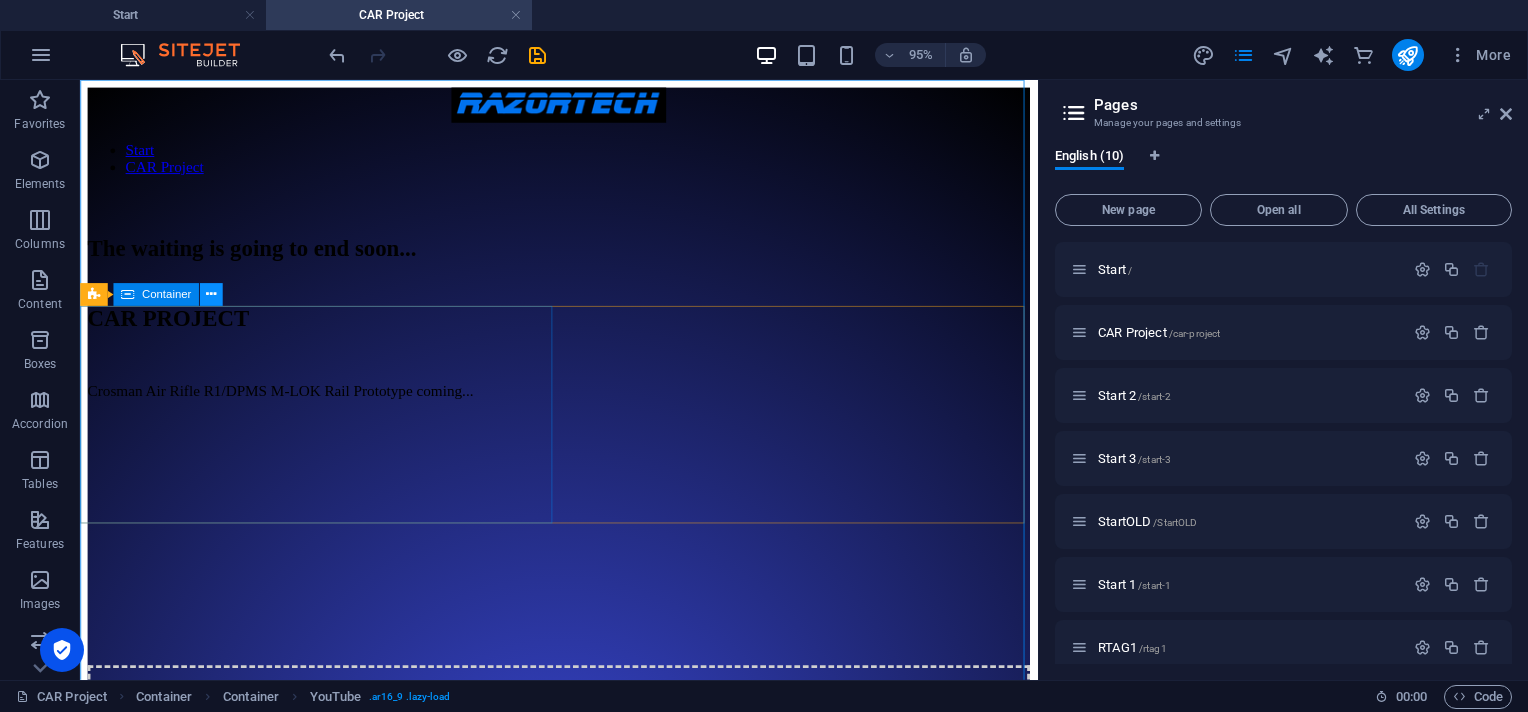 click at bounding box center (211, 295) 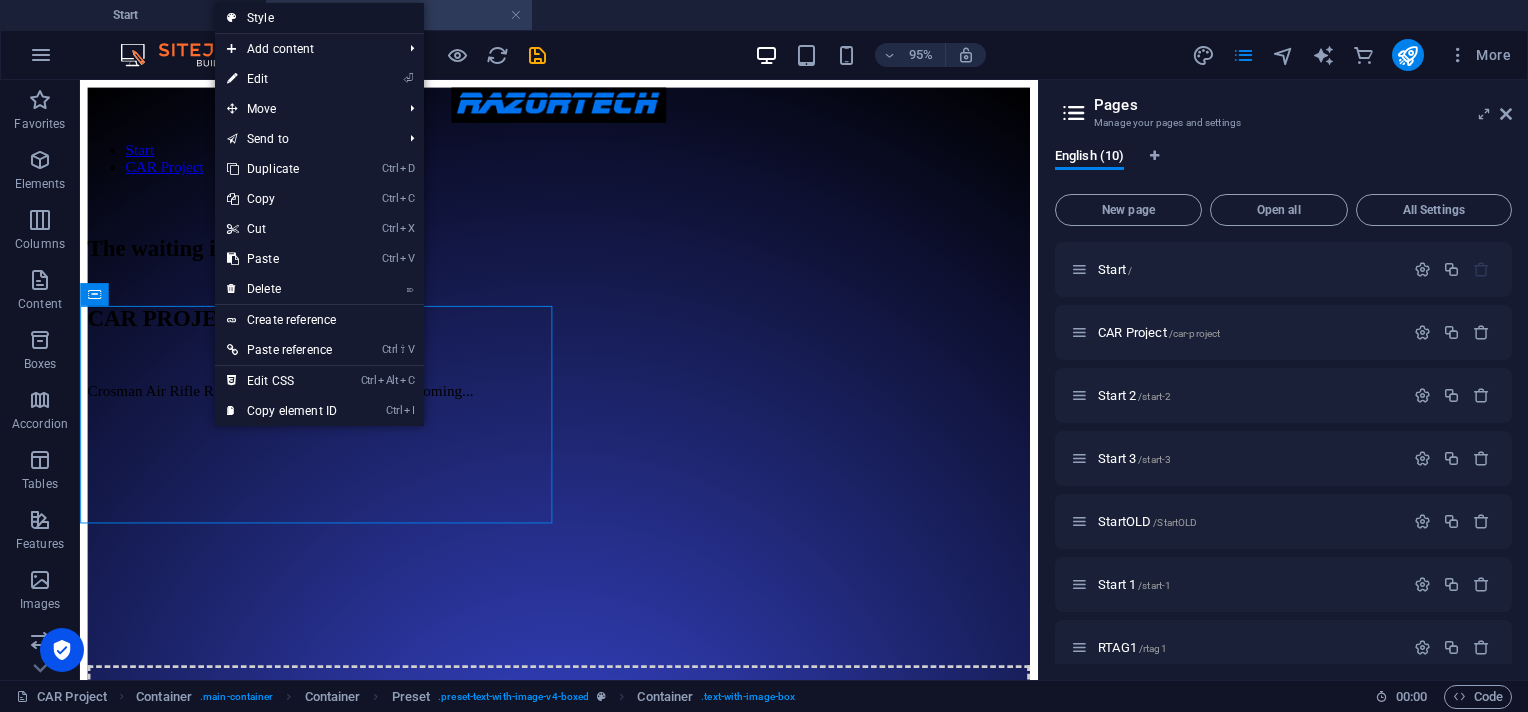 click on "Style" at bounding box center [319, 18] 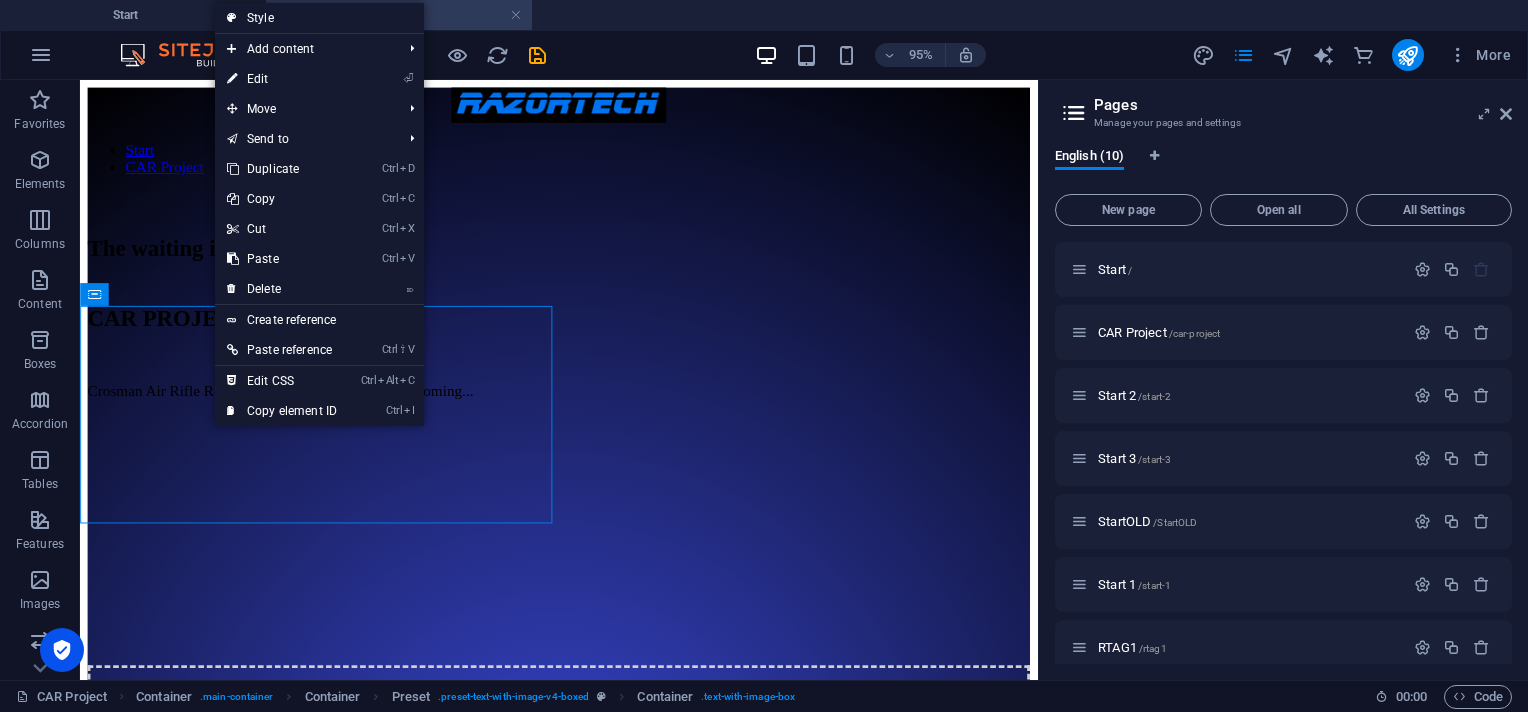 select on "rem" 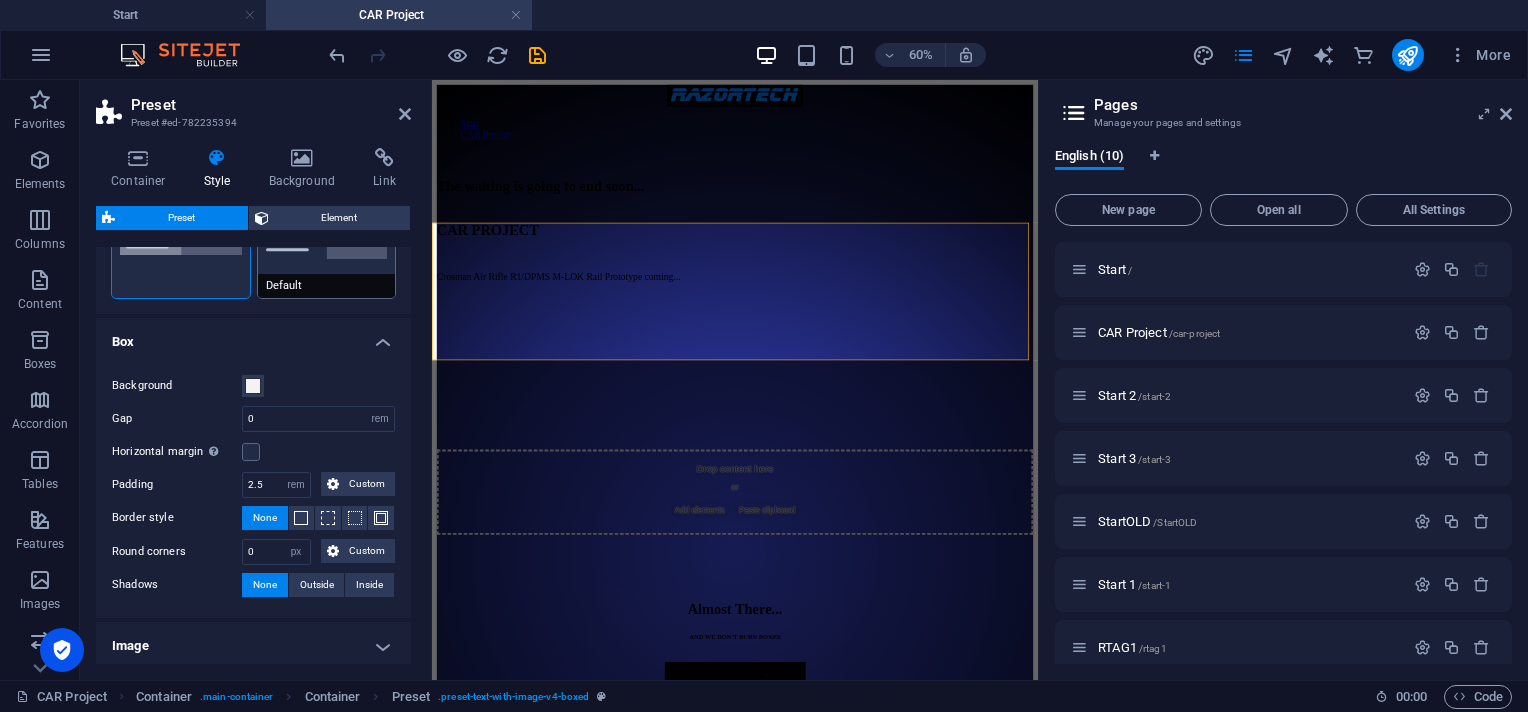 scroll, scrollTop: 0, scrollLeft: 0, axis: both 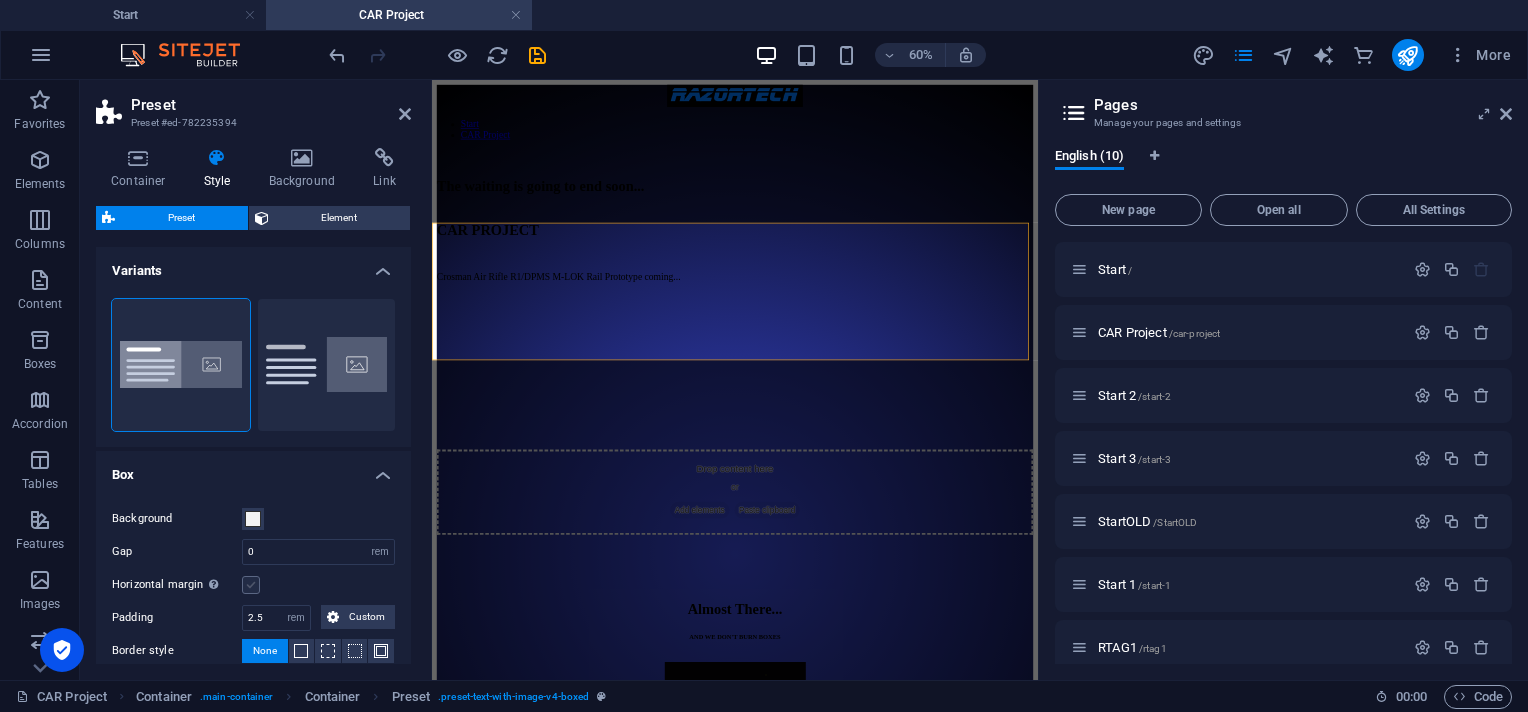 click at bounding box center (251, 585) 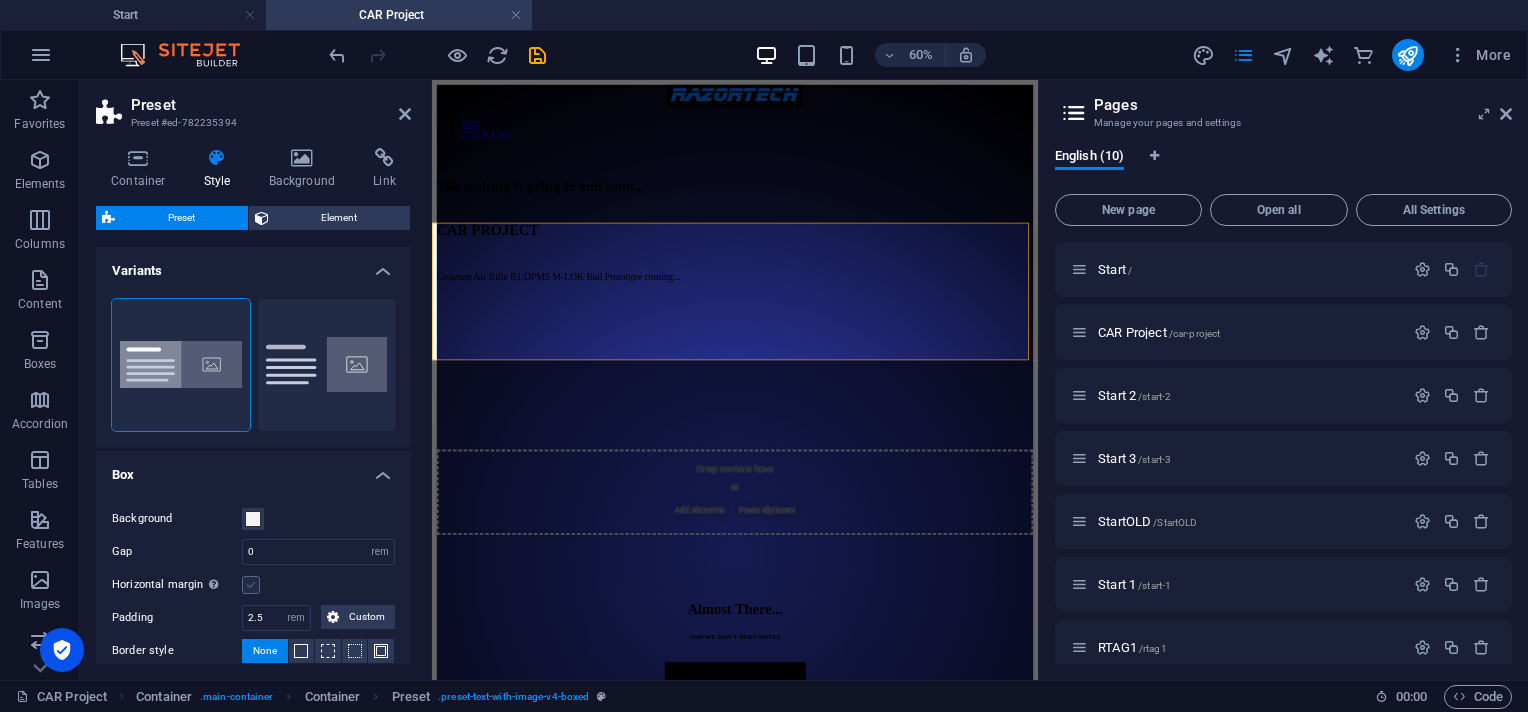 click on "Horizontal margin Only if the containers "Content width" is not set to "Default"" at bounding box center (0, 0) 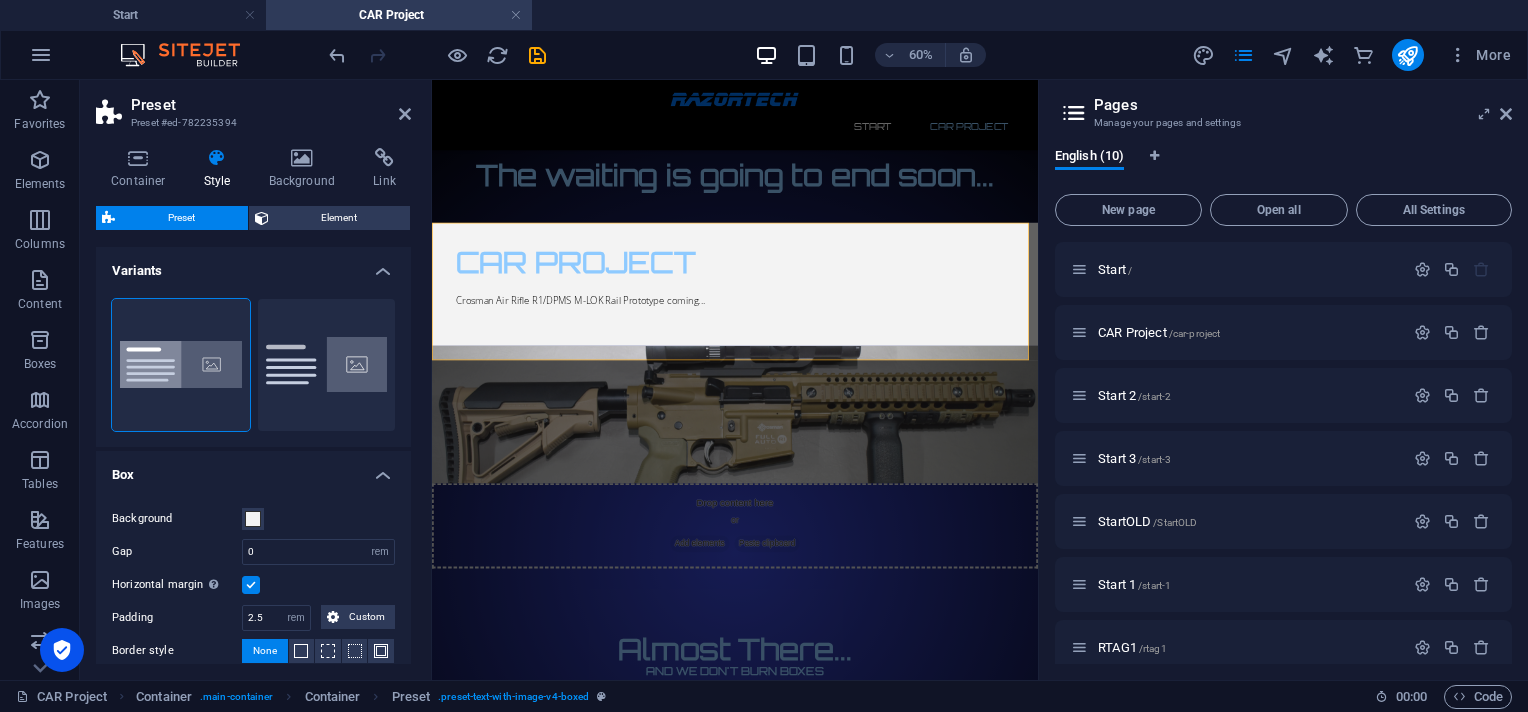 scroll, scrollTop: 217, scrollLeft: 0, axis: vertical 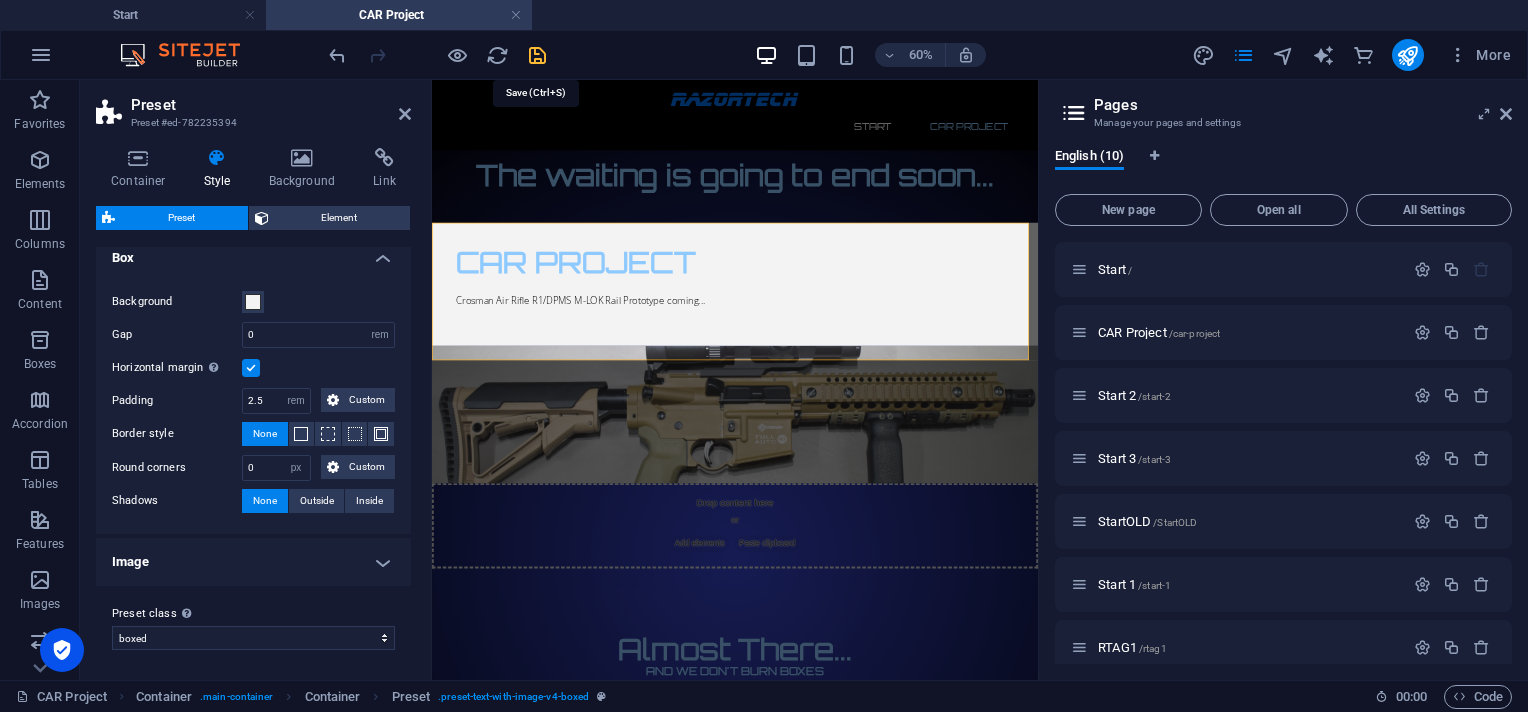 click at bounding box center [537, 55] 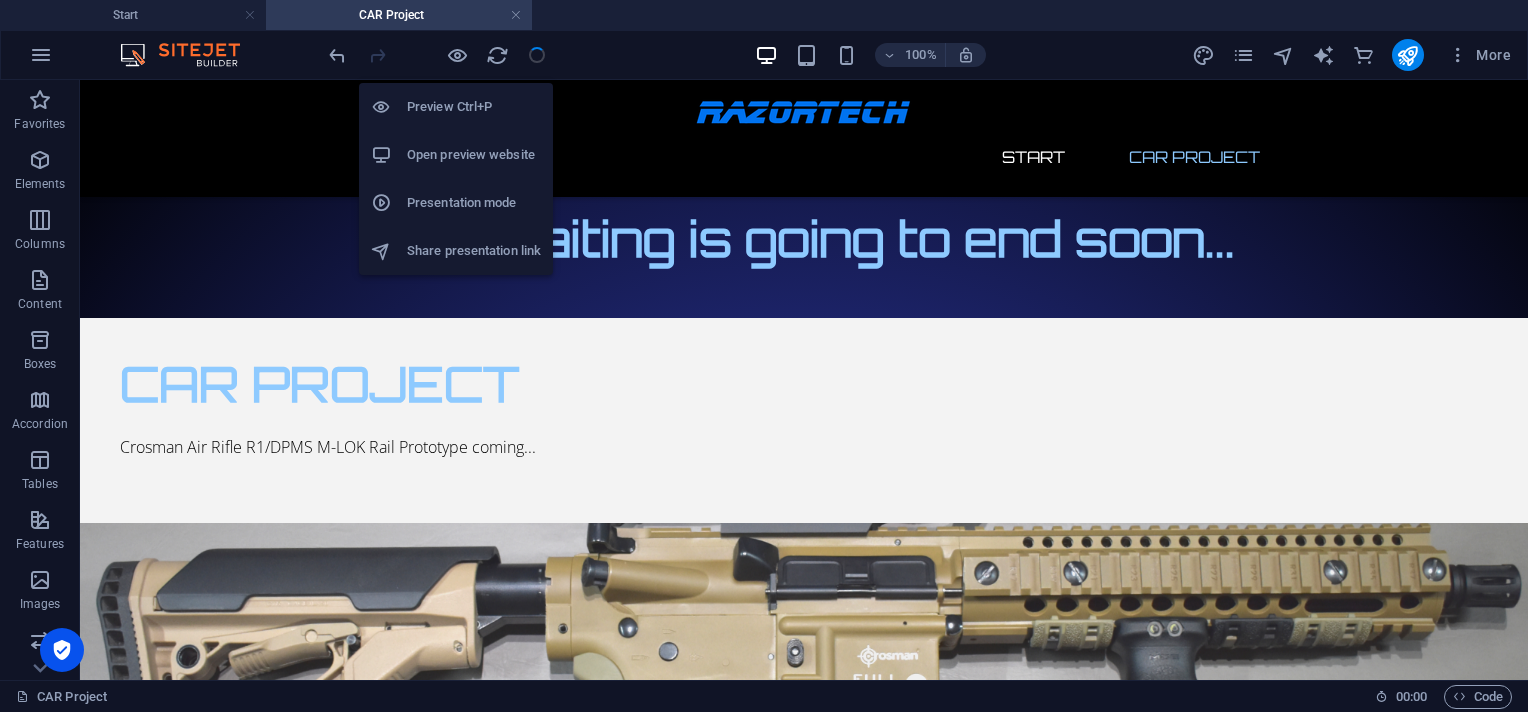 click on "Preview Ctrl+P" at bounding box center (474, 107) 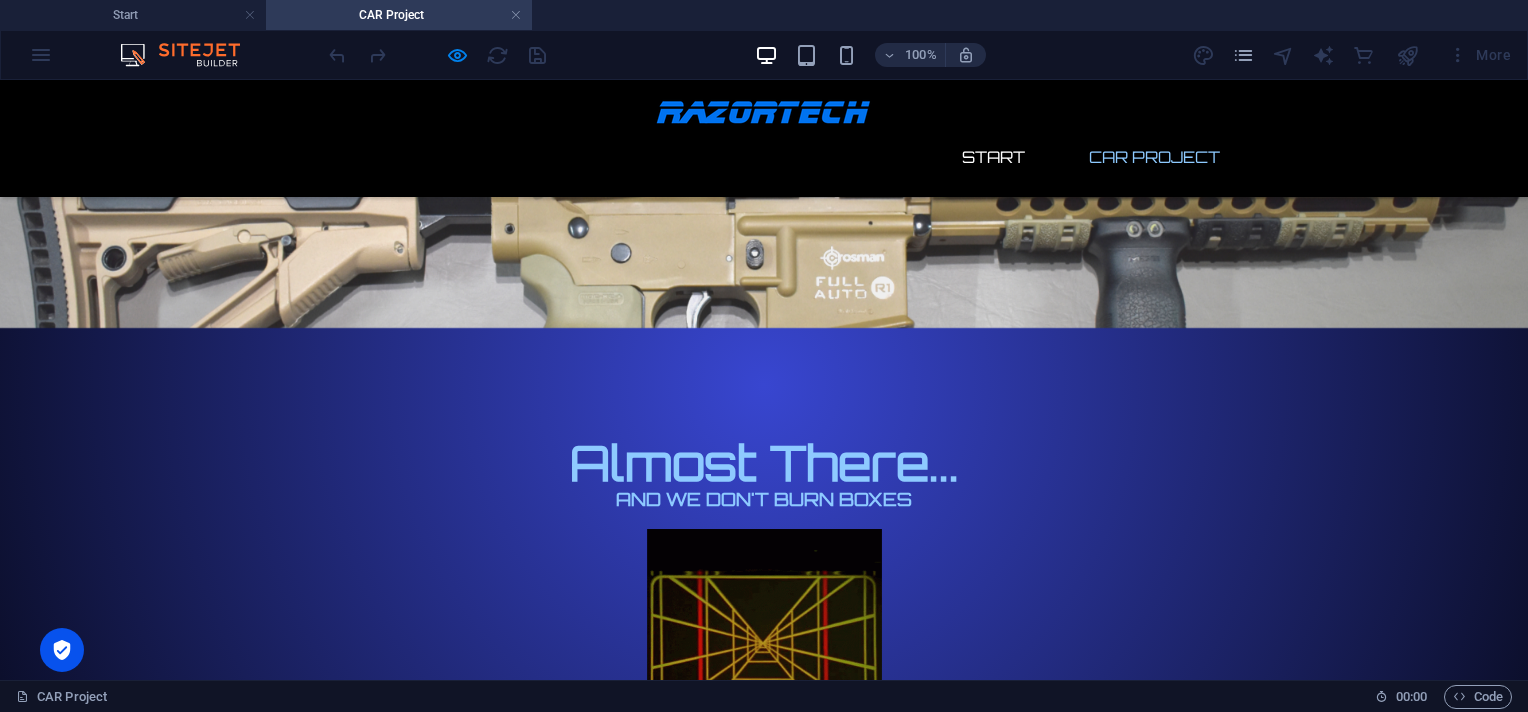 scroll, scrollTop: 0, scrollLeft: 0, axis: both 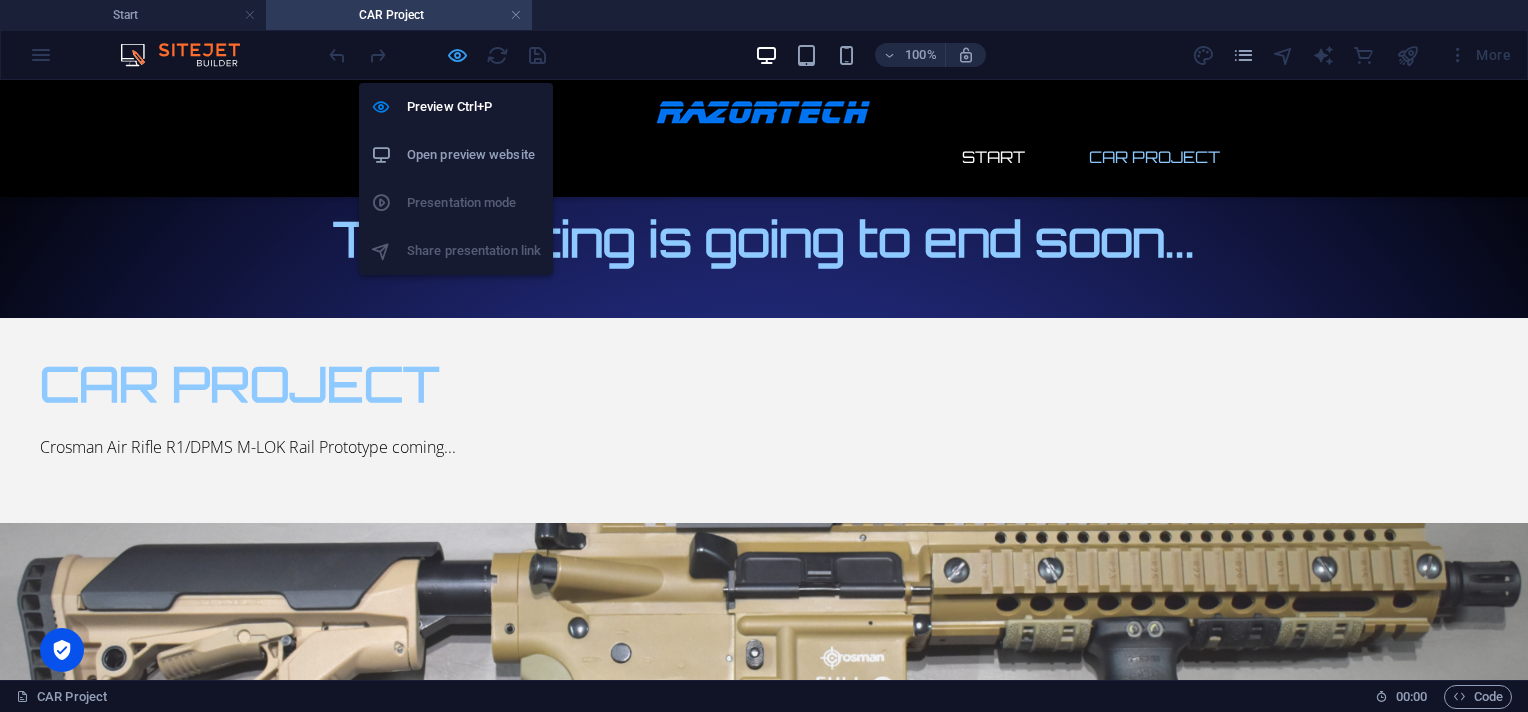 click at bounding box center [457, 55] 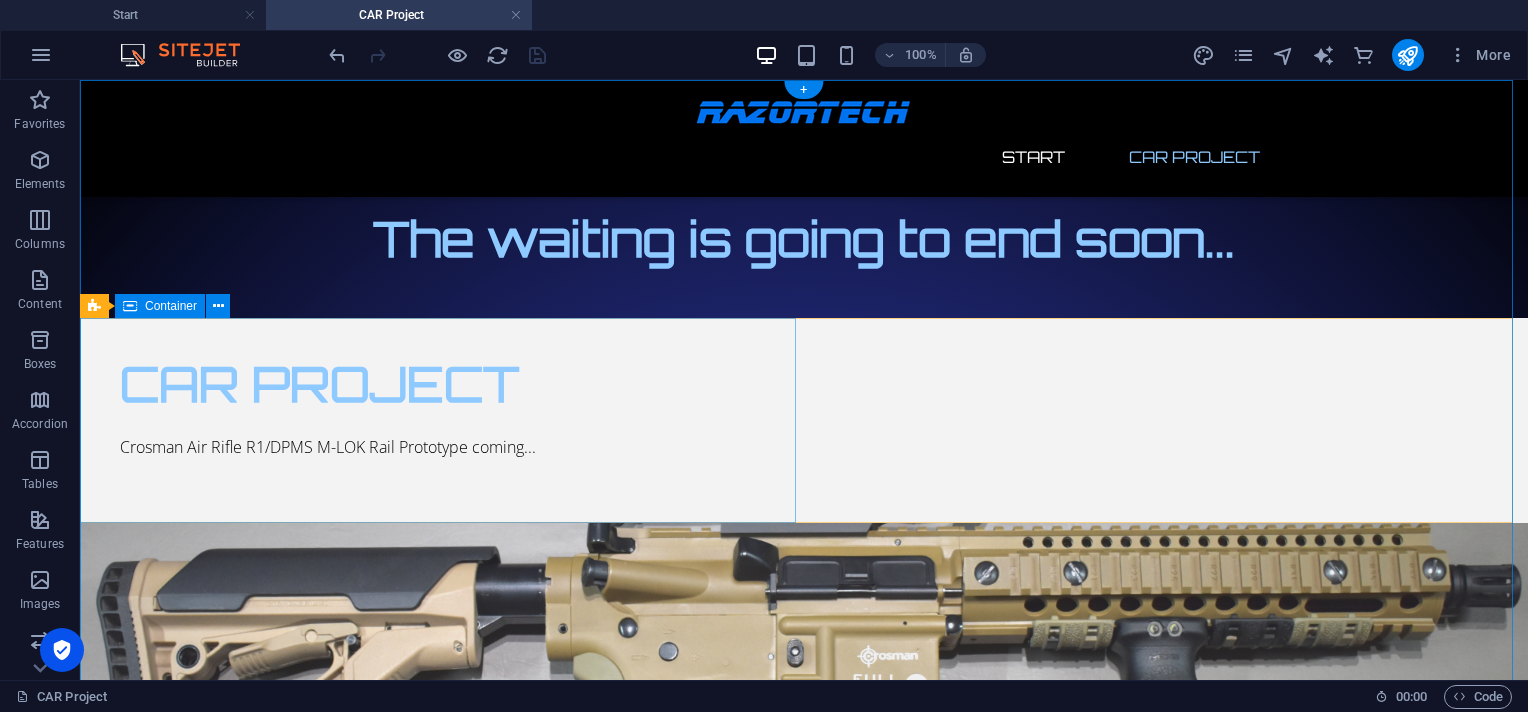 click on "CAR PROJECT Crosman Air Rifle R1/DPMS M-LOK Rail Prototype coming..." at bounding box center [804, 420] 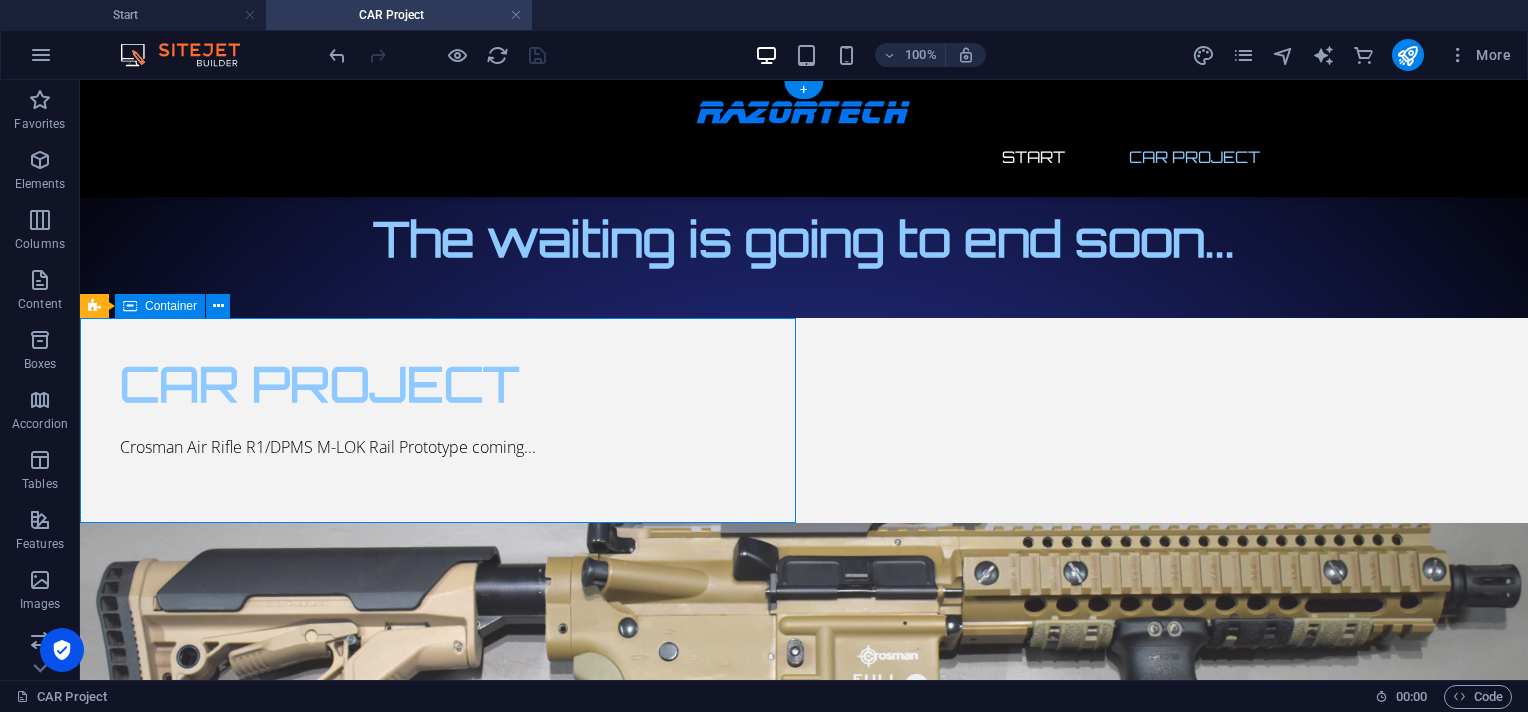 click on "CAR PROJECT Crosman Air Rifle R1/DPMS M-LOK Rail Prototype coming..." at bounding box center (804, 420) 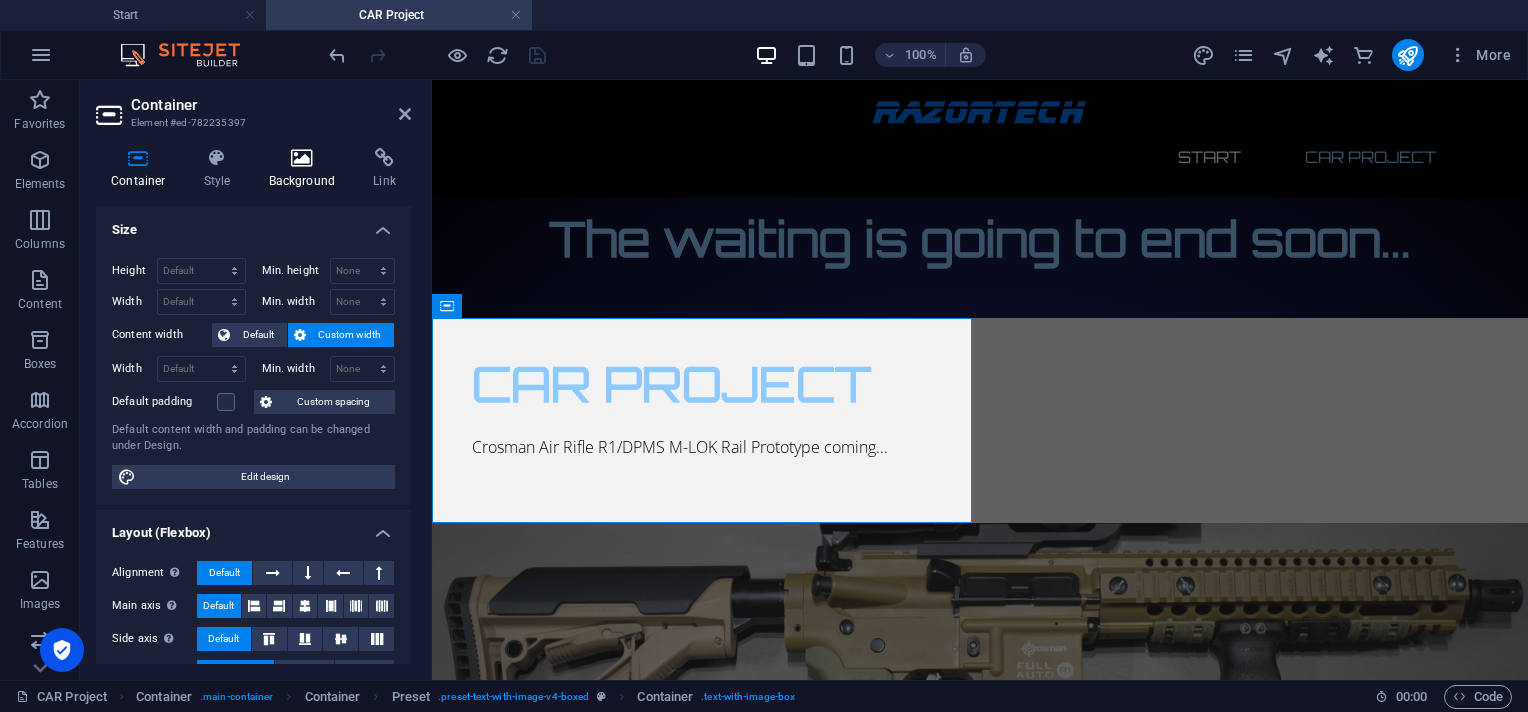 click at bounding box center (302, 158) 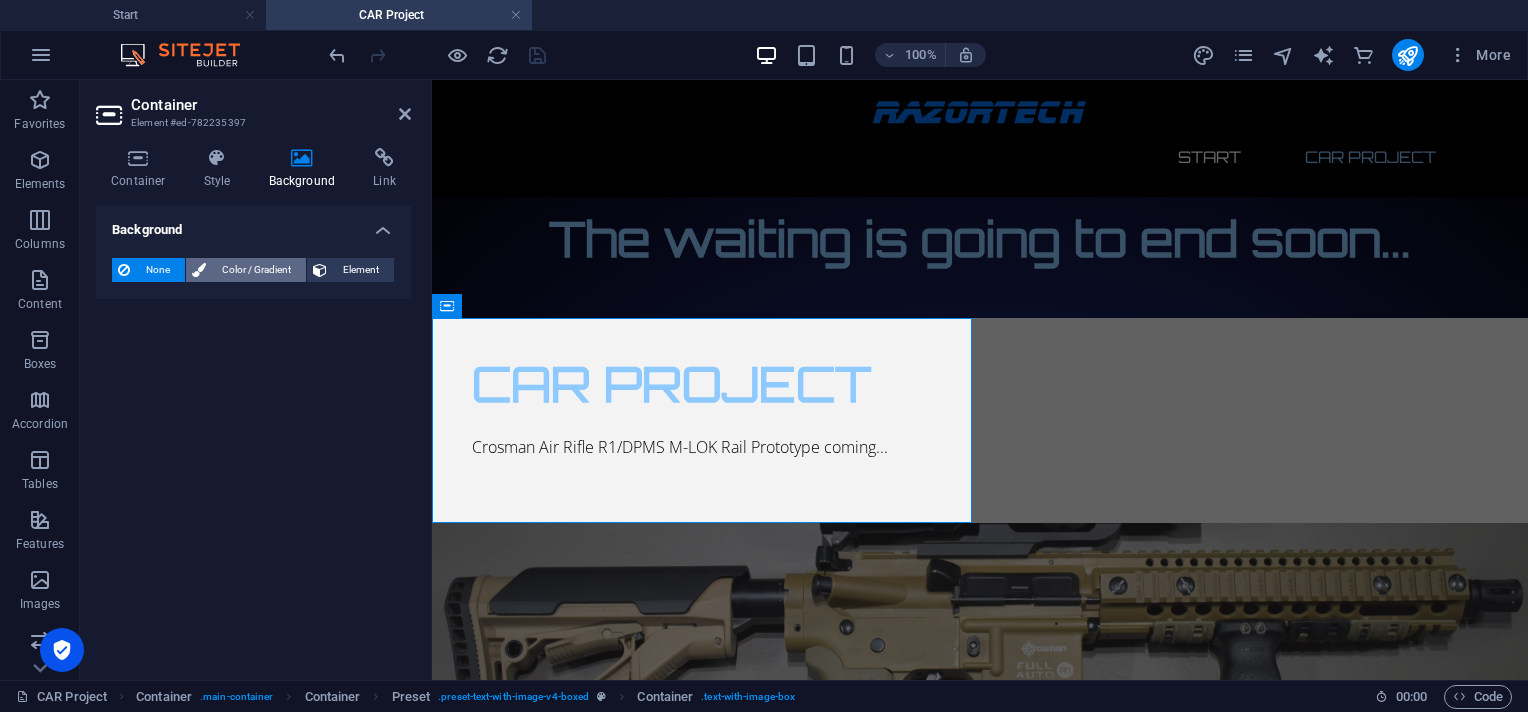 click on "Color / Gradient" at bounding box center [256, 270] 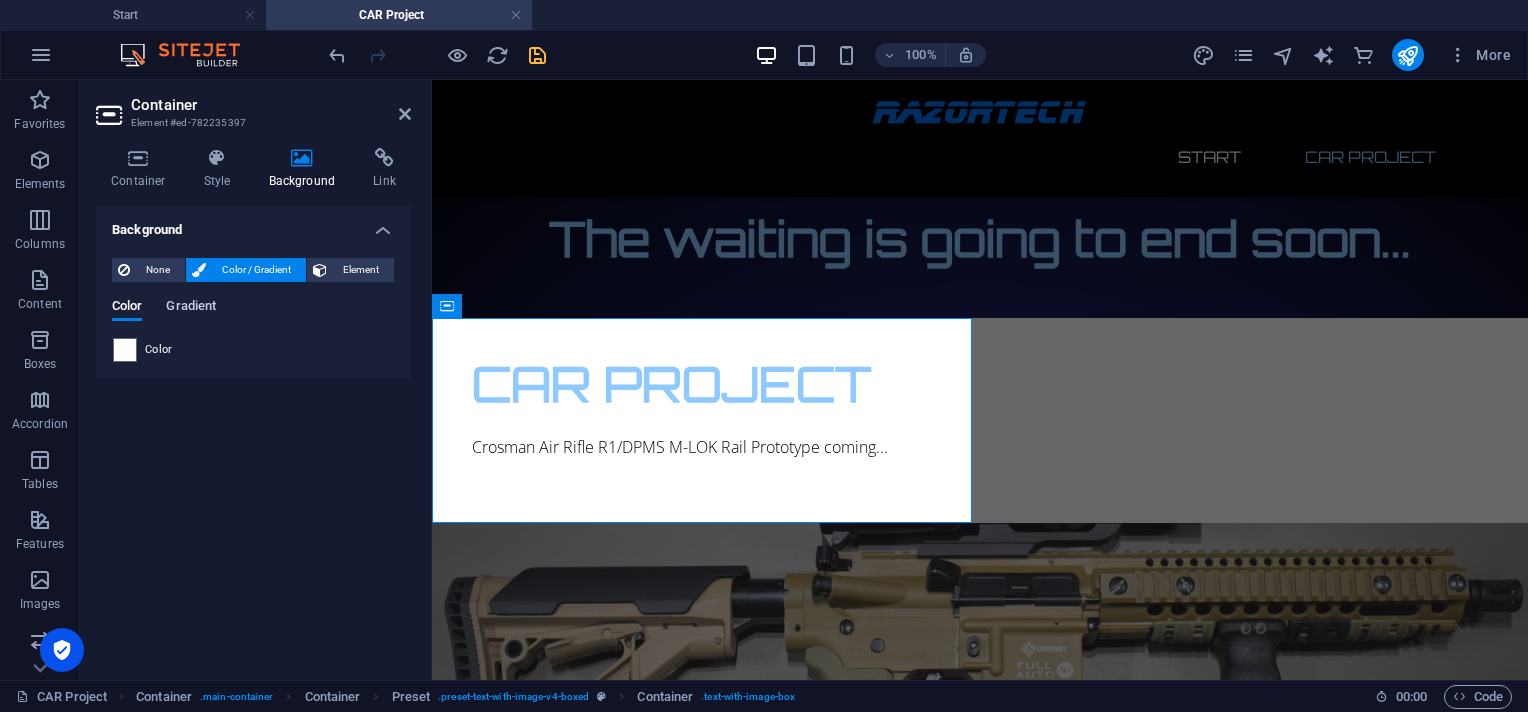 click on "Gradient" at bounding box center (191, 308) 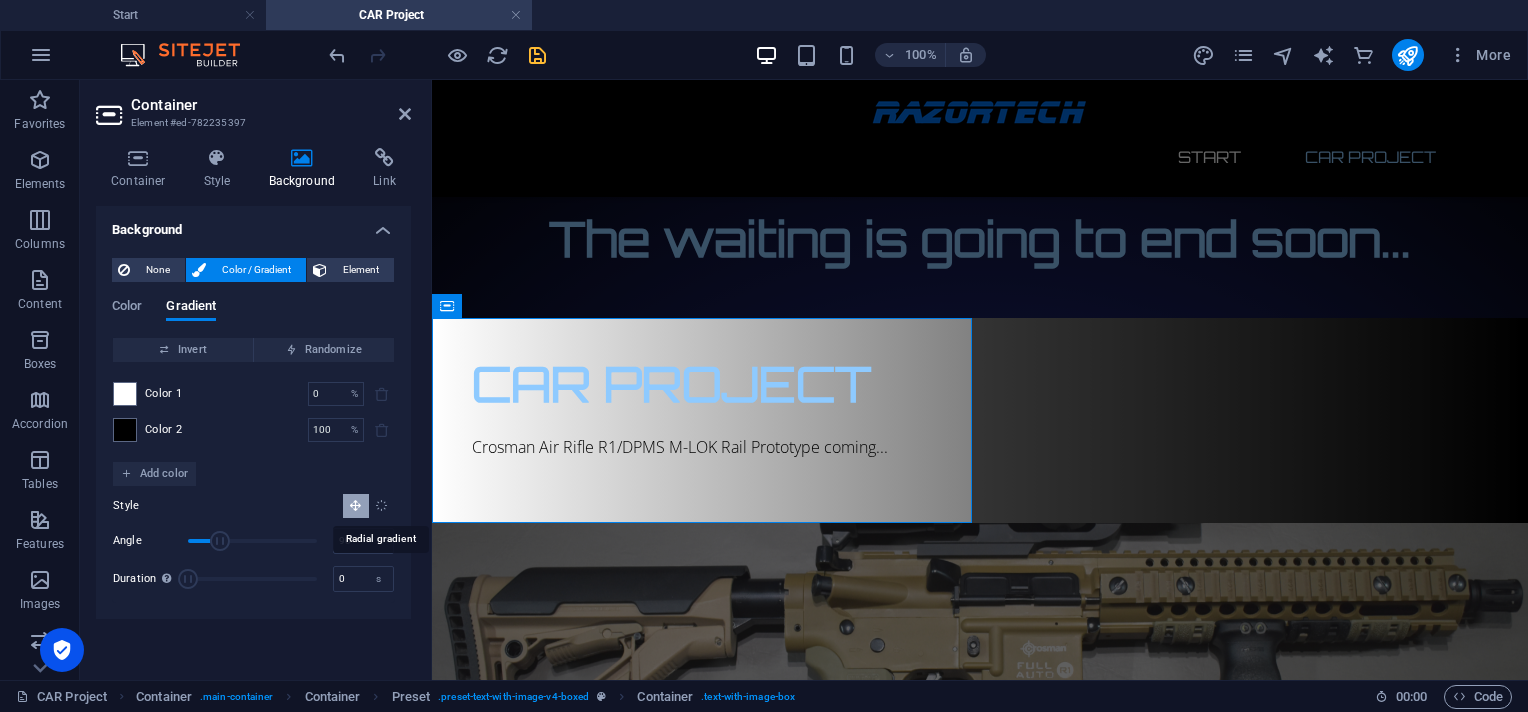 click at bounding box center (381, 505) 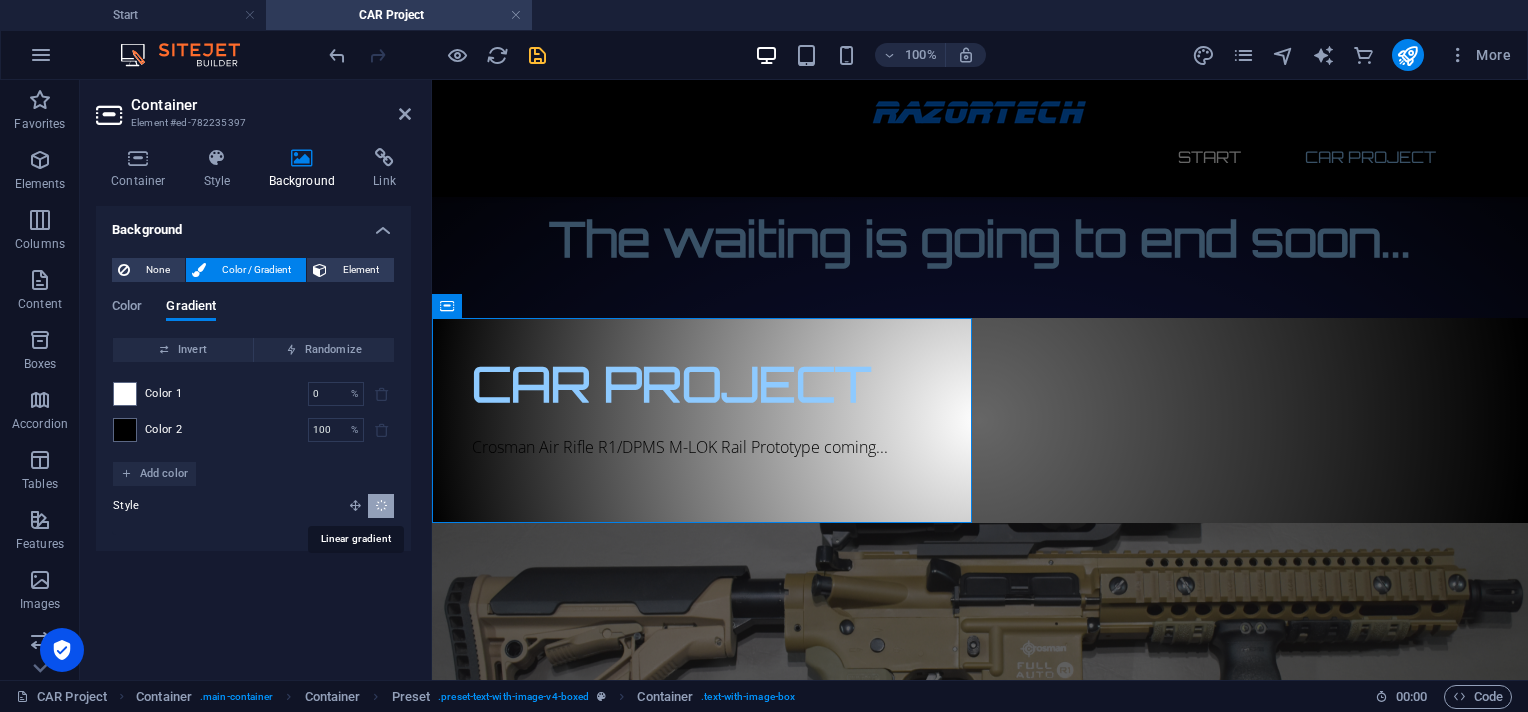click at bounding box center (355, 505) 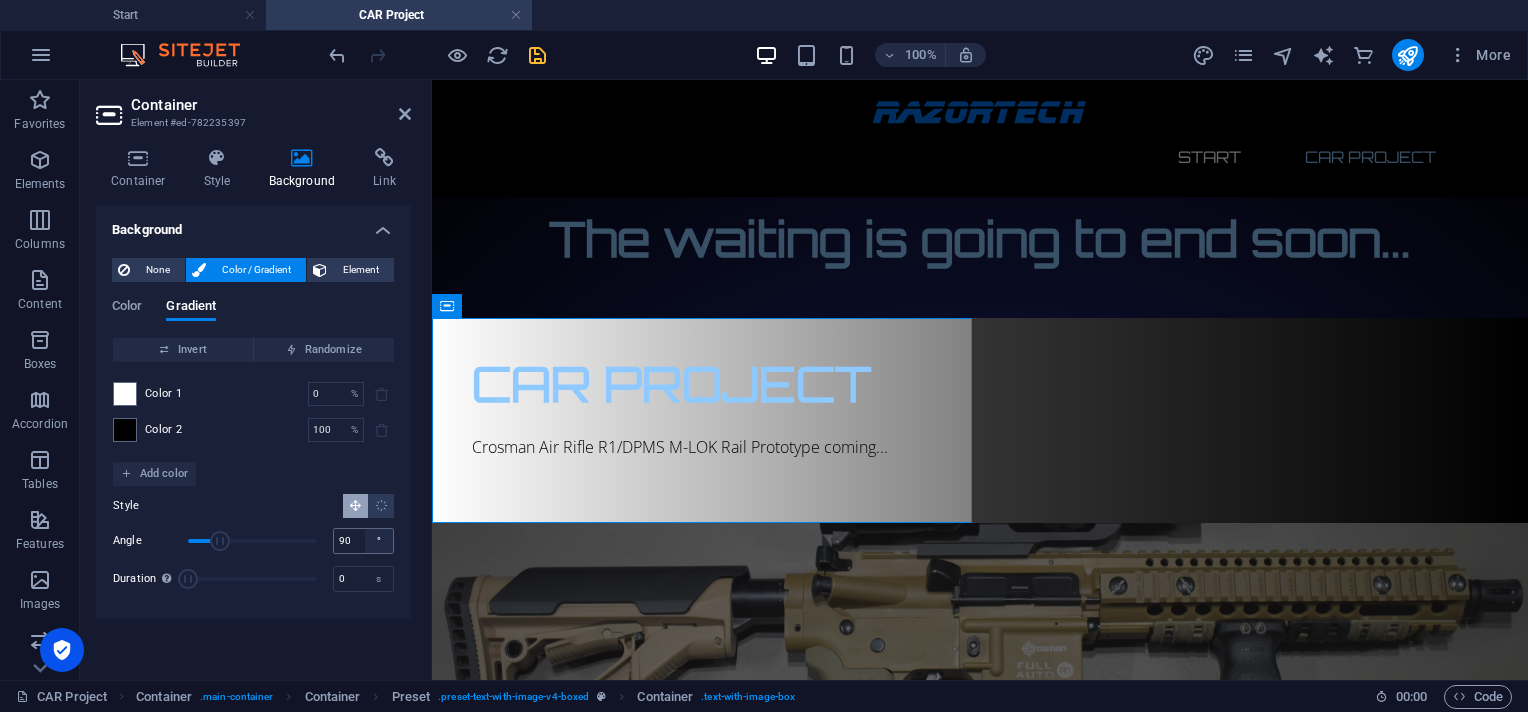 click on "°" at bounding box center [379, 541] 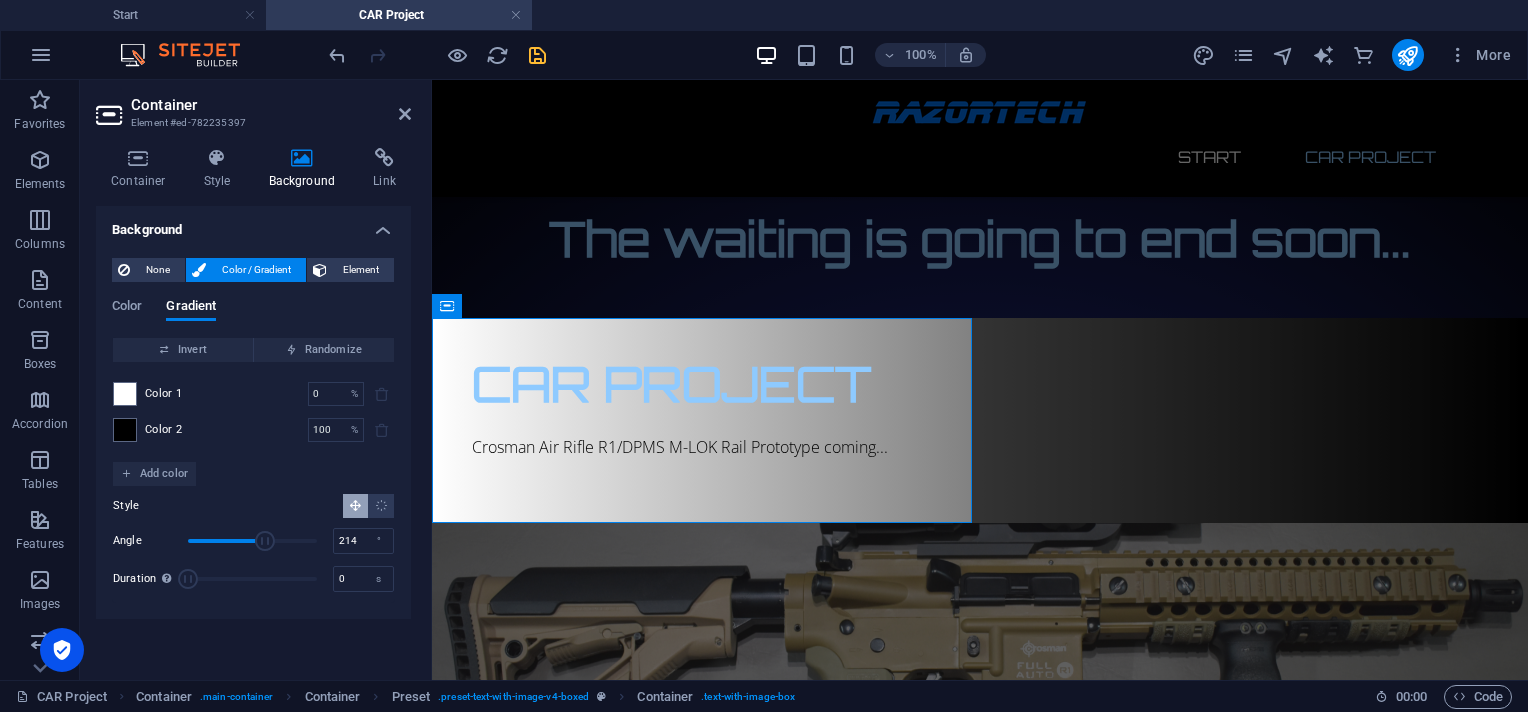 drag, startPoint x: 218, startPoint y: 537, endPoint x: 265, endPoint y: 535, distance: 47.042534 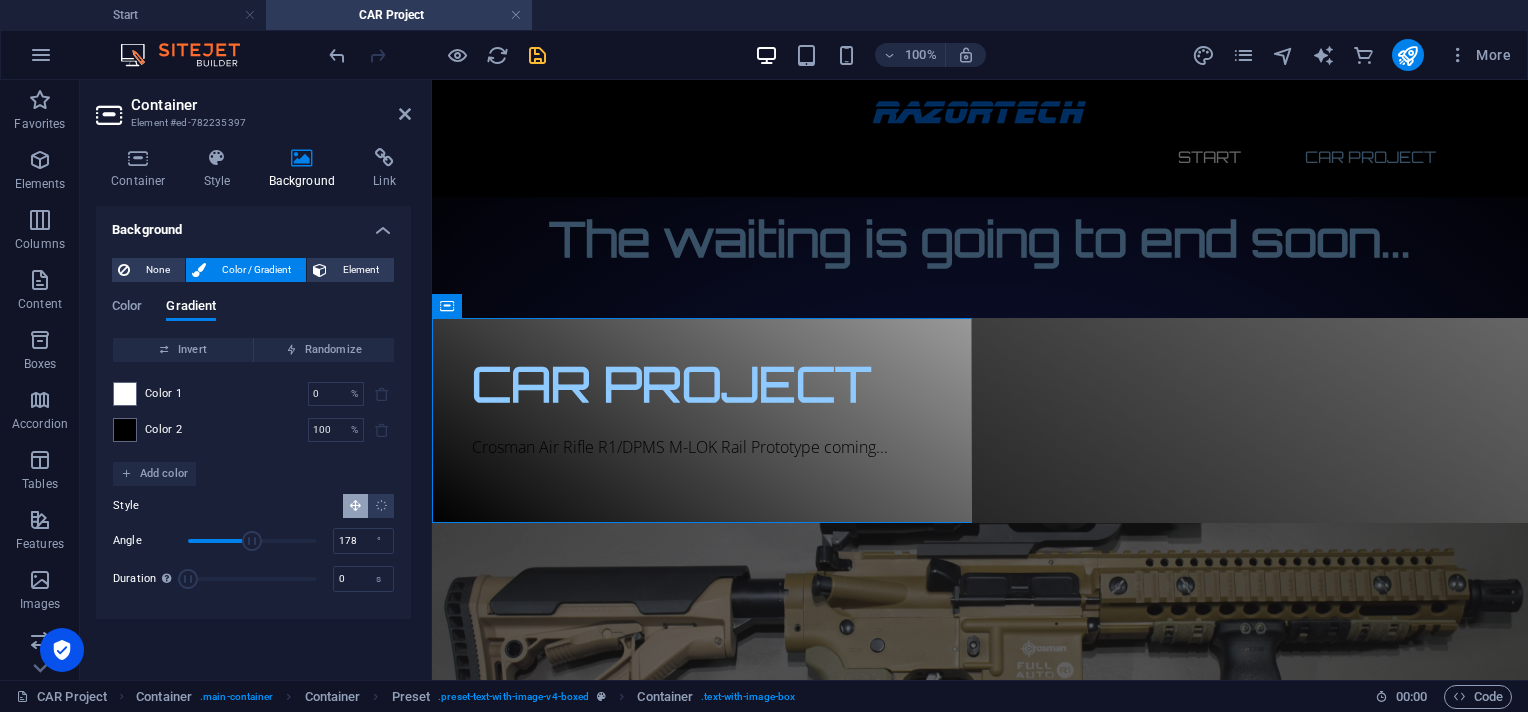 drag, startPoint x: 265, startPoint y: 535, endPoint x: 252, endPoint y: 540, distance: 13.928389 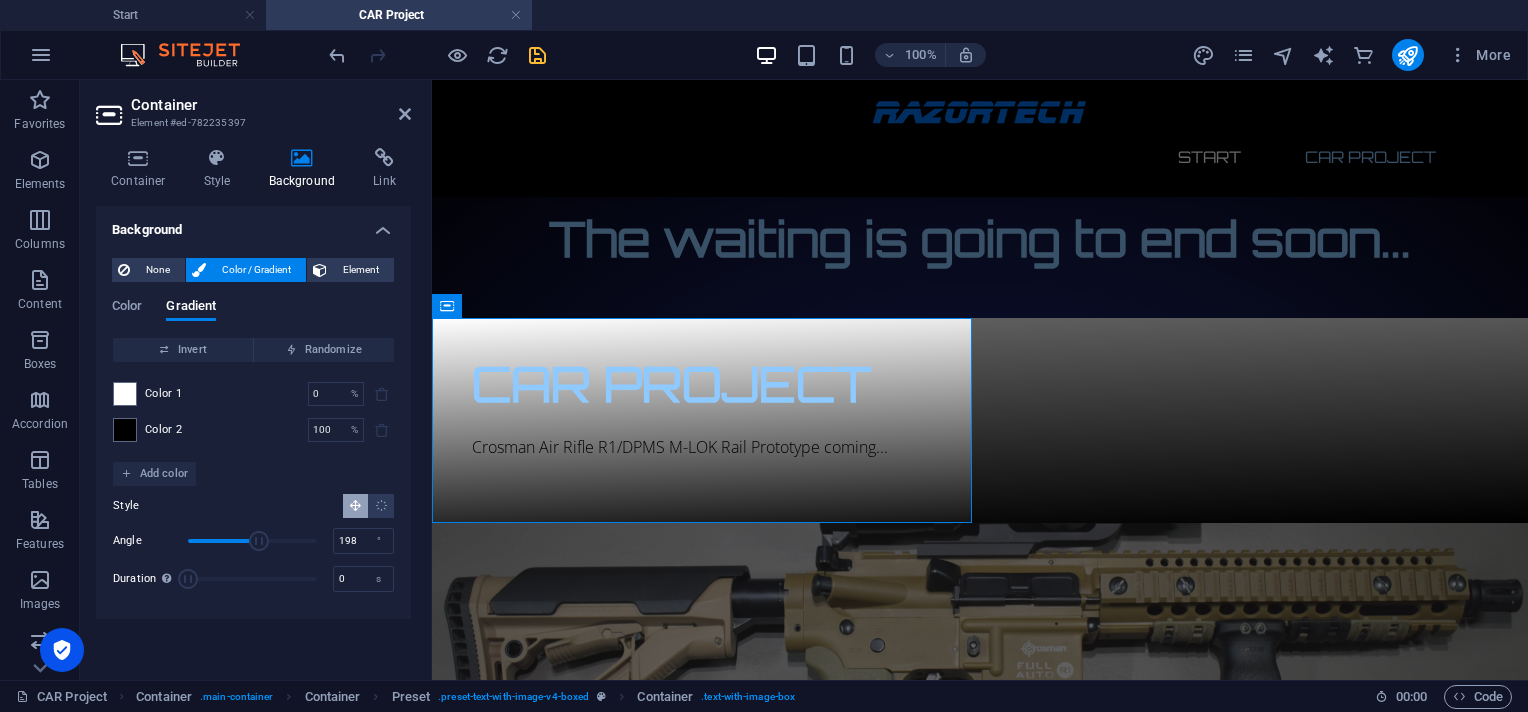 click at bounding box center (259, 541) 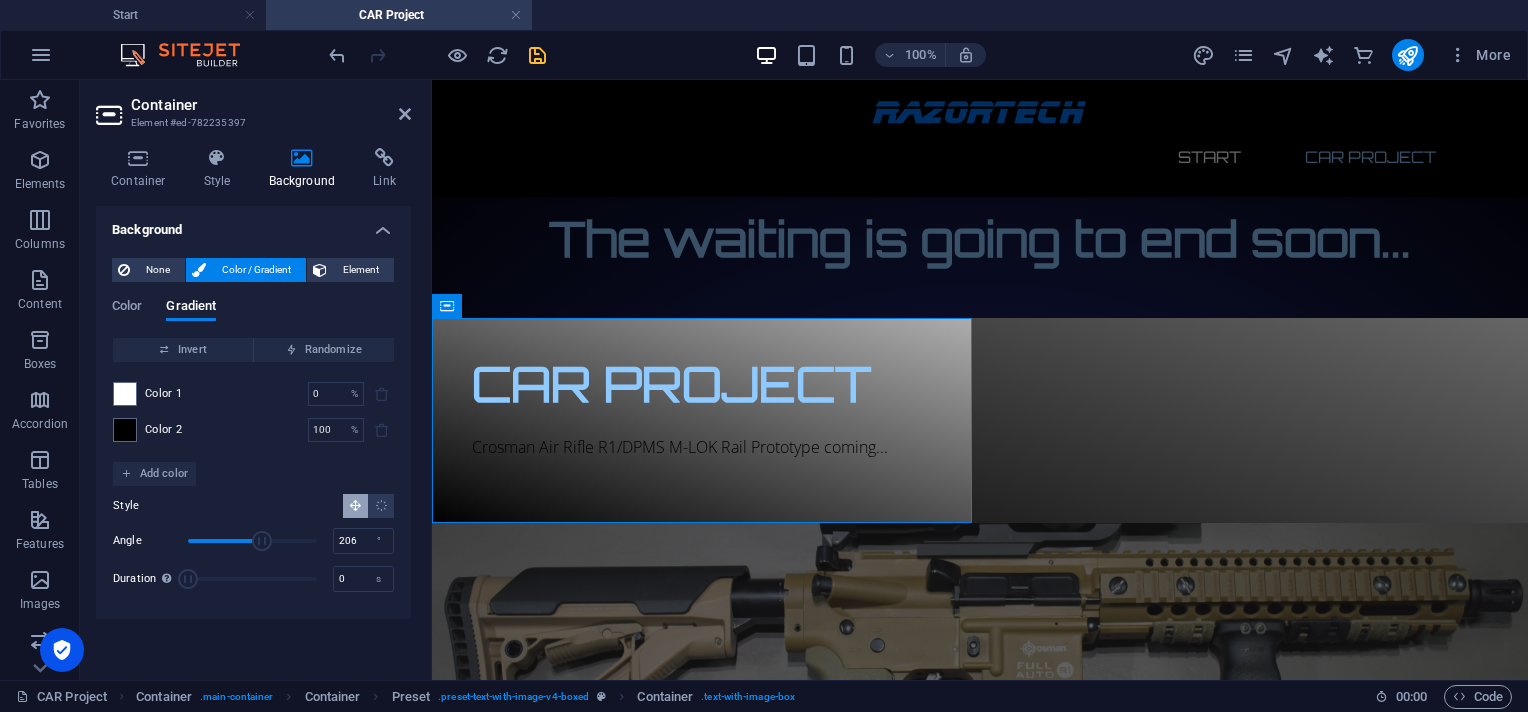 click at bounding box center [262, 541] 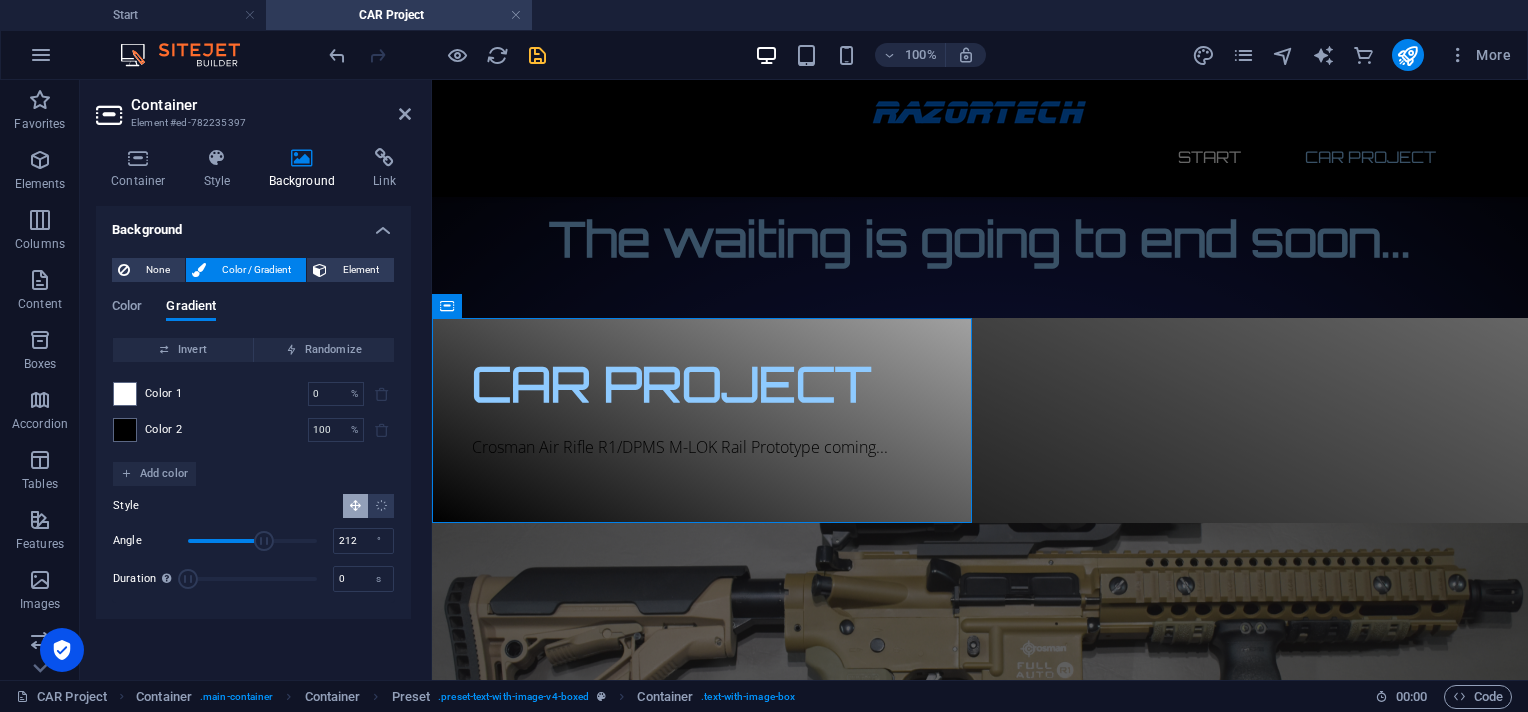 click at bounding box center [264, 541] 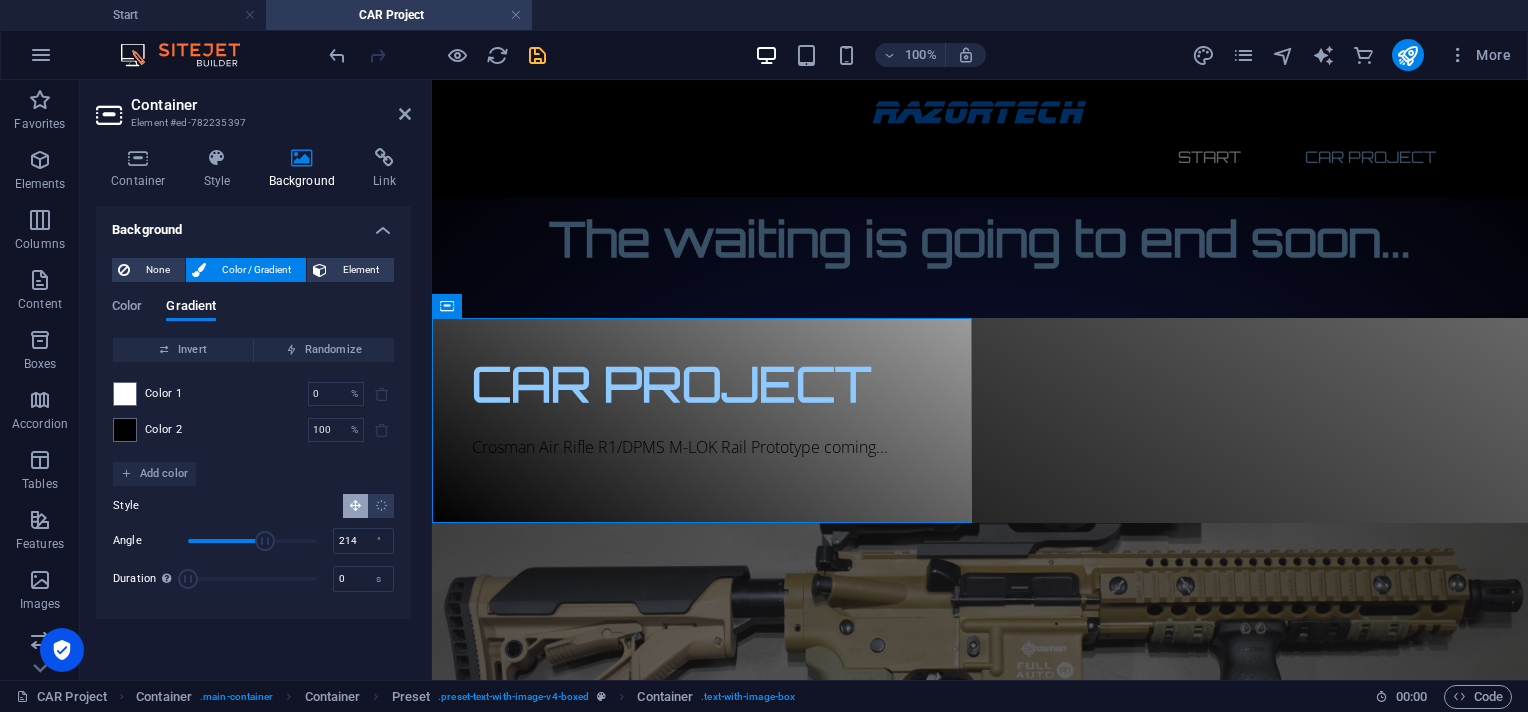 click at bounding box center [265, 541] 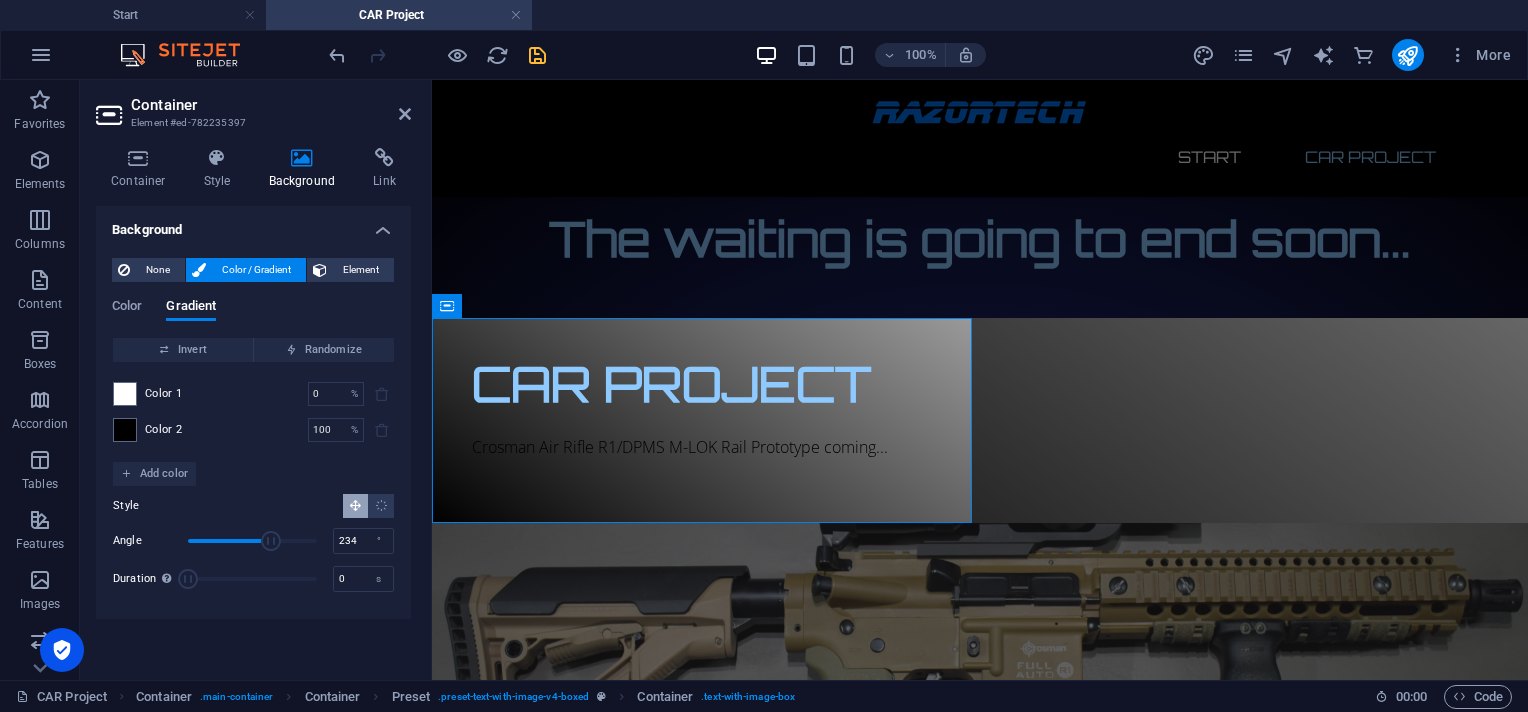 click at bounding box center [271, 541] 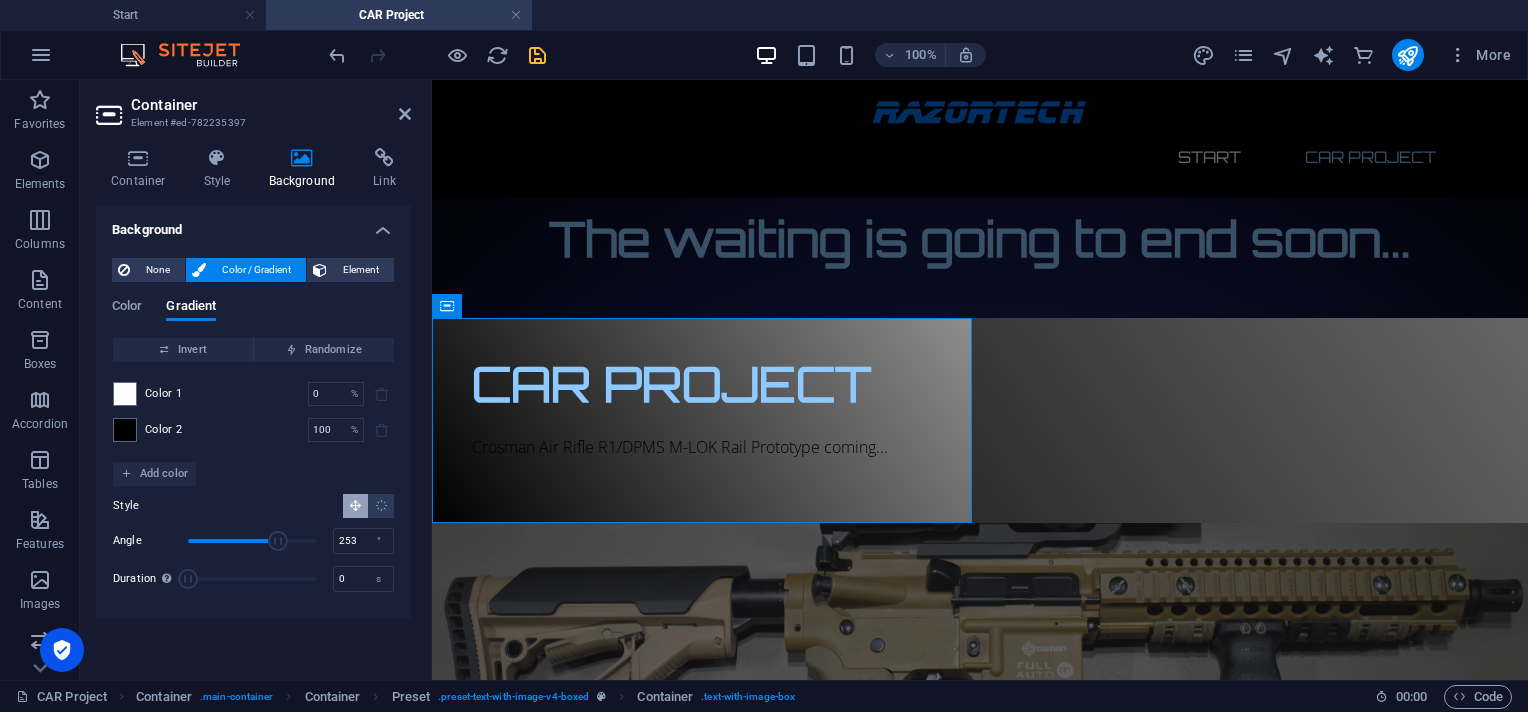 click at bounding box center [278, 541] 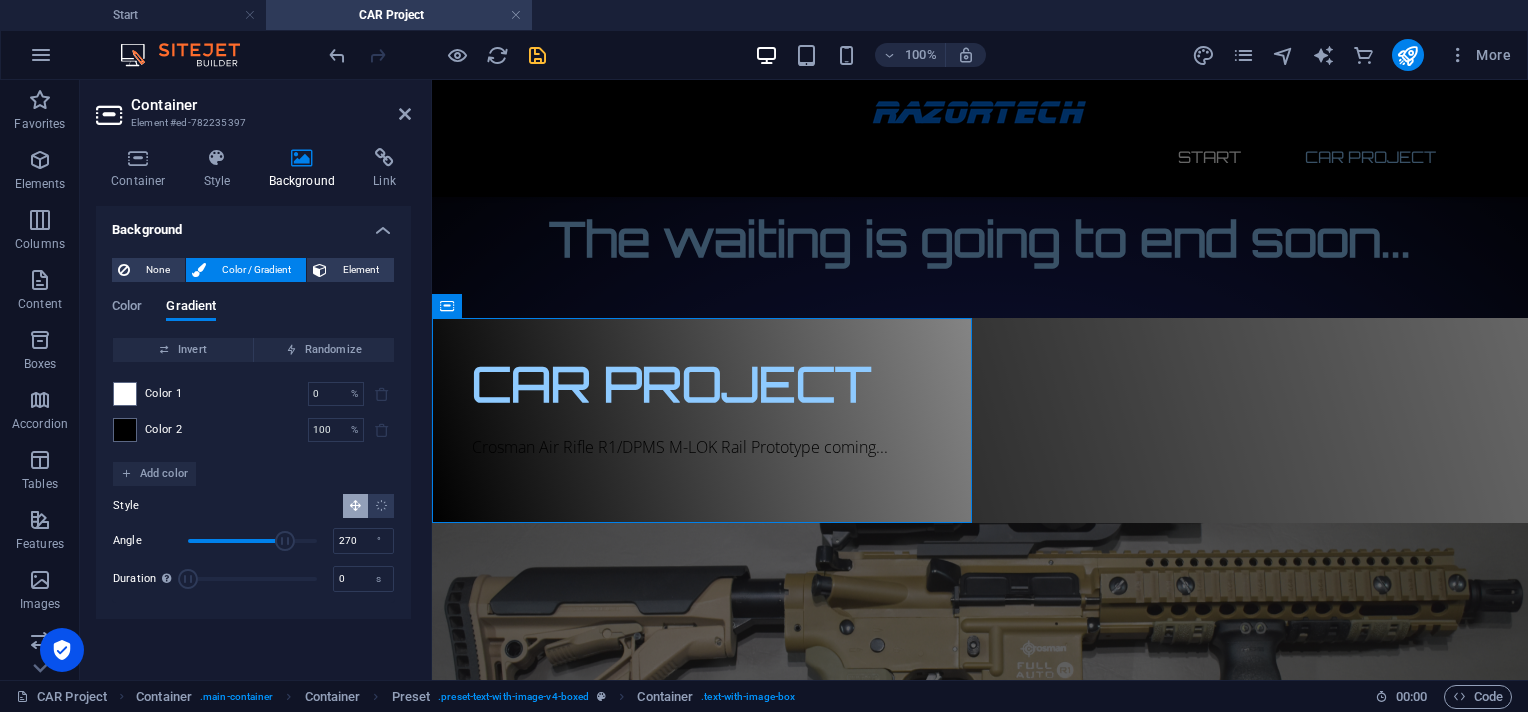 click at bounding box center (285, 541) 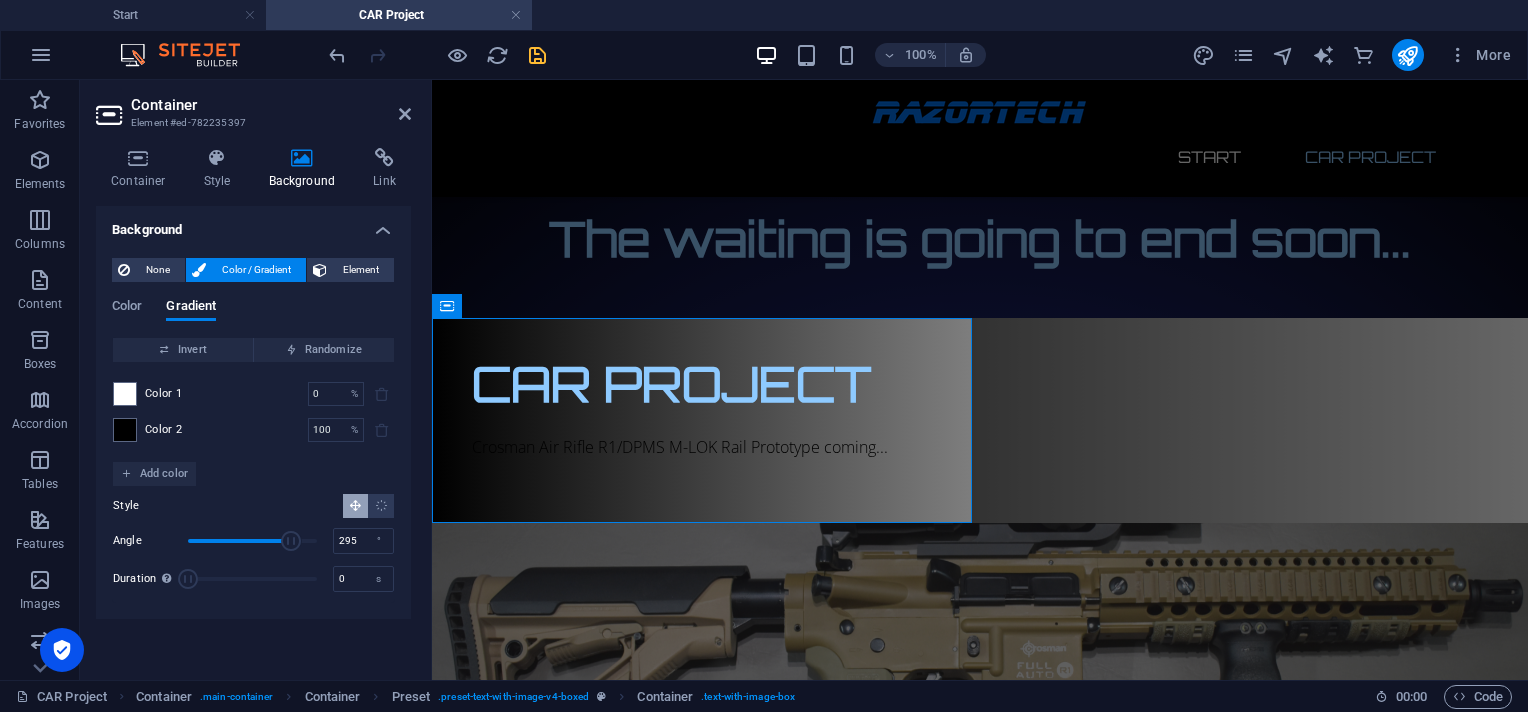 click at bounding box center [292, 541] 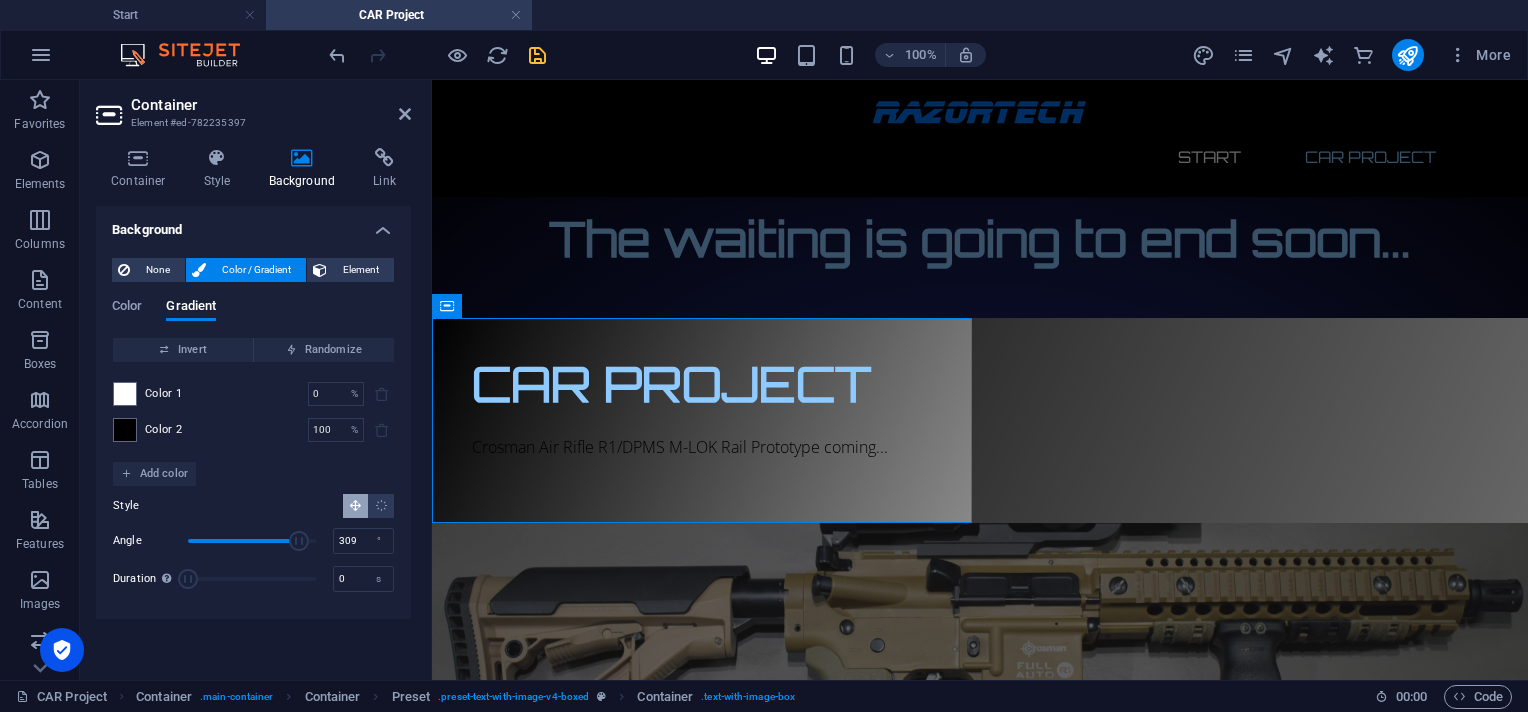 click at bounding box center [299, 541] 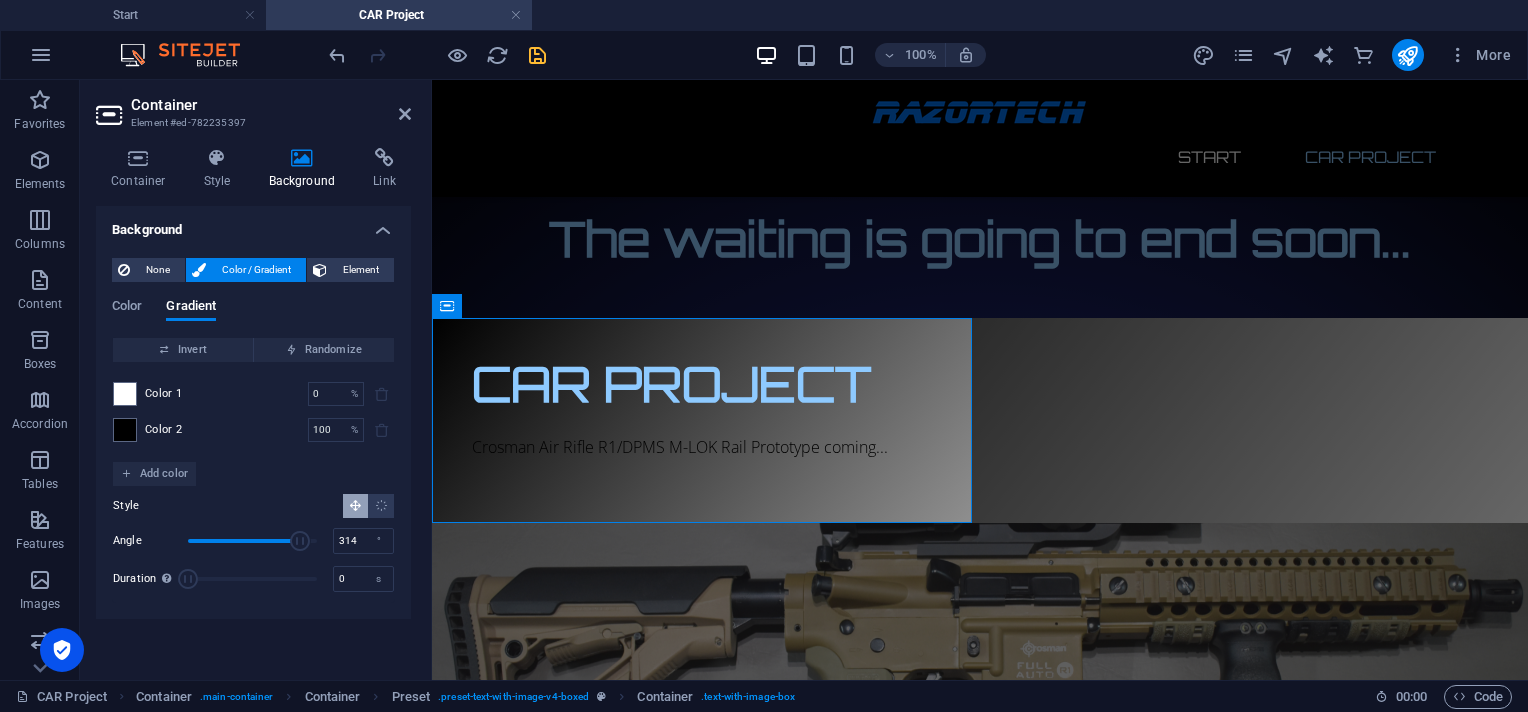 click at bounding box center [301, 541] 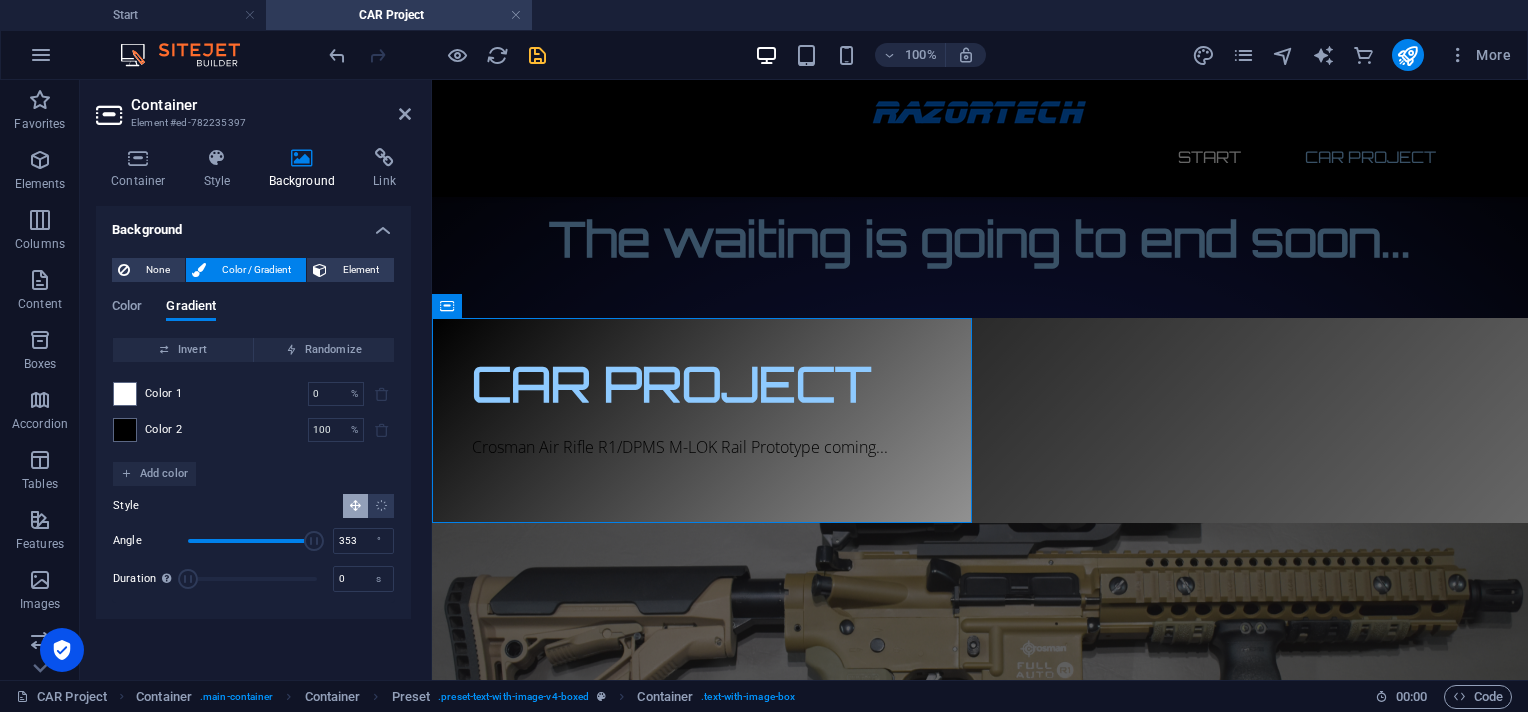 drag, startPoint x: 301, startPoint y: 543, endPoint x: 315, endPoint y: 542, distance: 14.035668 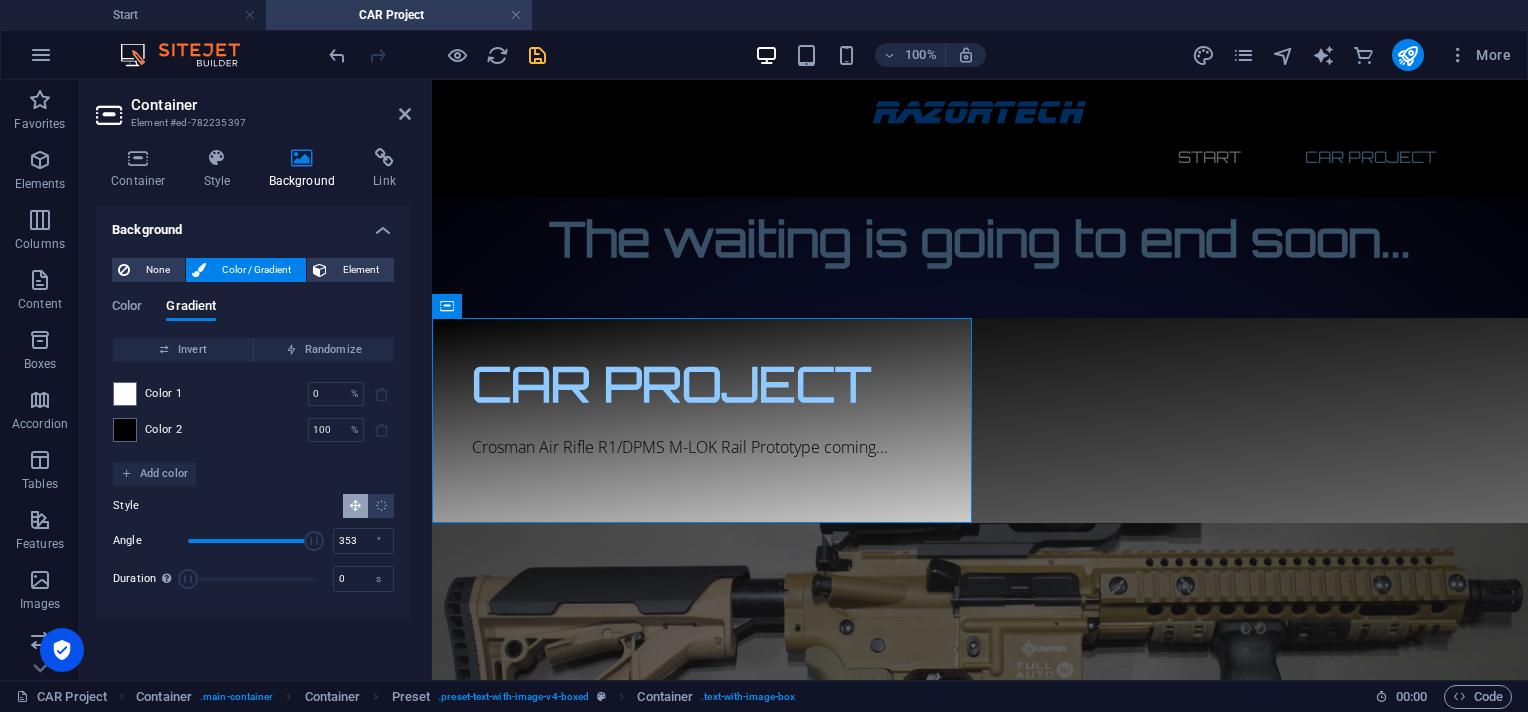 click at bounding box center (314, 541) 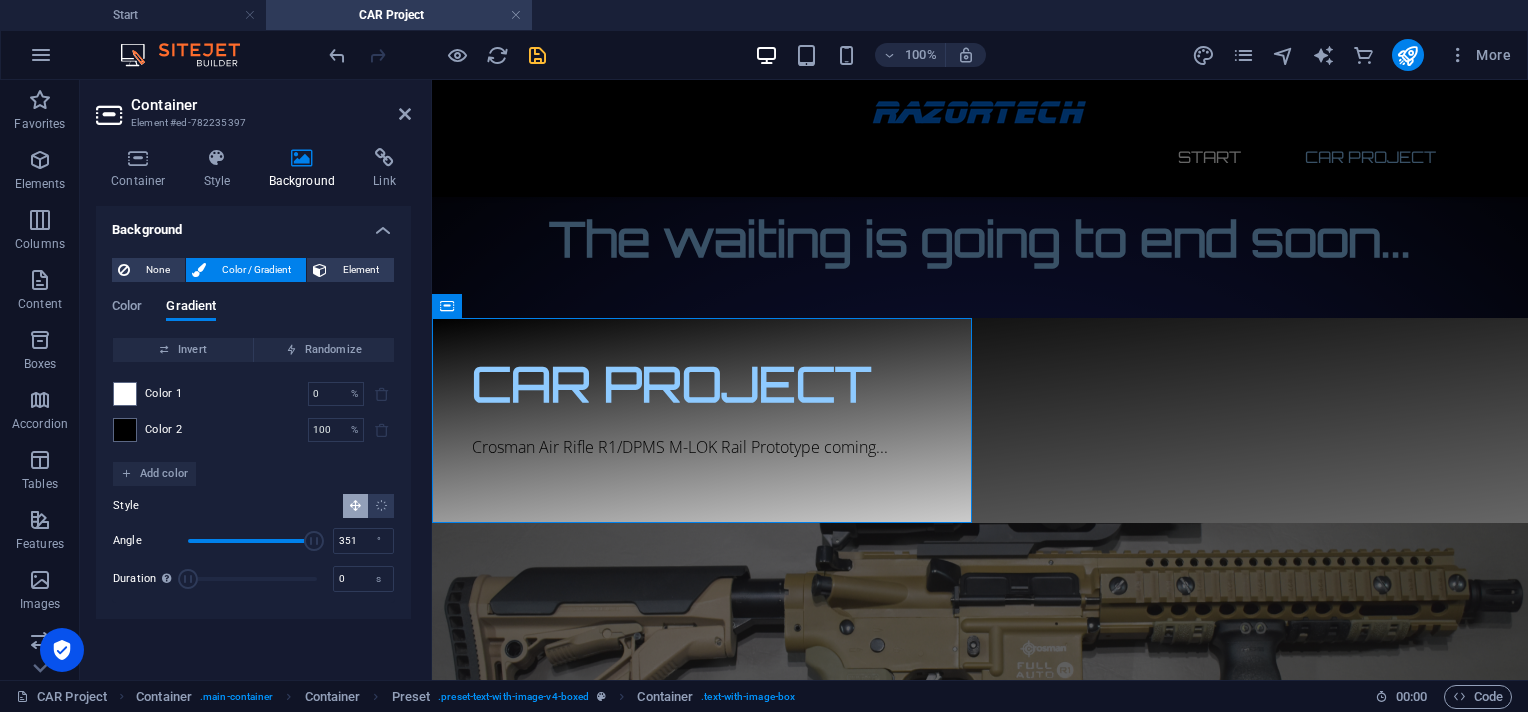 click at bounding box center (314, 541) 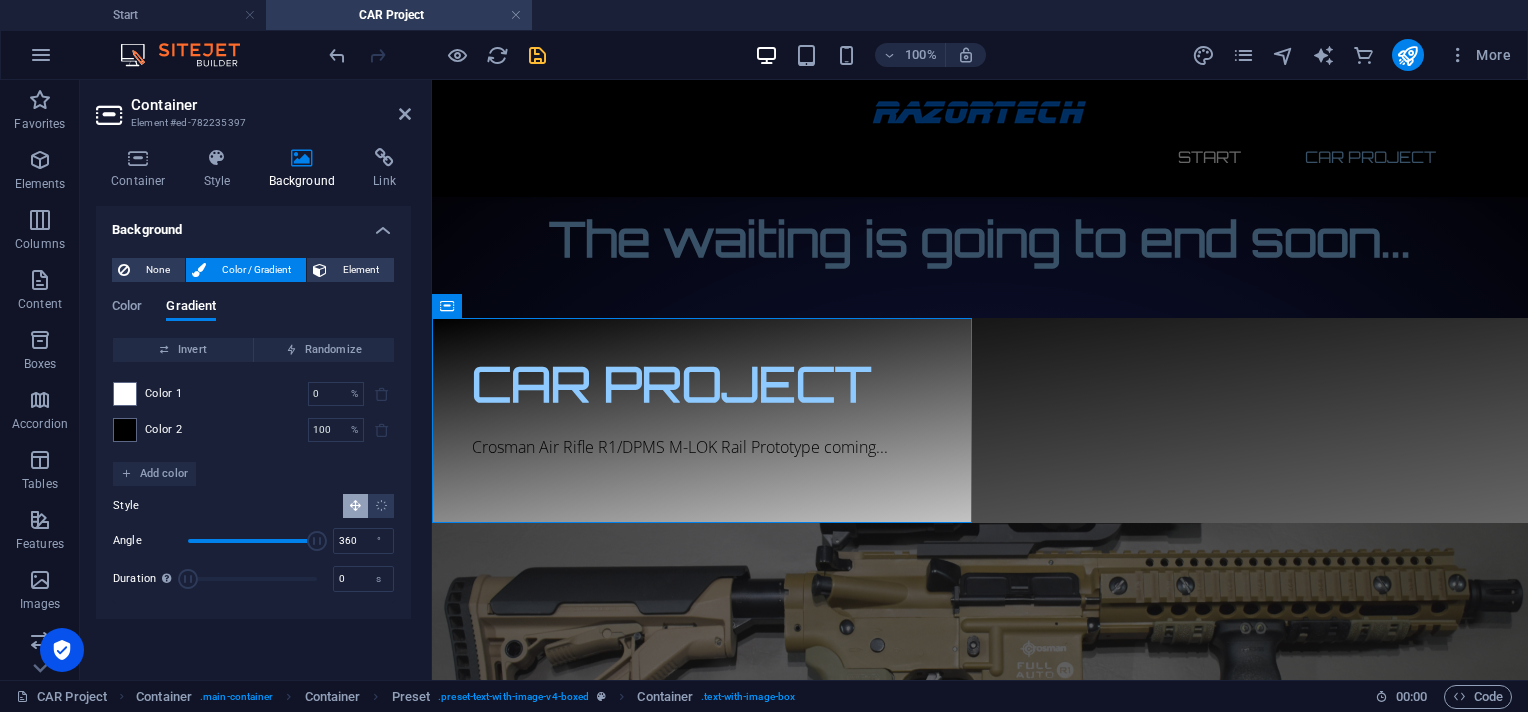 drag, startPoint x: 314, startPoint y: 544, endPoint x: 407, endPoint y: 563, distance: 94.92102 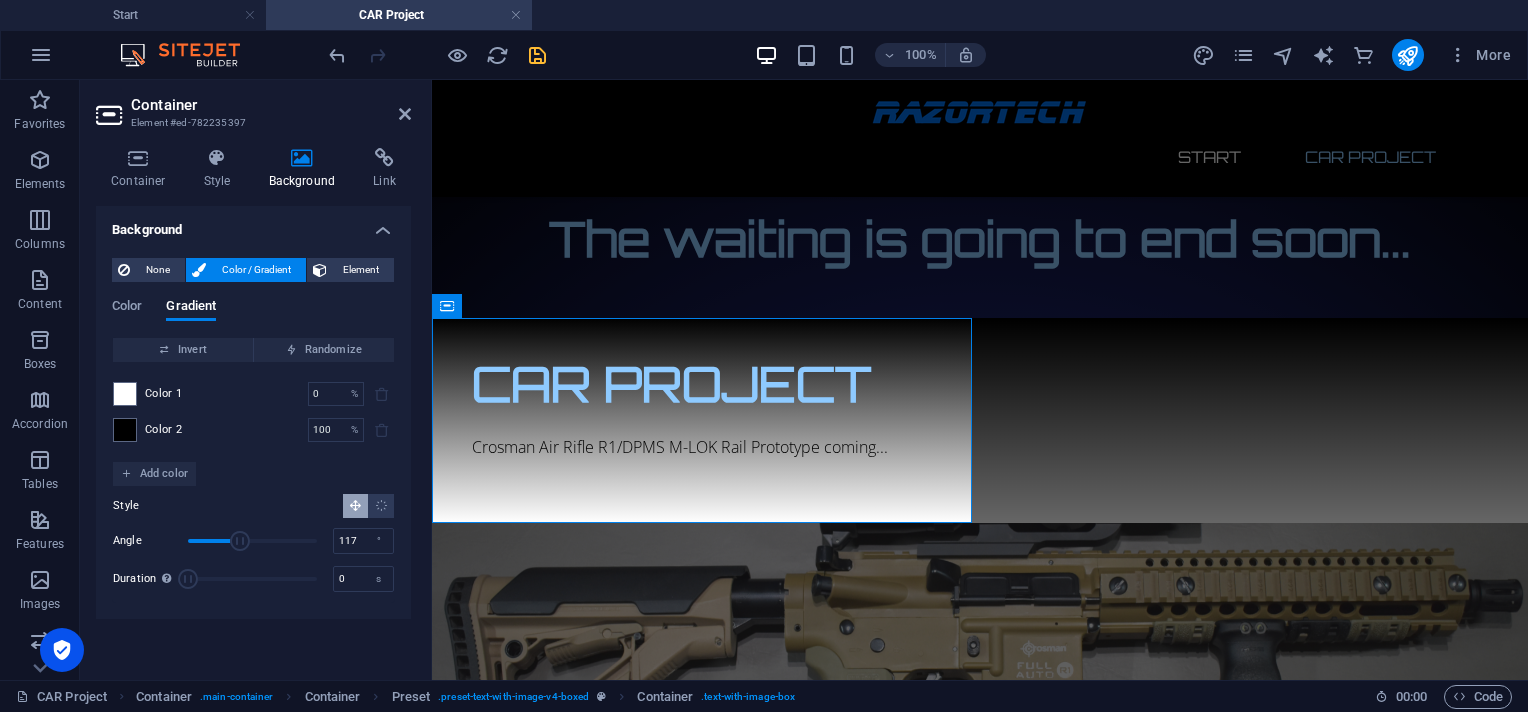drag, startPoint x: 316, startPoint y: 541, endPoint x: 230, endPoint y: 552, distance: 86.70064 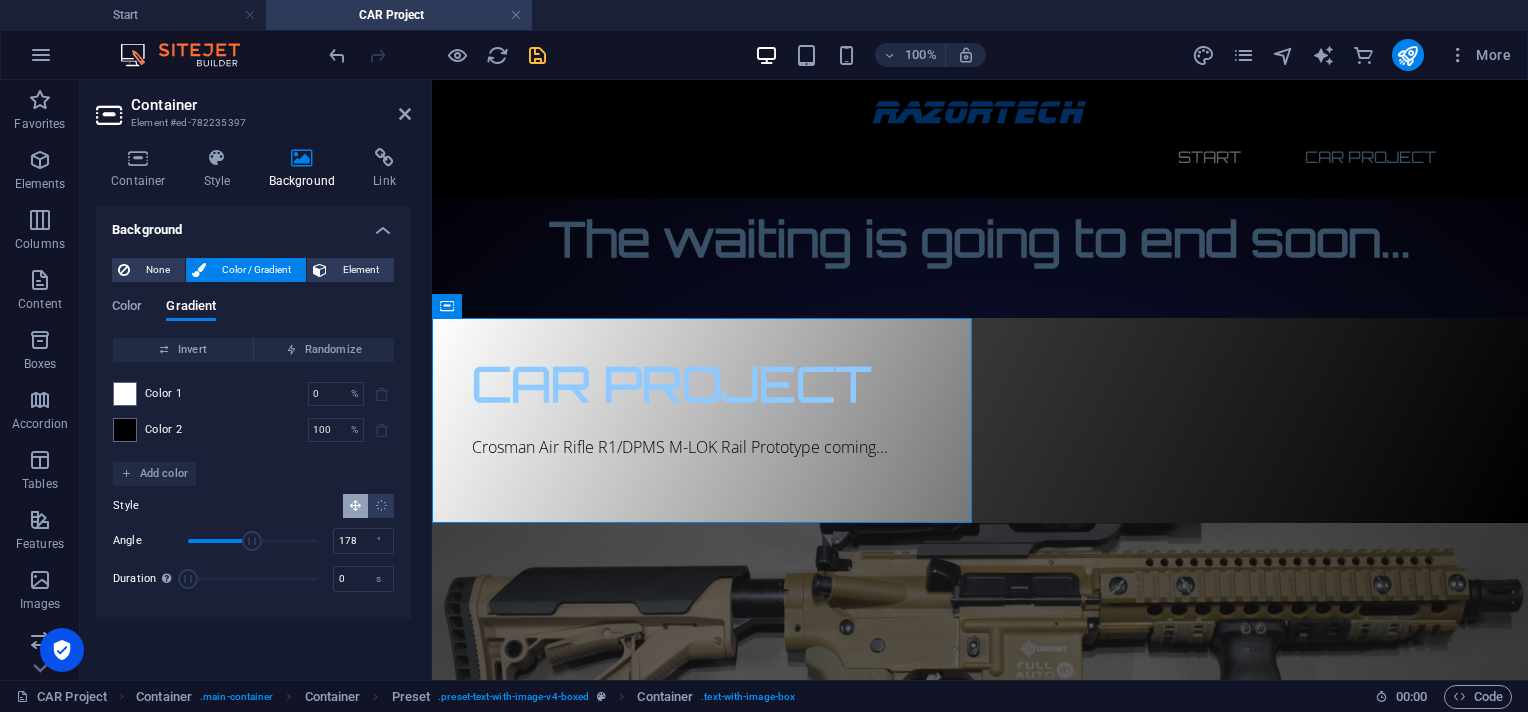 drag, startPoint x: 230, startPoint y: 552, endPoint x: 252, endPoint y: 552, distance: 22 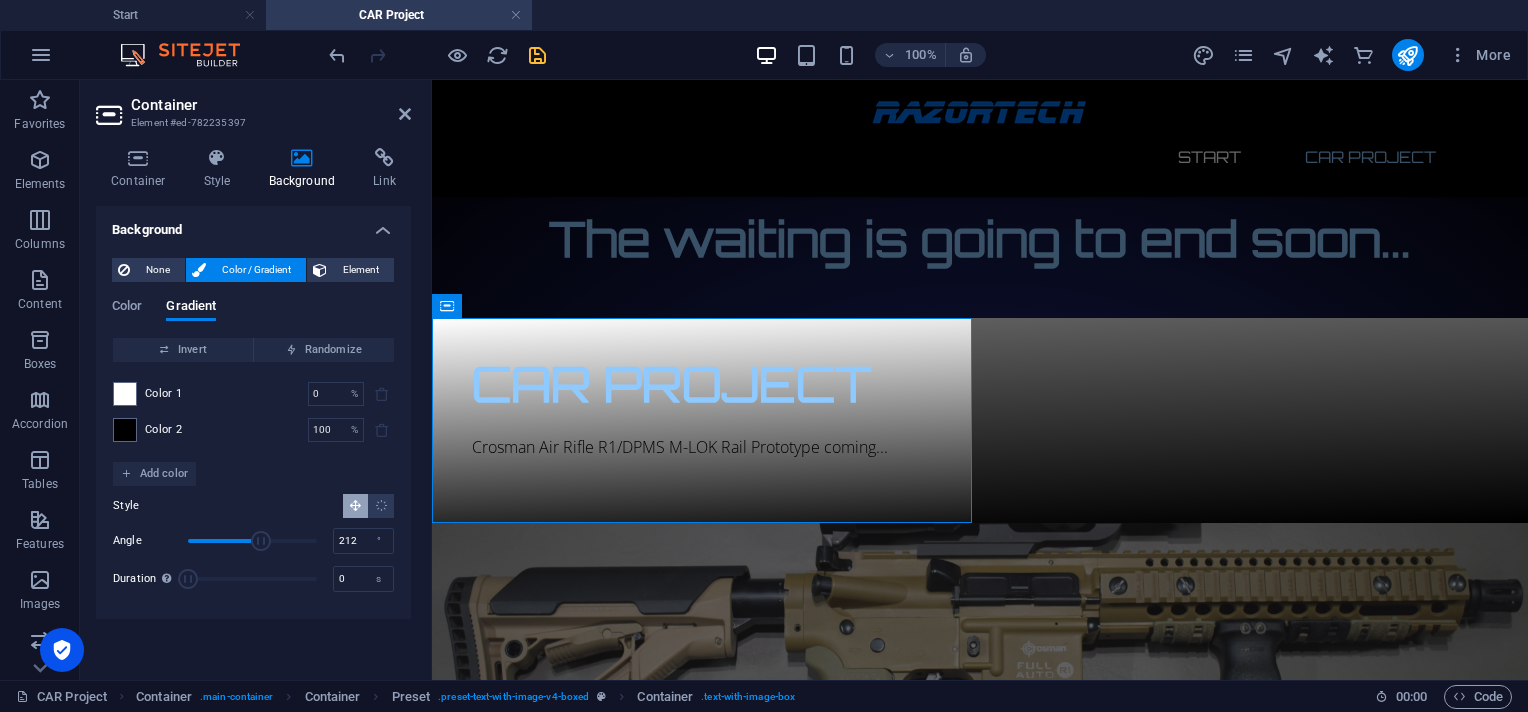 drag, startPoint x: 252, startPoint y: 552, endPoint x: 264, endPoint y: 552, distance: 12 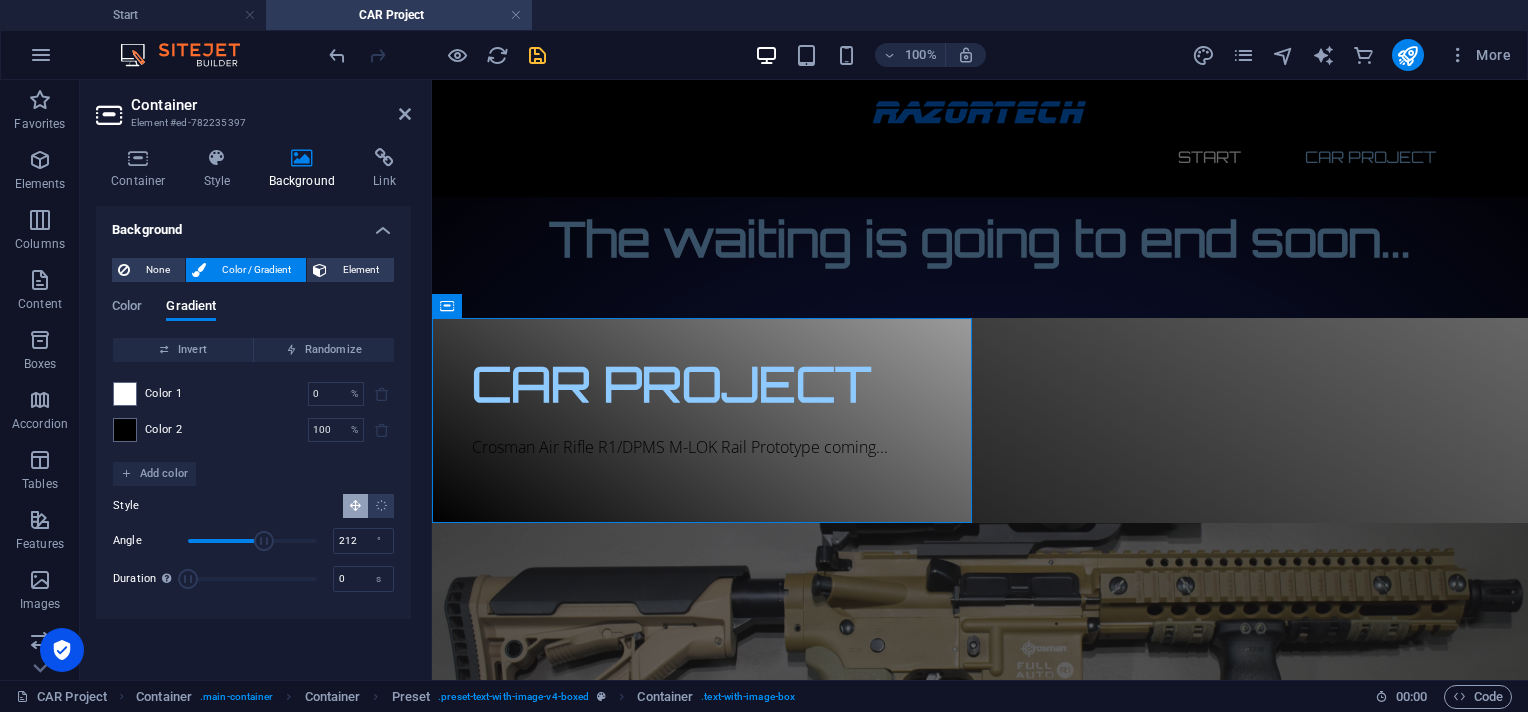 click at bounding box center (252, 541) 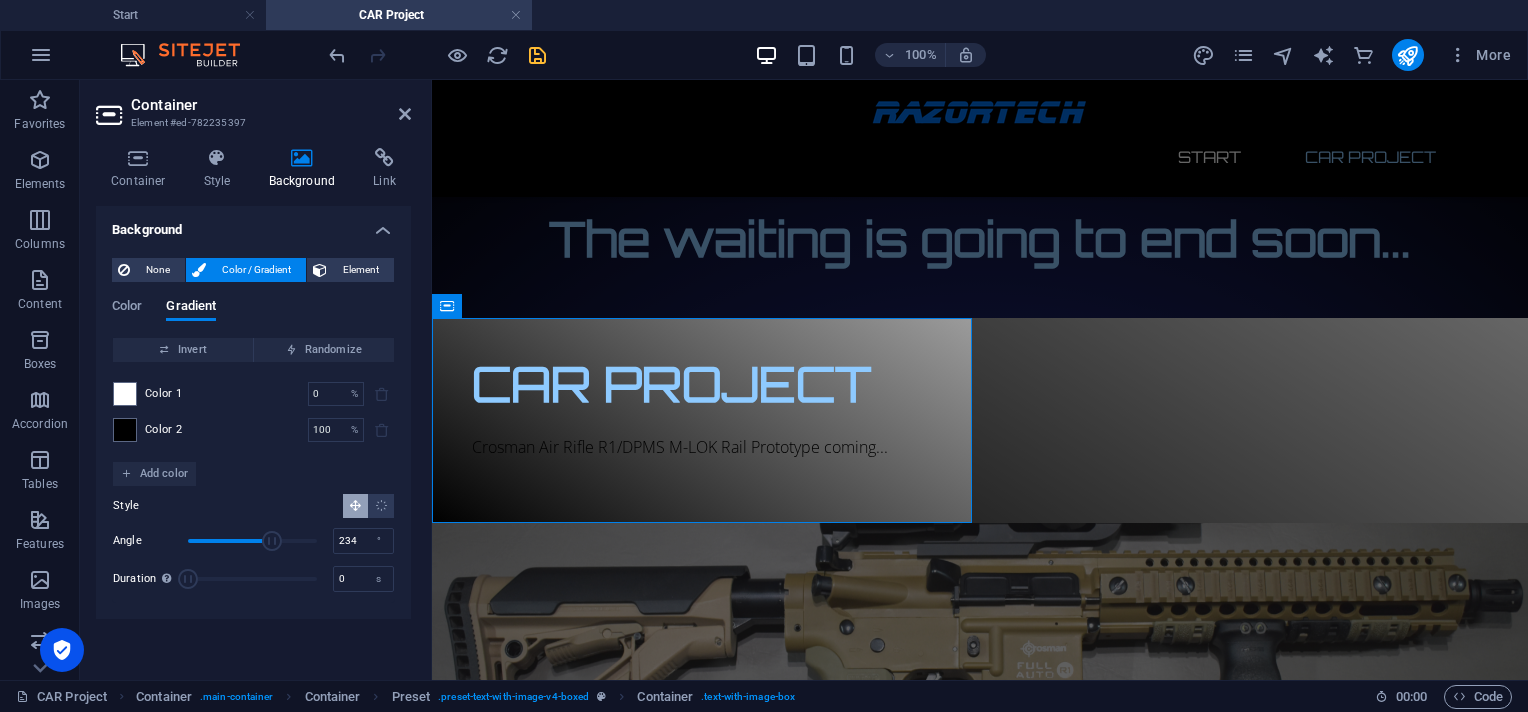 click at bounding box center (252, 541) 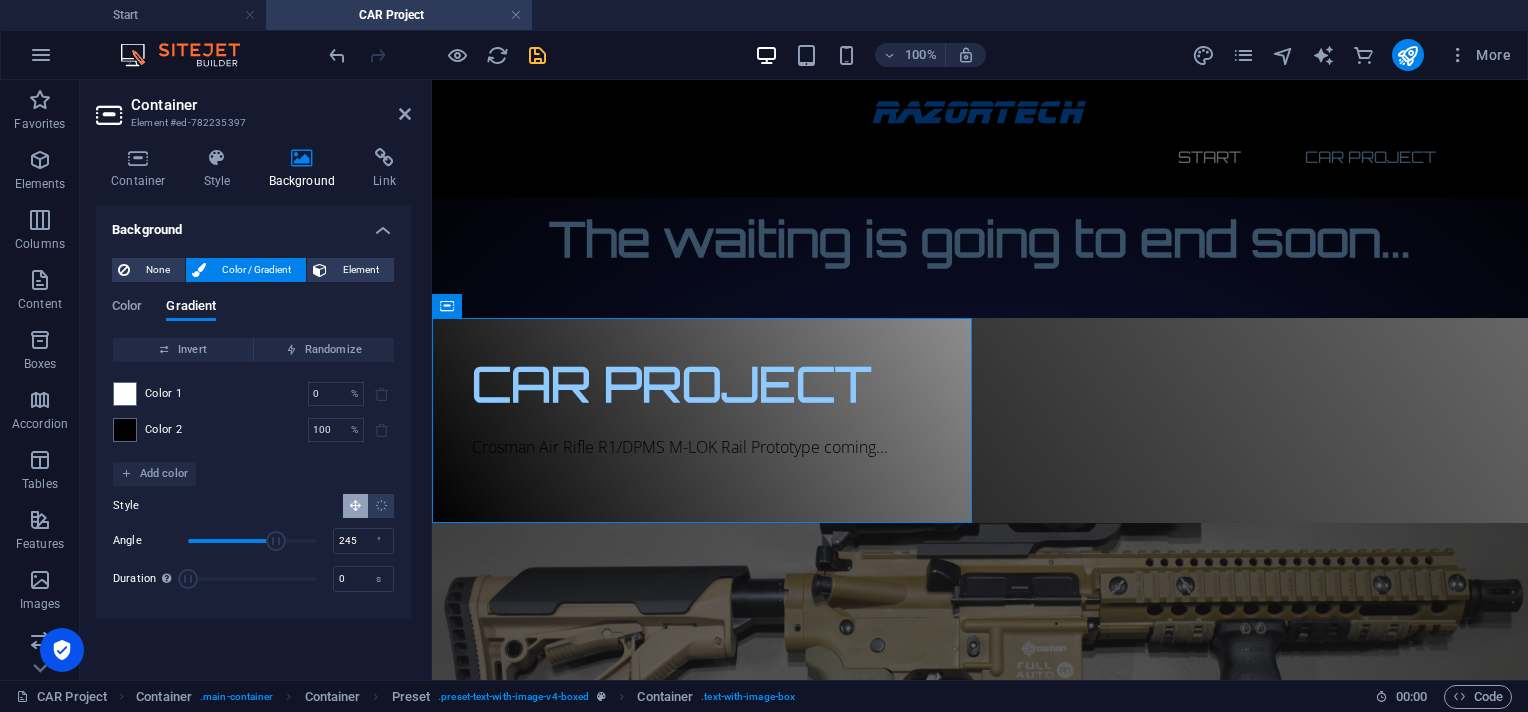 click at bounding box center (252, 541) 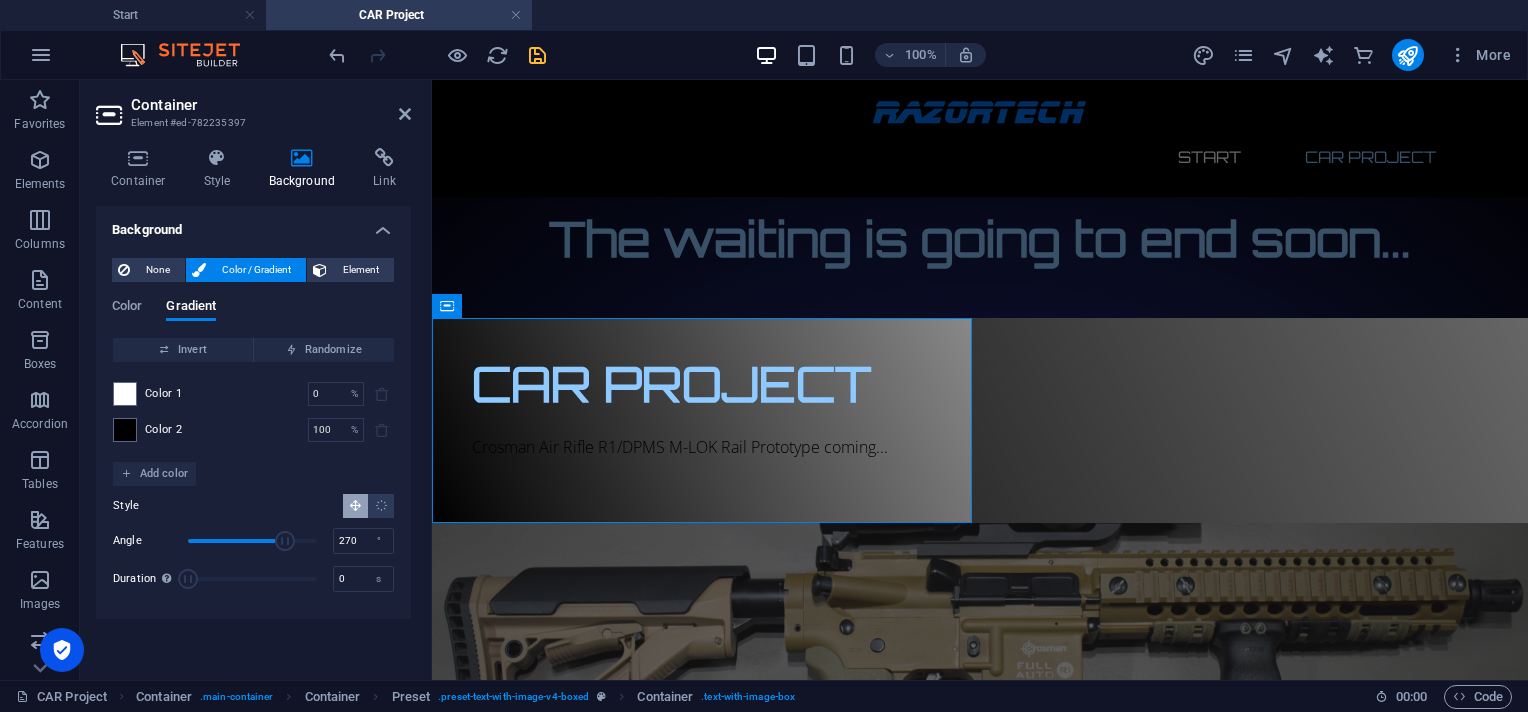 click at bounding box center (285, 541) 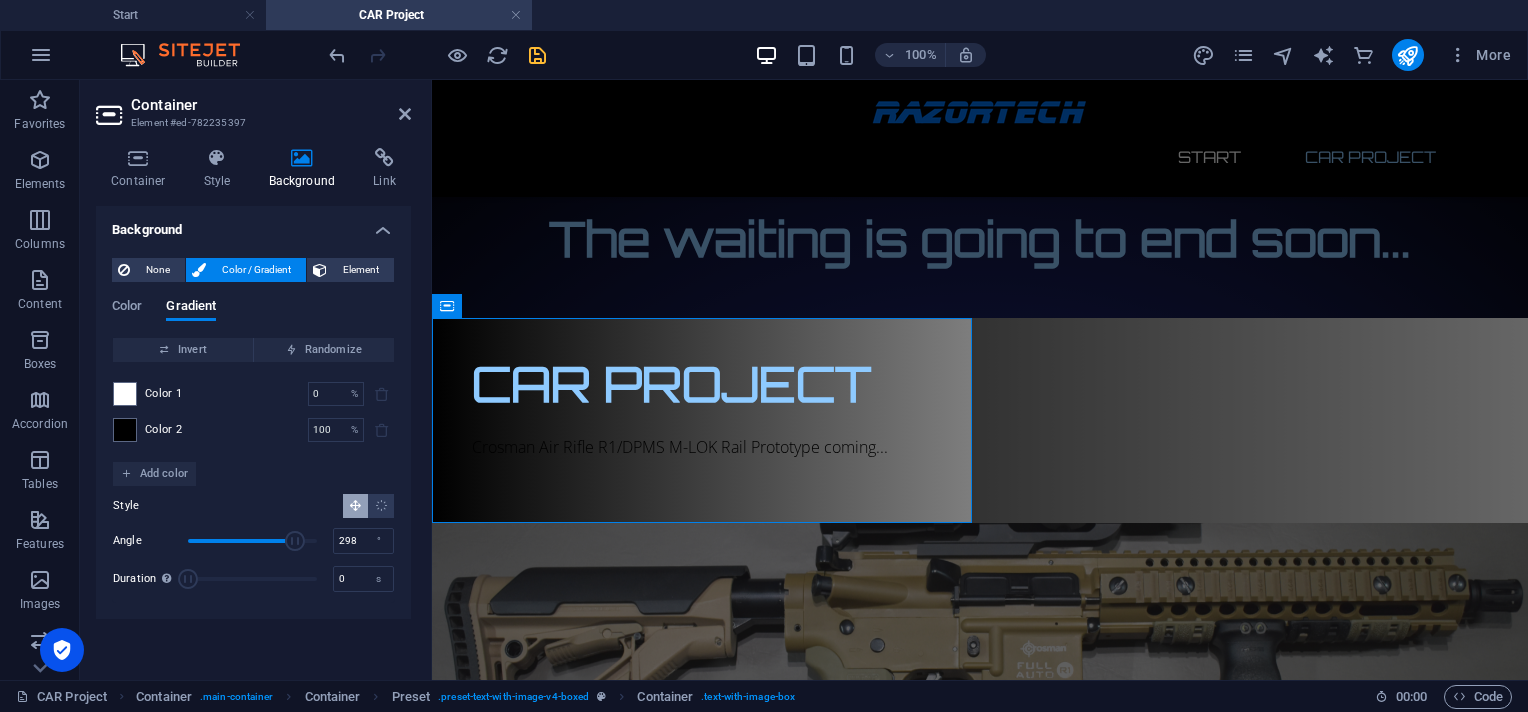 drag, startPoint x: 285, startPoint y: 549, endPoint x: 295, endPoint y: 548, distance: 10.049875 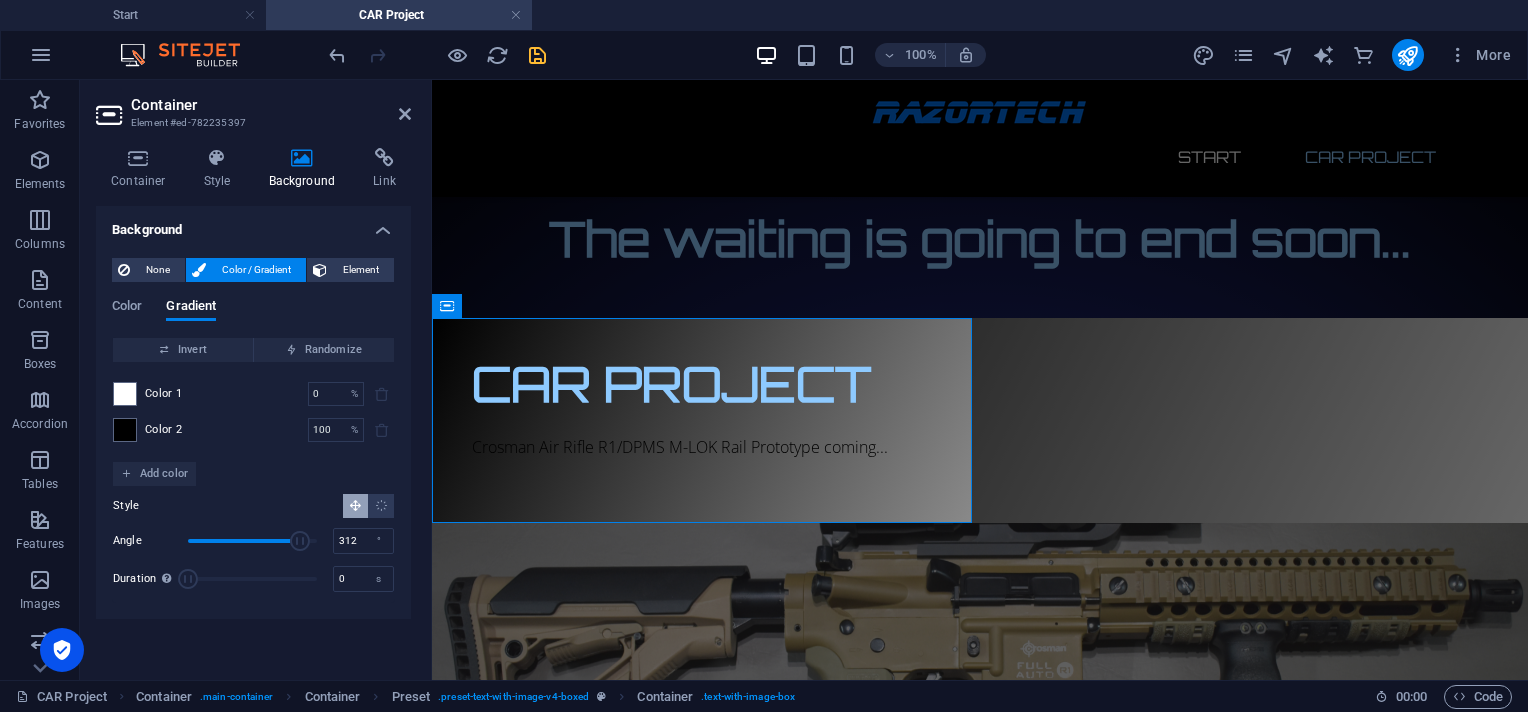 click at bounding box center [300, 541] 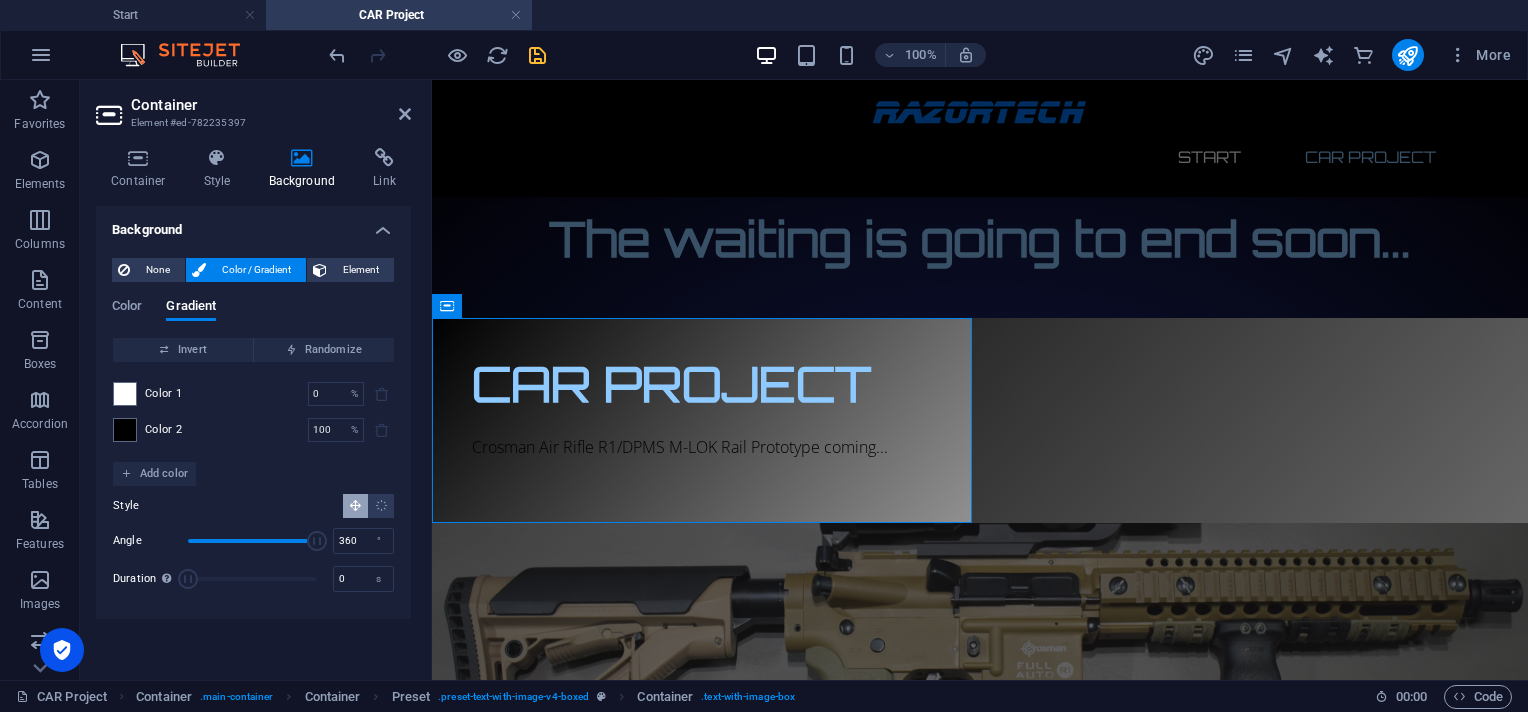 drag, startPoint x: 300, startPoint y: 548, endPoint x: 402, endPoint y: 556, distance: 102.31325 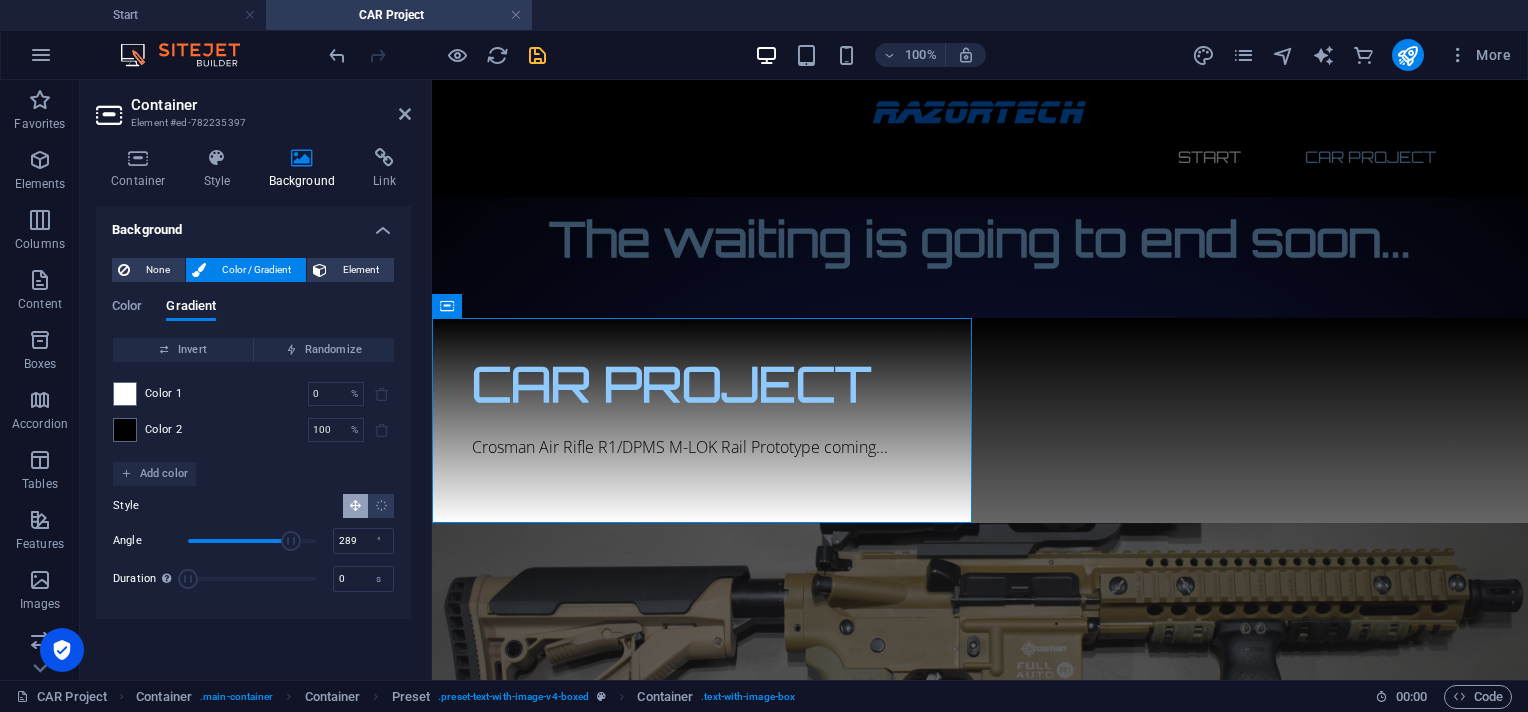 drag, startPoint x: 312, startPoint y: 535, endPoint x: 292, endPoint y: 558, distance: 30.479502 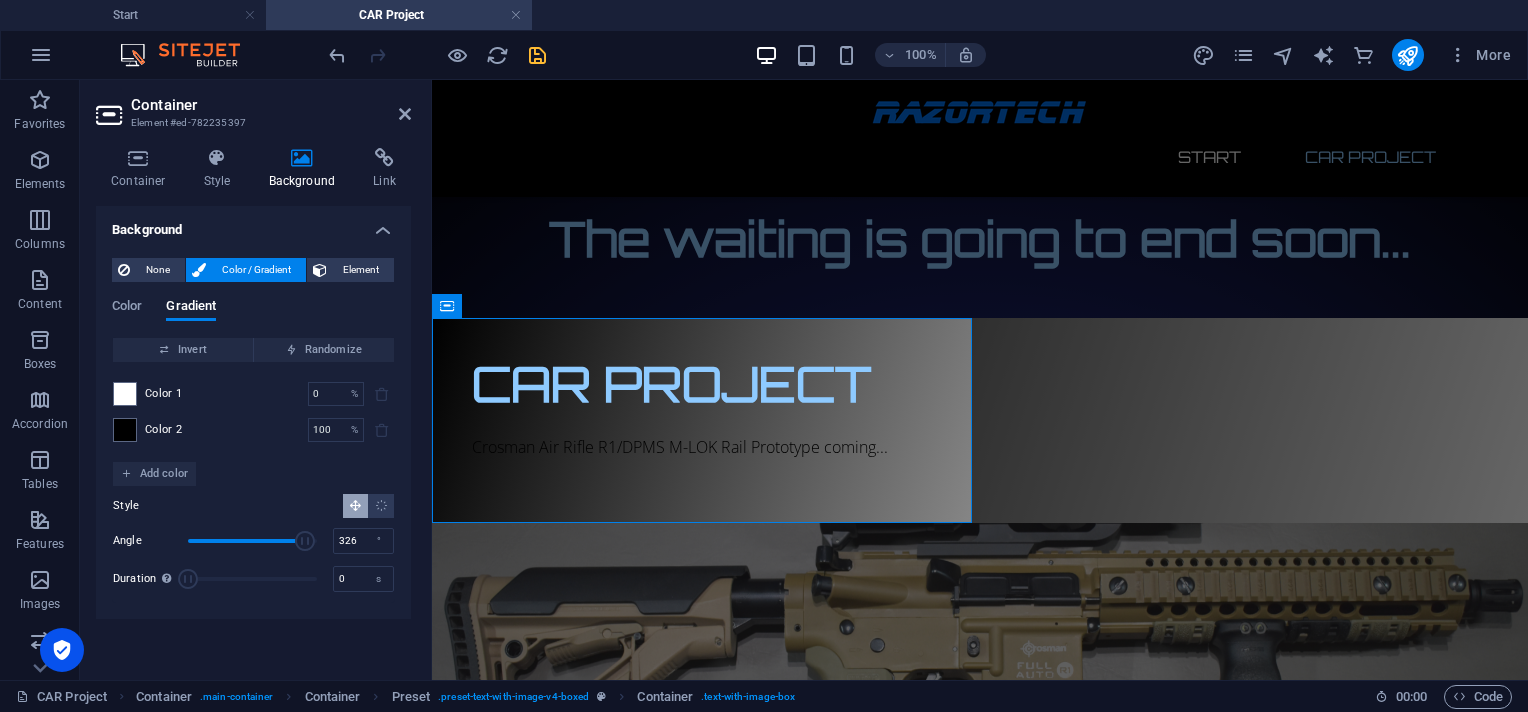 click at bounding box center [305, 541] 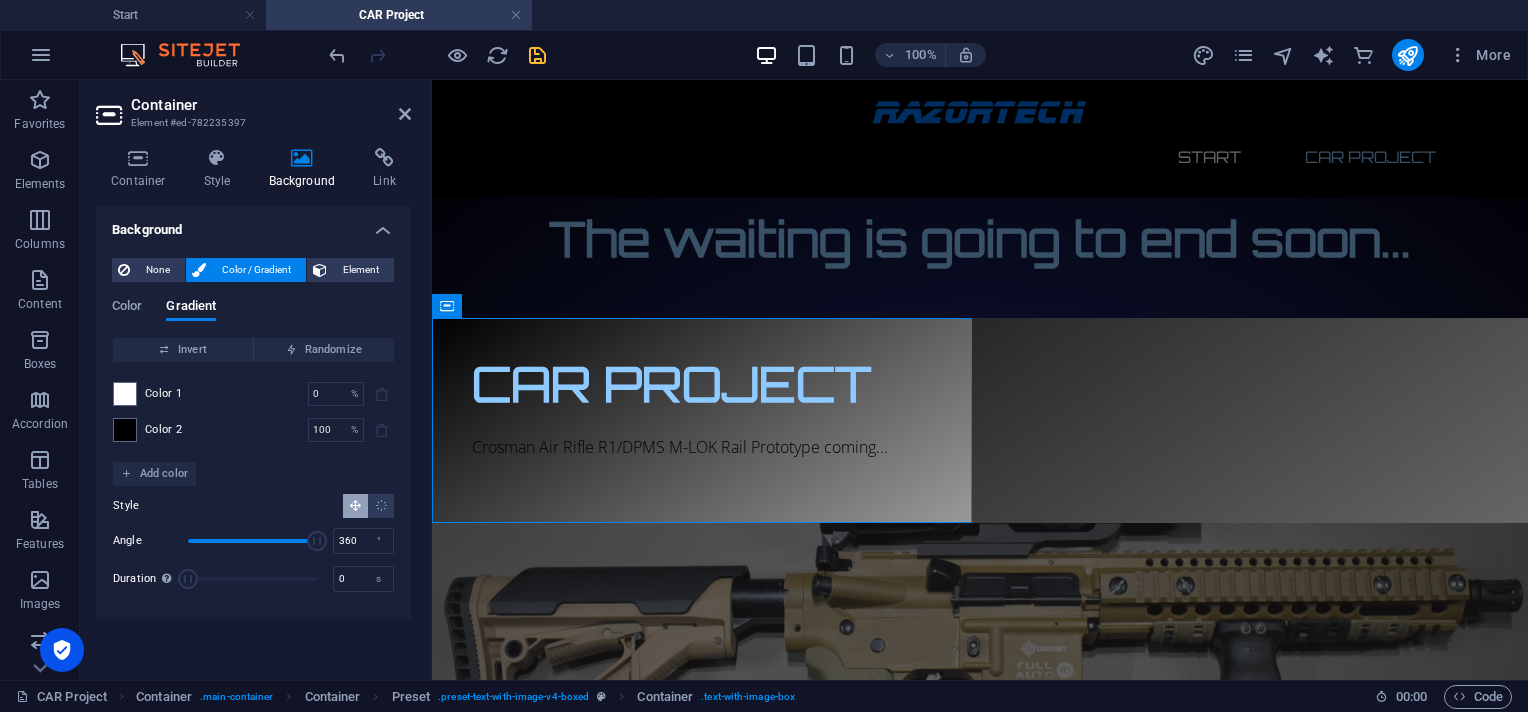 drag, startPoint x: 305, startPoint y: 544, endPoint x: 321, endPoint y: 544, distance: 16 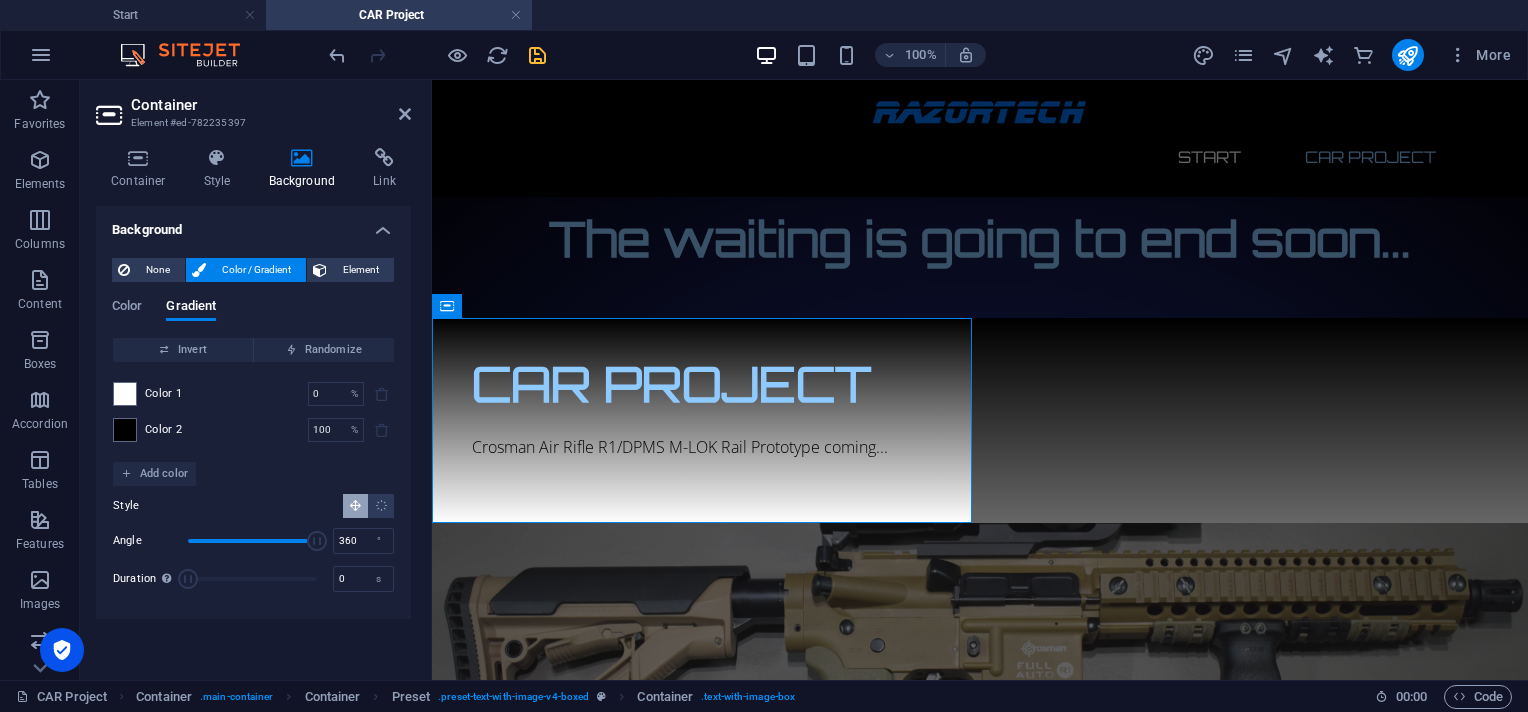 click at bounding box center (317, 541) 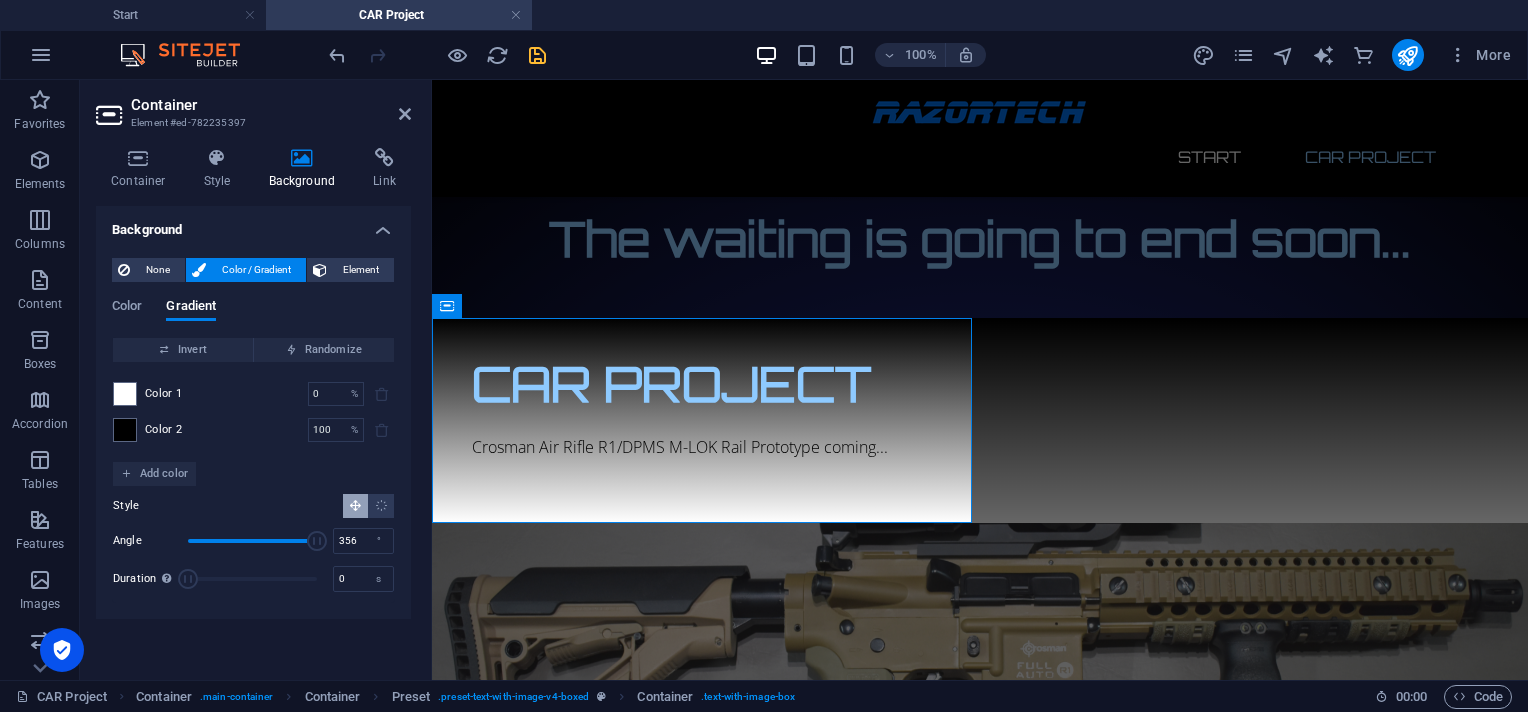 type on "353" 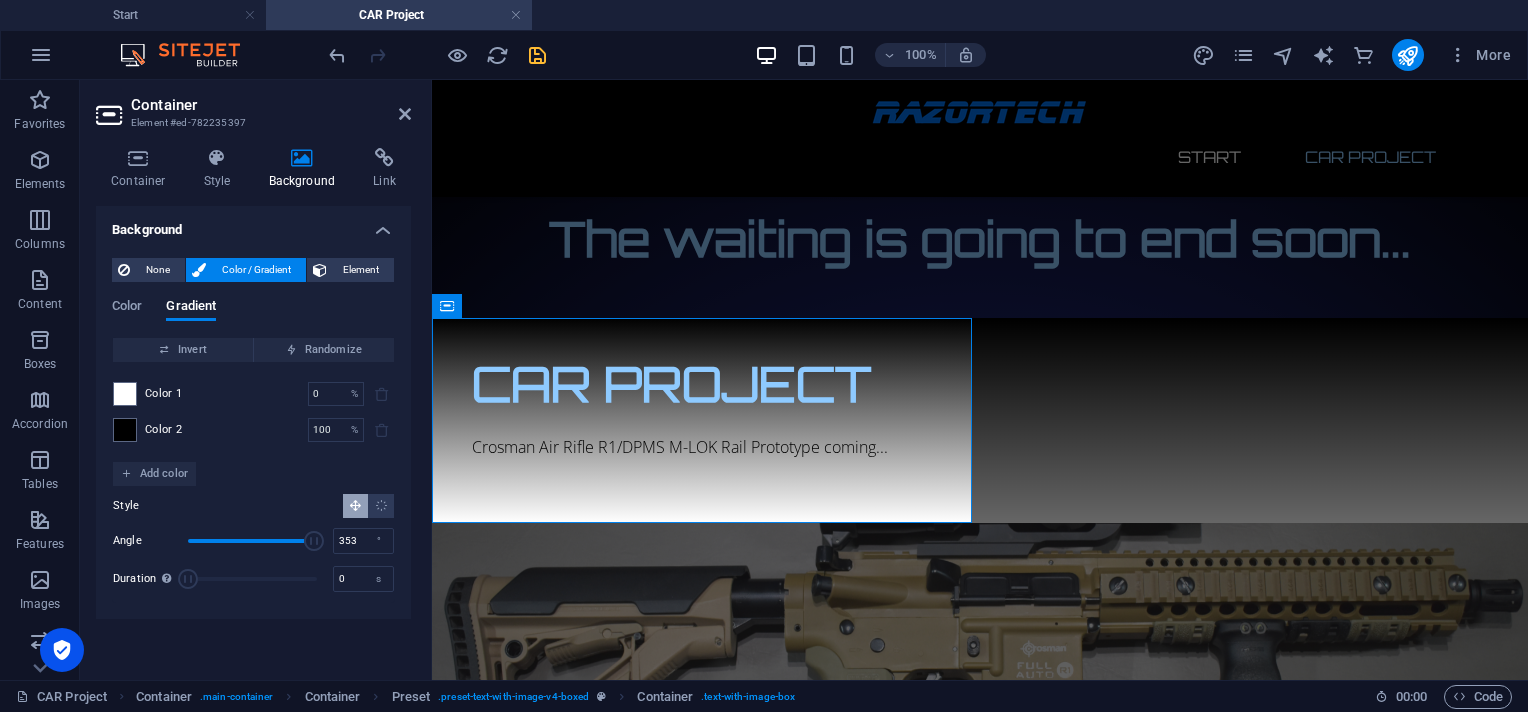 click at bounding box center [314, 541] 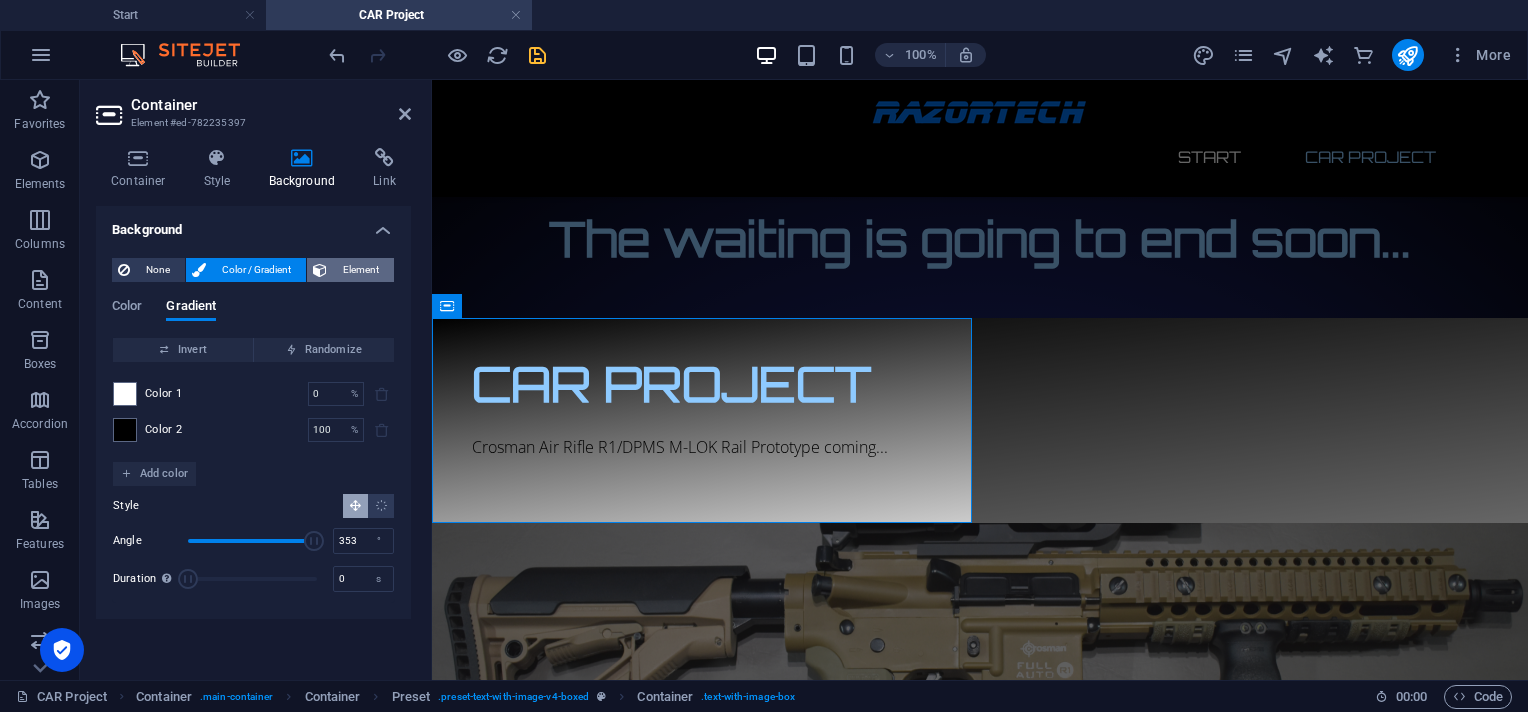 click on "Element" at bounding box center [360, 270] 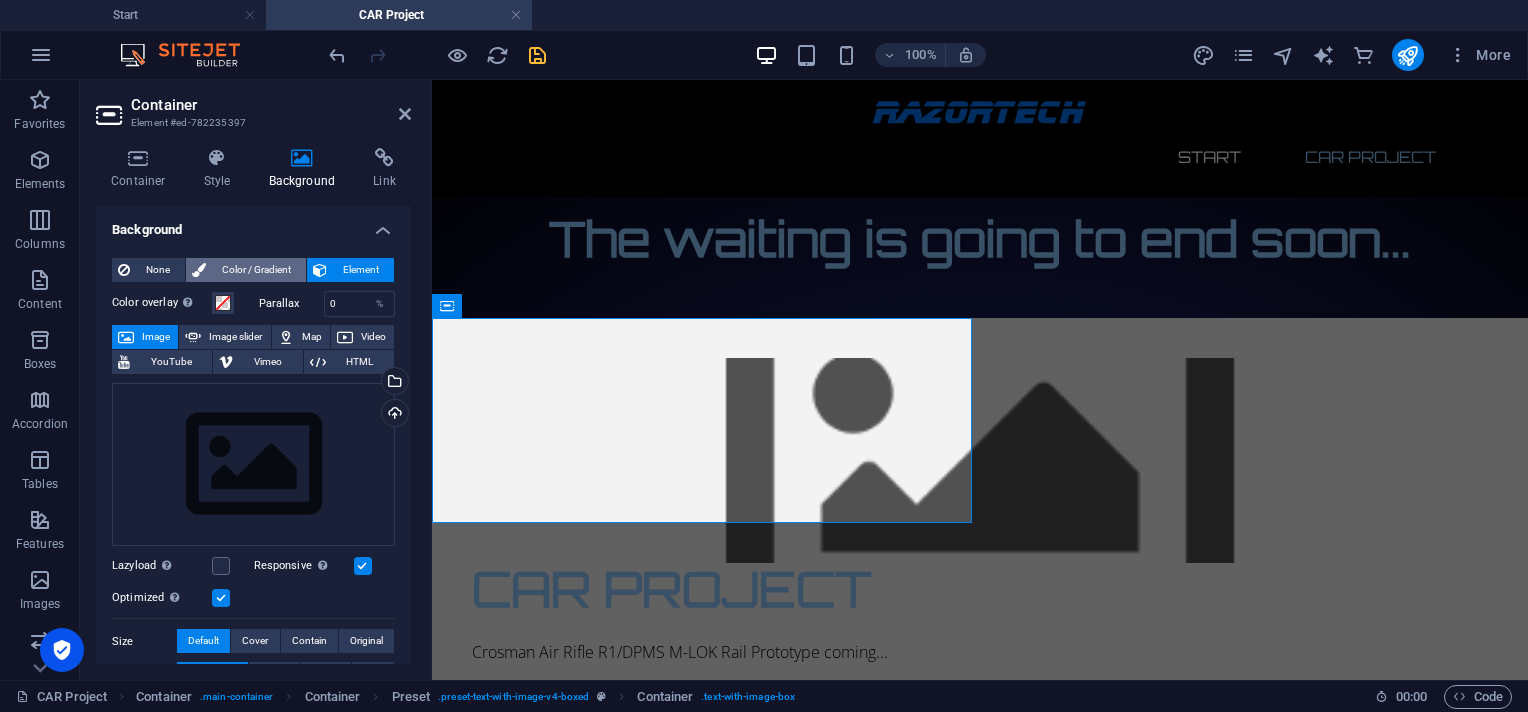 click on "Color / Gradient" at bounding box center [256, 270] 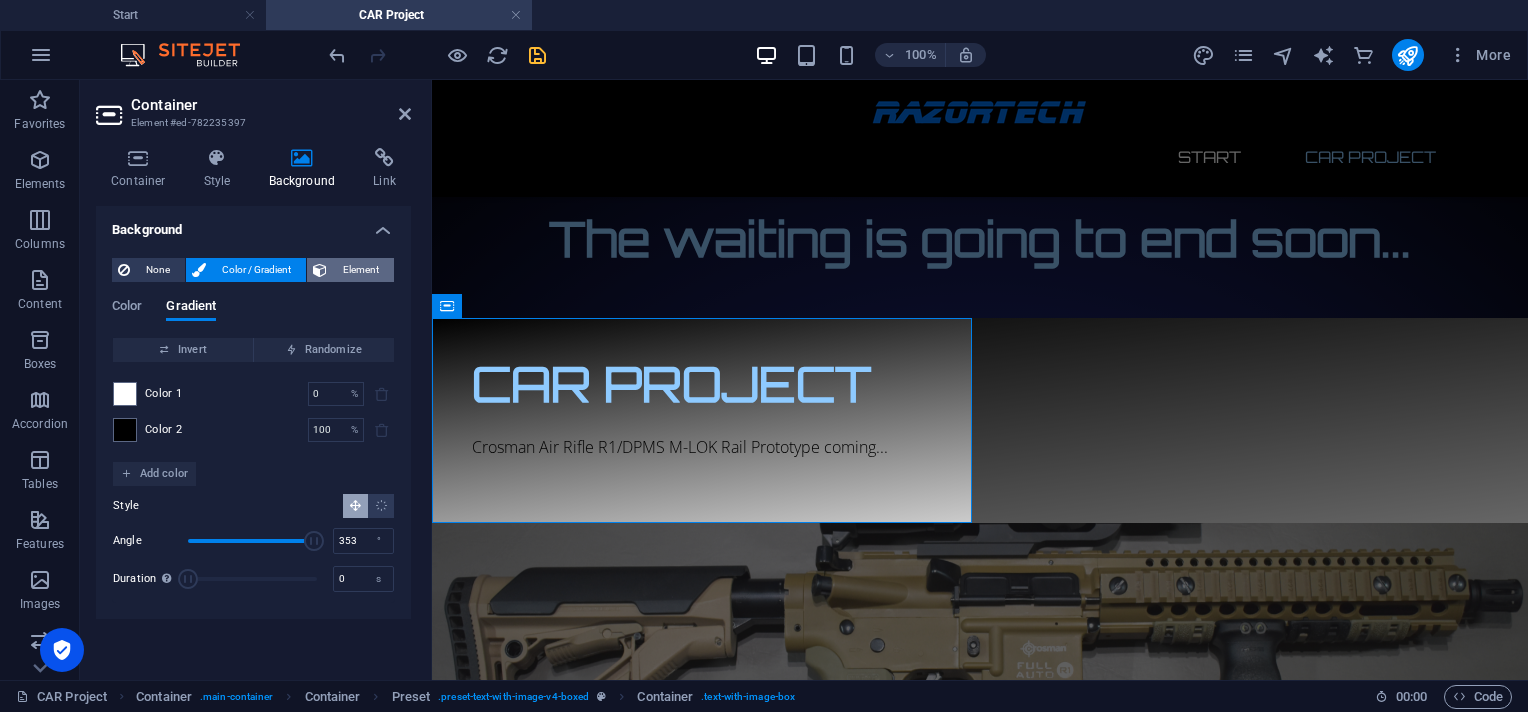 click on "Element" at bounding box center [360, 270] 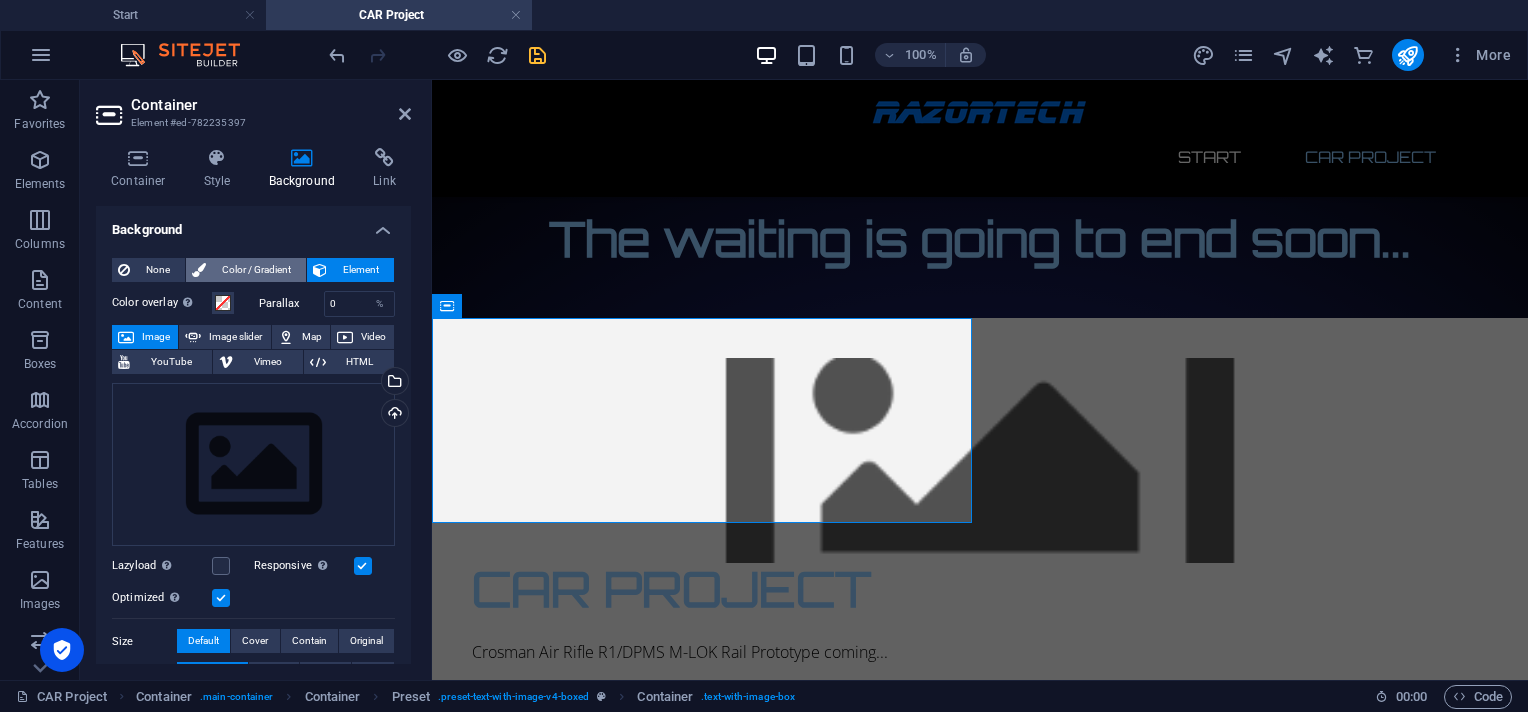 click on "Color / Gradient" at bounding box center (256, 270) 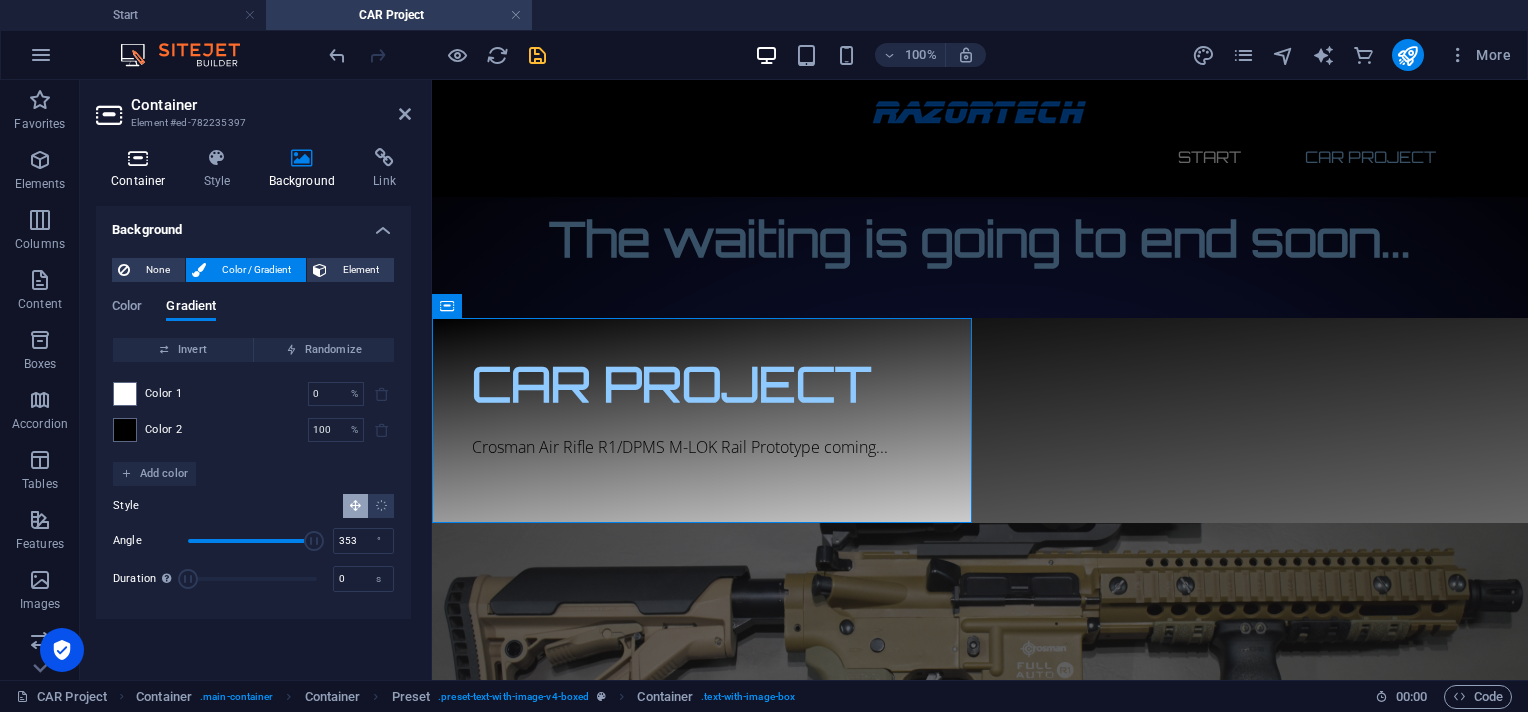 click on "Container" at bounding box center [142, 169] 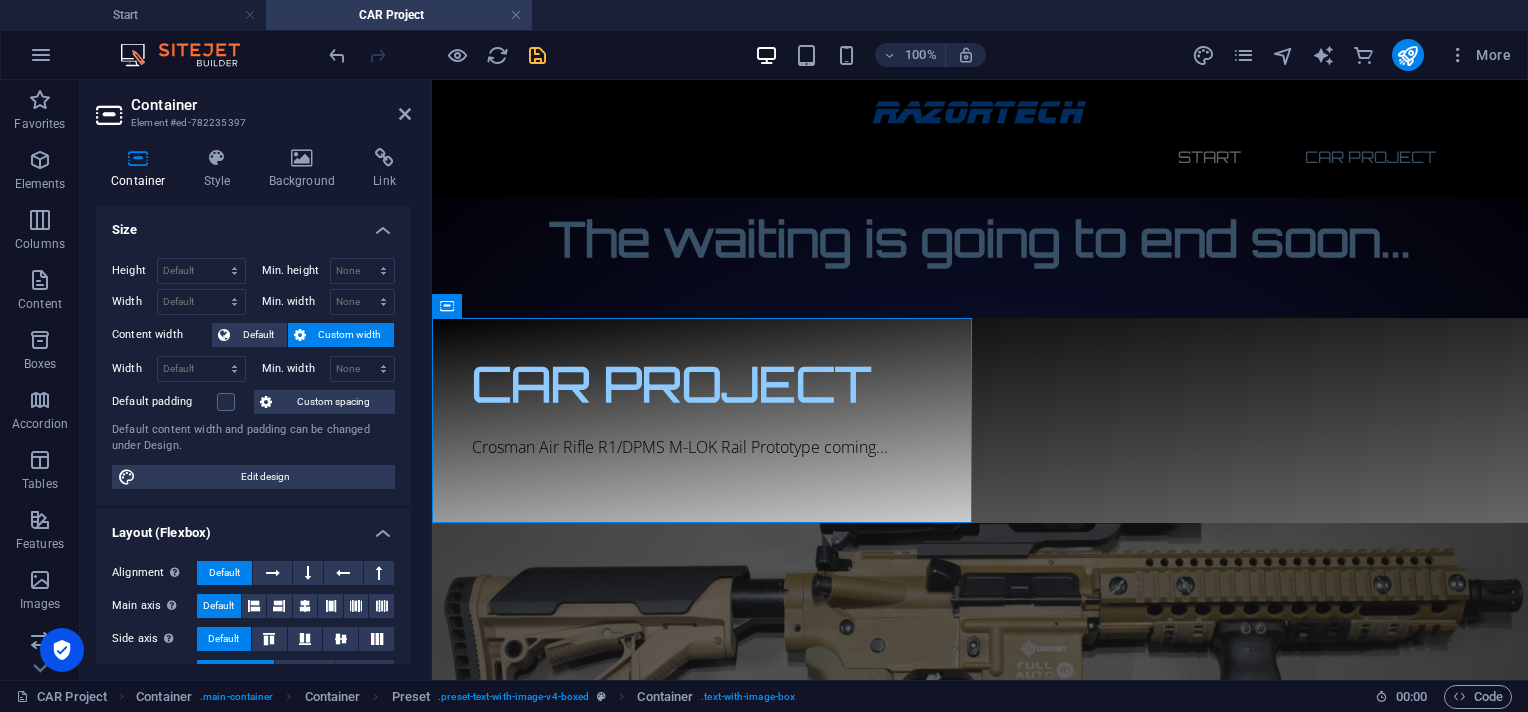click on "Custom width" at bounding box center [350, 335] 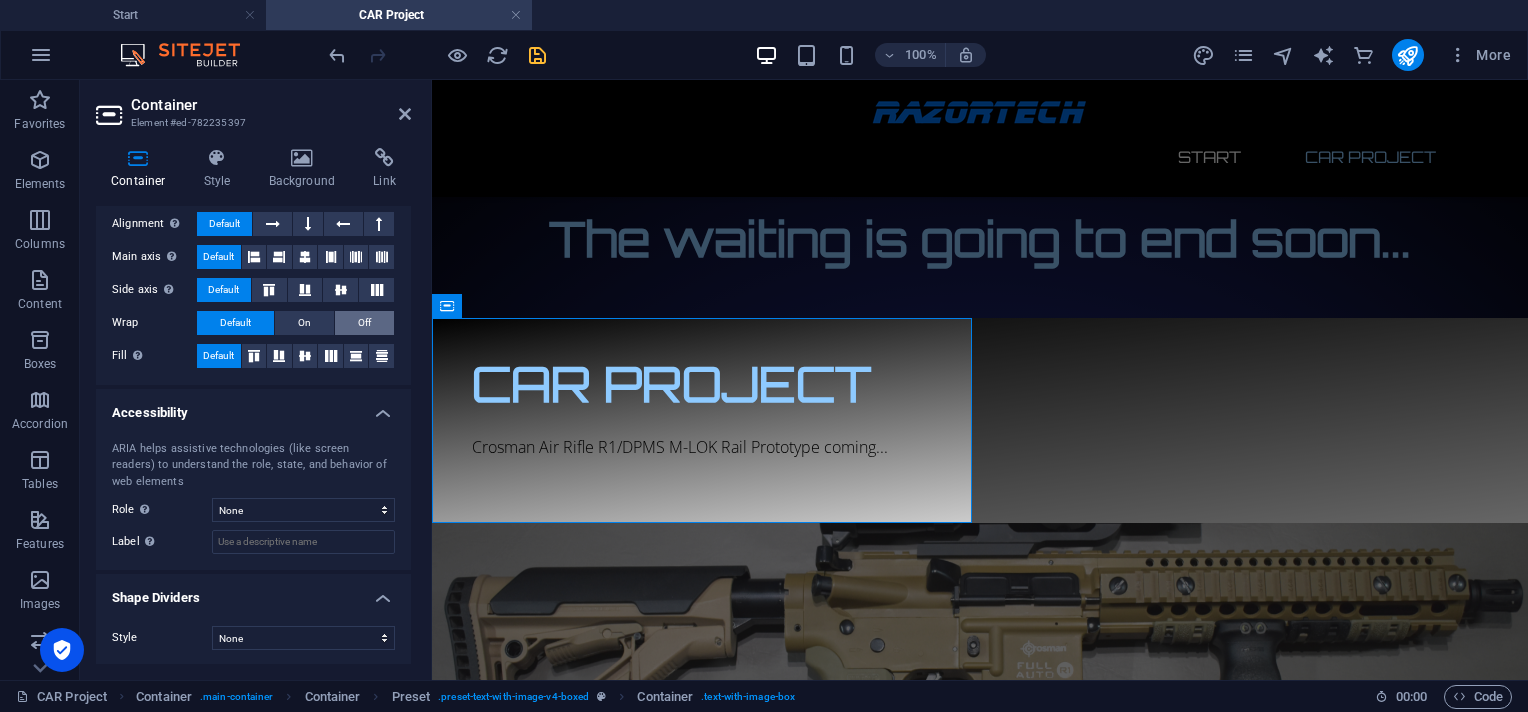 scroll, scrollTop: 0, scrollLeft: 0, axis: both 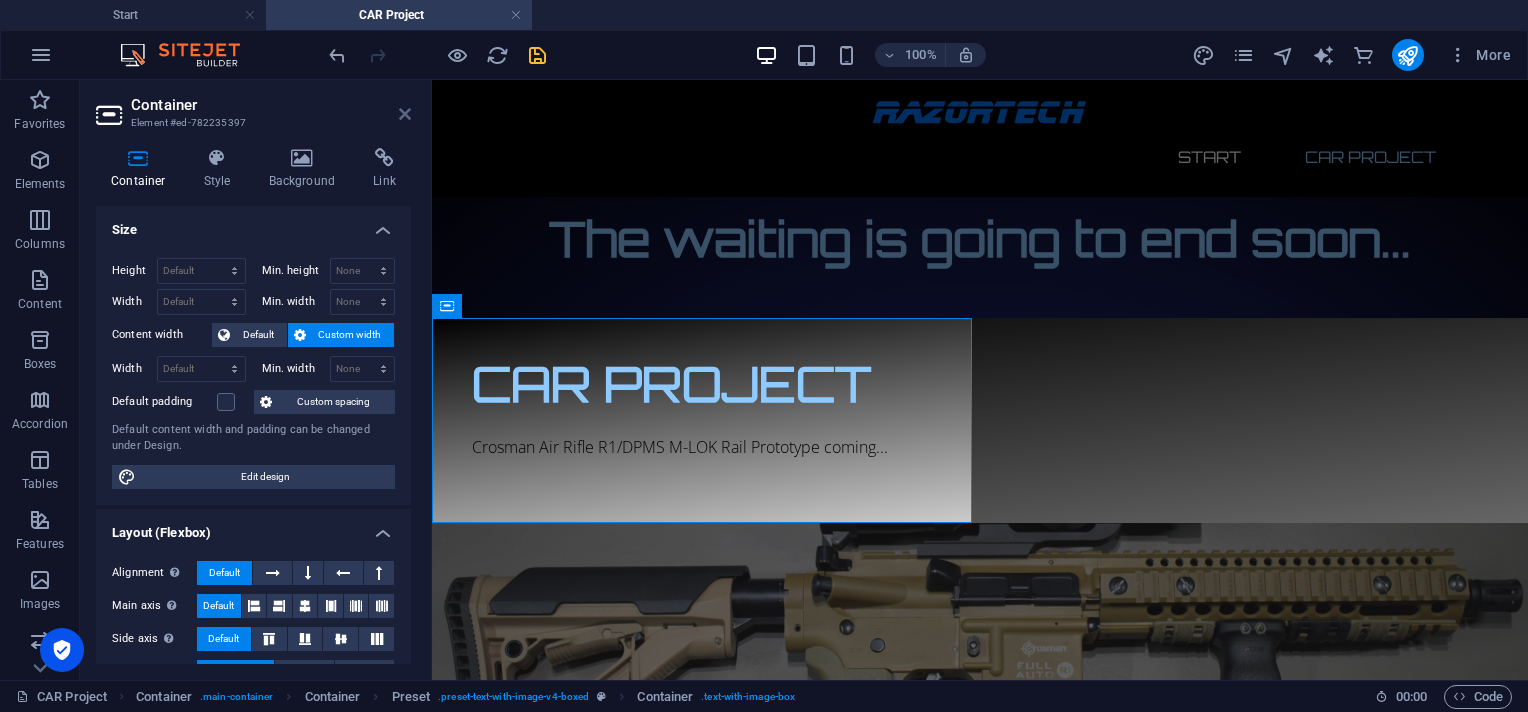 click at bounding box center (405, 114) 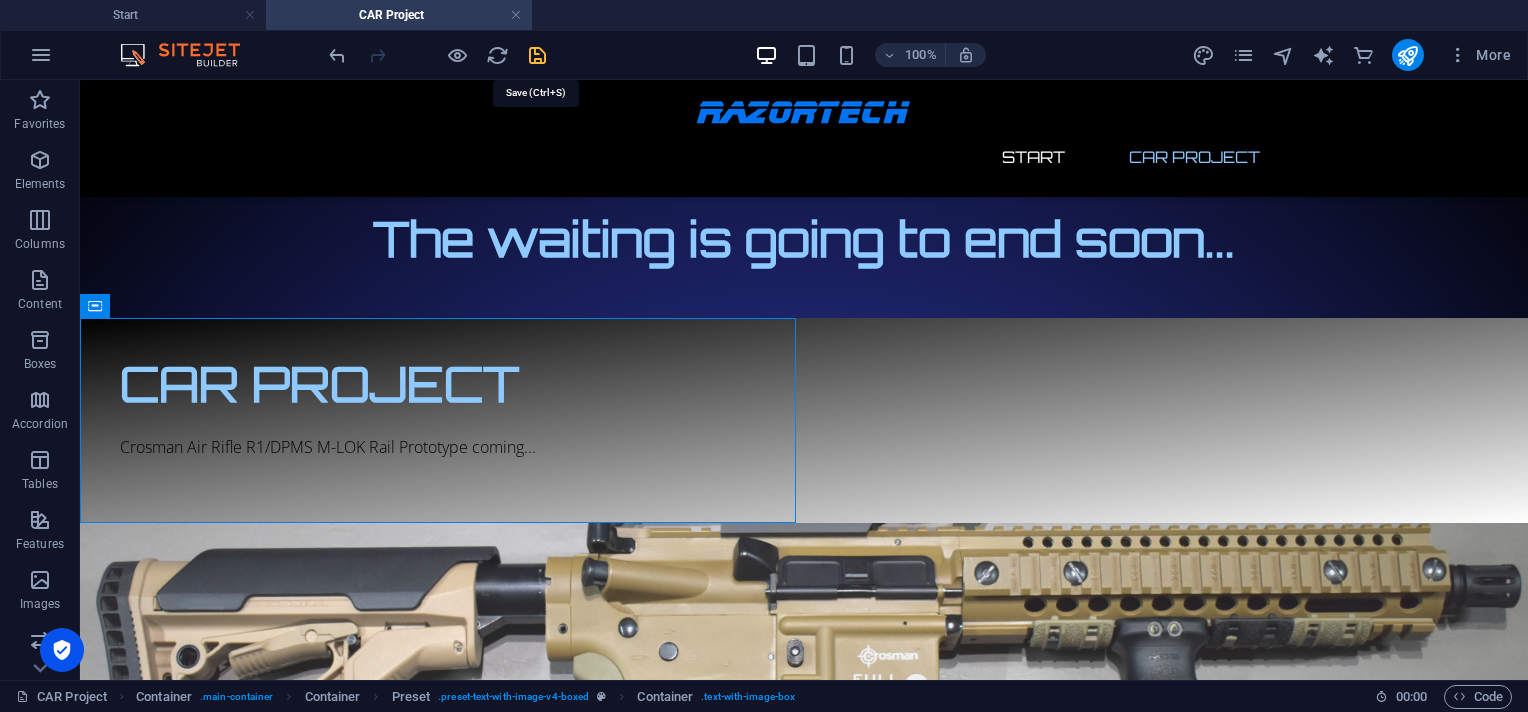click at bounding box center [537, 55] 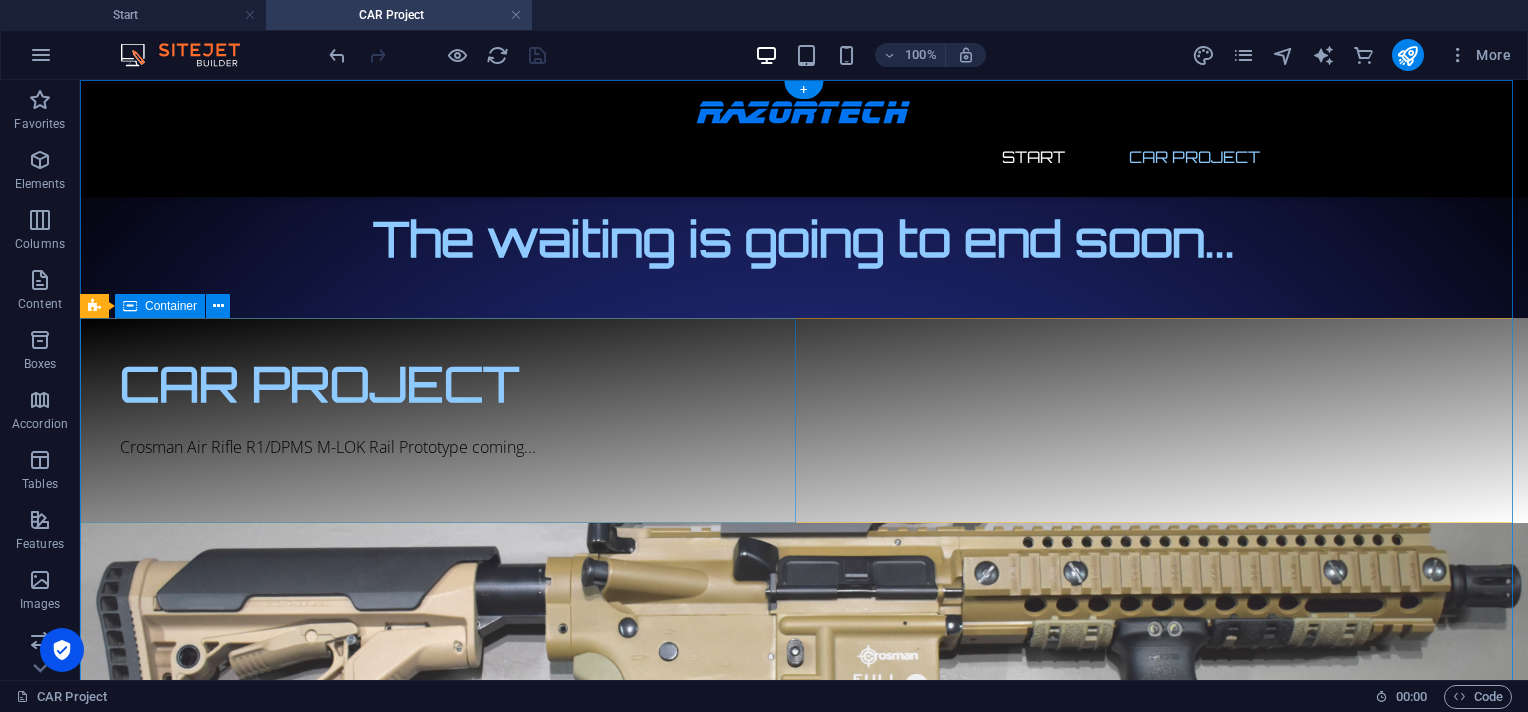 click on "CAR PROJECT Crosman Air Rifle R1/DPMS M-LOK Rail Prototype coming..." at bounding box center [804, 420] 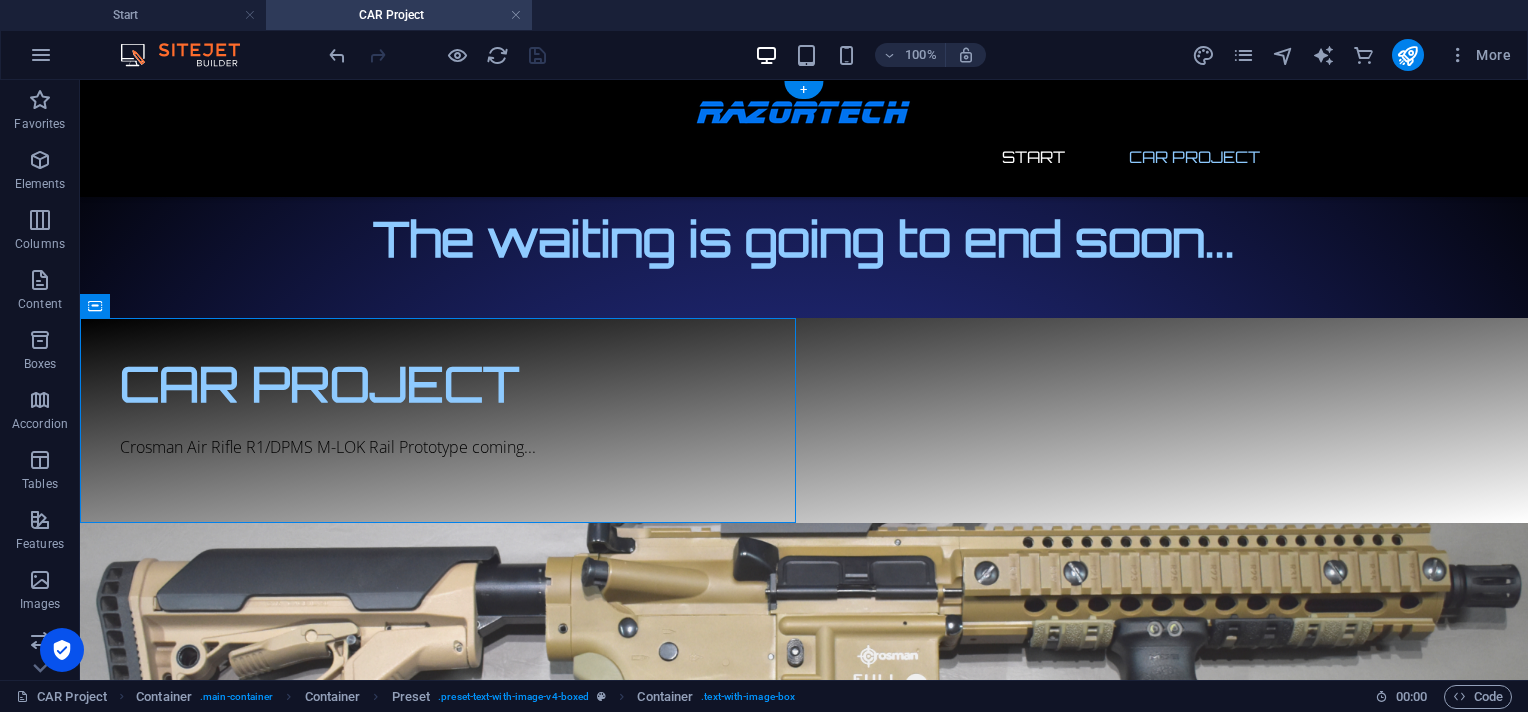 click at bounding box center [804, 625] 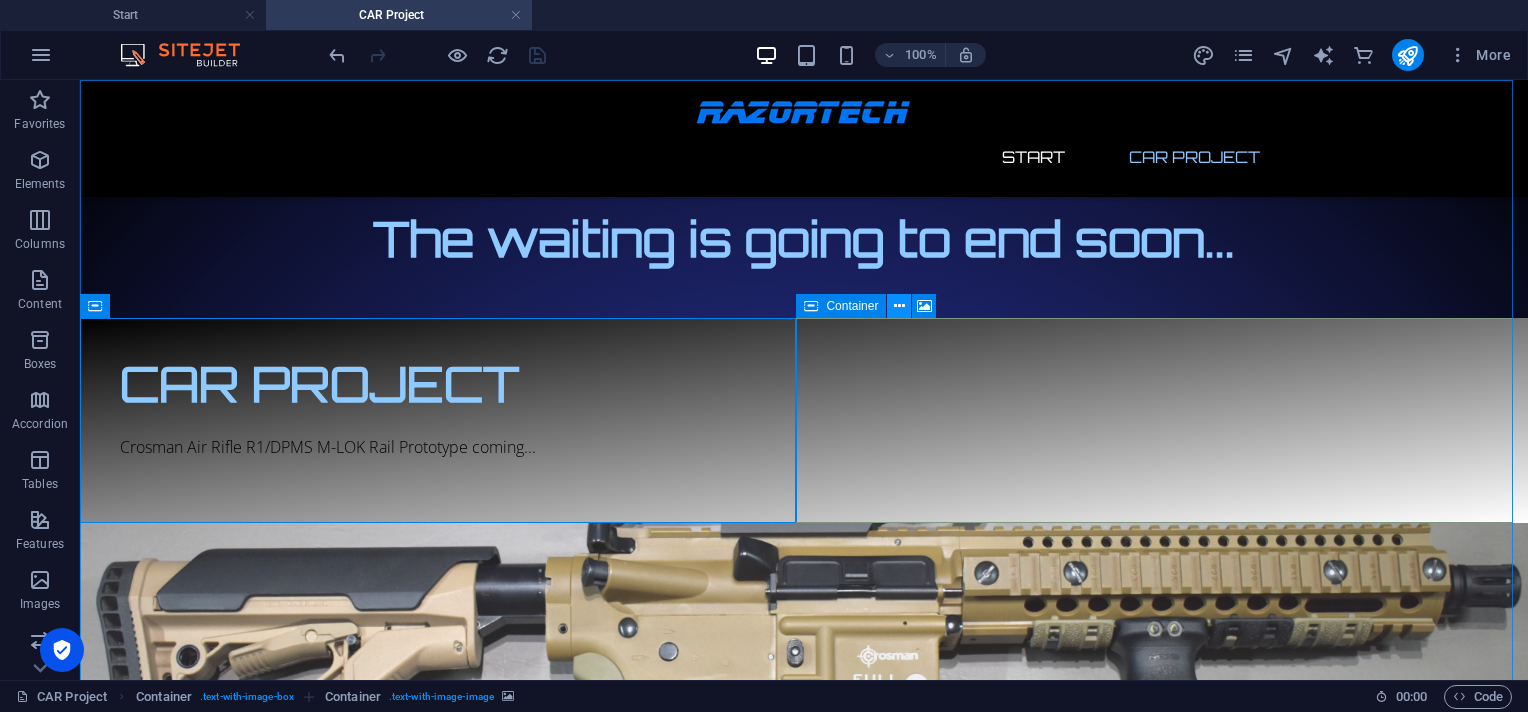 click at bounding box center (899, 306) 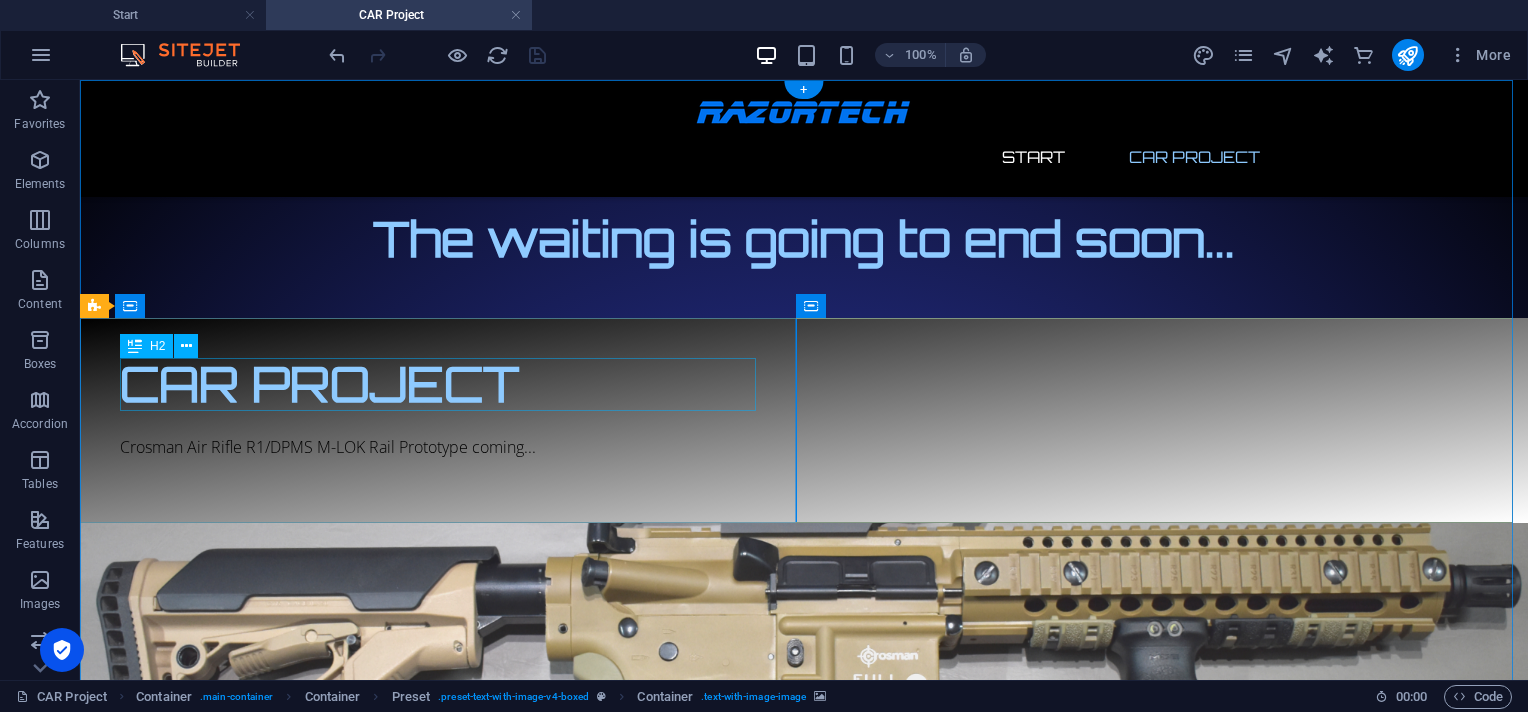 click on "CAR PROJECT" at bounding box center (804, 384) 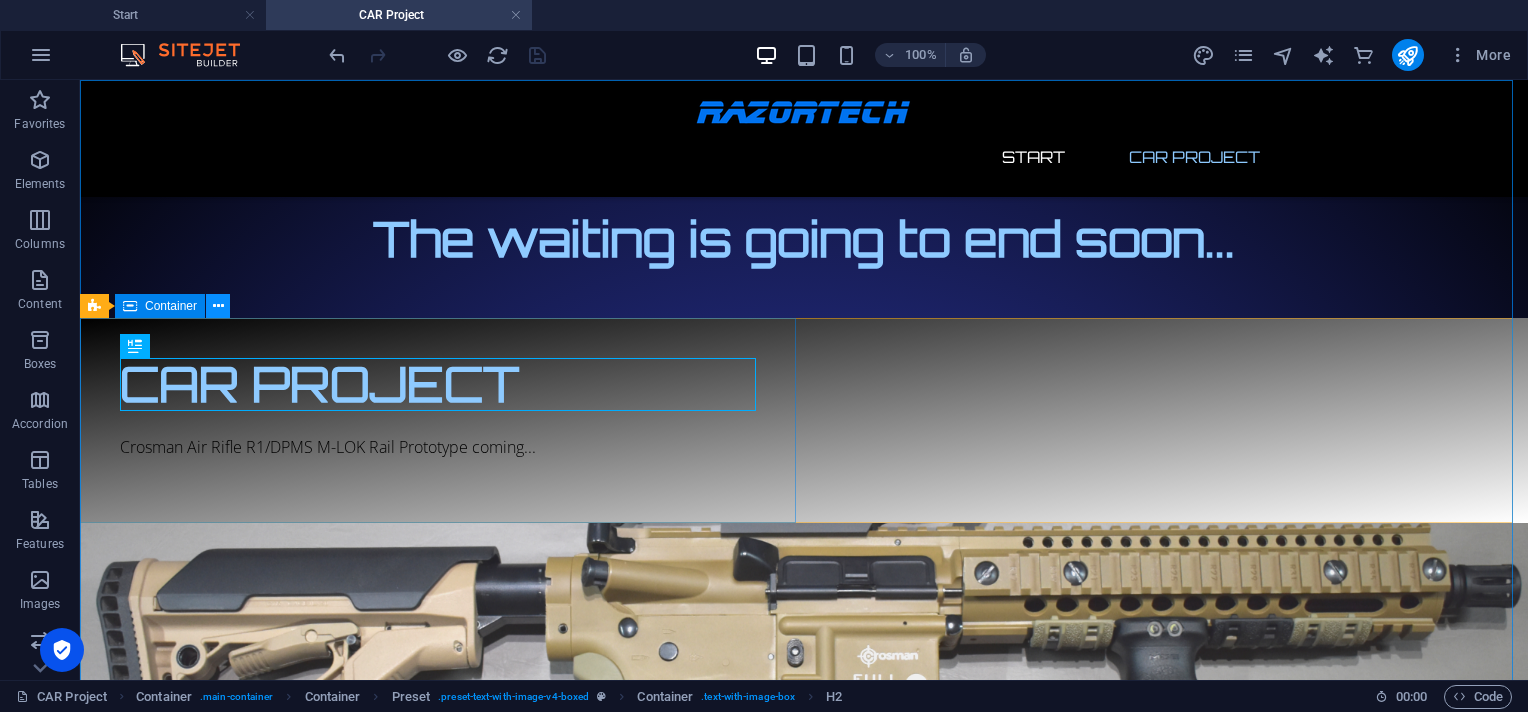 click at bounding box center (218, 306) 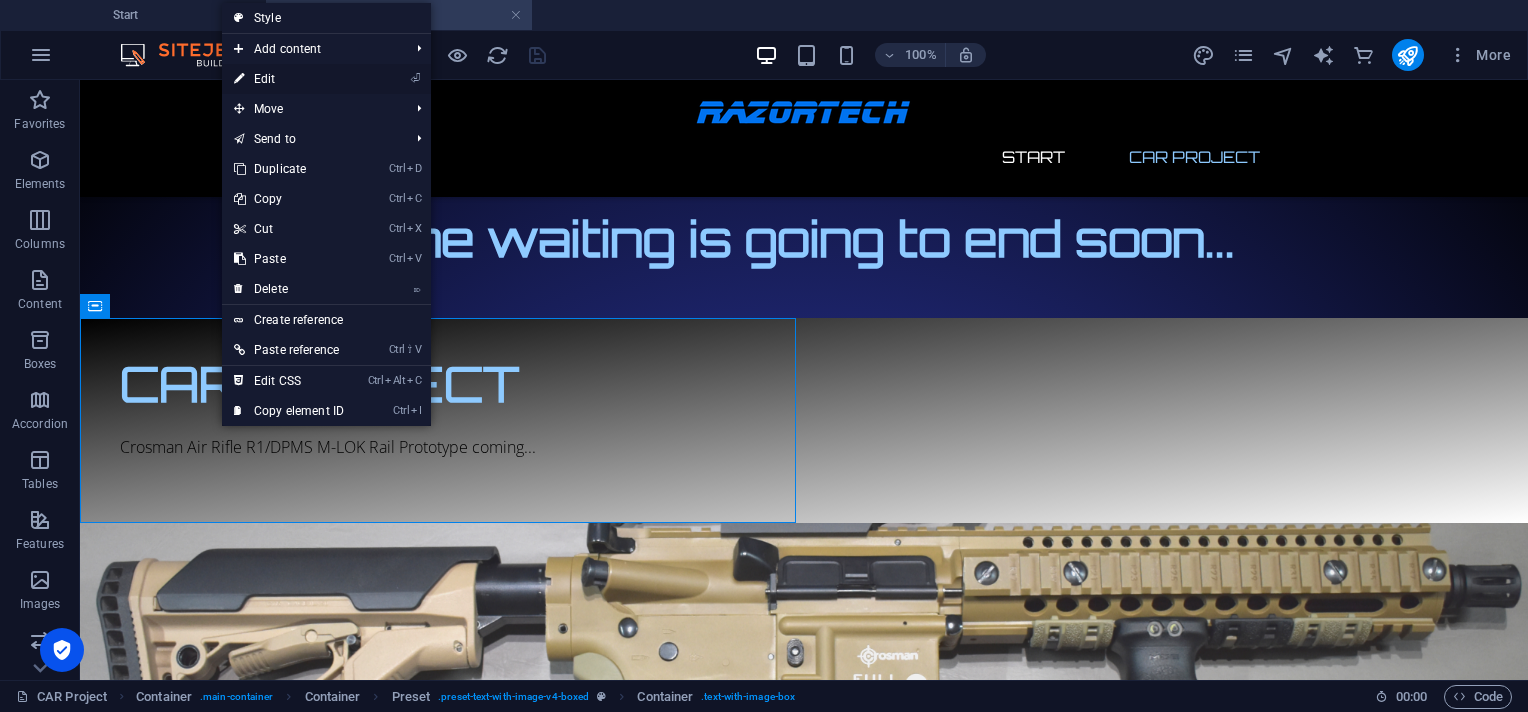 click on "⏎  Edit" at bounding box center (289, 79) 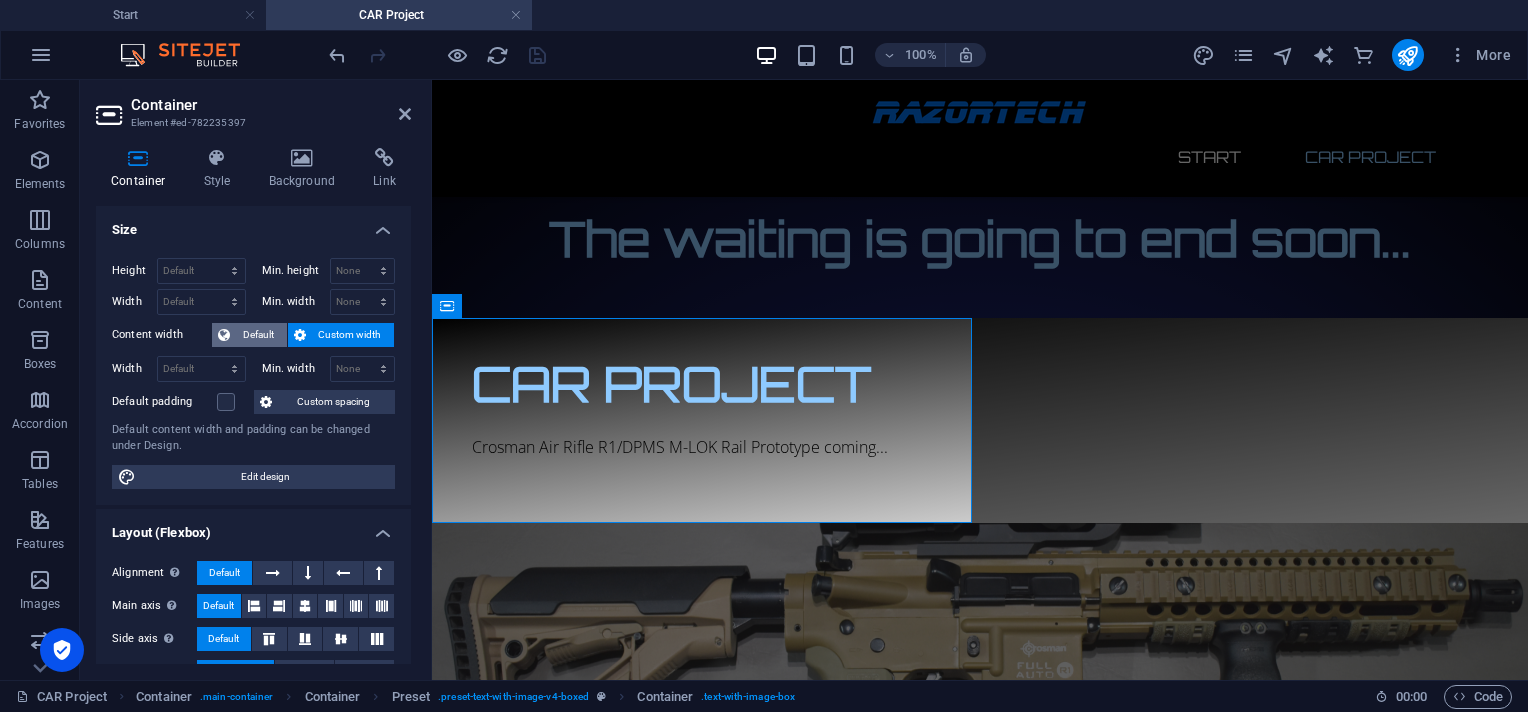click on "Default" at bounding box center [258, 335] 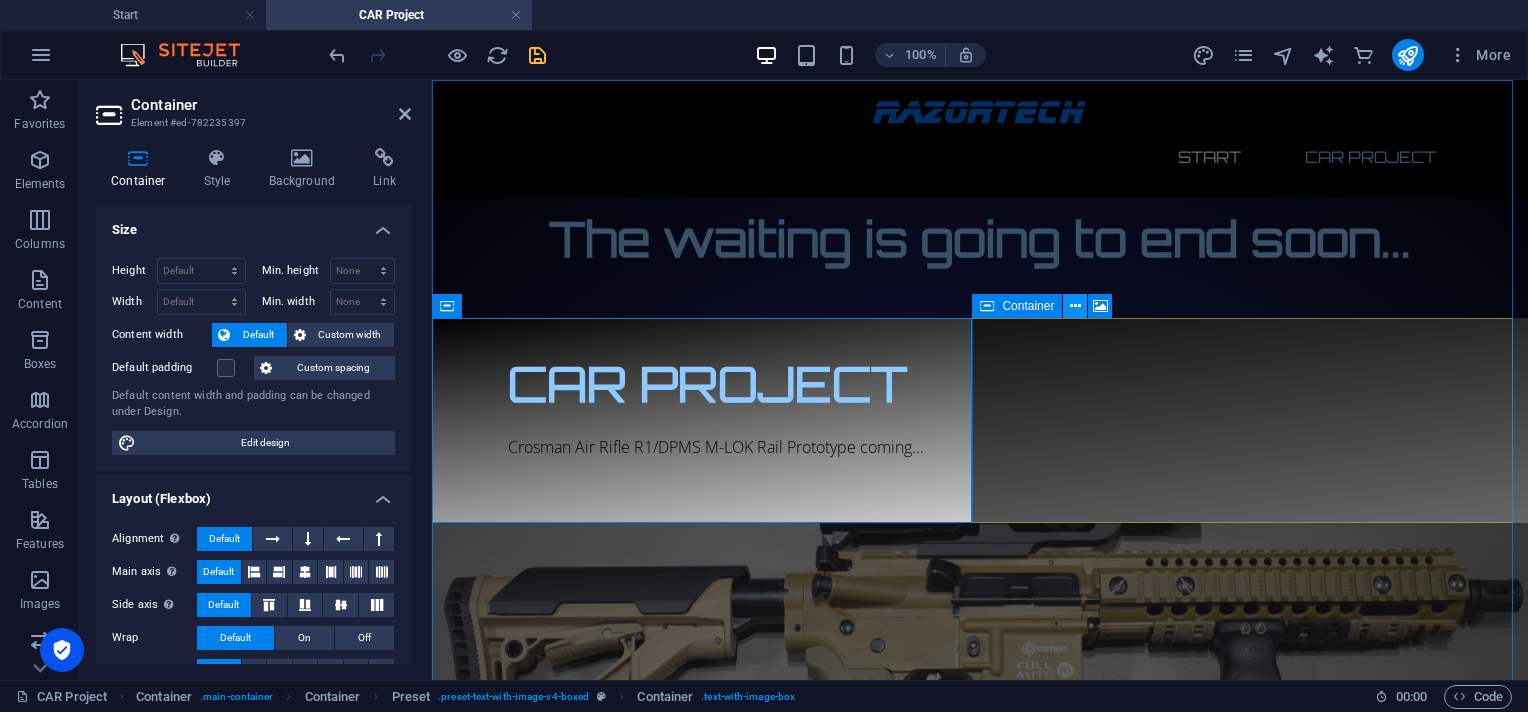 click at bounding box center (1075, 306) 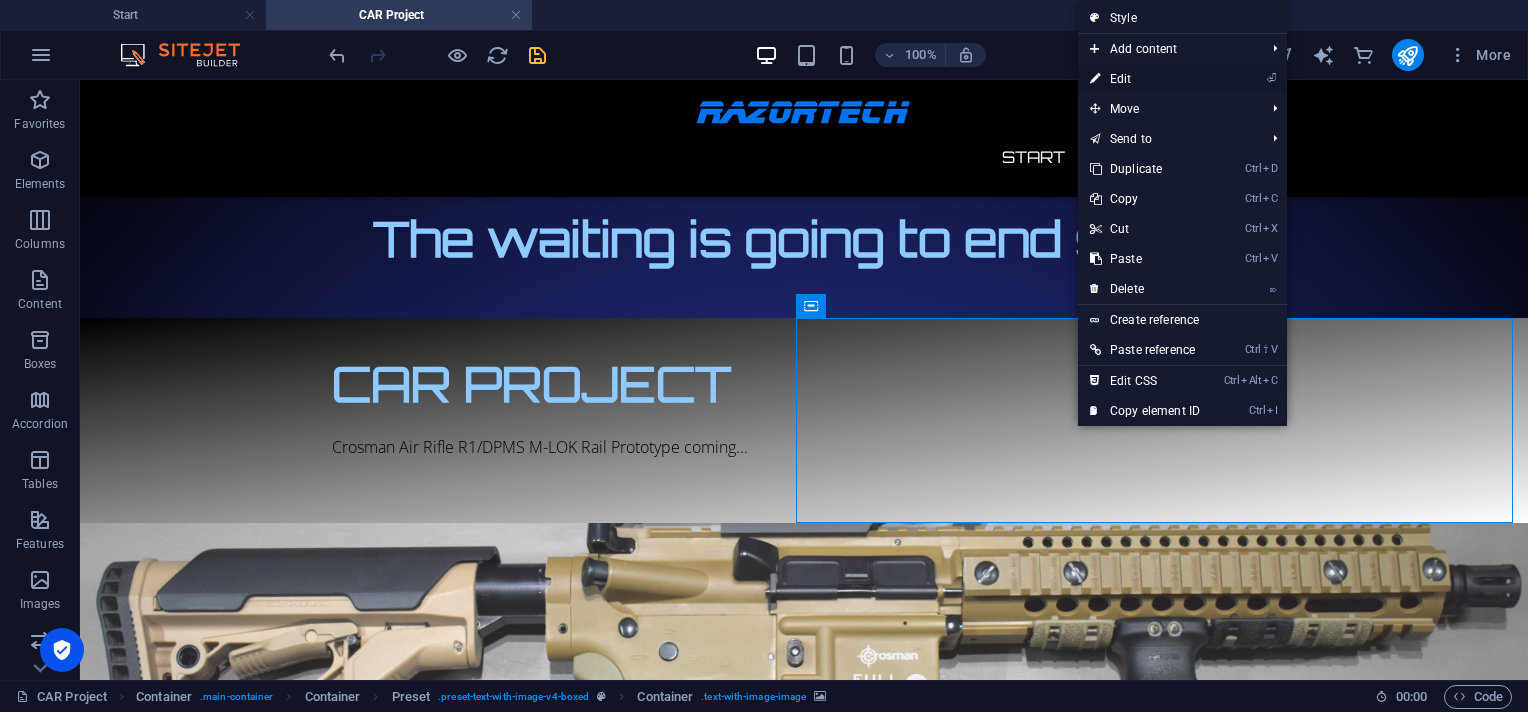 click on "⏎  Edit" at bounding box center (1145, 79) 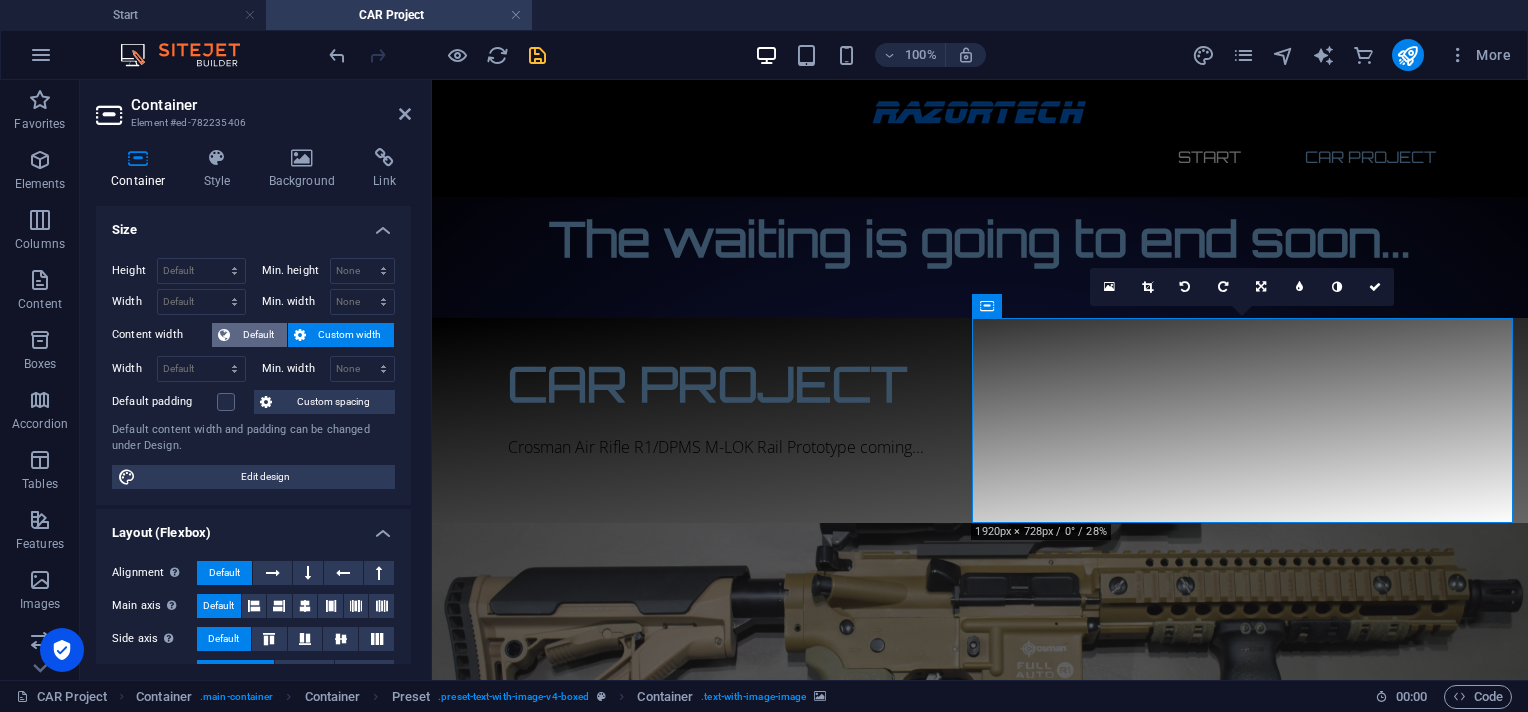 click on "Default" at bounding box center [258, 335] 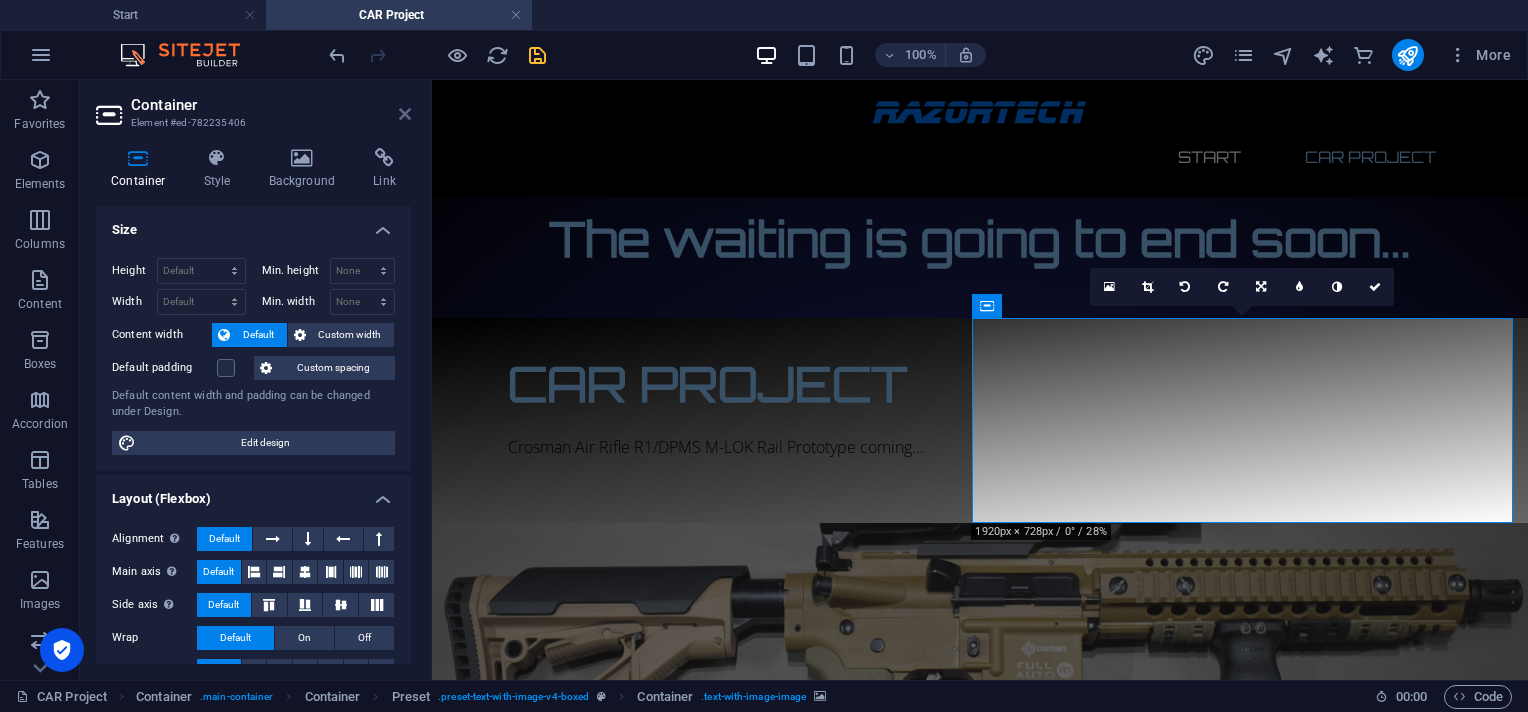 click at bounding box center [405, 114] 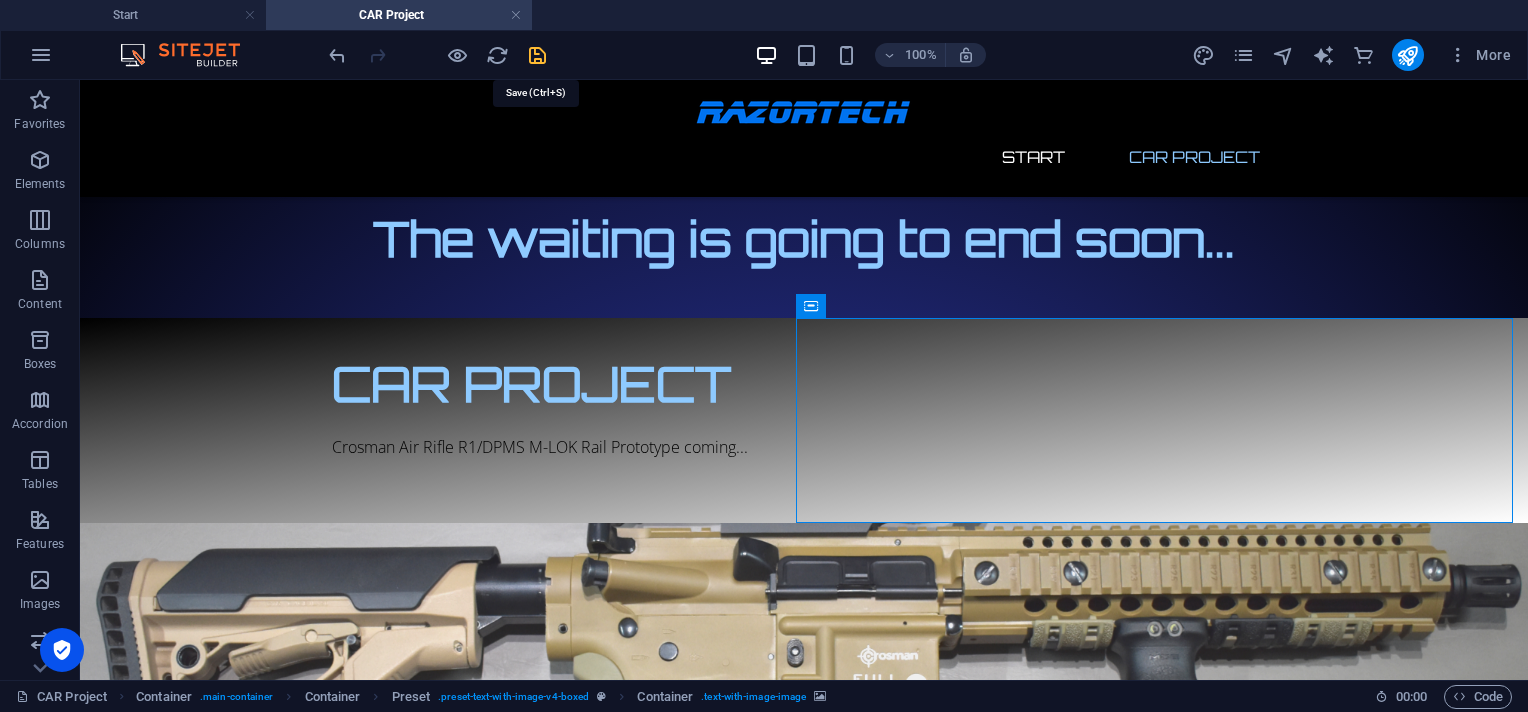 click at bounding box center (537, 55) 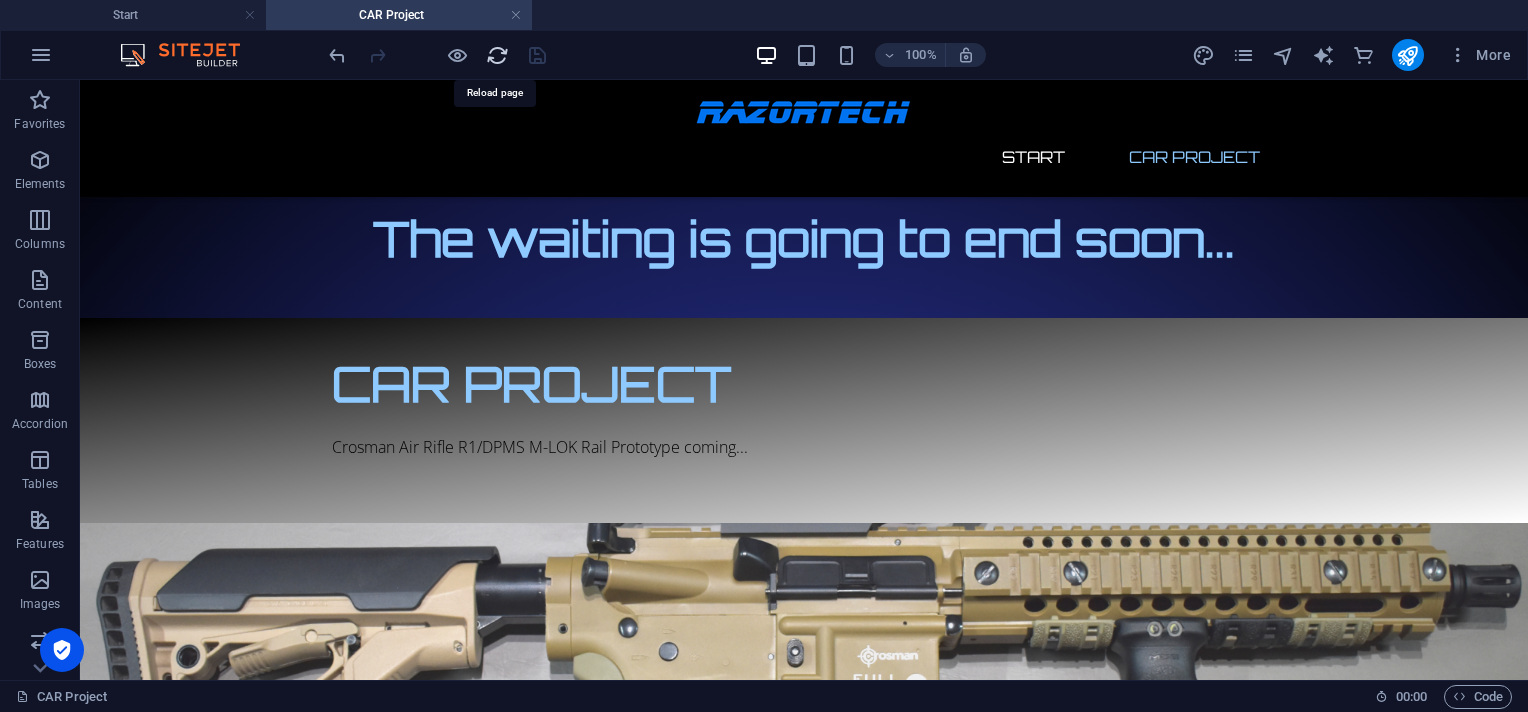 click at bounding box center [497, 55] 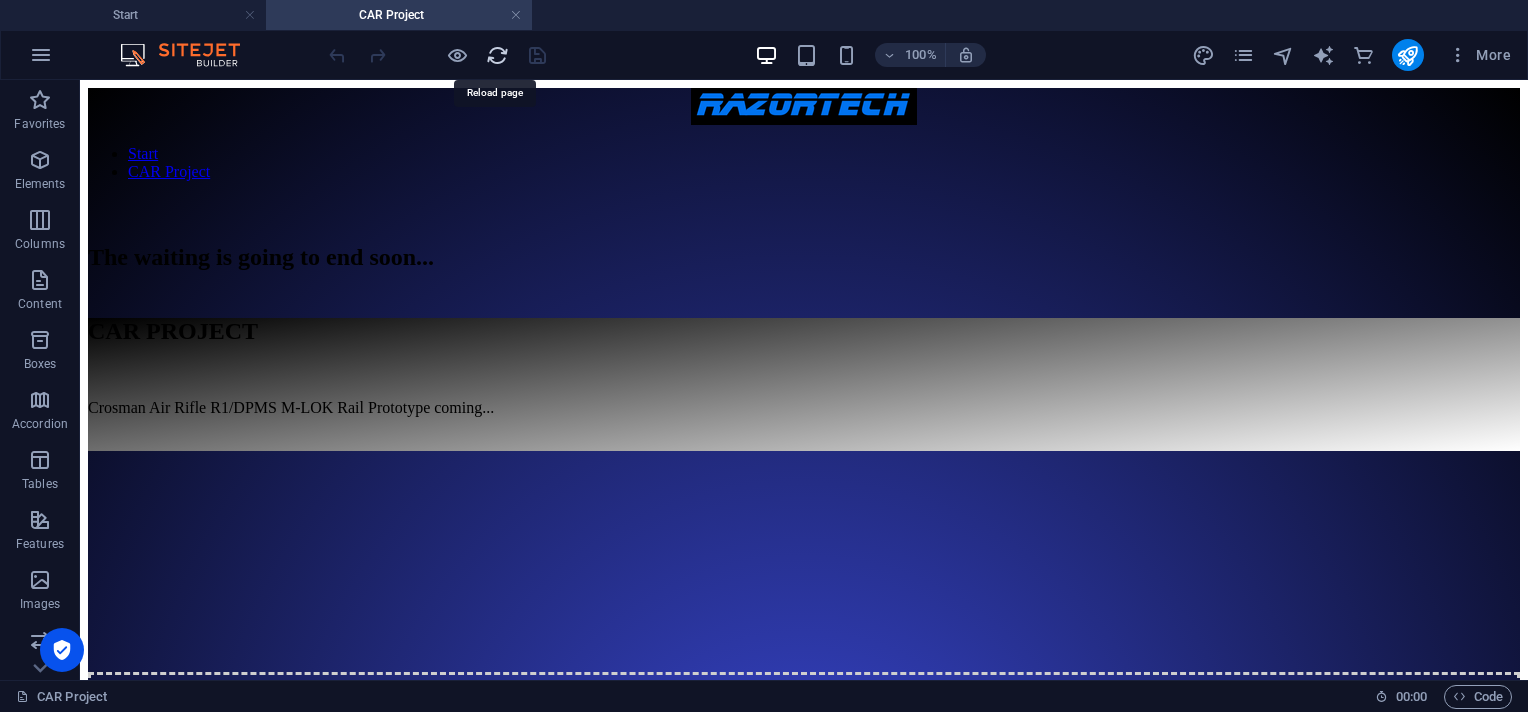 scroll, scrollTop: 0, scrollLeft: 0, axis: both 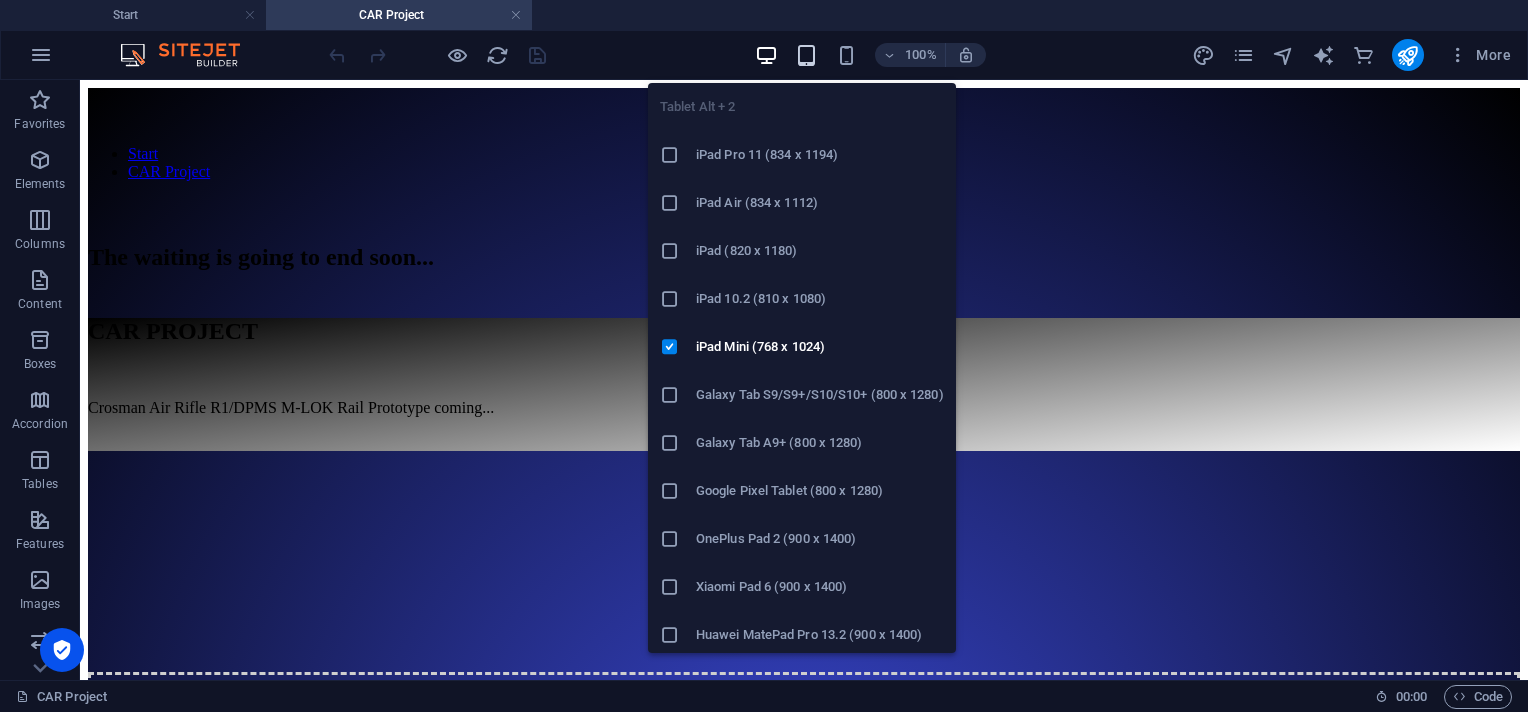 click at bounding box center [806, 55] 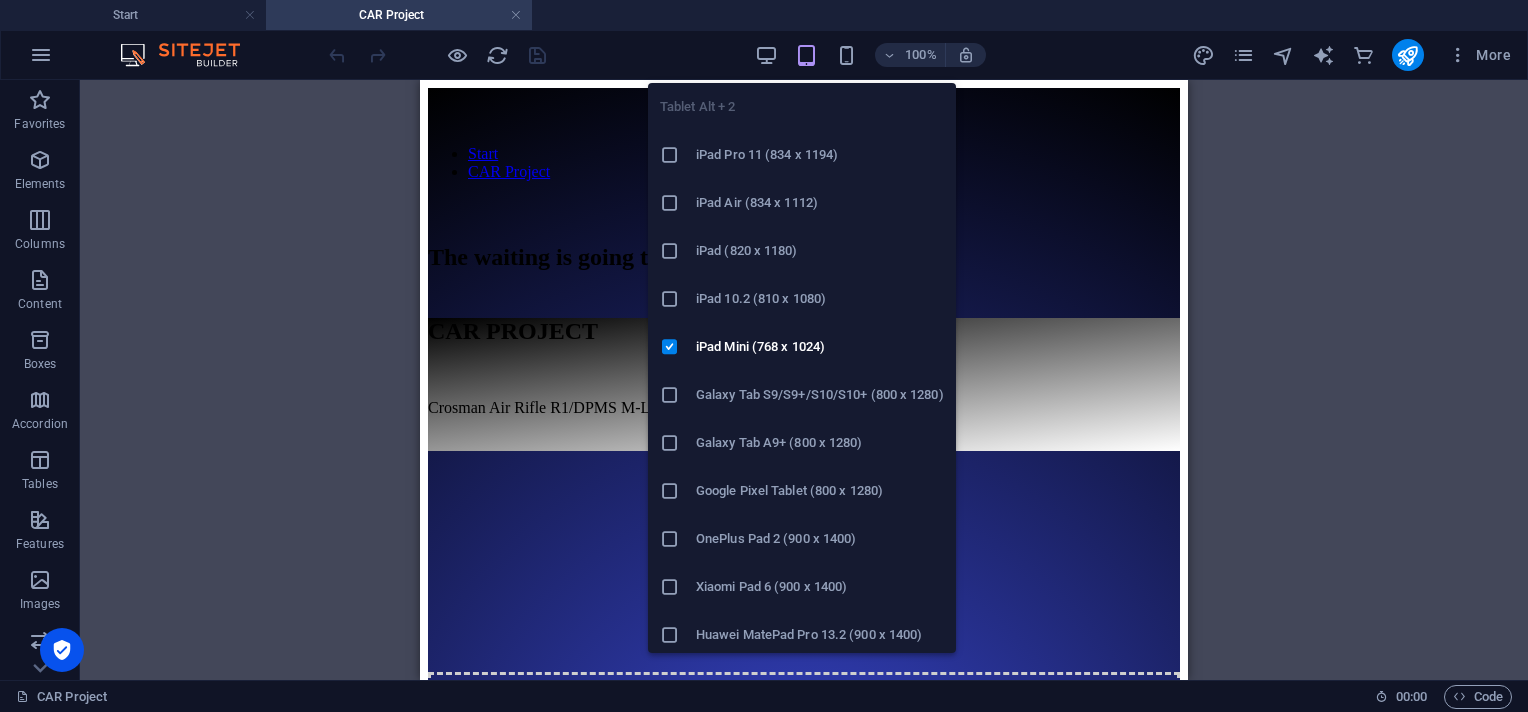 click at bounding box center [806, 55] 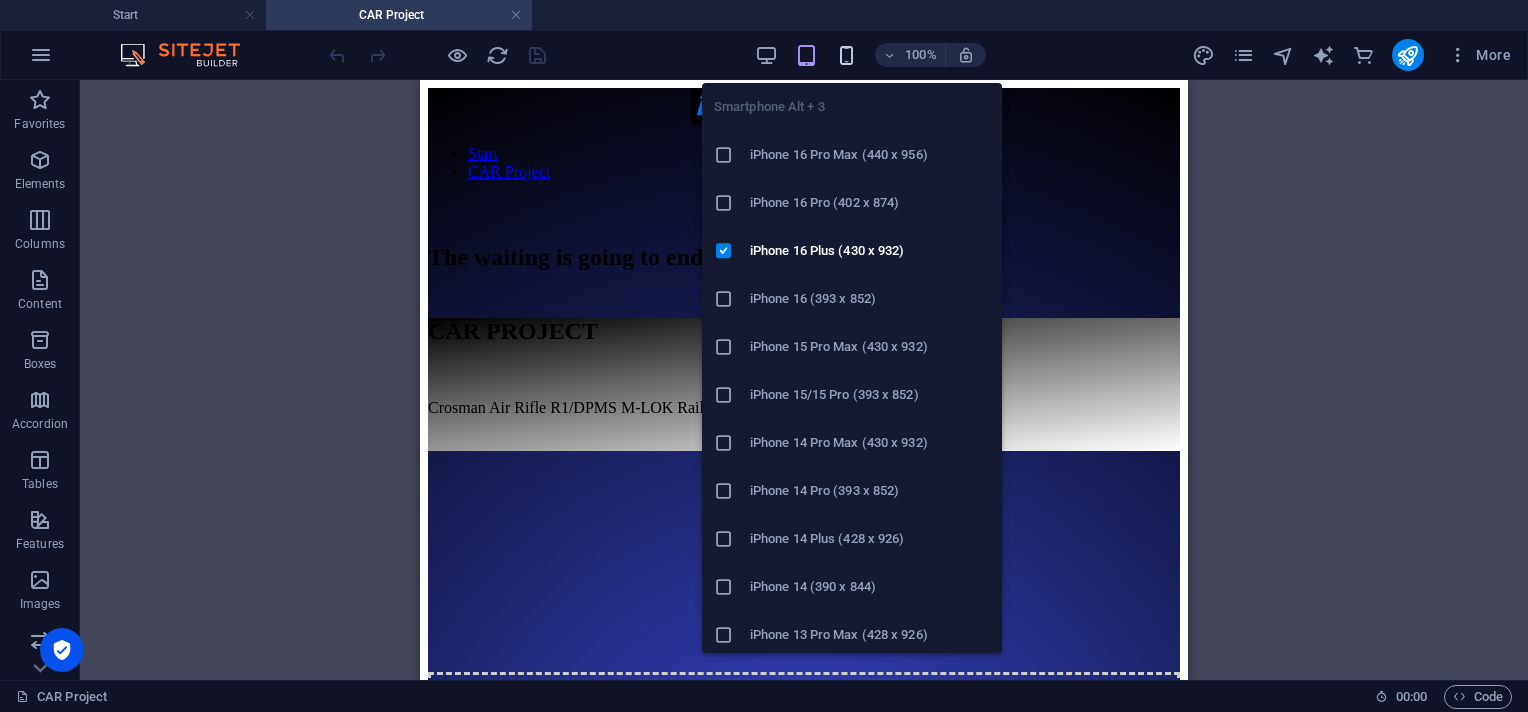 click at bounding box center [846, 55] 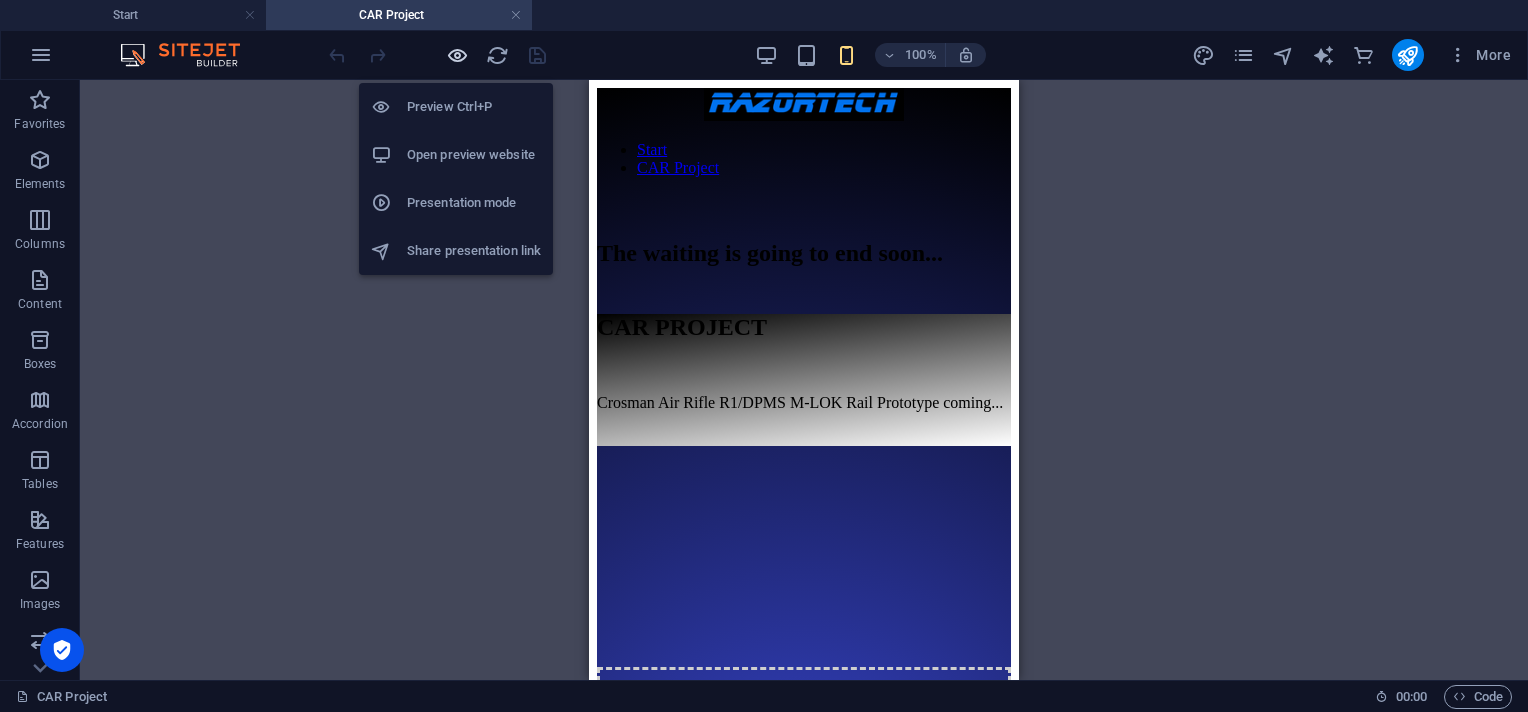 click at bounding box center [457, 55] 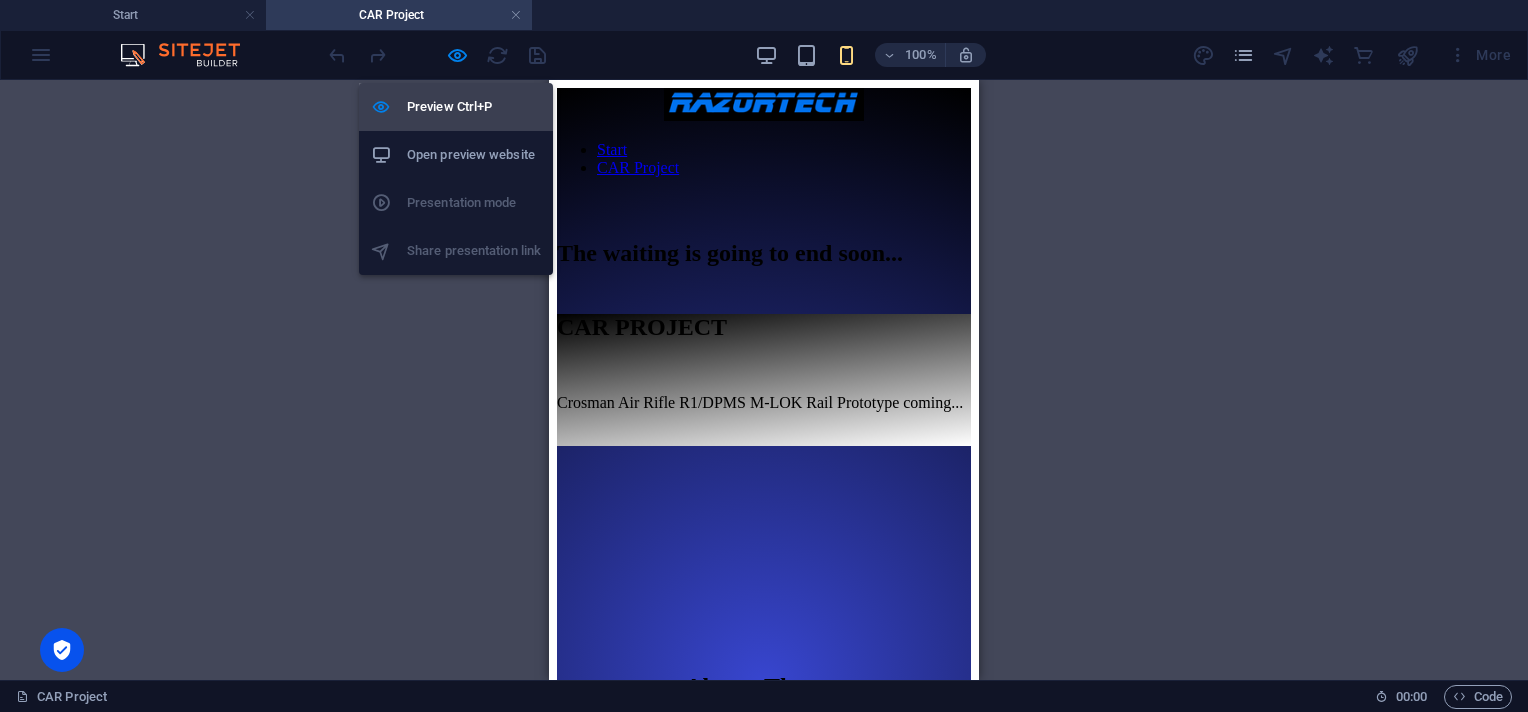 click on "Preview Ctrl+P" at bounding box center (474, 107) 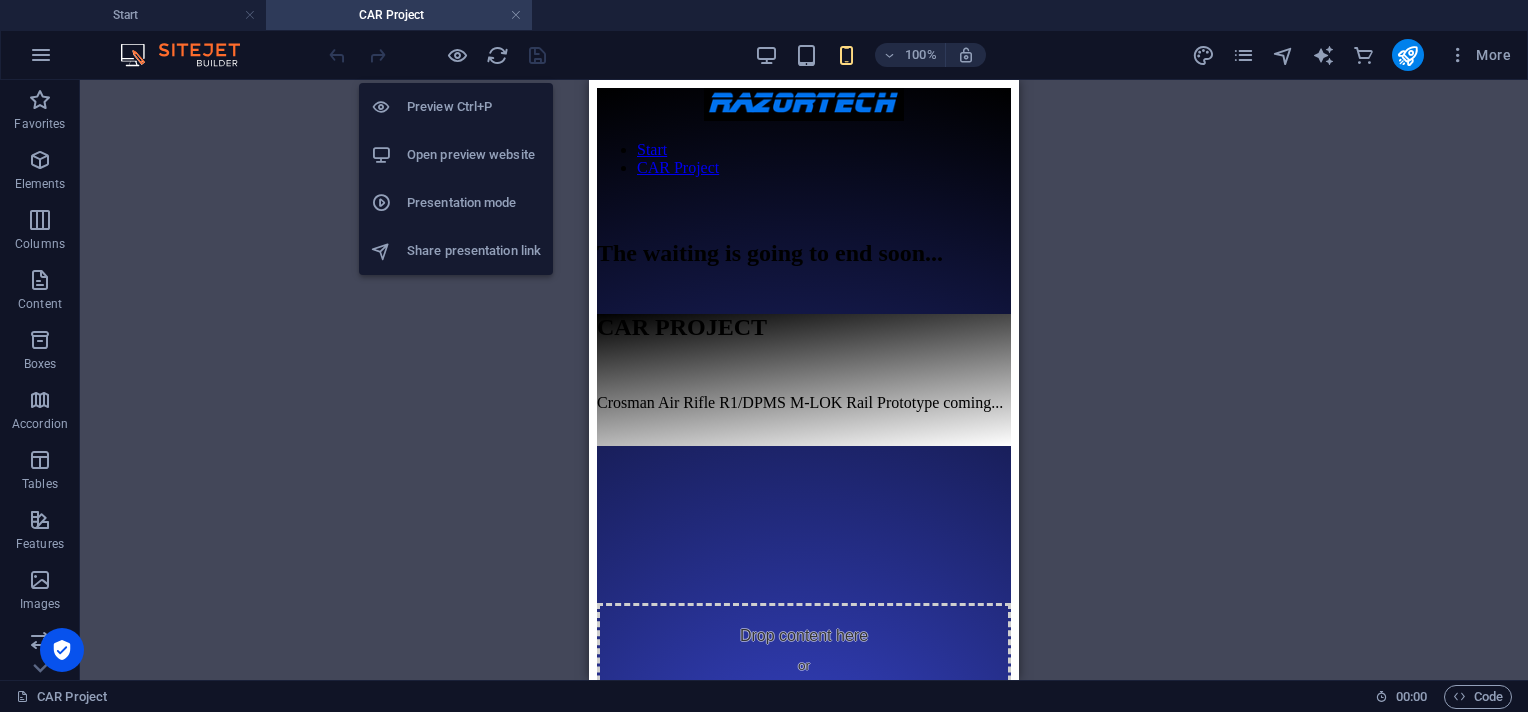 click on "Preview Ctrl+P" at bounding box center [474, 107] 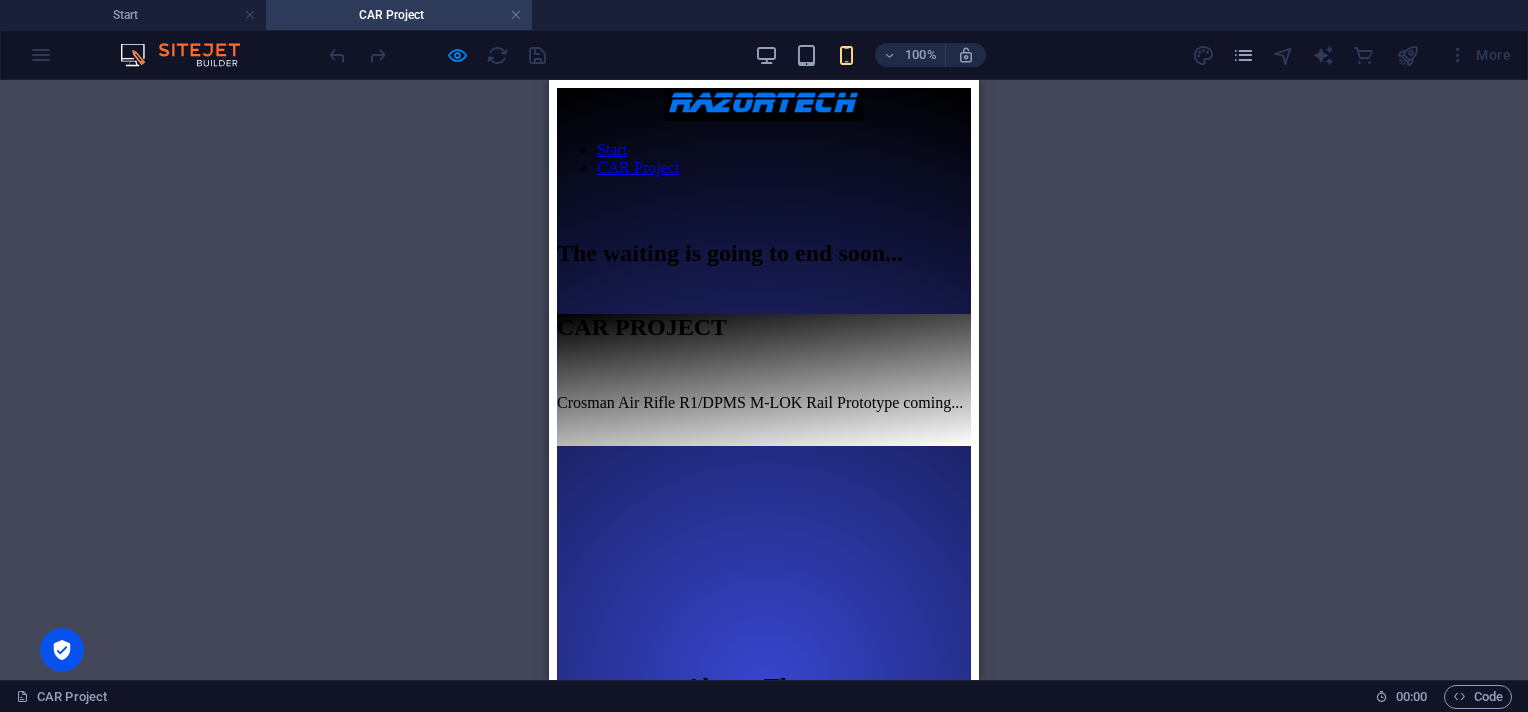 click on "Container   Container   Reference   Container   Container   H2   Placeholder   Preset   Container" at bounding box center (764, 380) 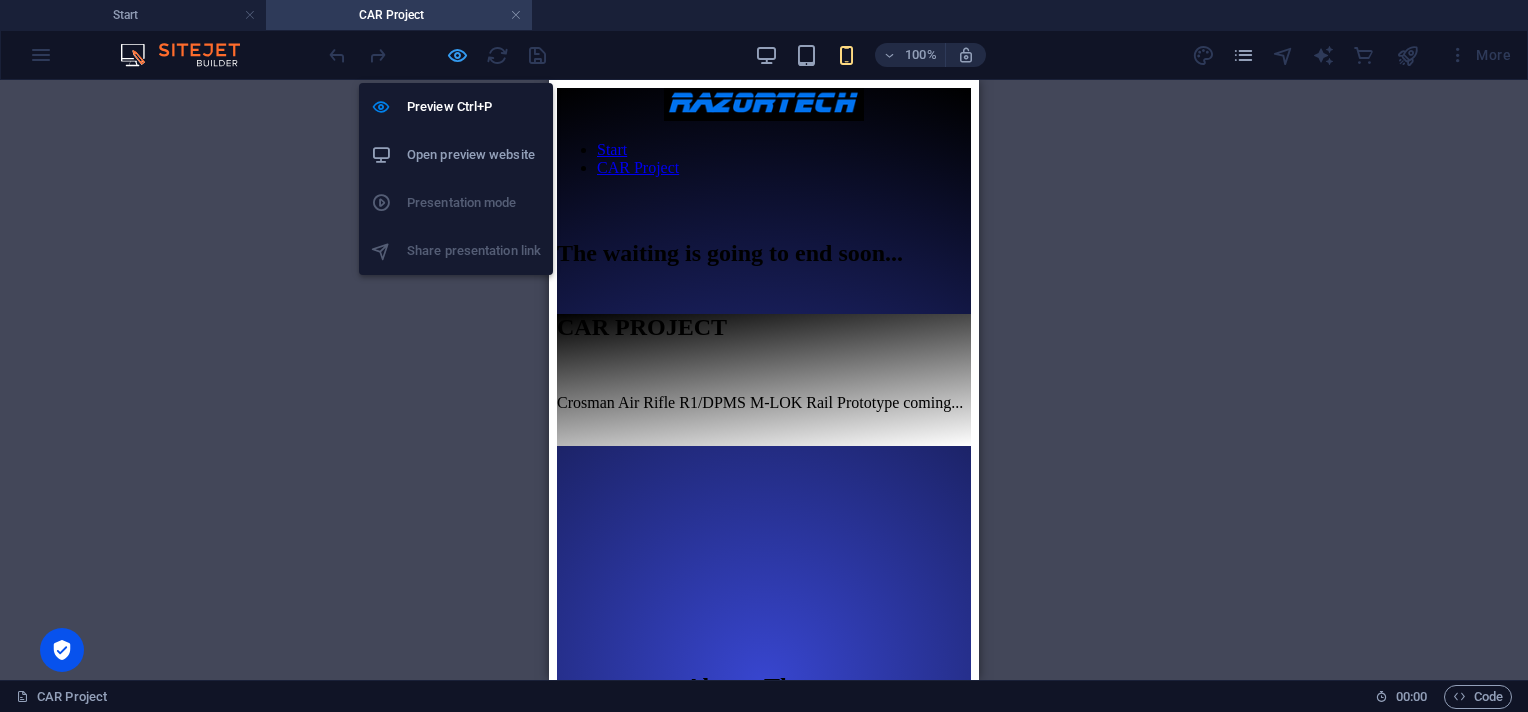 click at bounding box center (457, 55) 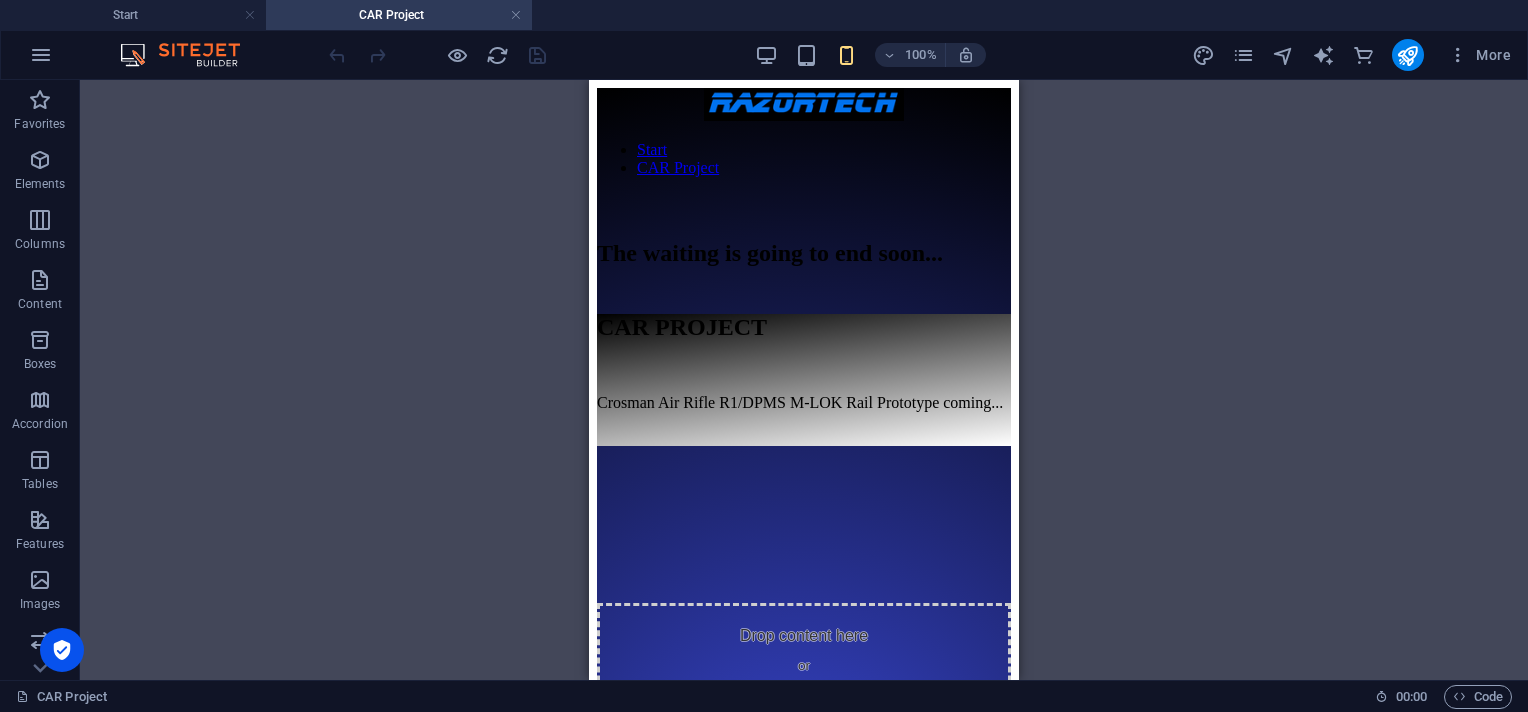 click on "Container   Container   Reference   Container   Container   H2   Placeholder   Preset   Container" at bounding box center (804, 380) 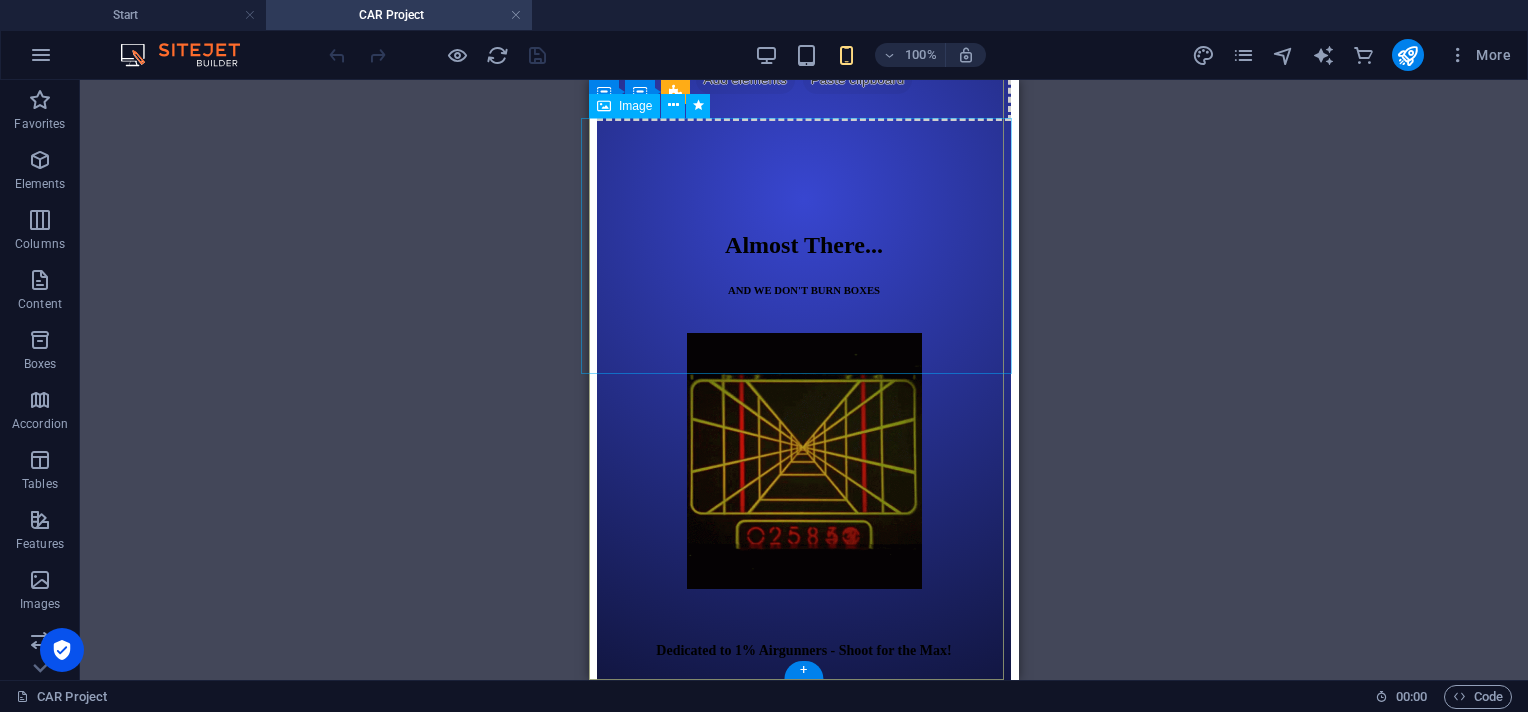 scroll, scrollTop: 0, scrollLeft: 0, axis: both 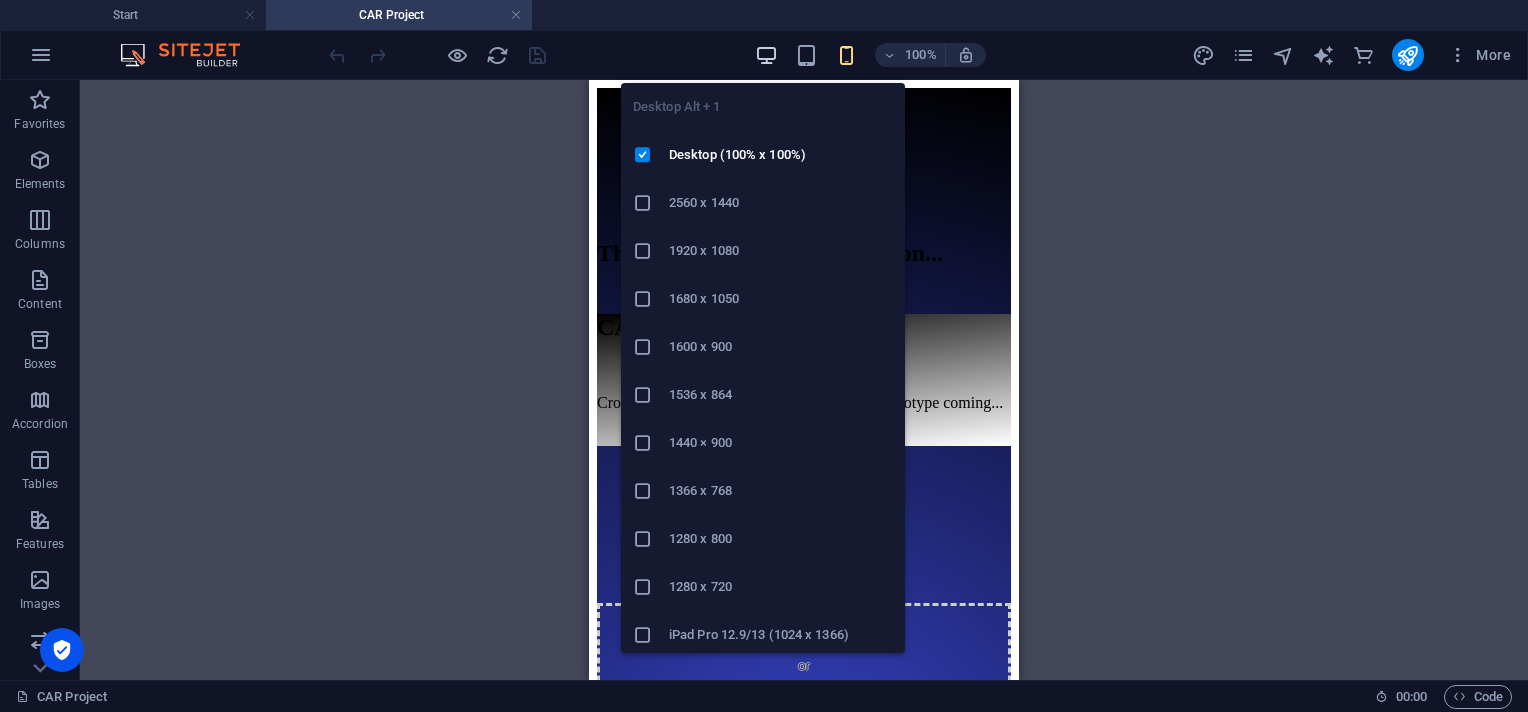 click at bounding box center [766, 55] 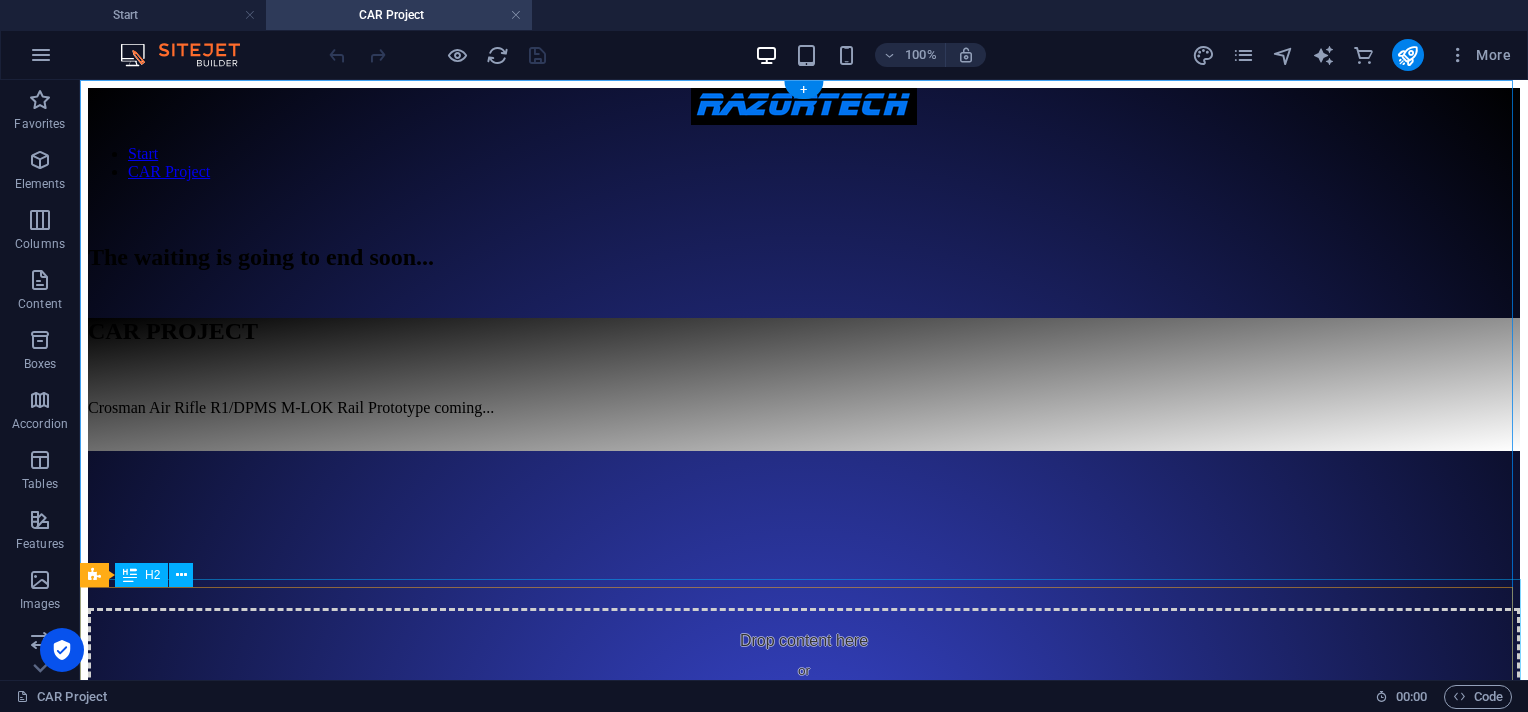 type 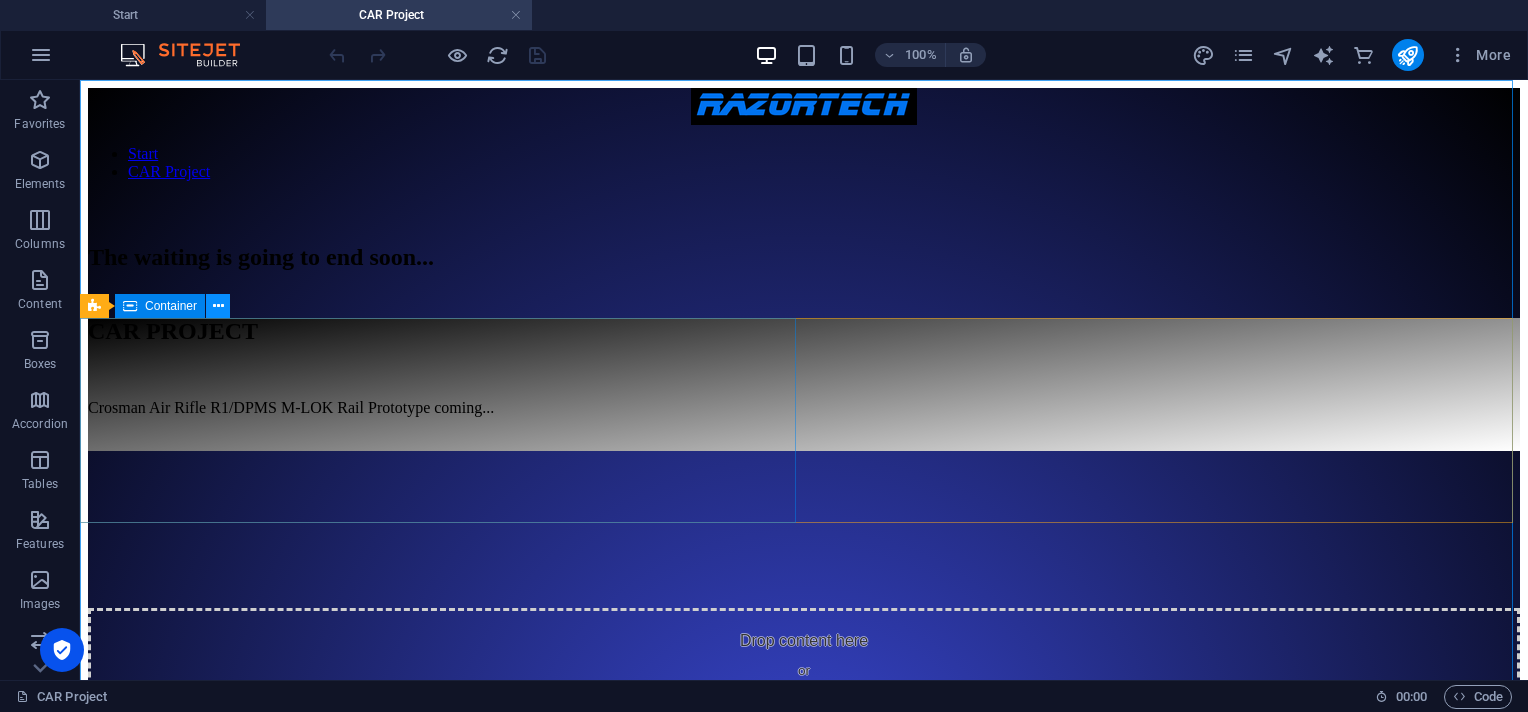 click at bounding box center [218, 306] 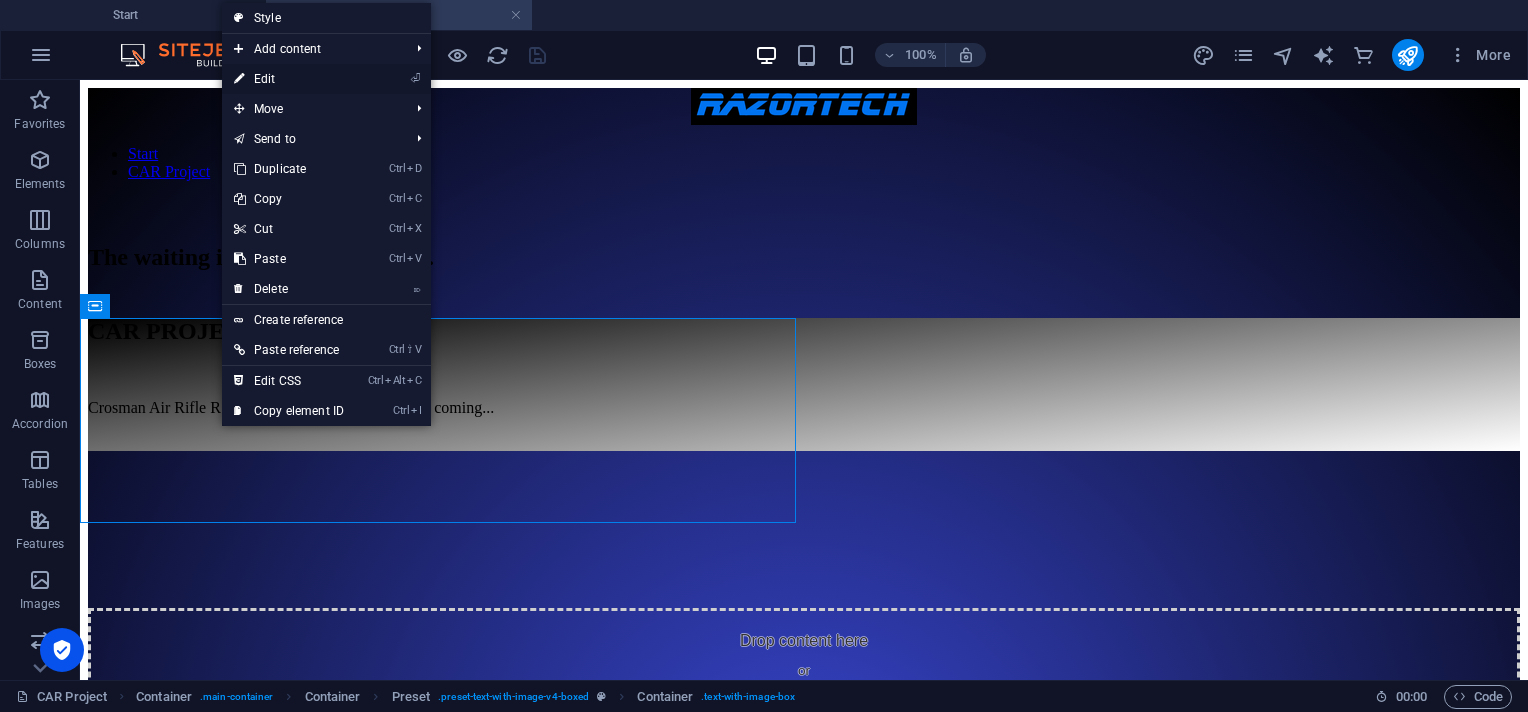 click on "⏎  Edit" at bounding box center [289, 79] 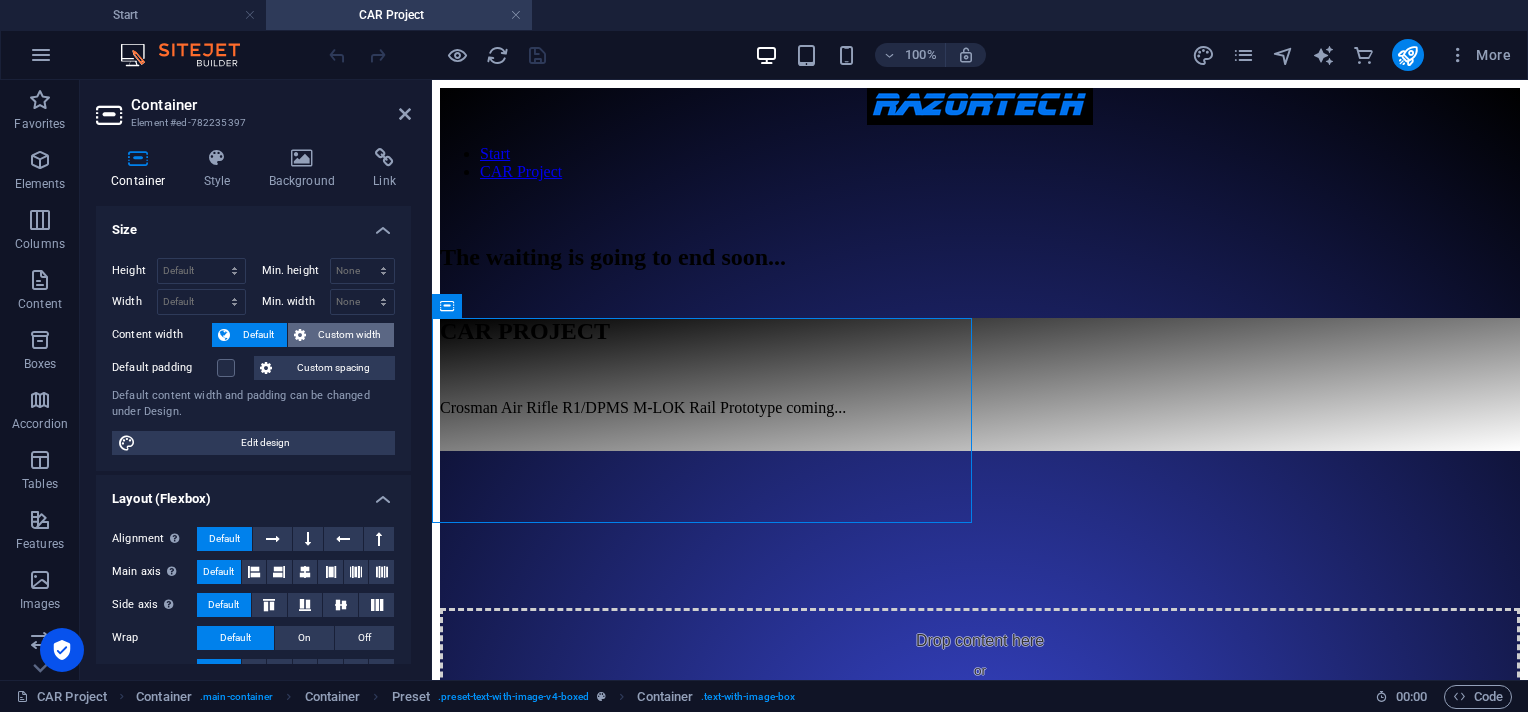 click on "Custom width" at bounding box center (350, 335) 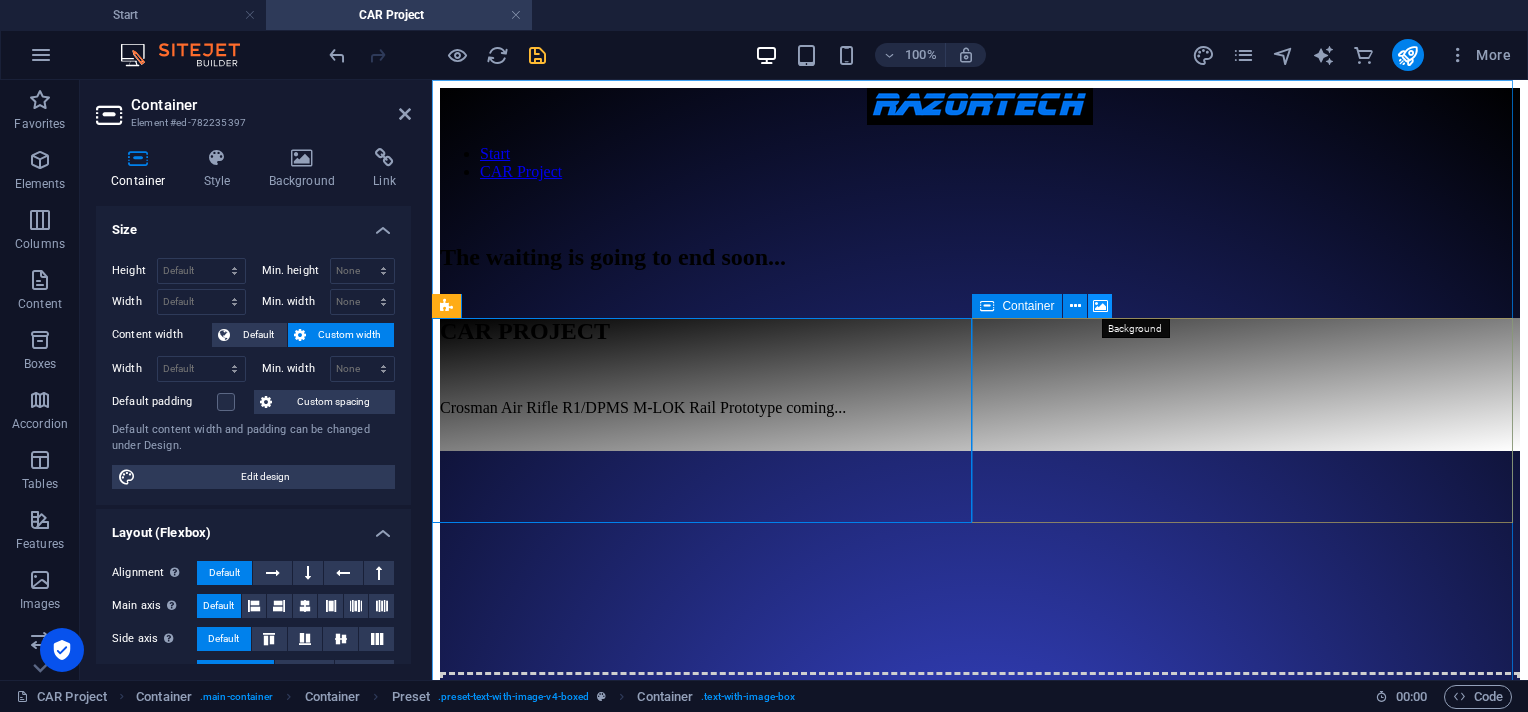 click at bounding box center (1100, 306) 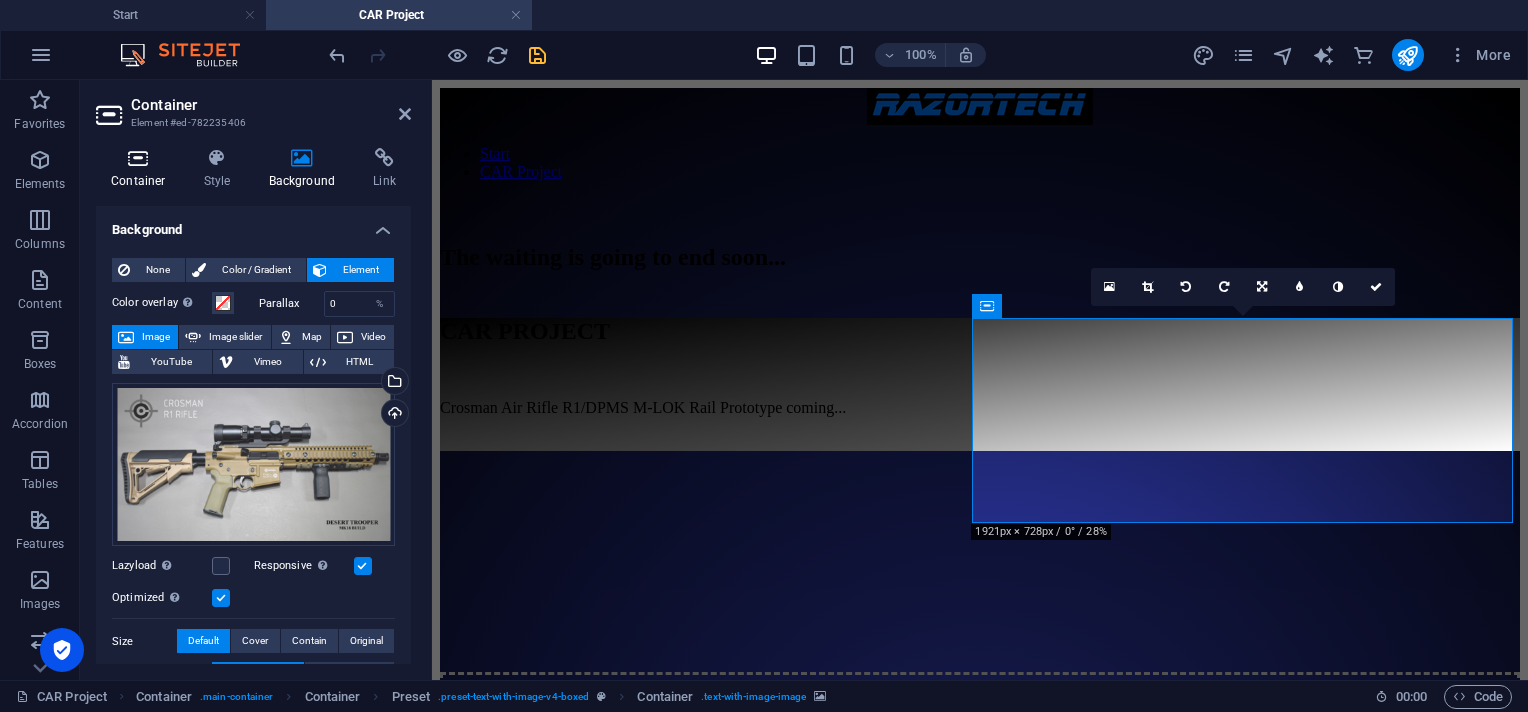 click at bounding box center [138, 158] 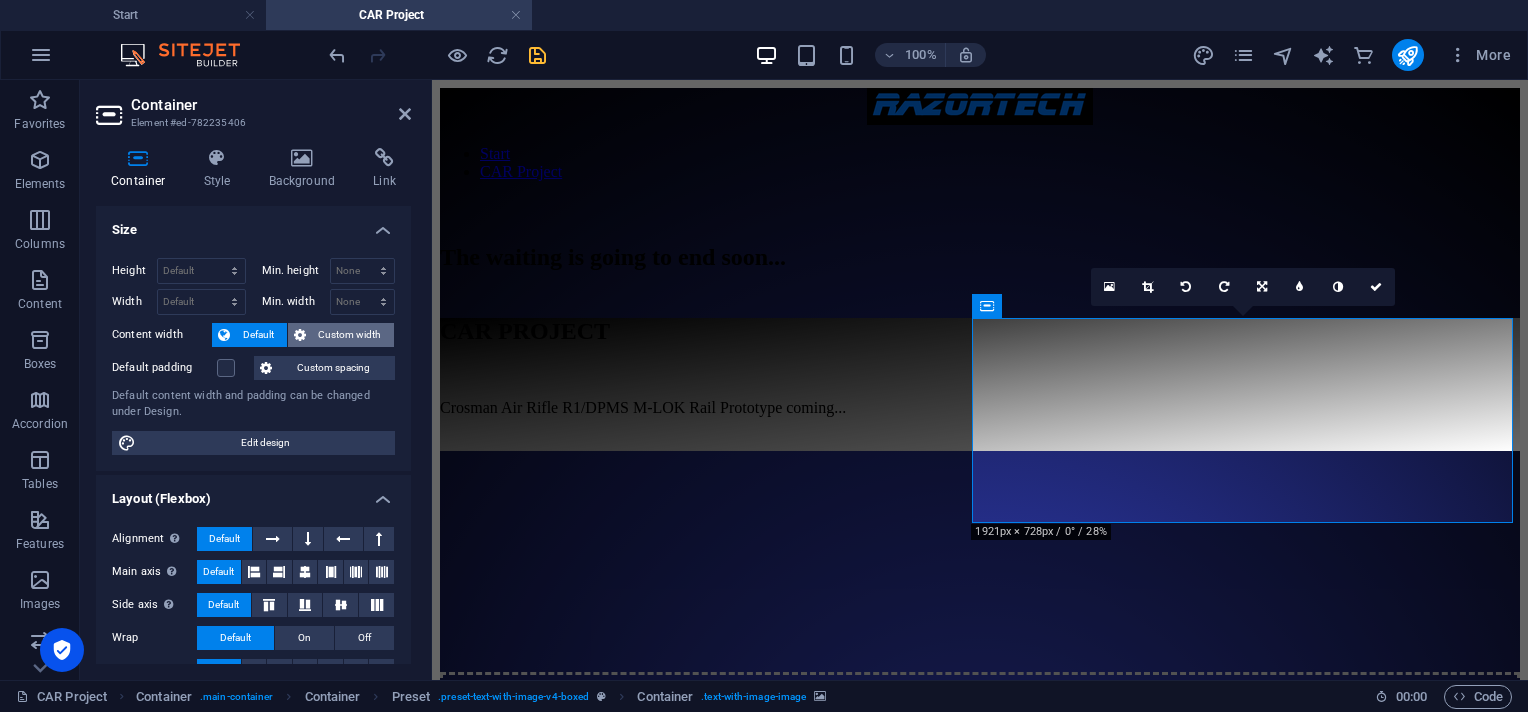 click on "Custom width" at bounding box center (350, 335) 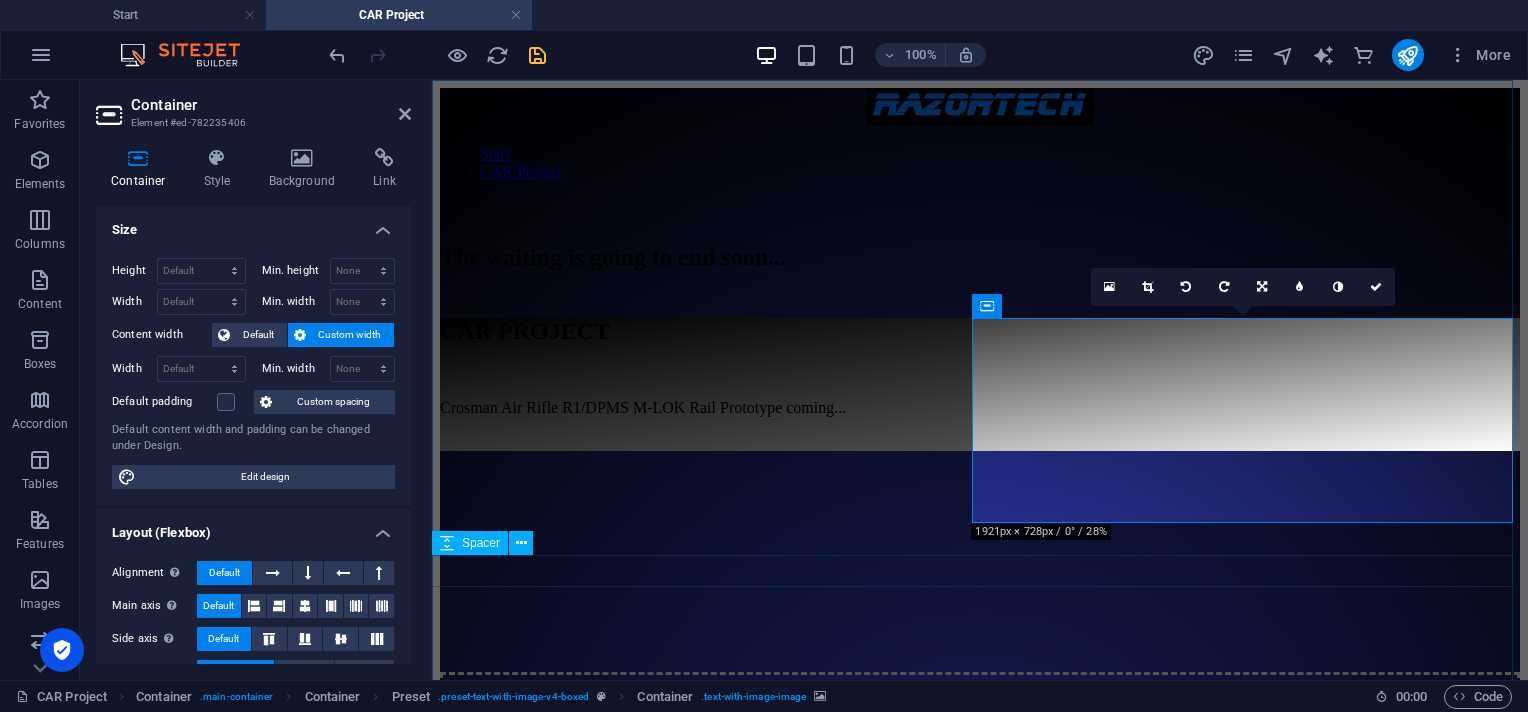 click at bounding box center [980, 862] 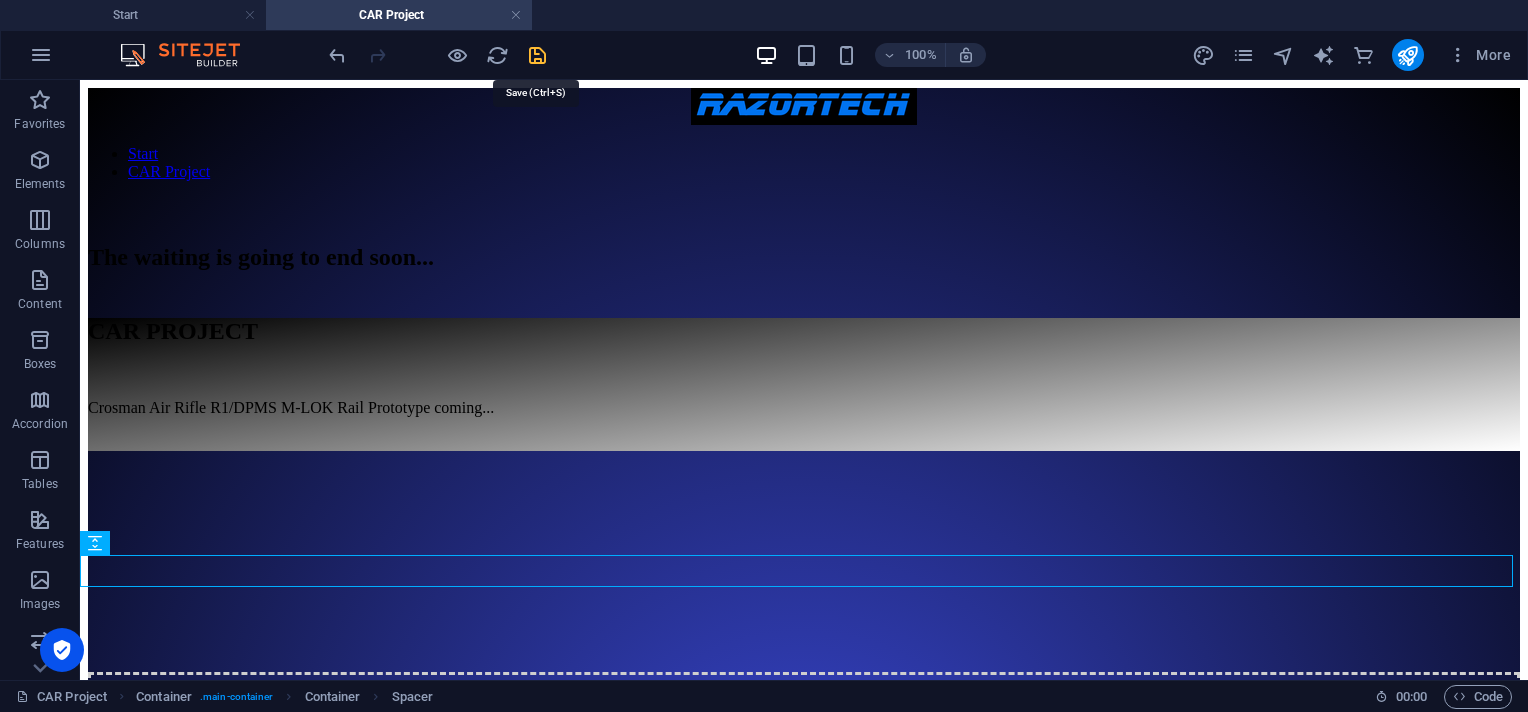 click at bounding box center [537, 55] 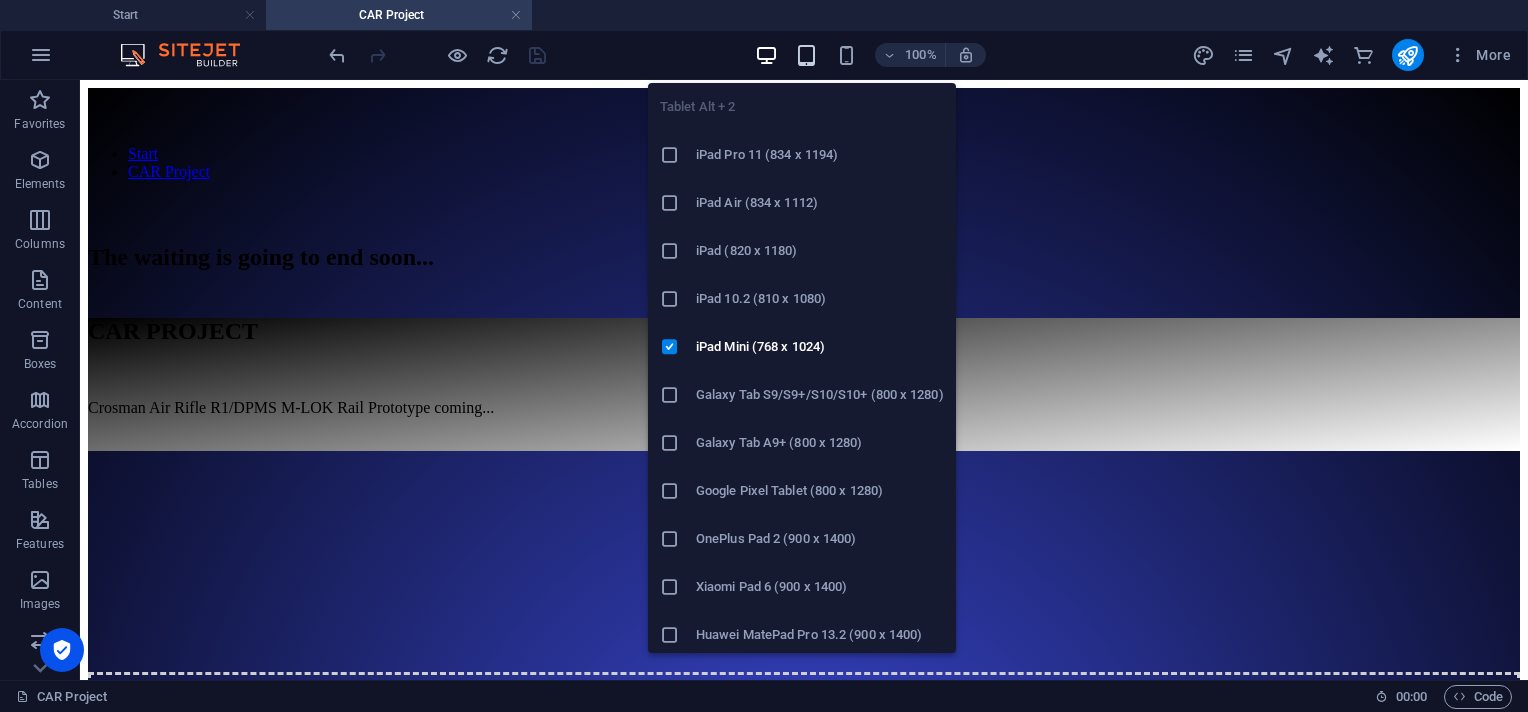 click at bounding box center (806, 55) 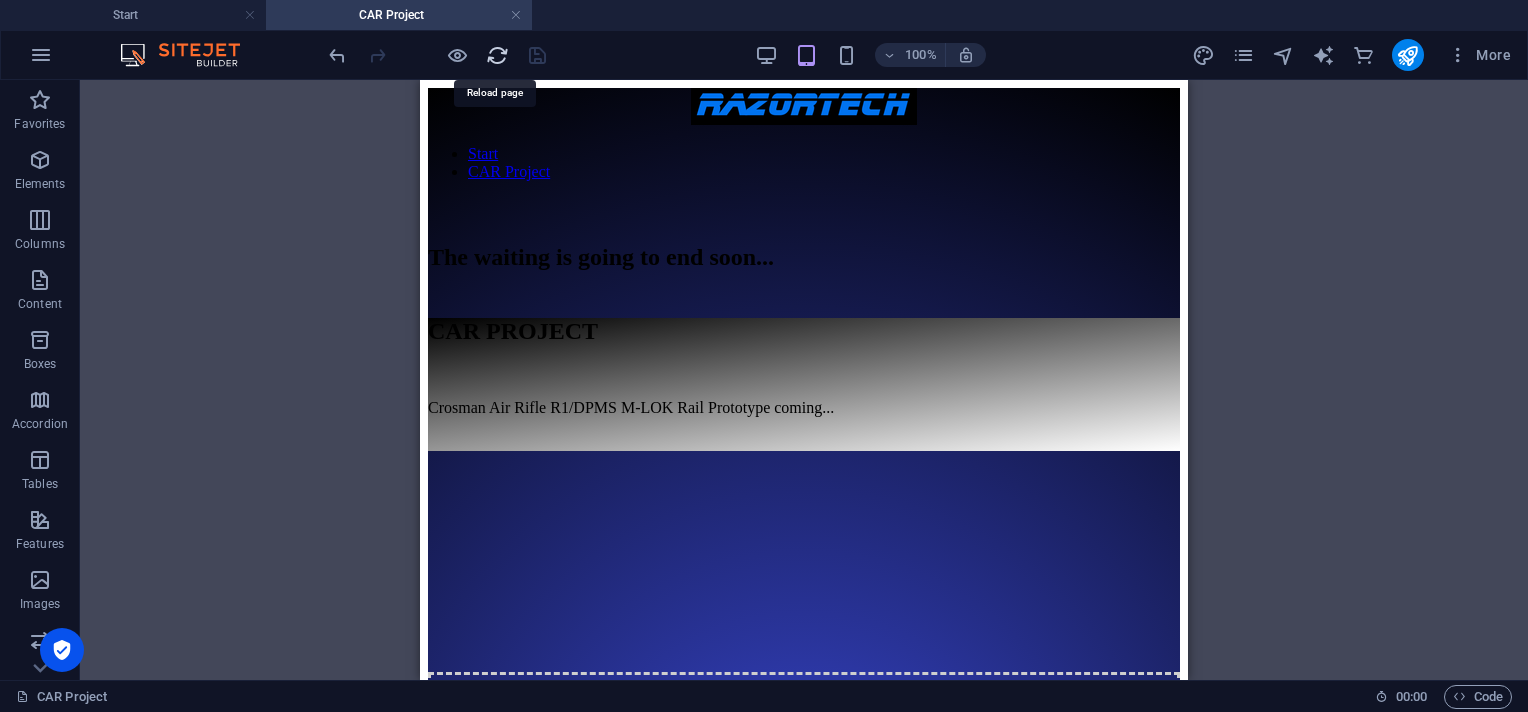 click at bounding box center (497, 55) 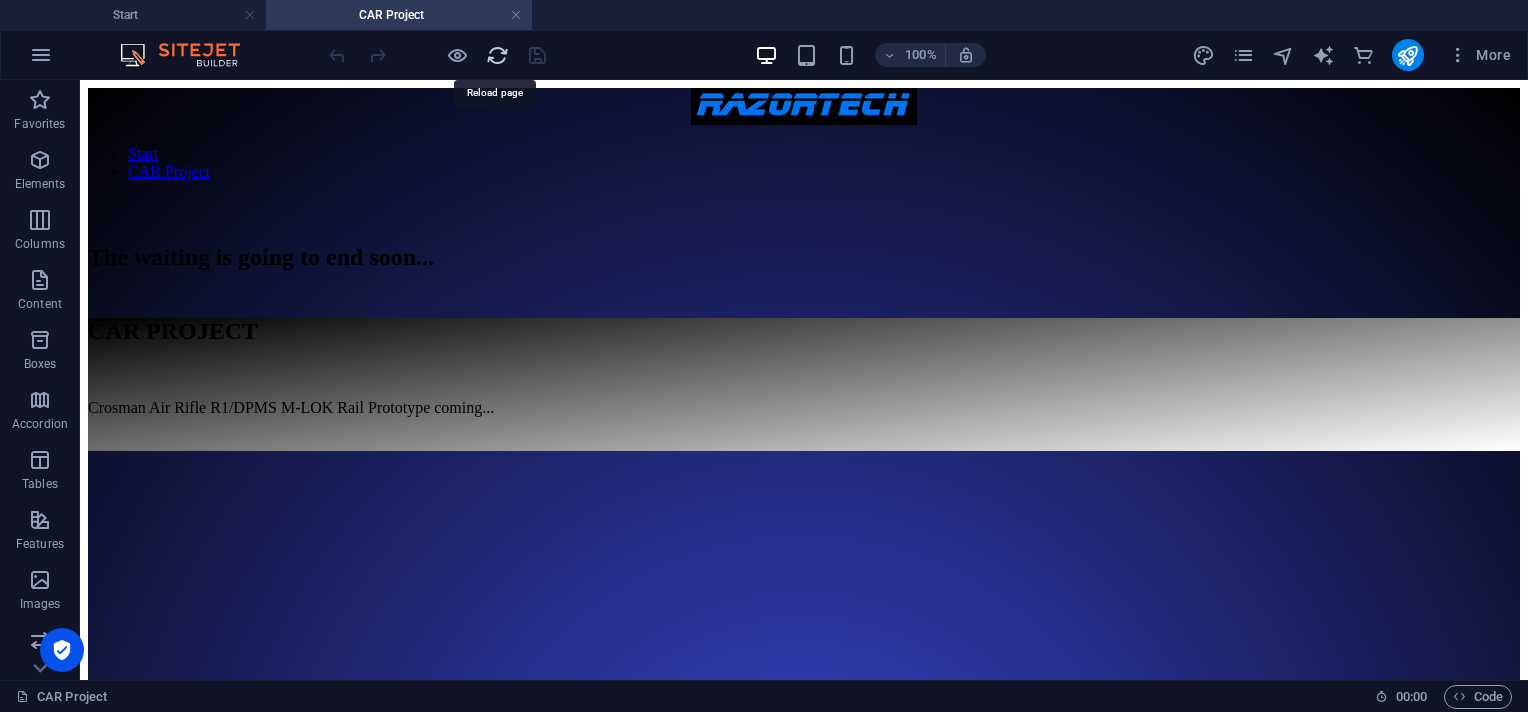 scroll, scrollTop: 0, scrollLeft: 0, axis: both 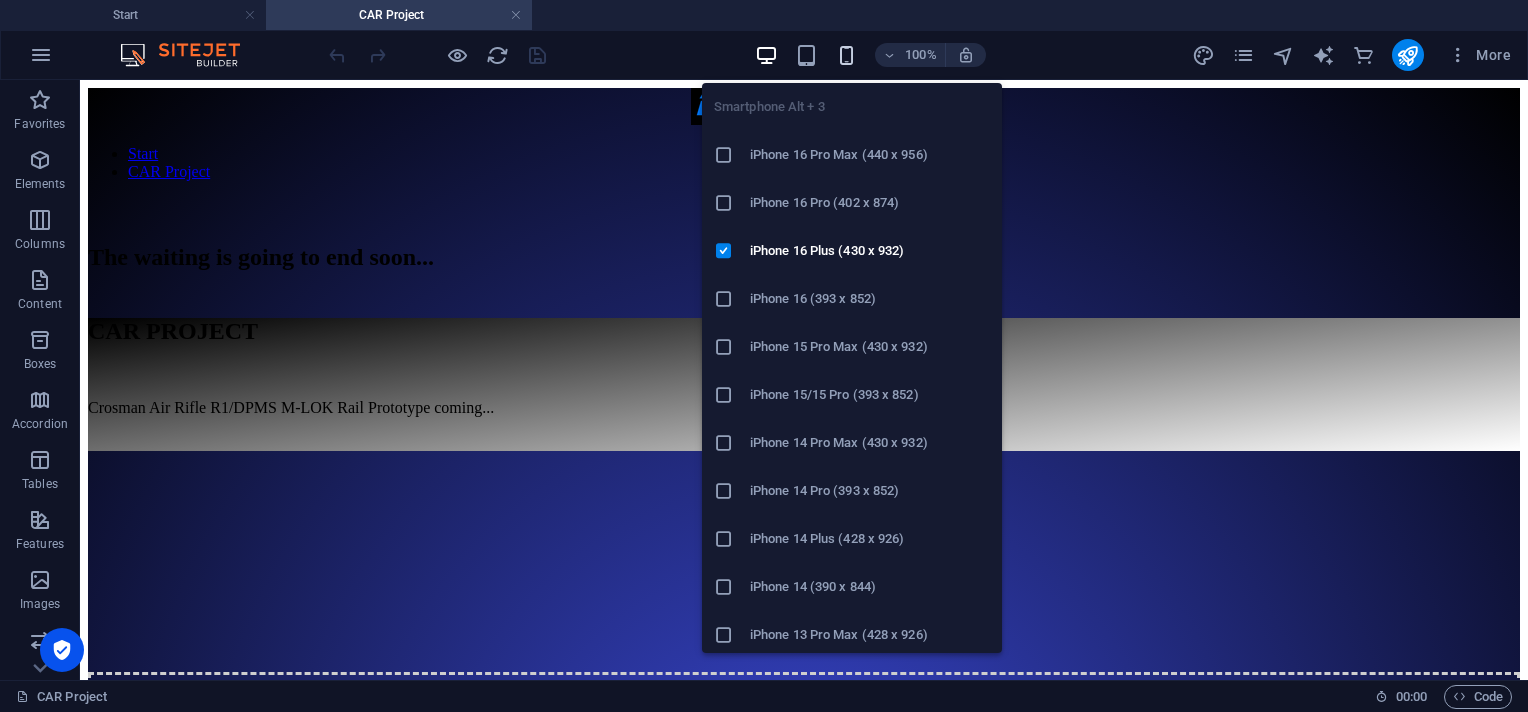click at bounding box center [846, 55] 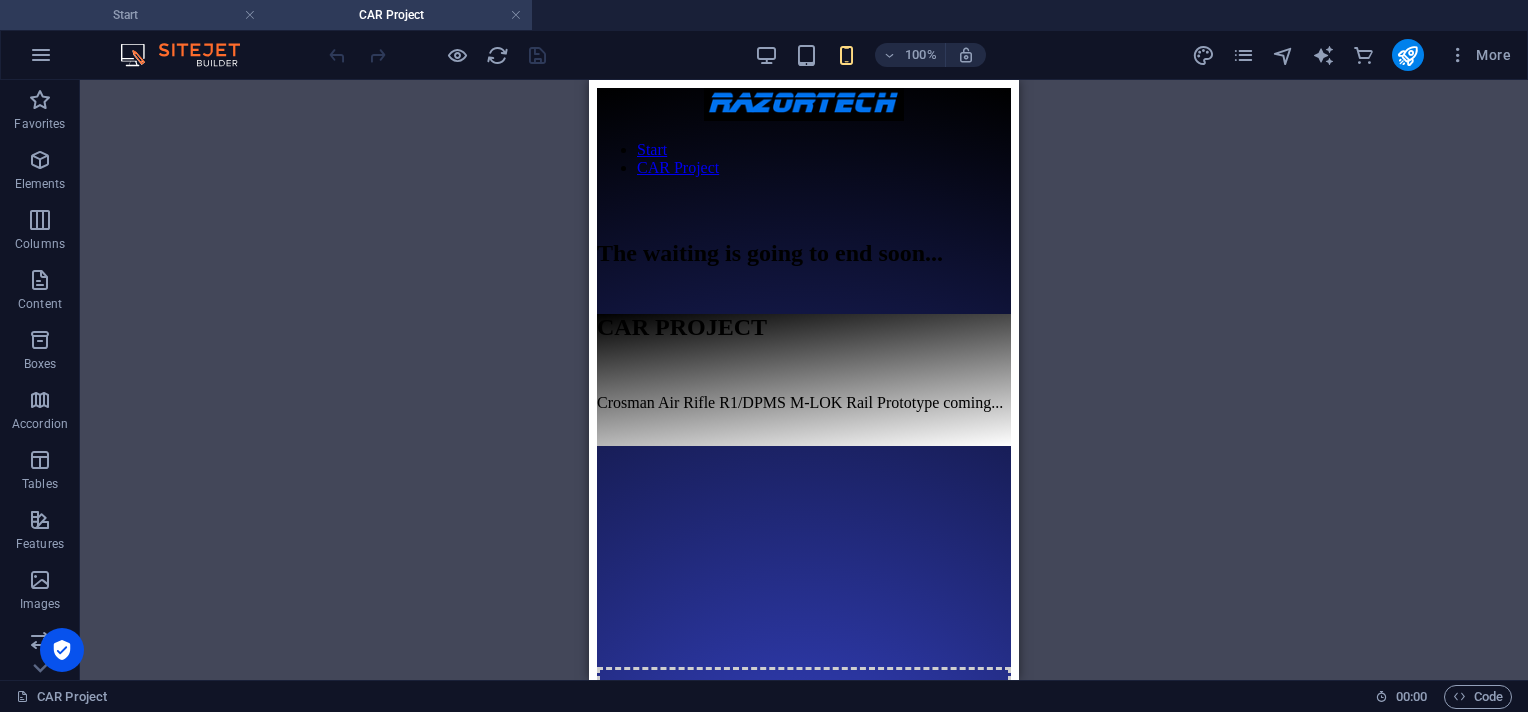 click on "Start" at bounding box center [133, 15] 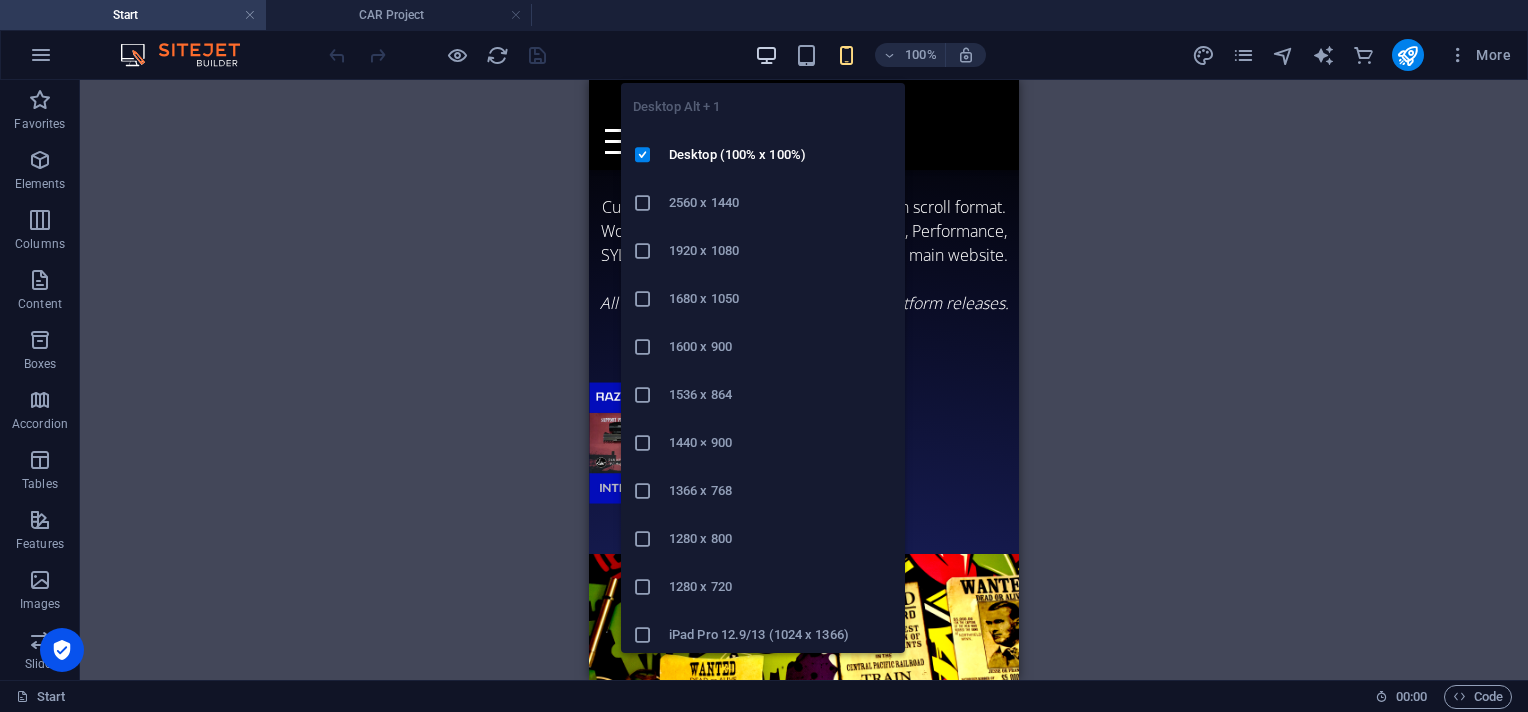 click at bounding box center [766, 55] 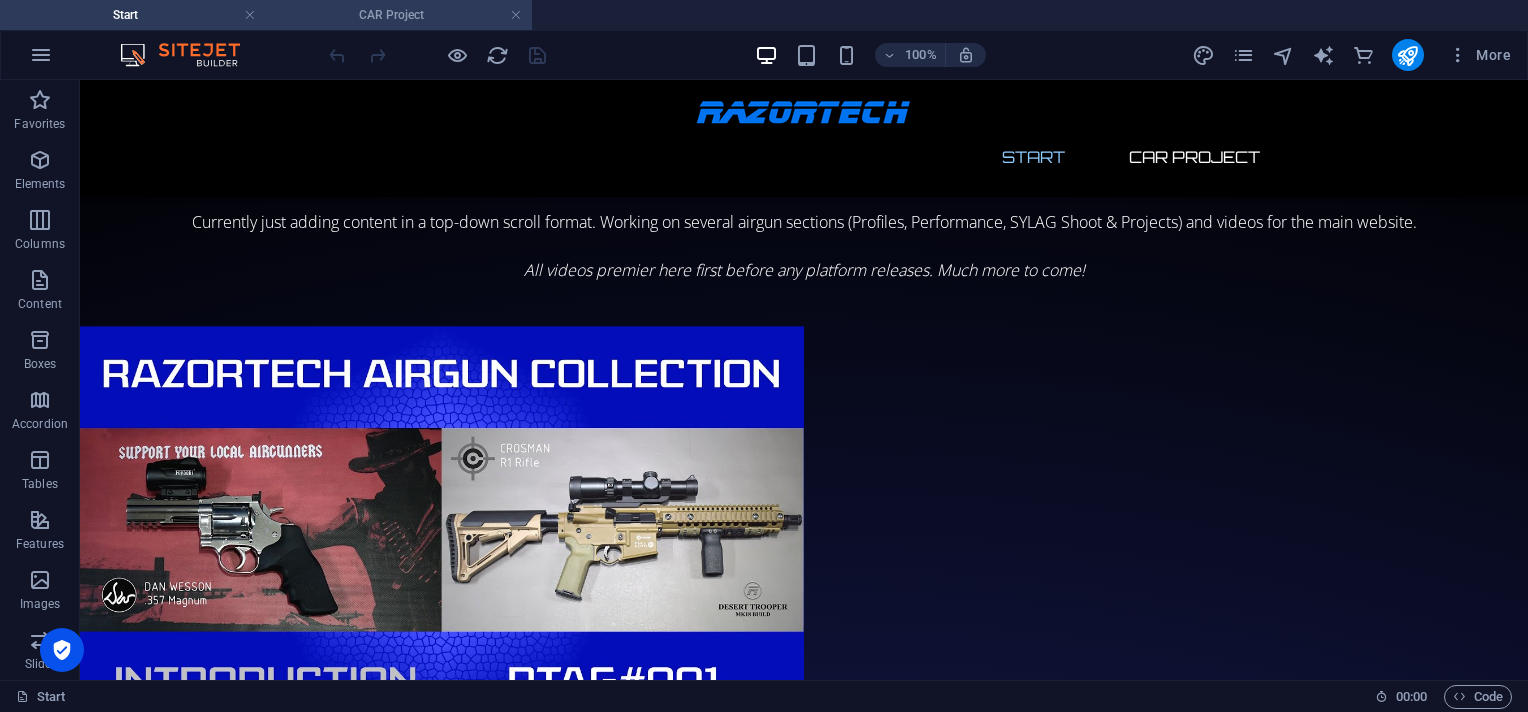 click on "CAR Project" at bounding box center (399, 15) 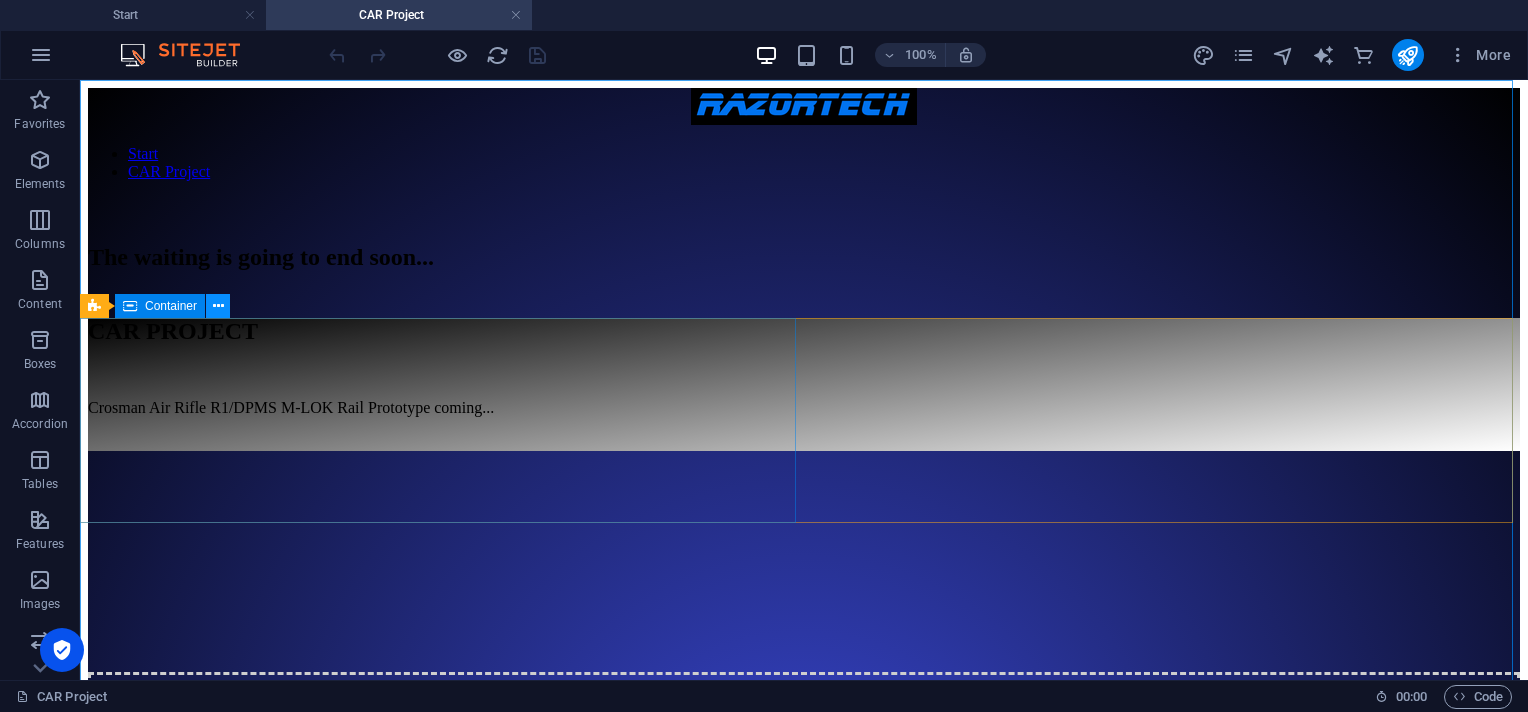click at bounding box center (218, 306) 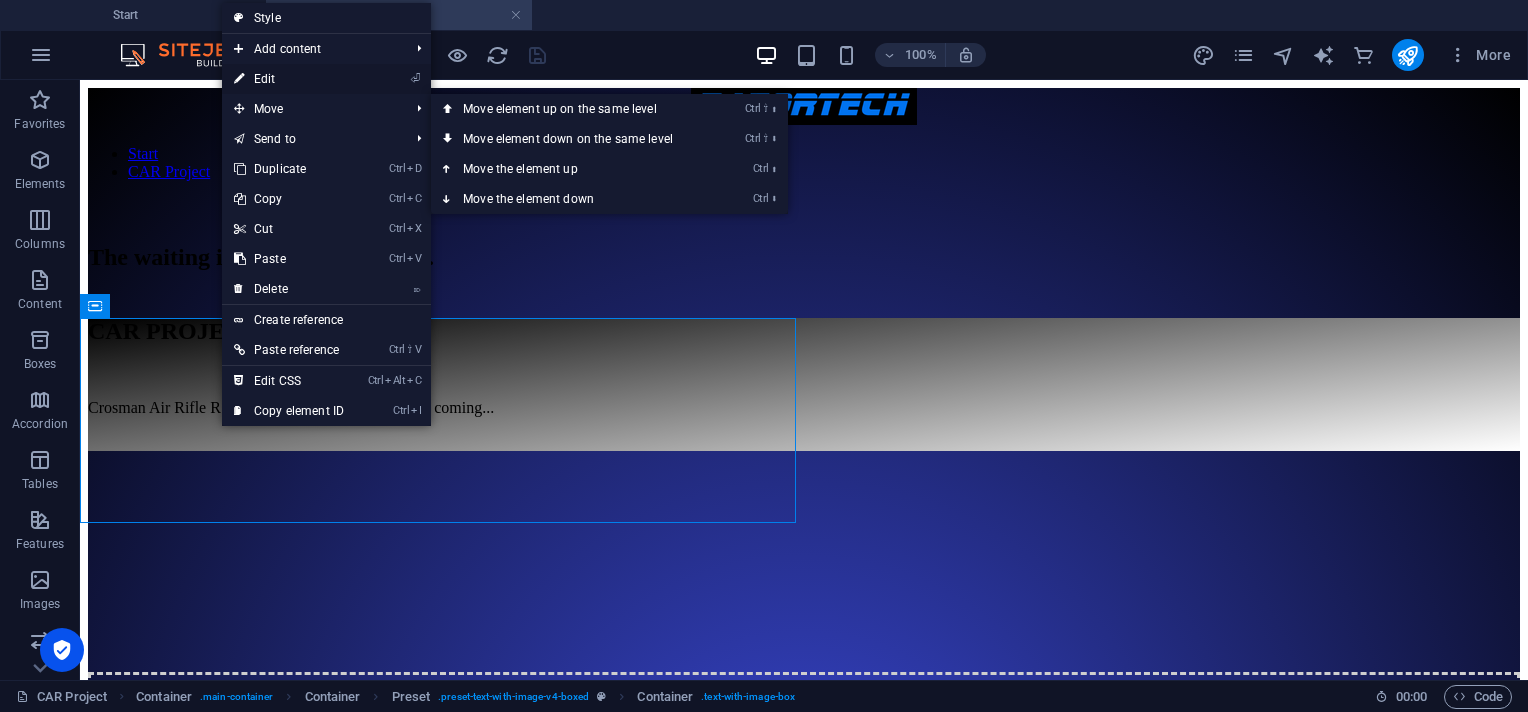 click on "⏎  Edit" at bounding box center [289, 79] 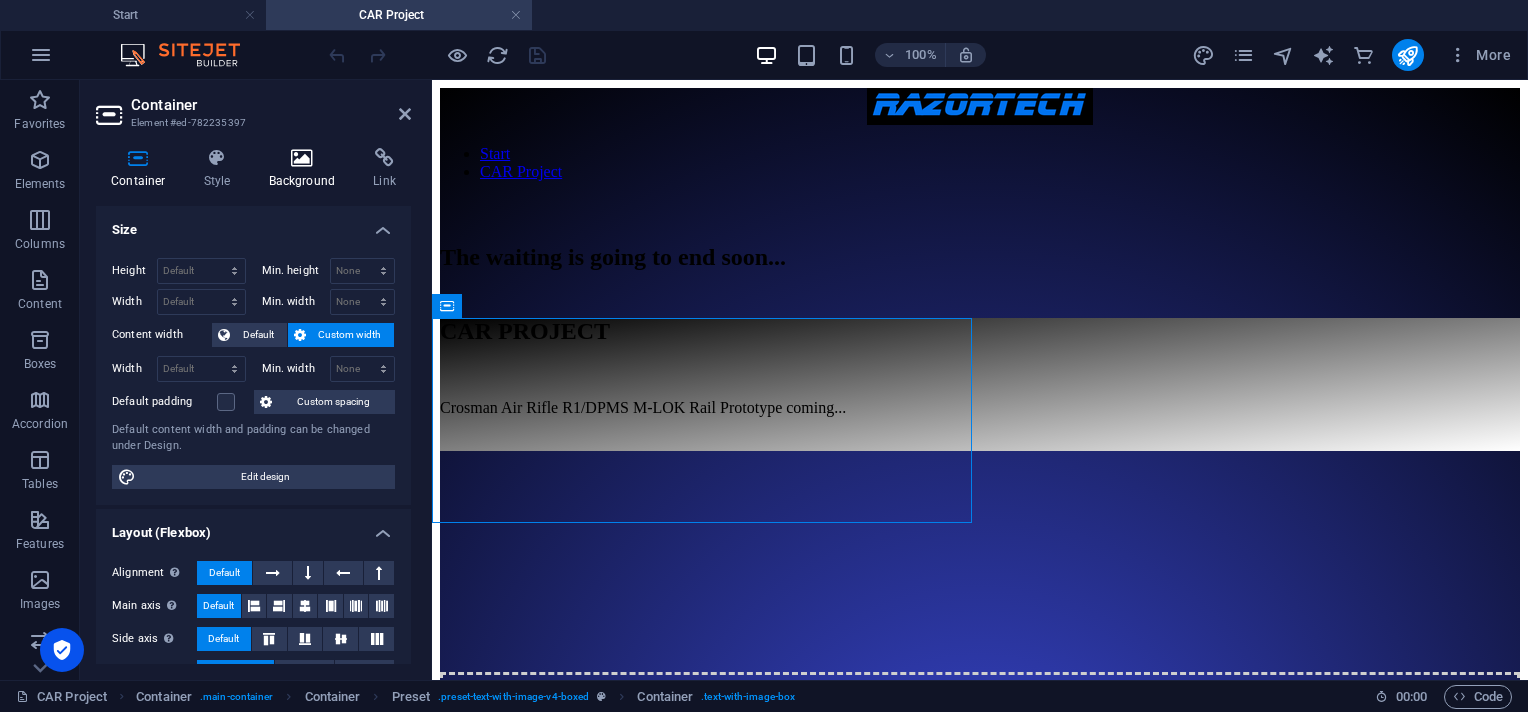 click at bounding box center [302, 158] 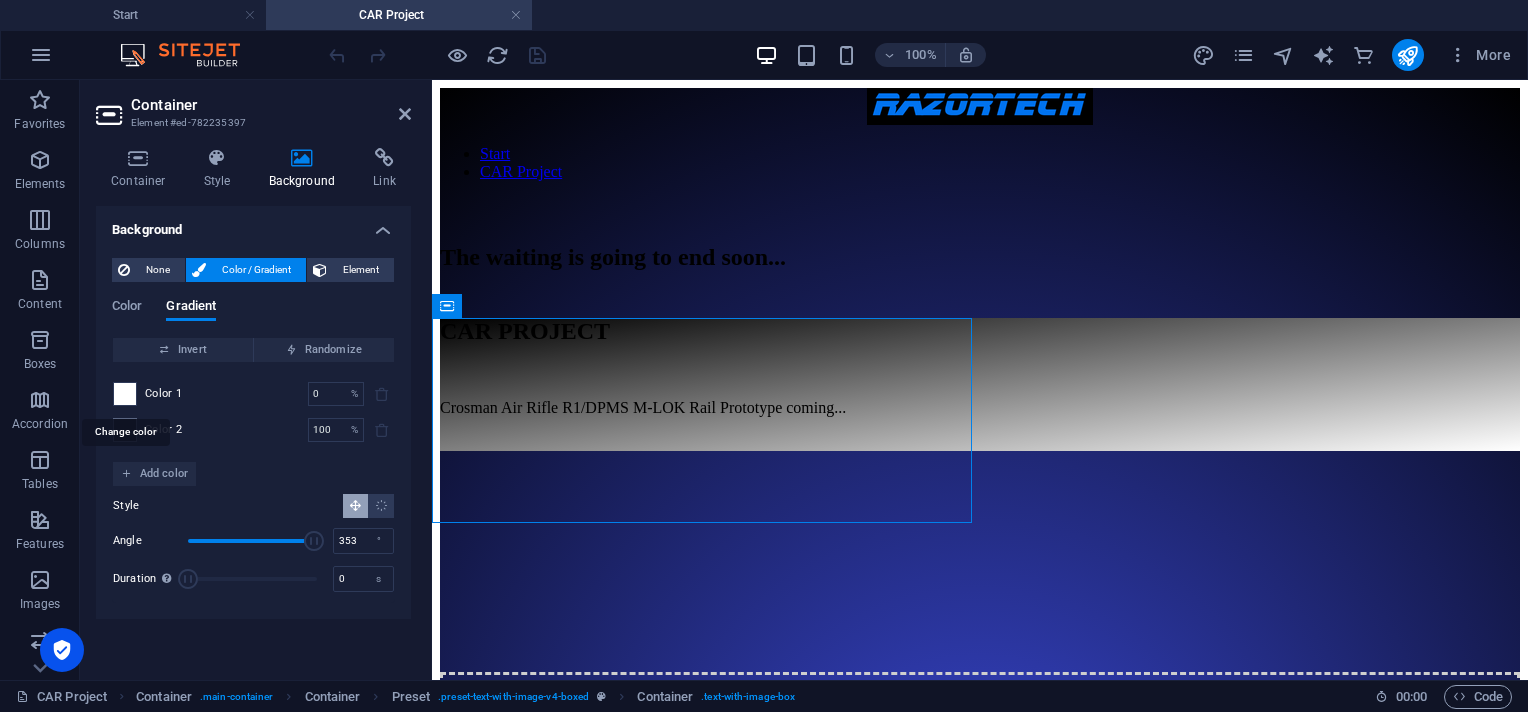 click at bounding box center [125, 394] 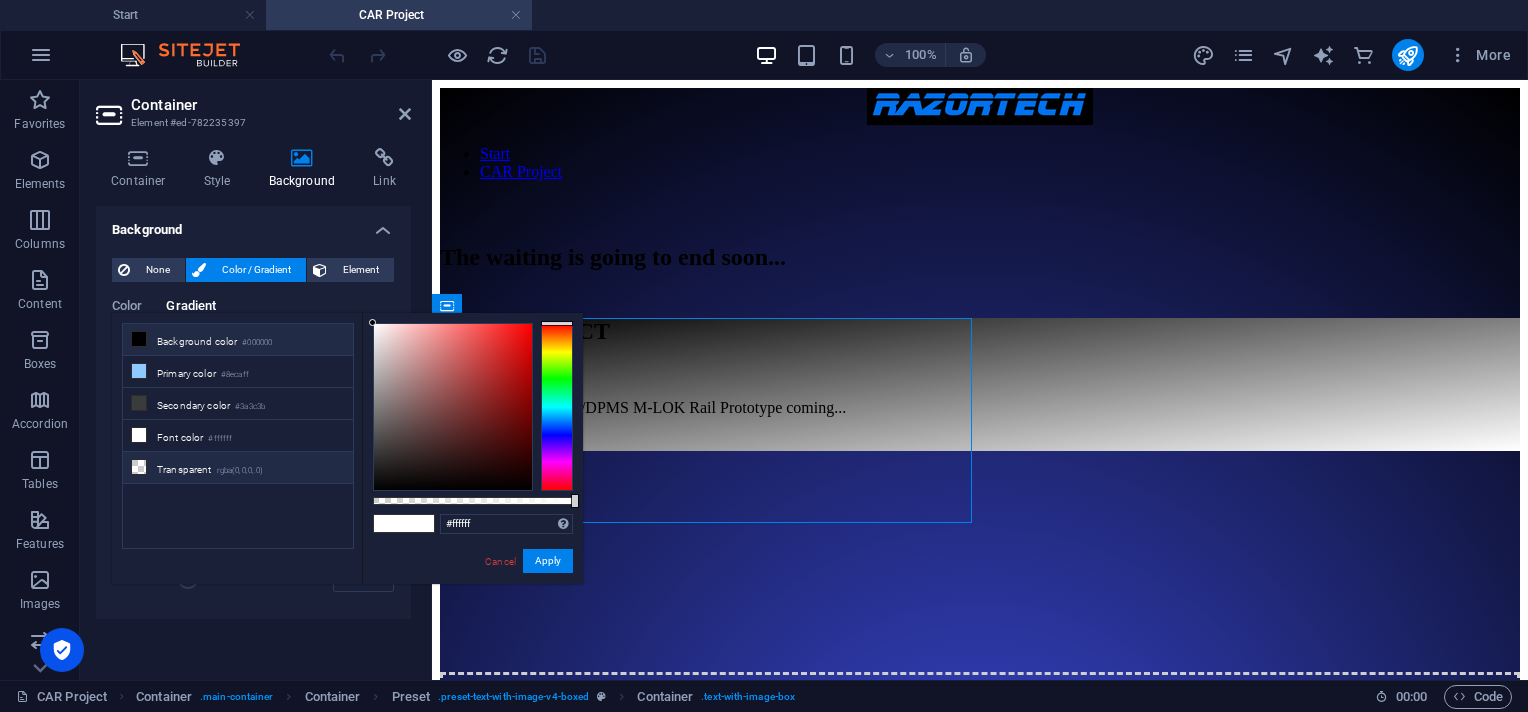 click on "Transparent
rgba(0,0,0,.0)" at bounding box center (238, 468) 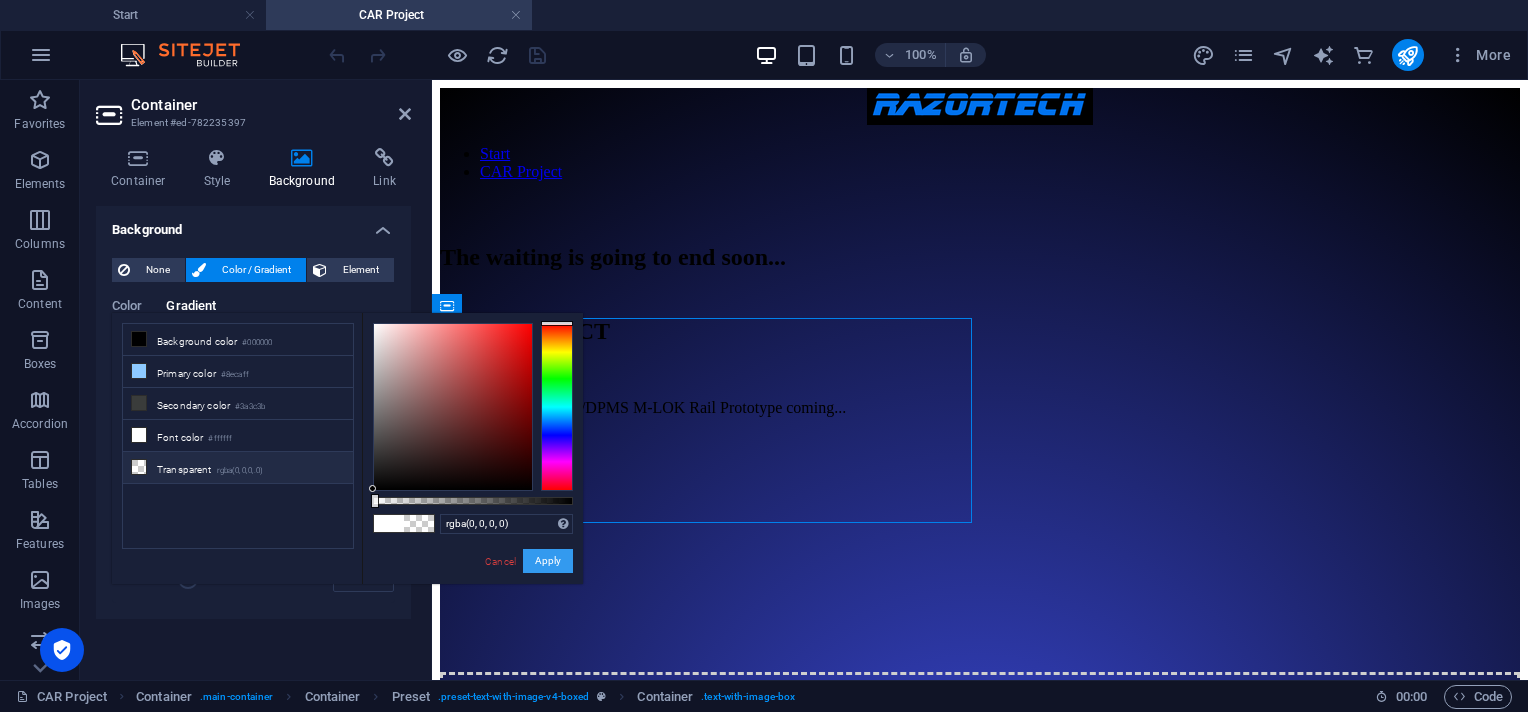 click on "Apply" at bounding box center [548, 561] 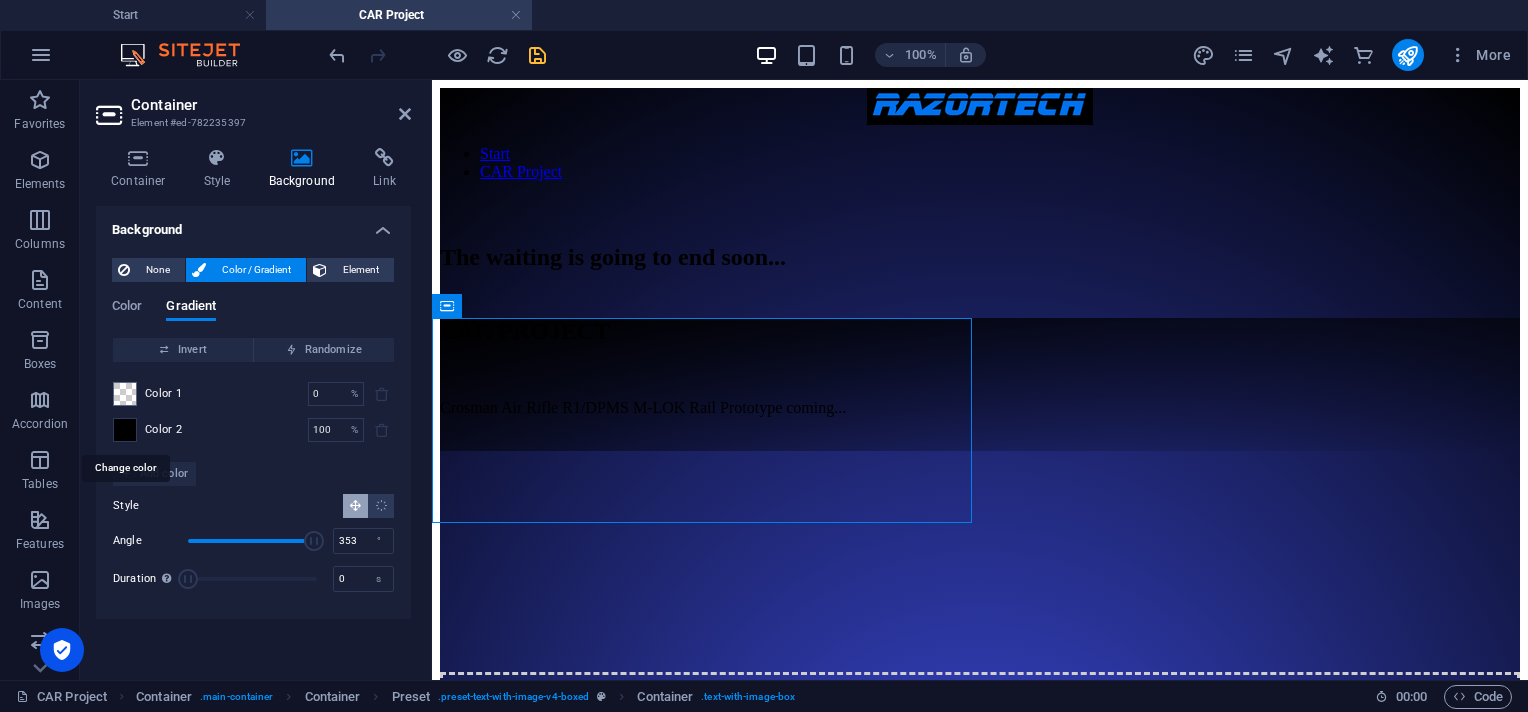 click at bounding box center (125, 430) 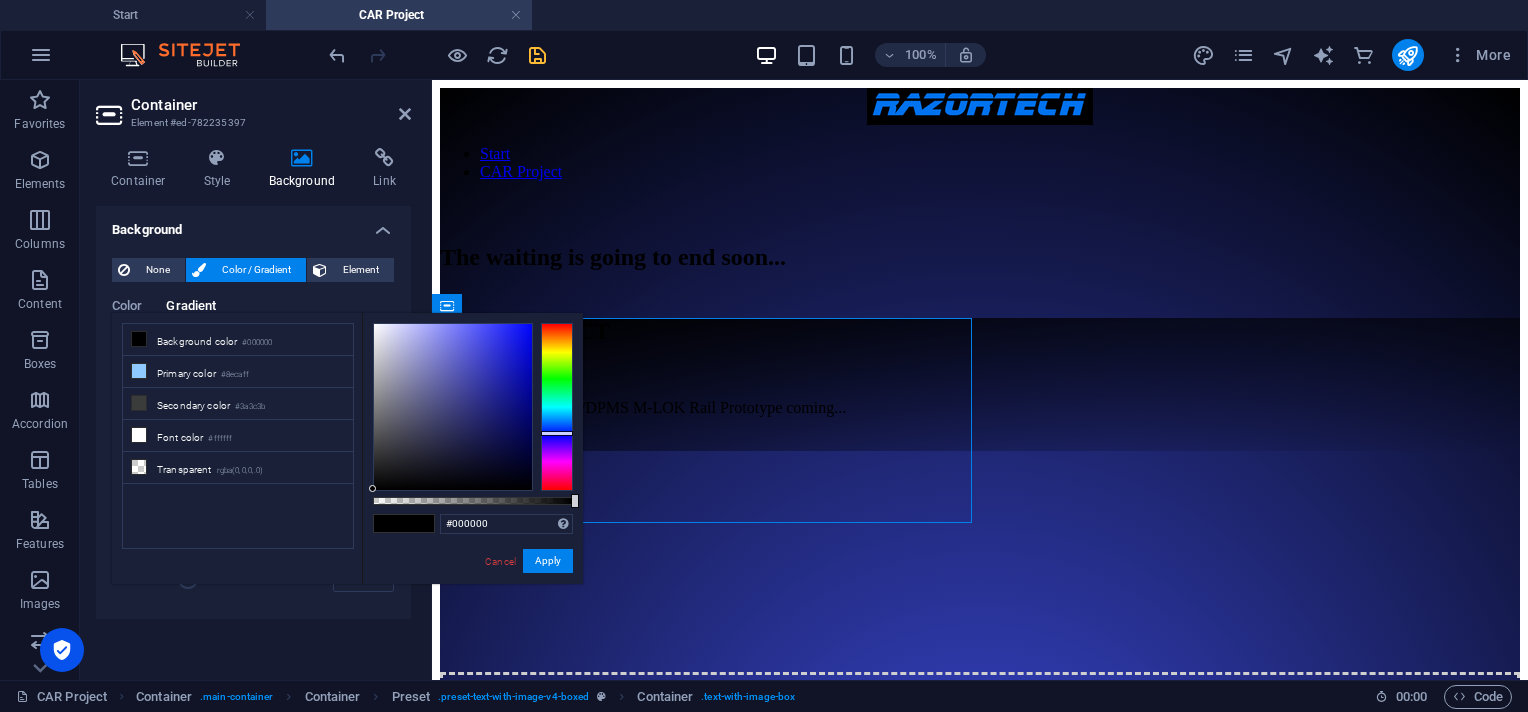 click at bounding box center [557, 407] 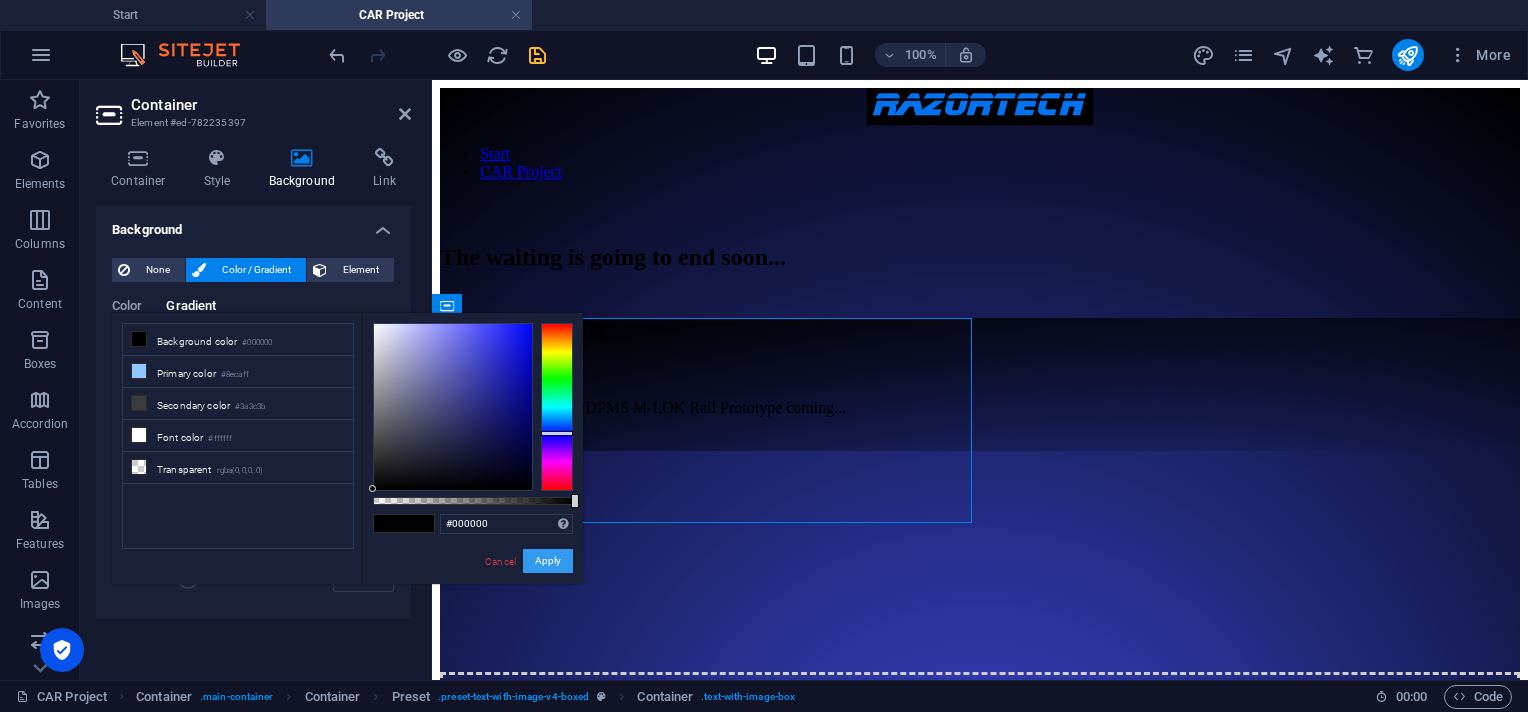 click on "Apply" at bounding box center [548, 561] 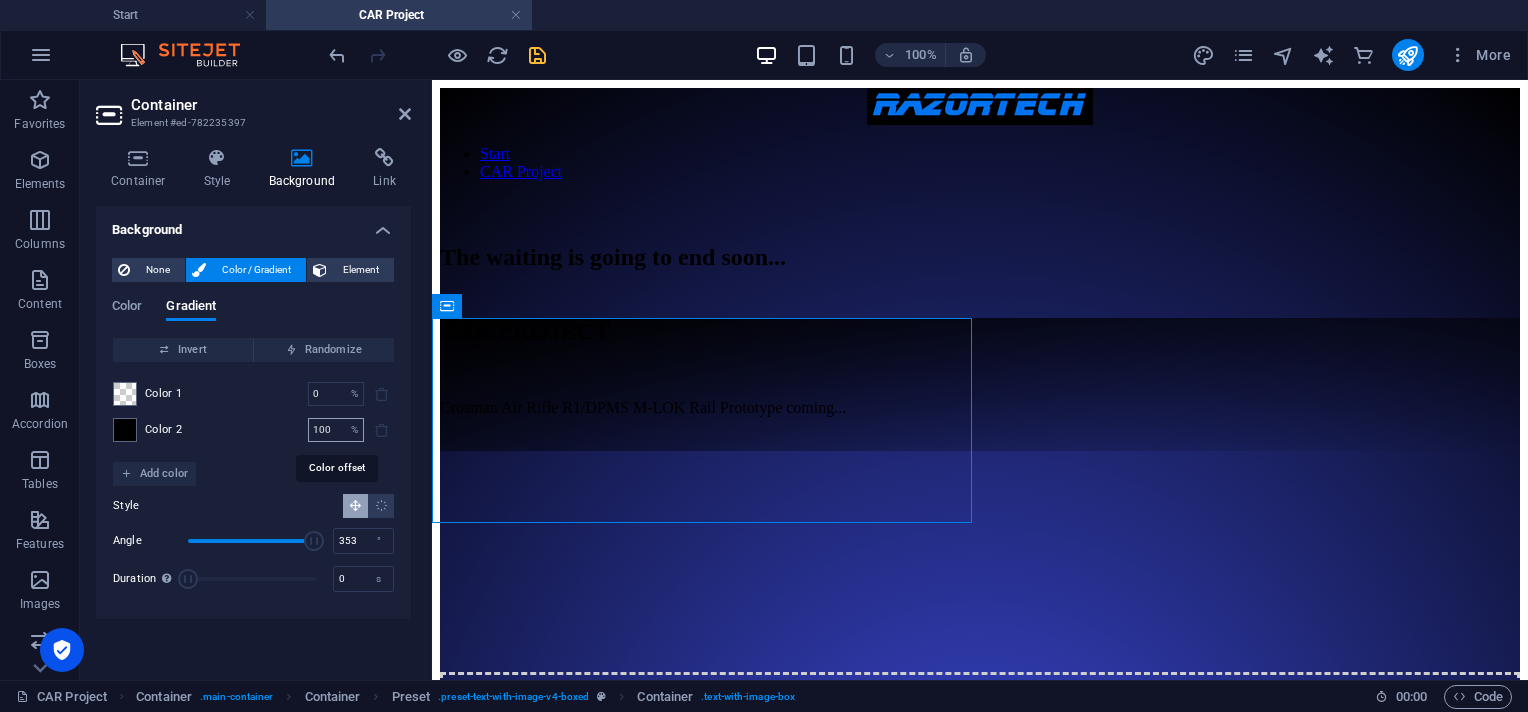 click on "%" at bounding box center [354, 430] 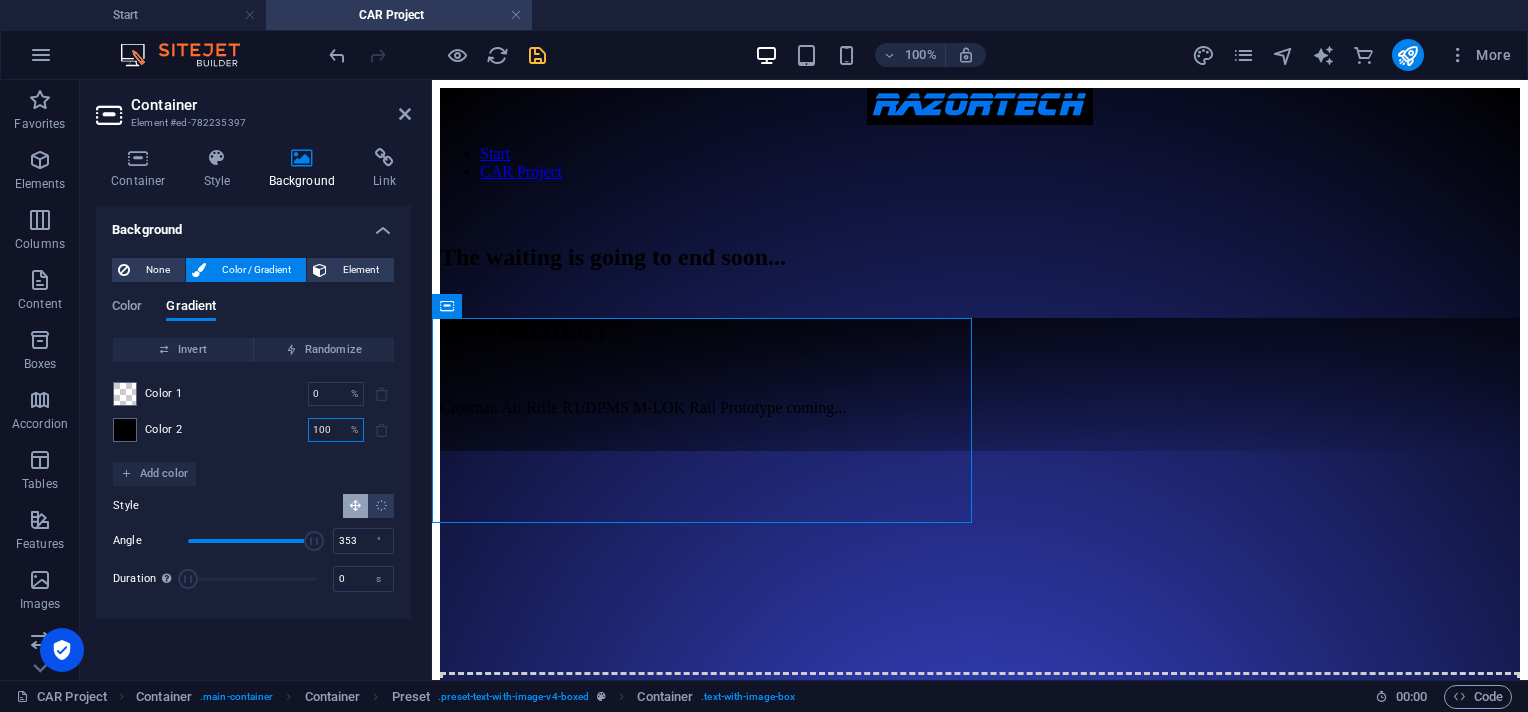 drag, startPoint x: 338, startPoint y: 430, endPoint x: 248, endPoint y: 426, distance: 90.088844 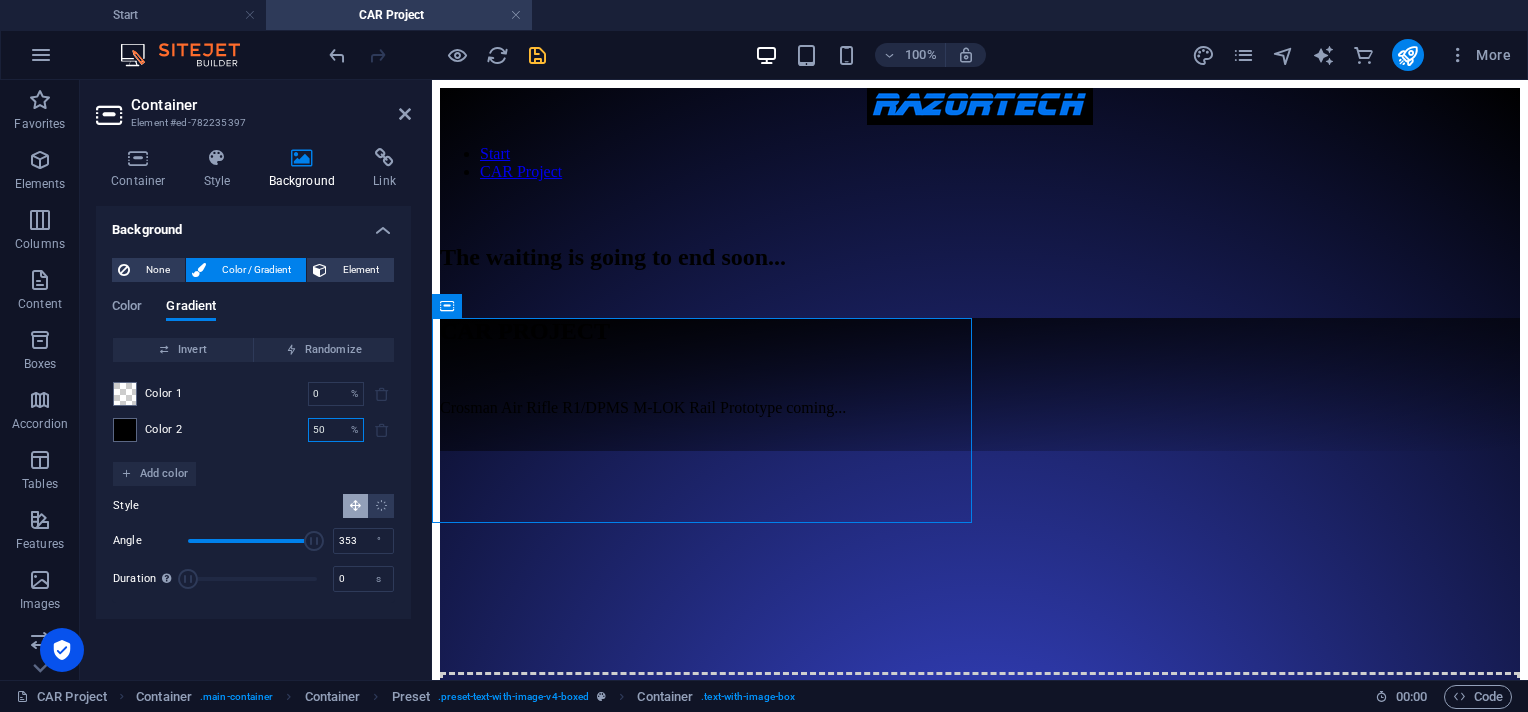 type on "50" 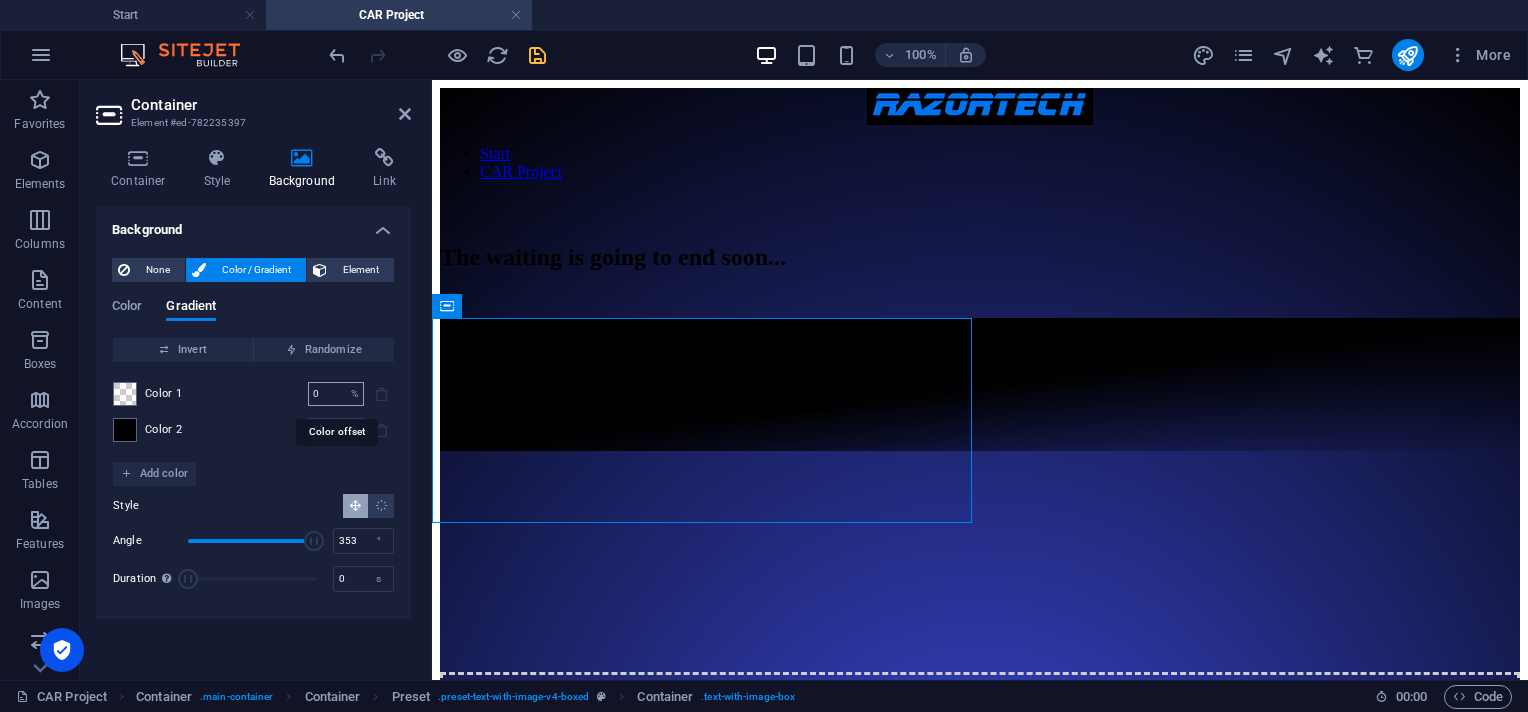 click on "0" at bounding box center [325, 394] 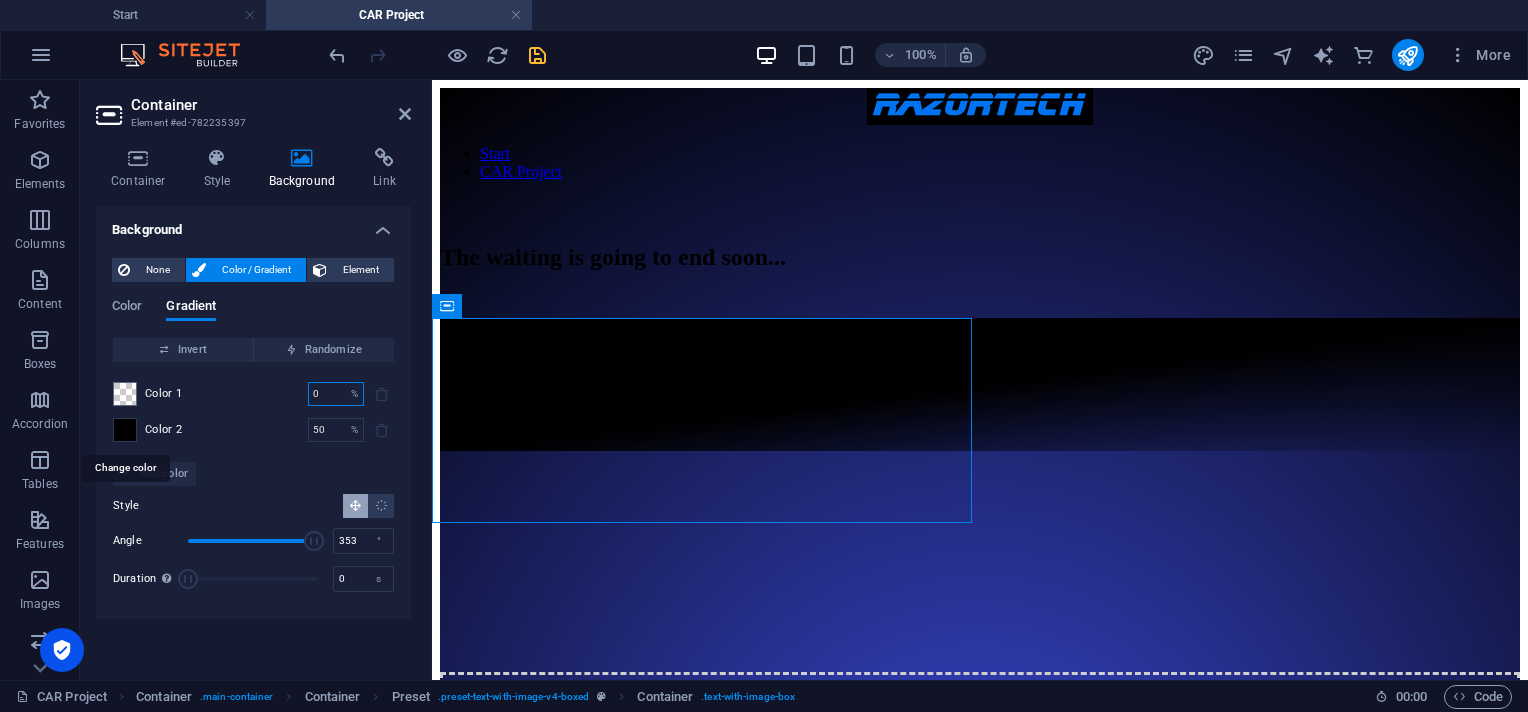 click at bounding box center [125, 430] 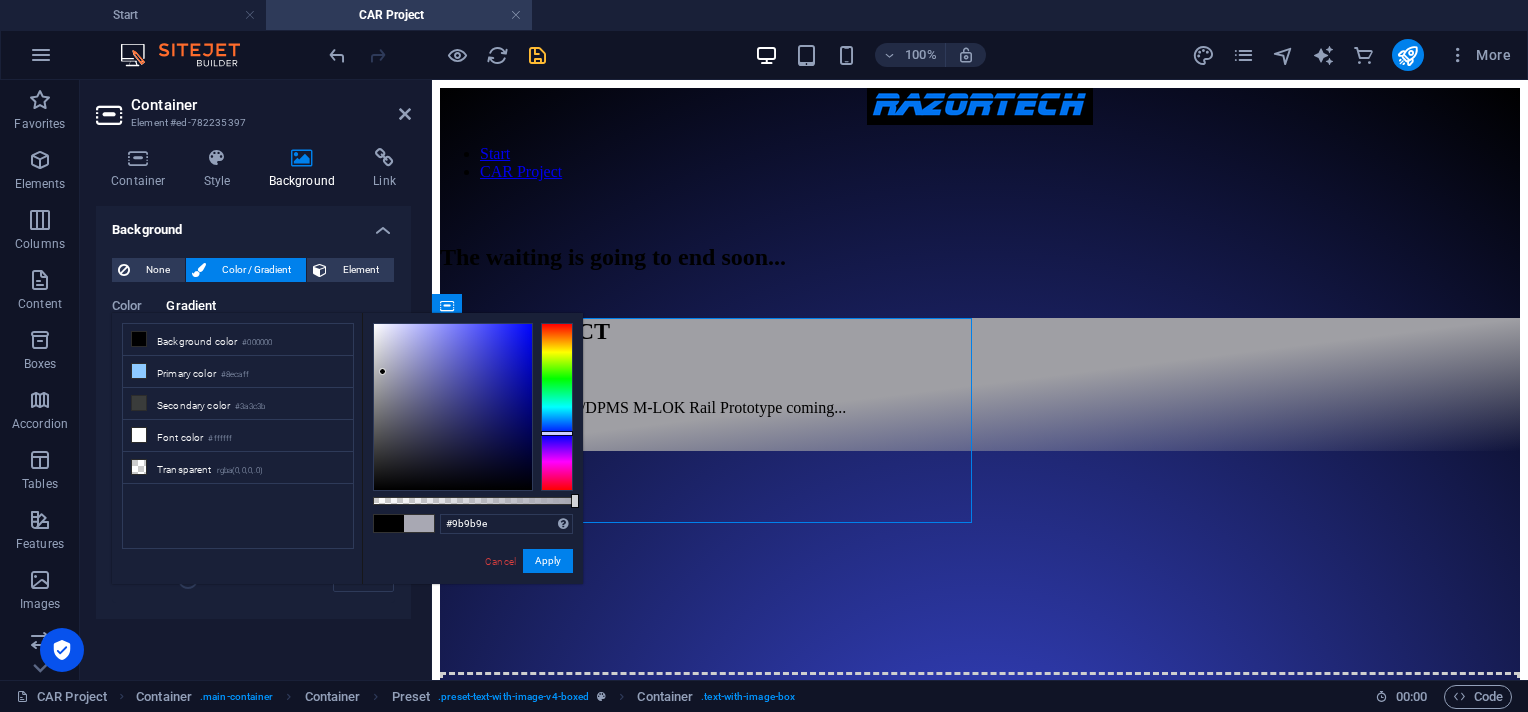 type on "#9b9b9c" 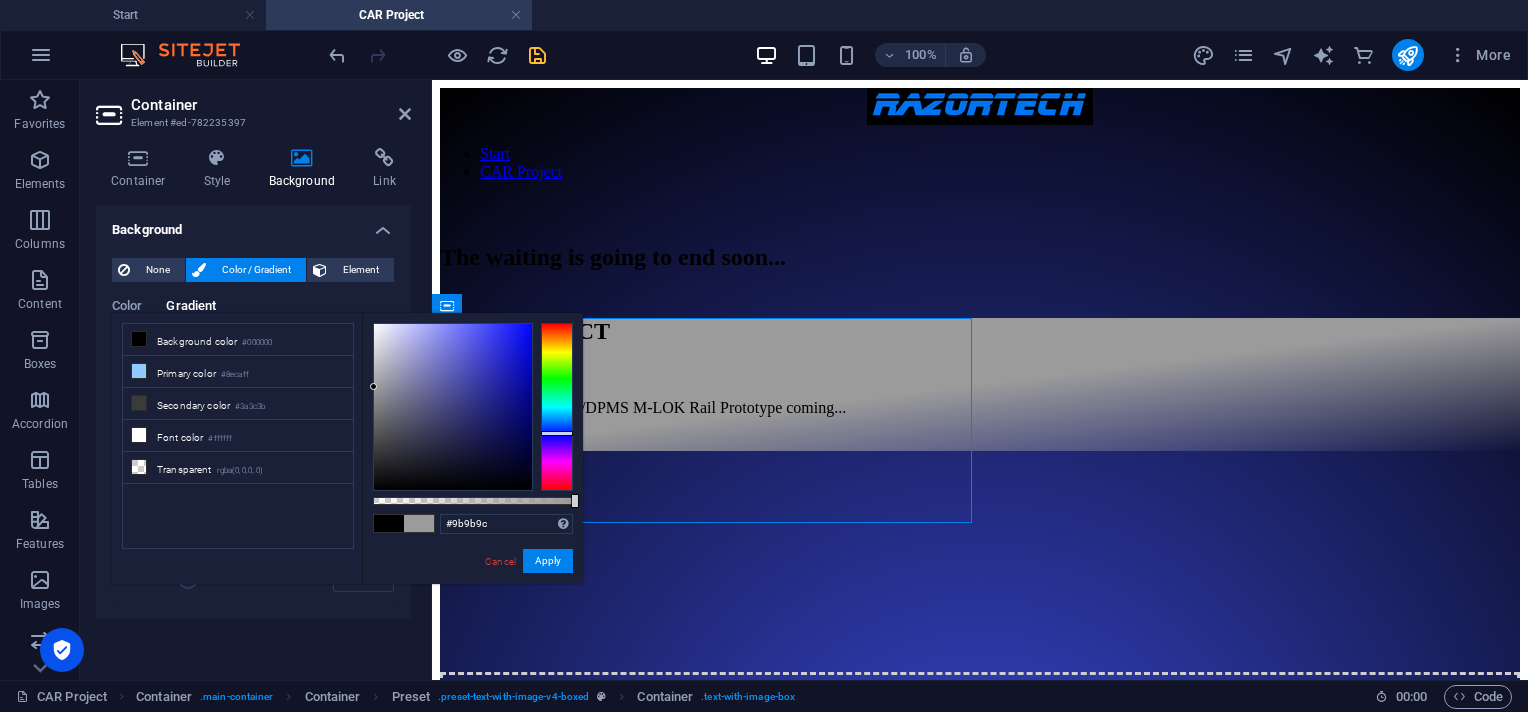 drag, startPoint x: 384, startPoint y: 362, endPoint x: 374, endPoint y: 387, distance: 26.925823 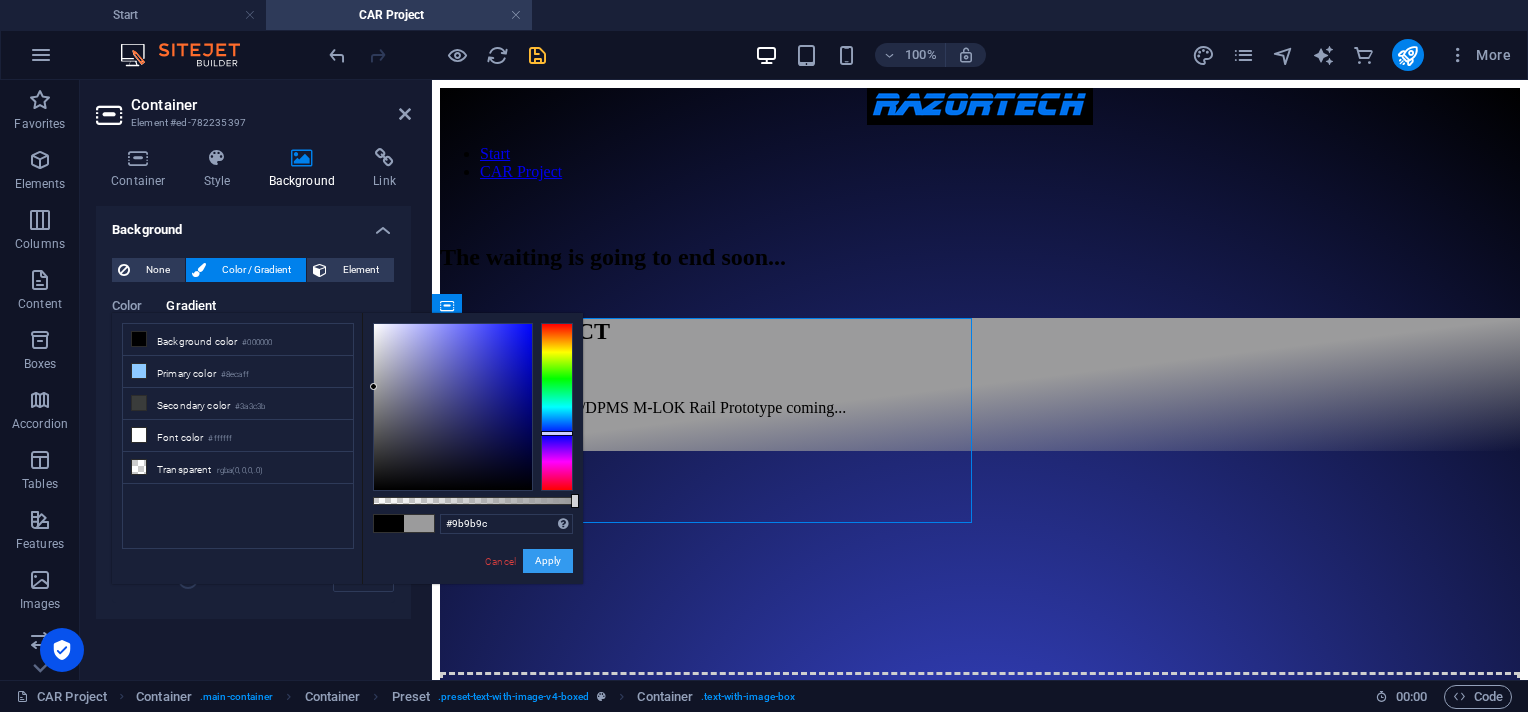 click on "Apply" at bounding box center (548, 561) 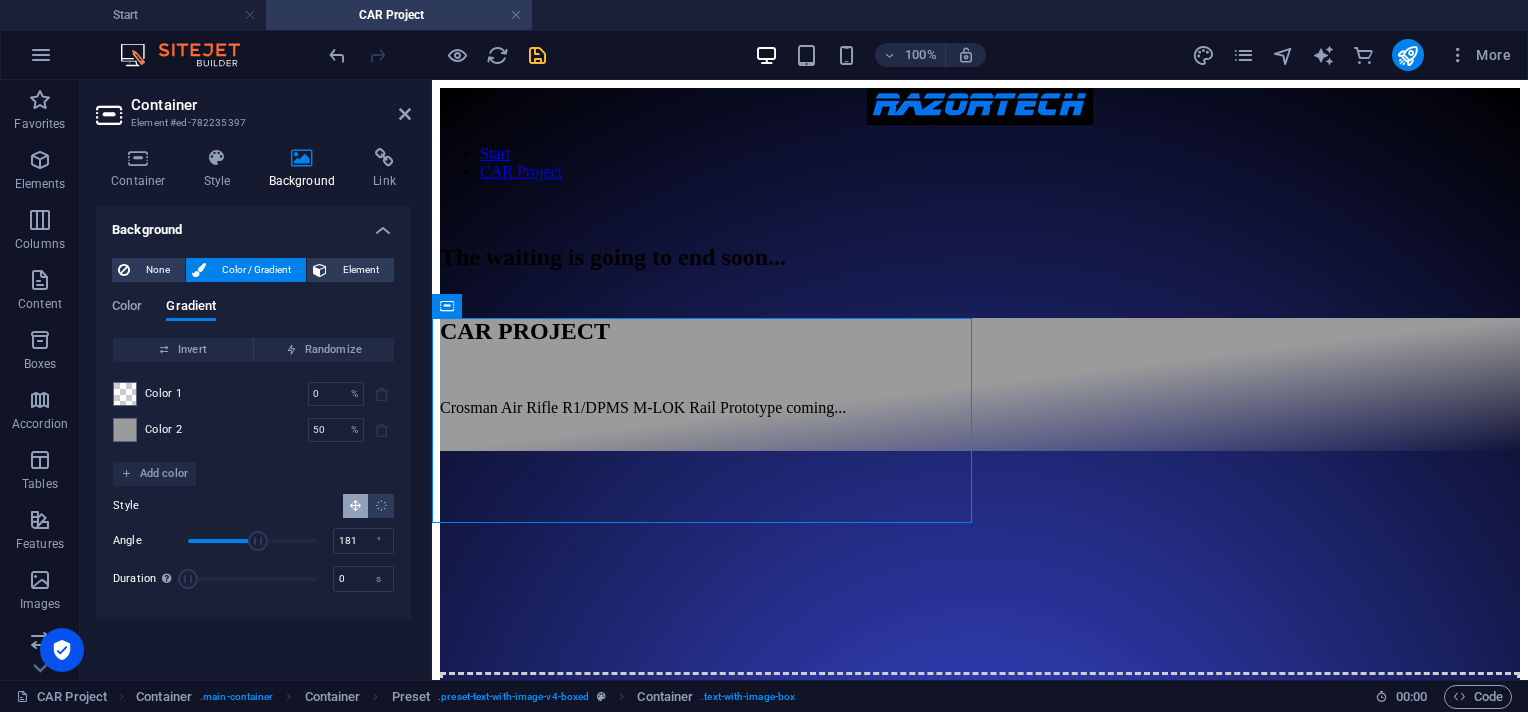 drag, startPoint x: 308, startPoint y: 536, endPoint x: 253, endPoint y: 539, distance: 55.081757 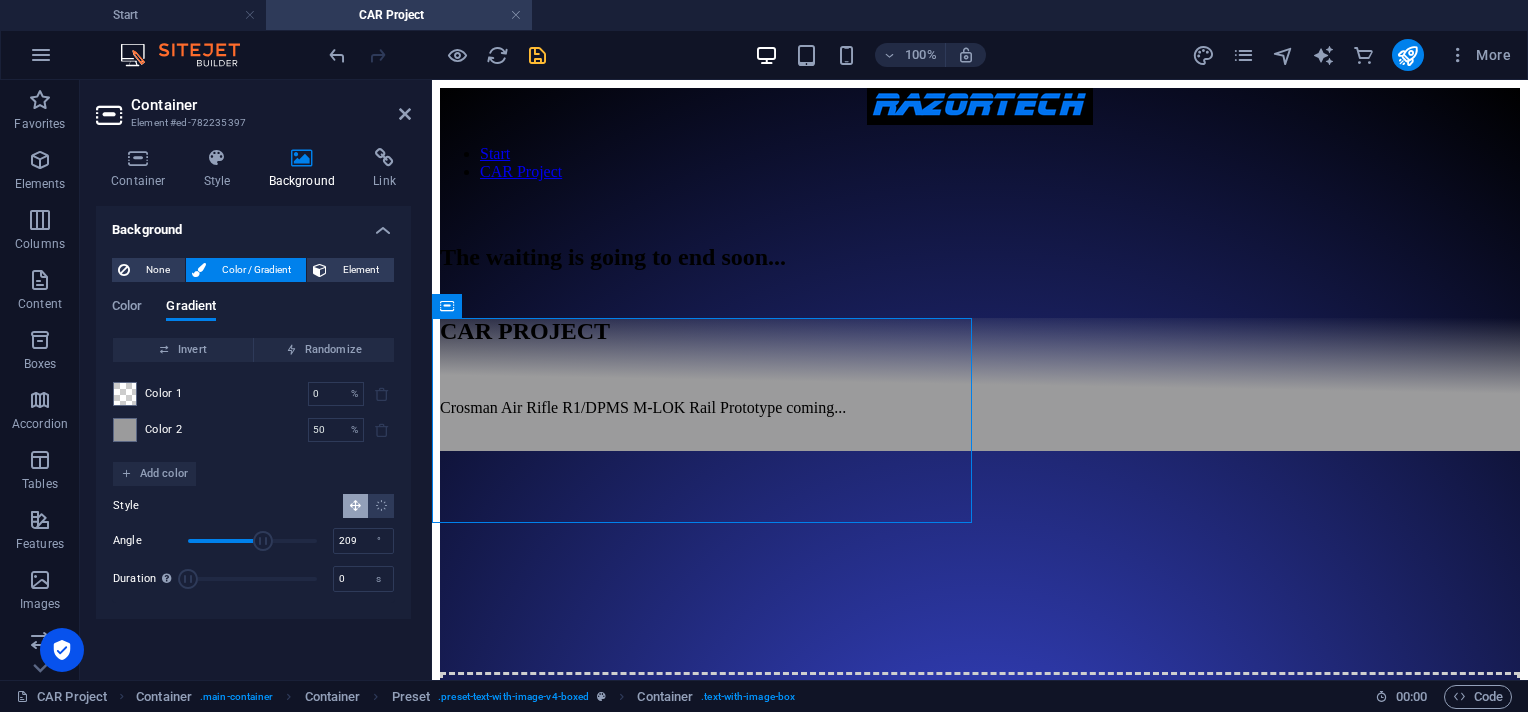 click at bounding box center [263, 541] 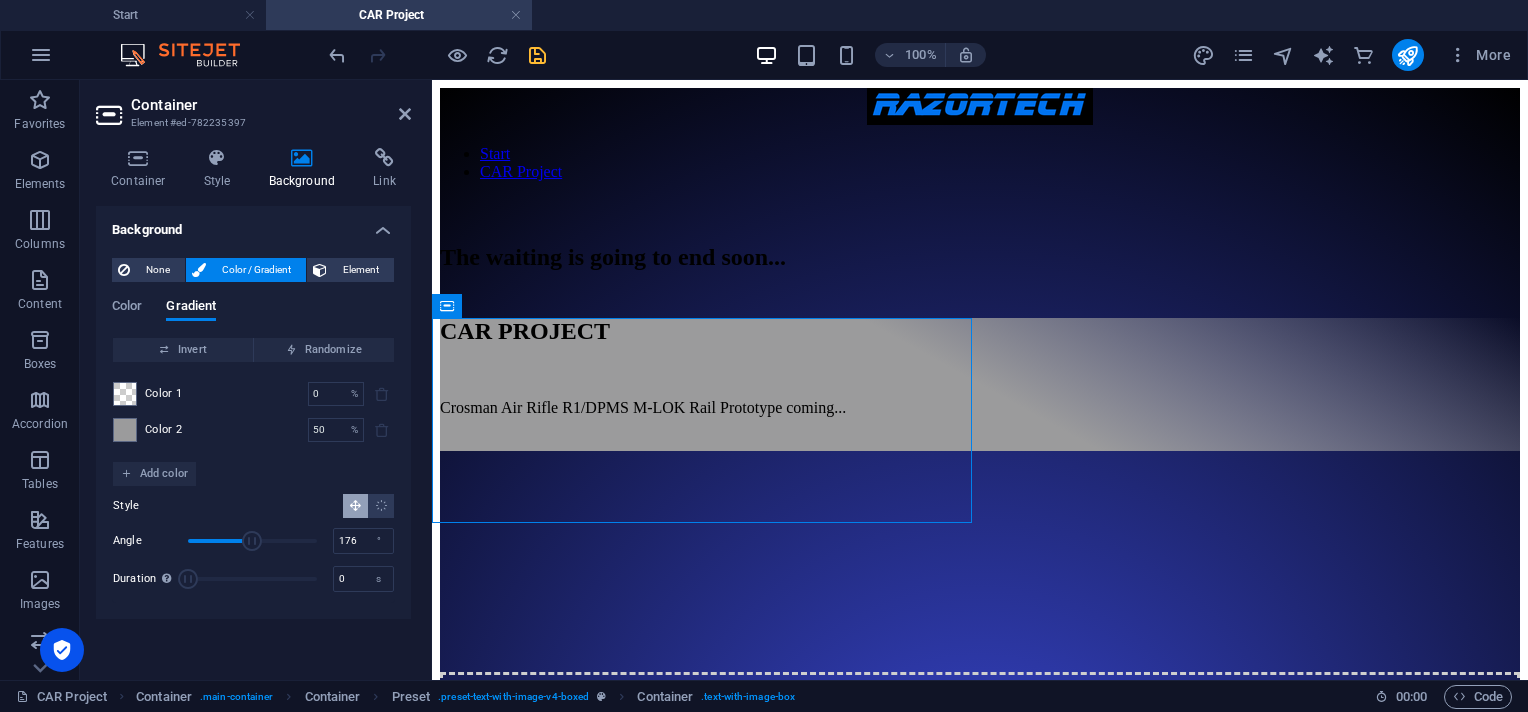 drag, startPoint x: 263, startPoint y: 543, endPoint x: 251, endPoint y: 543, distance: 12 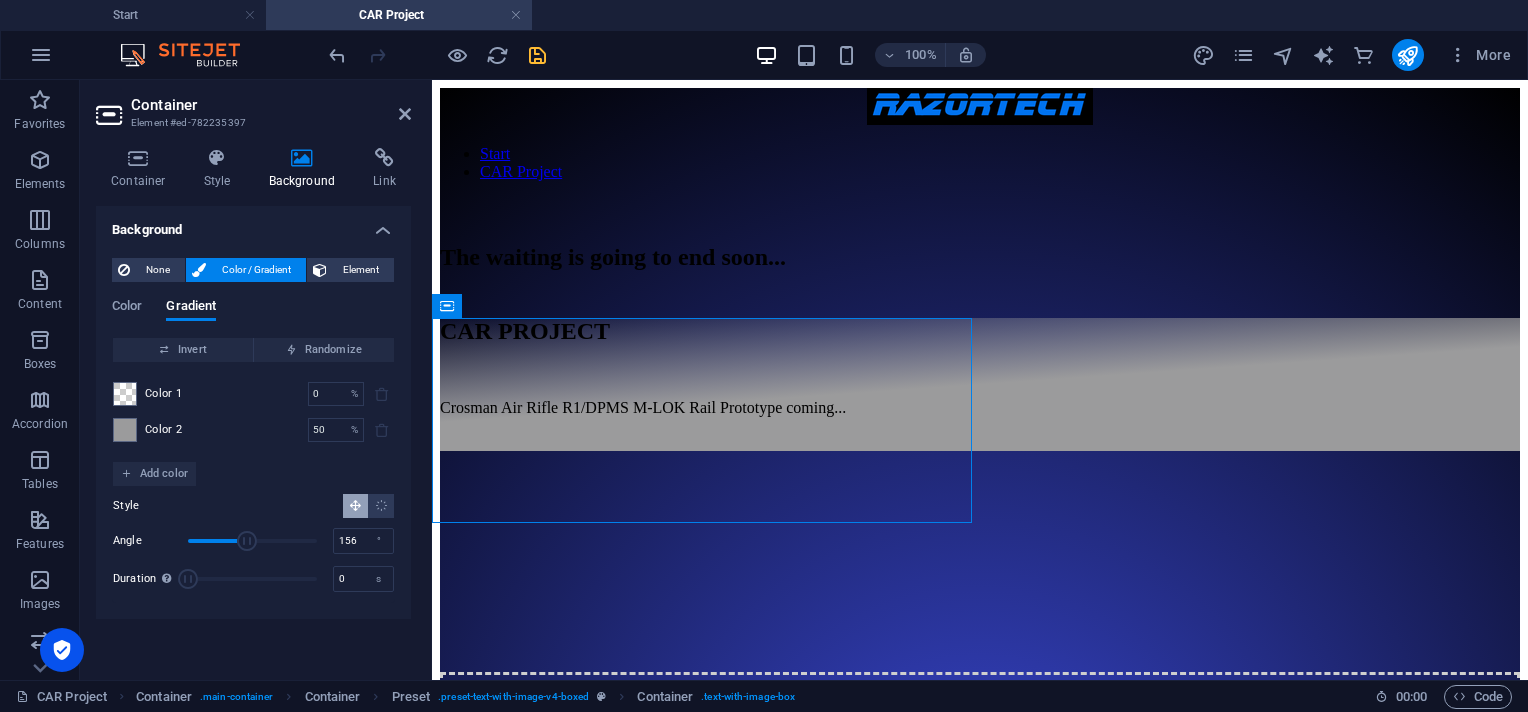 click at bounding box center (247, 541) 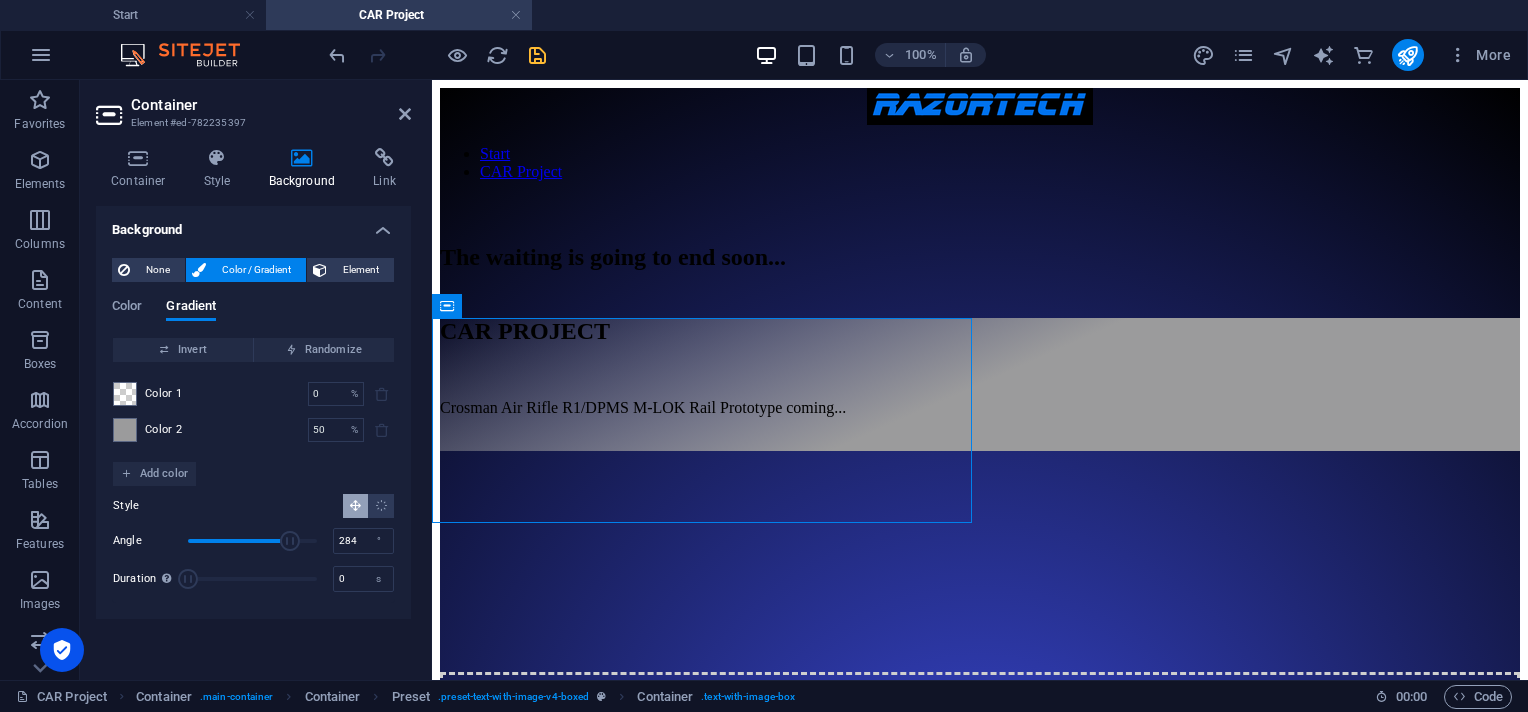 drag, startPoint x: 244, startPoint y: 543, endPoint x: 290, endPoint y: 542, distance: 46.010868 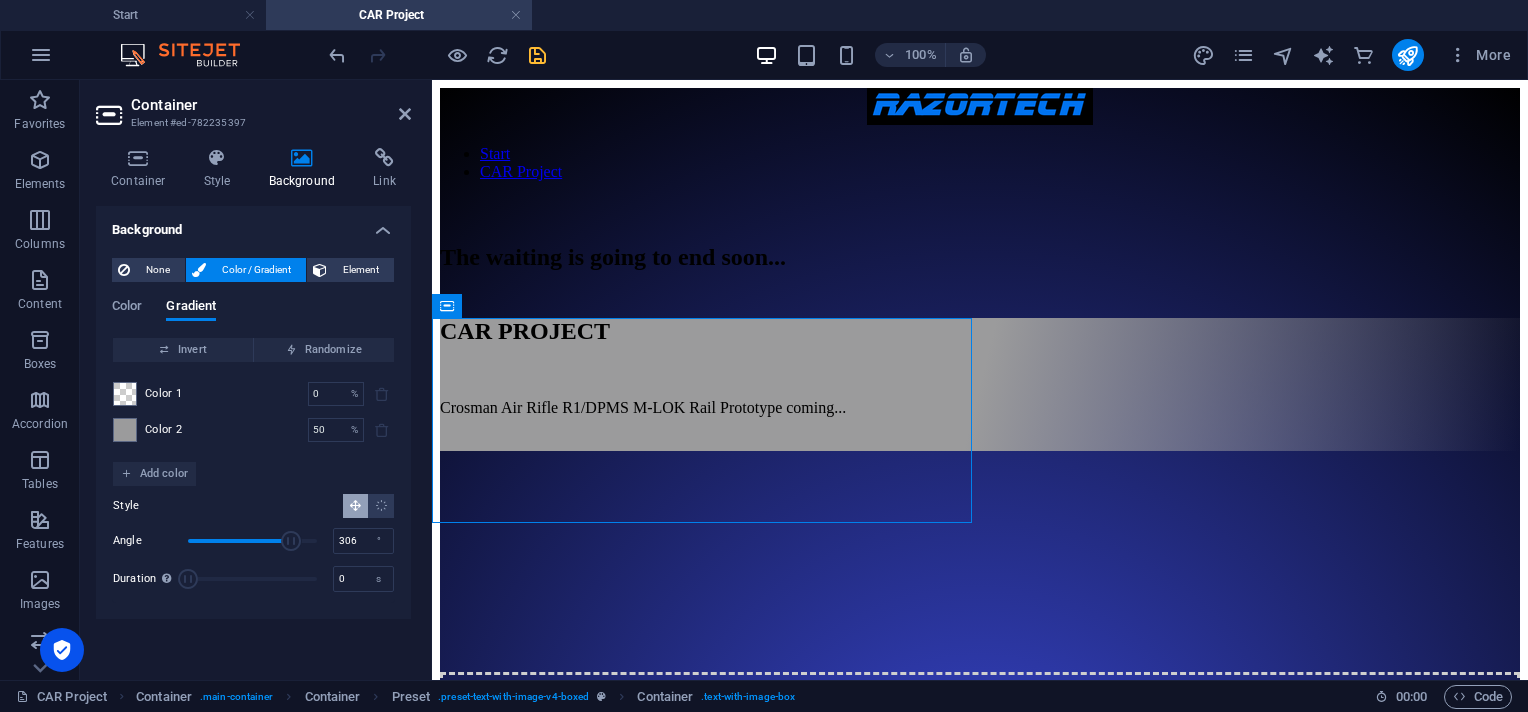 click at bounding box center (292, 541) 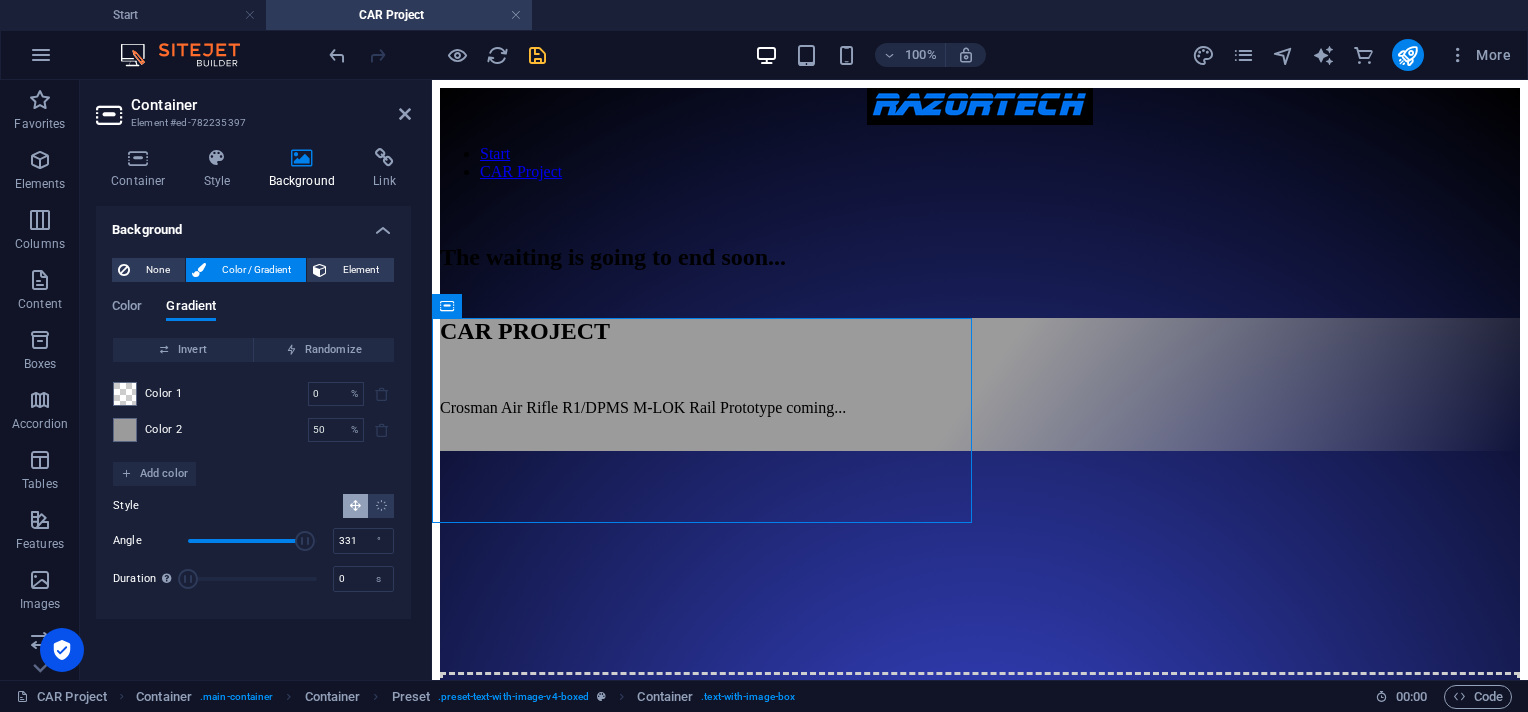 click at bounding box center [306, 541] 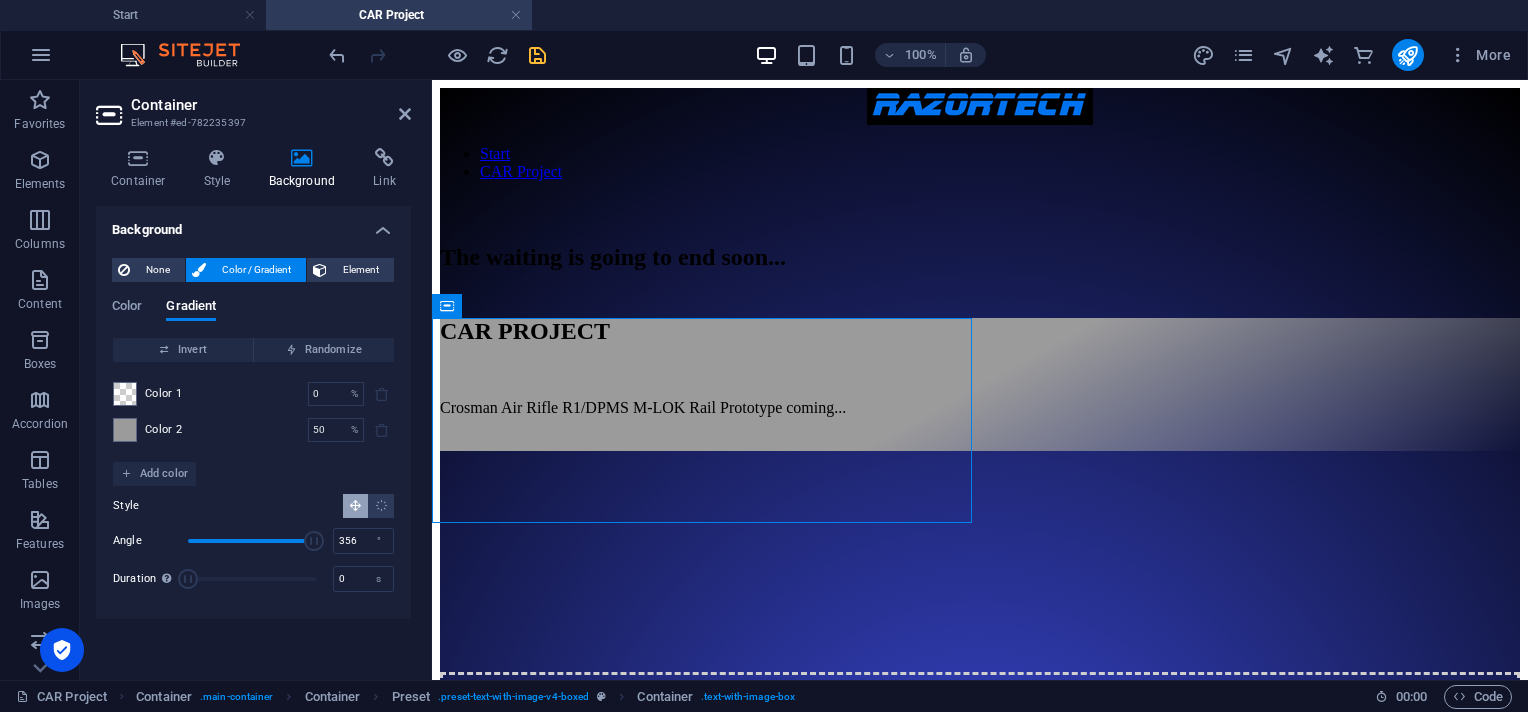 click at bounding box center (314, 541) 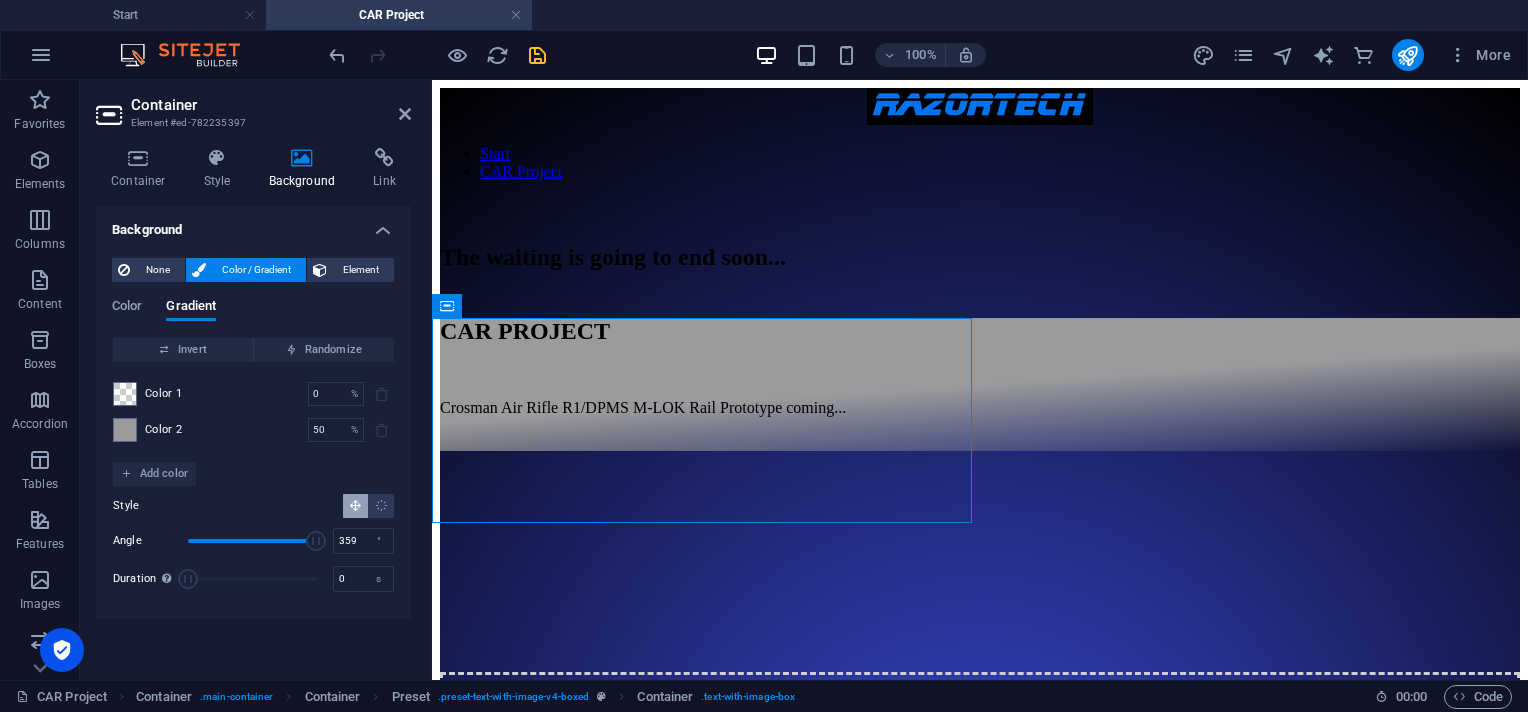 type on "360" 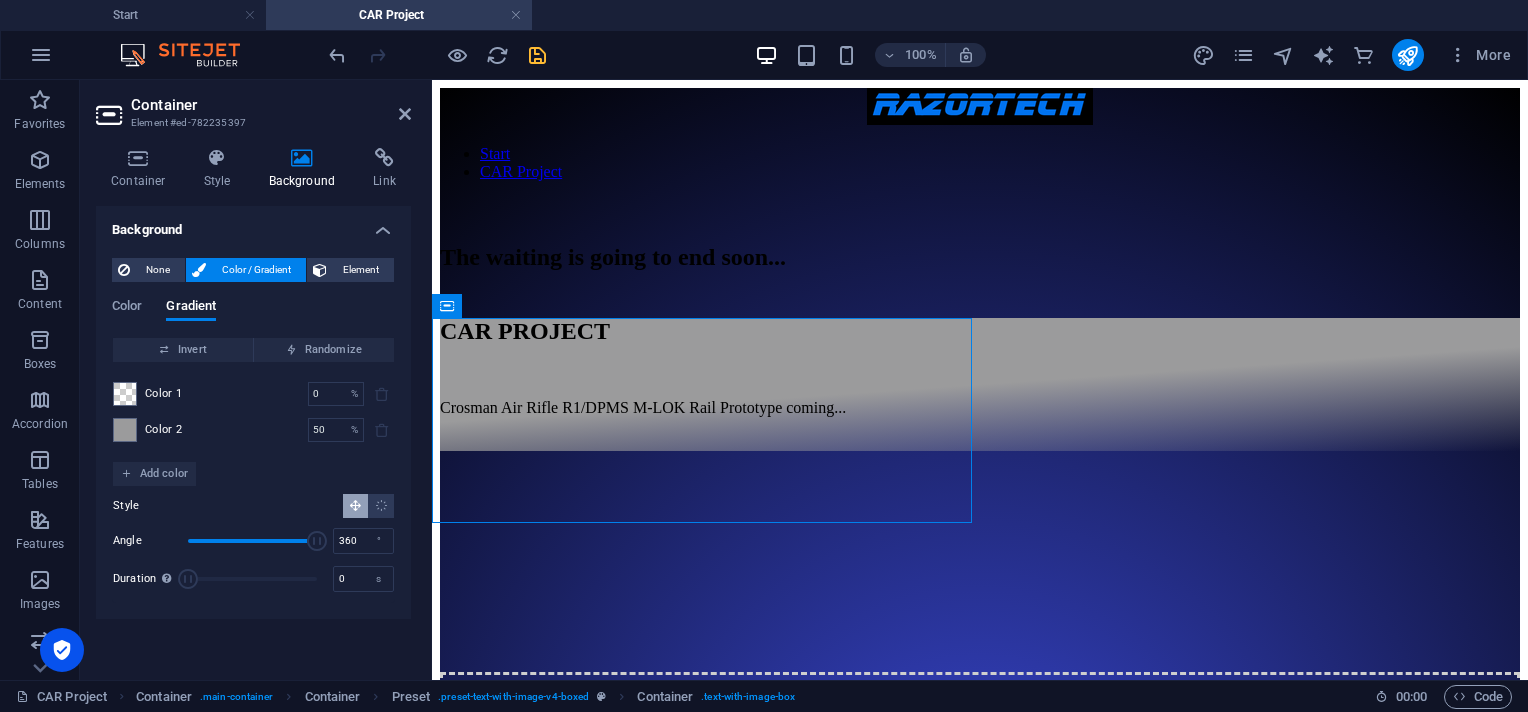 click at bounding box center (317, 541) 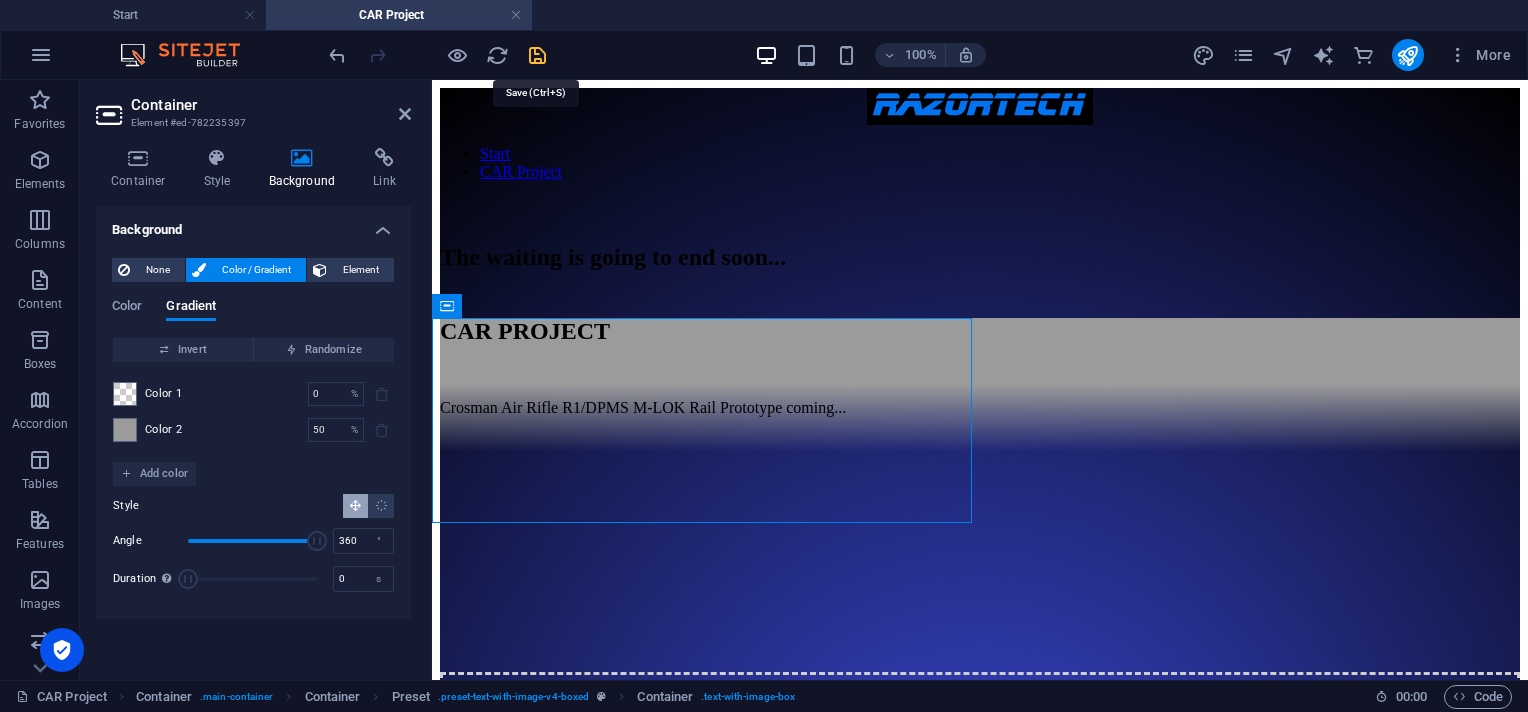 click at bounding box center (537, 55) 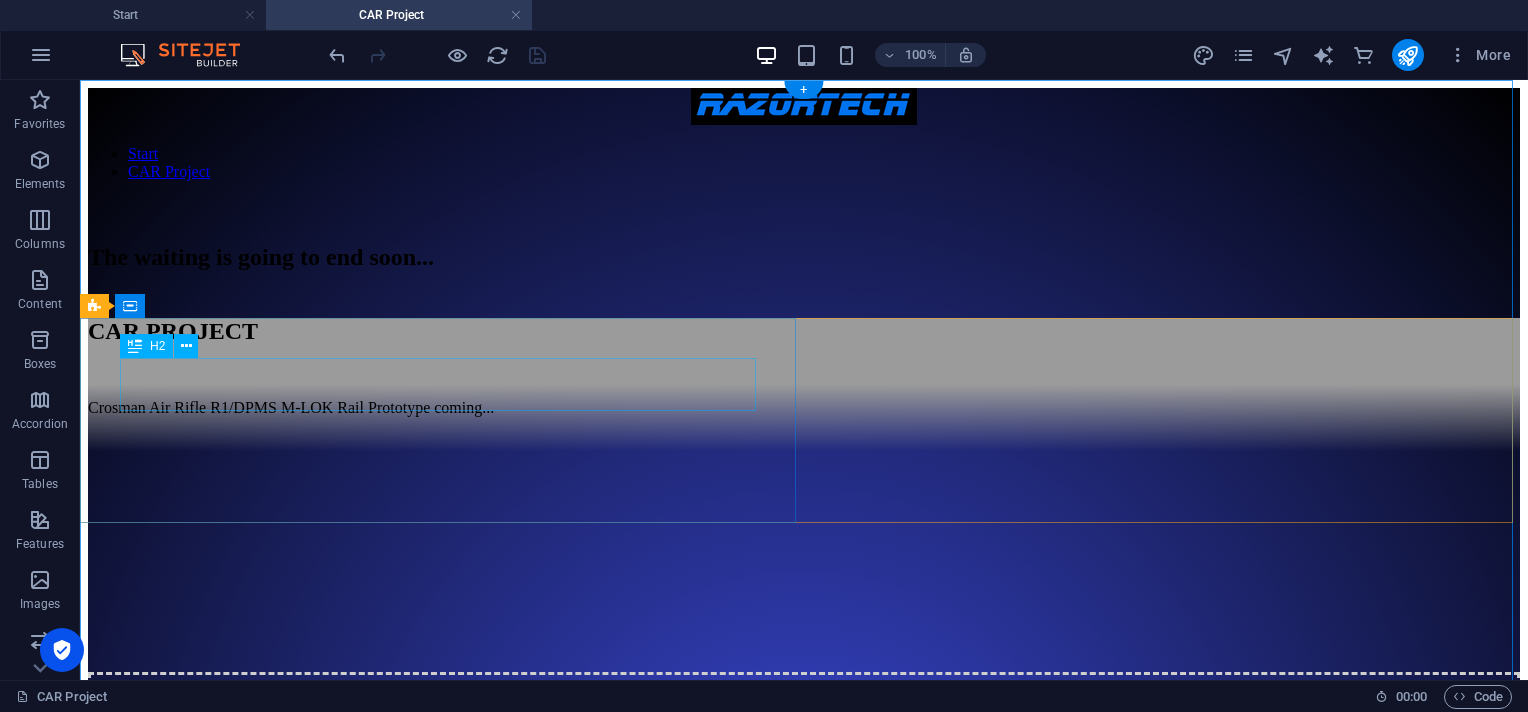 click on "CAR PROJECT" at bounding box center [804, 331] 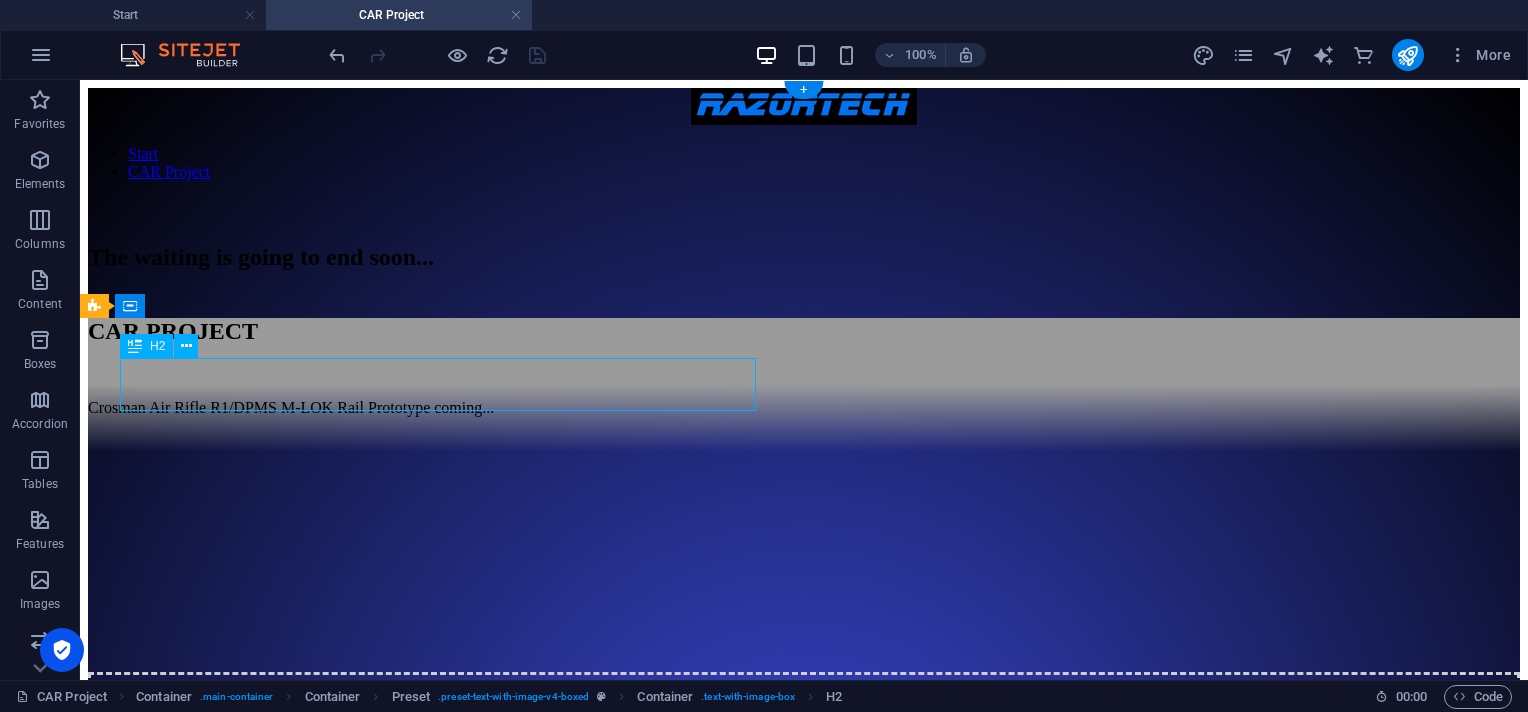 click on "CAR PROJECT" at bounding box center (804, 331) 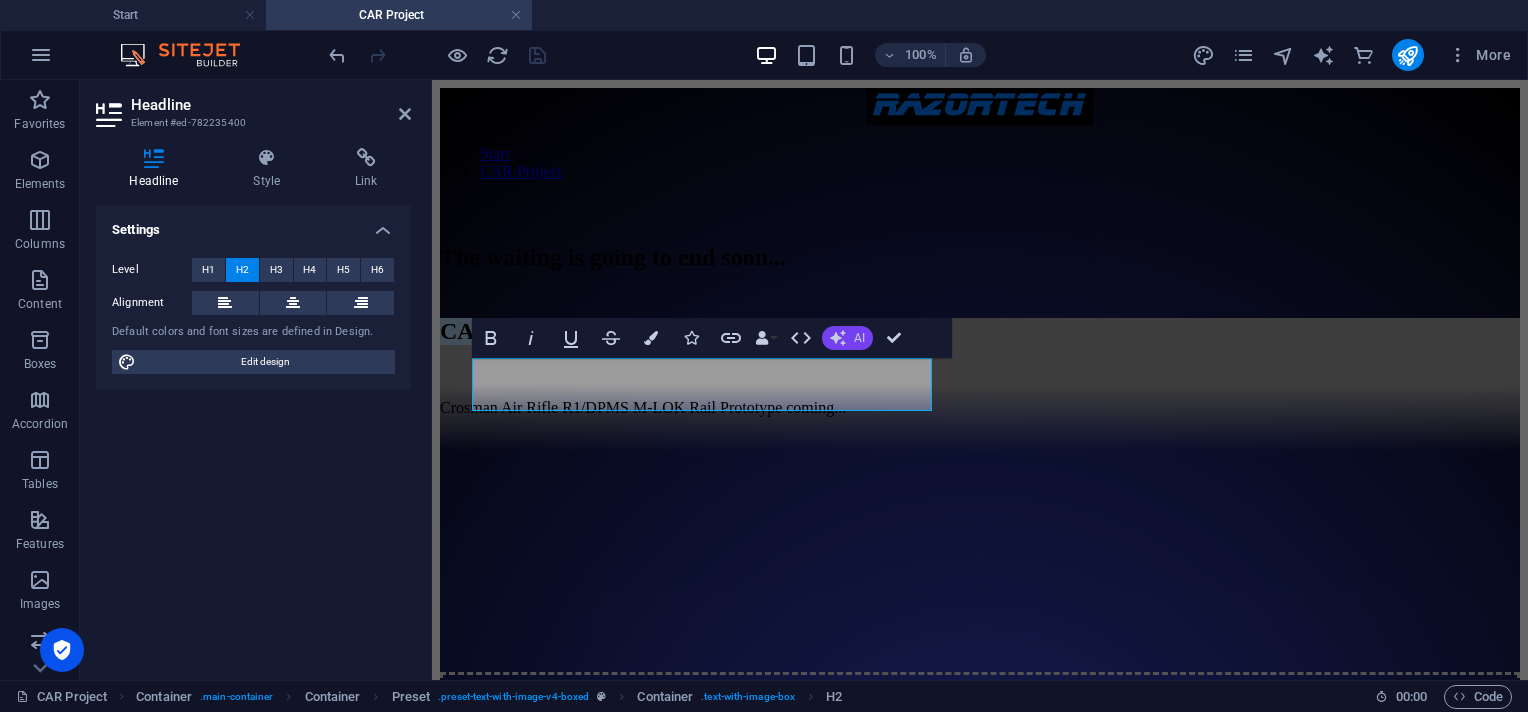click on "AI" at bounding box center (847, 338) 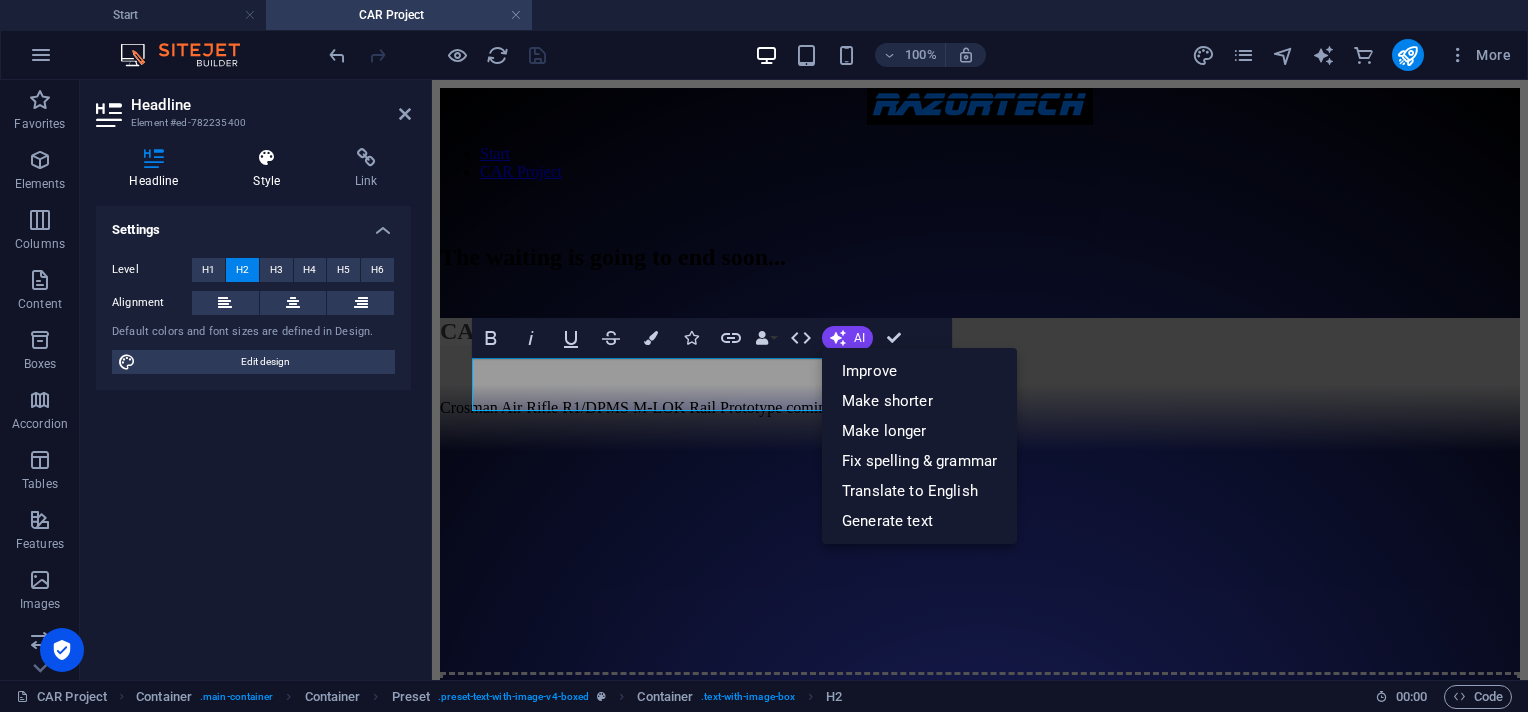 click at bounding box center [267, 158] 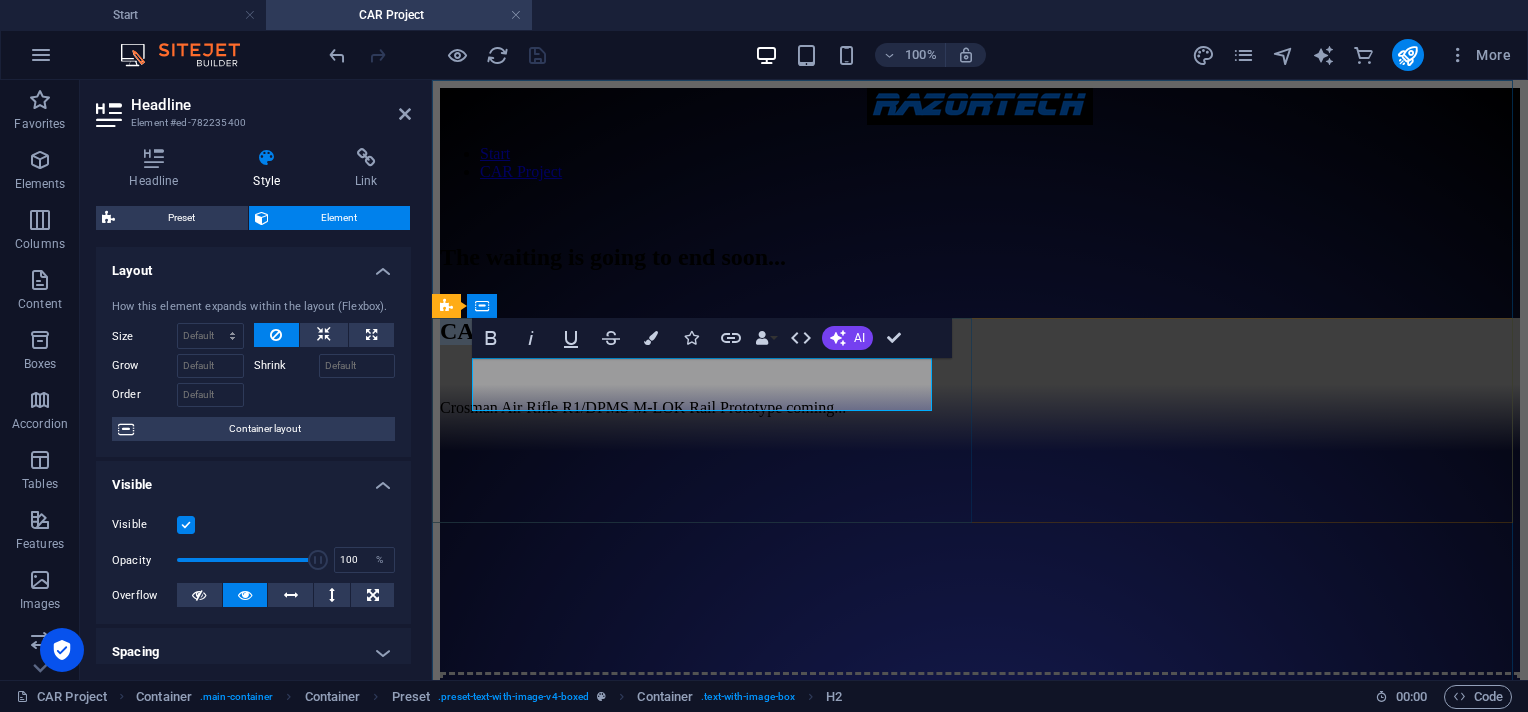 drag, startPoint x: 848, startPoint y: 388, endPoint x: 793, endPoint y: 393, distance: 55.226807 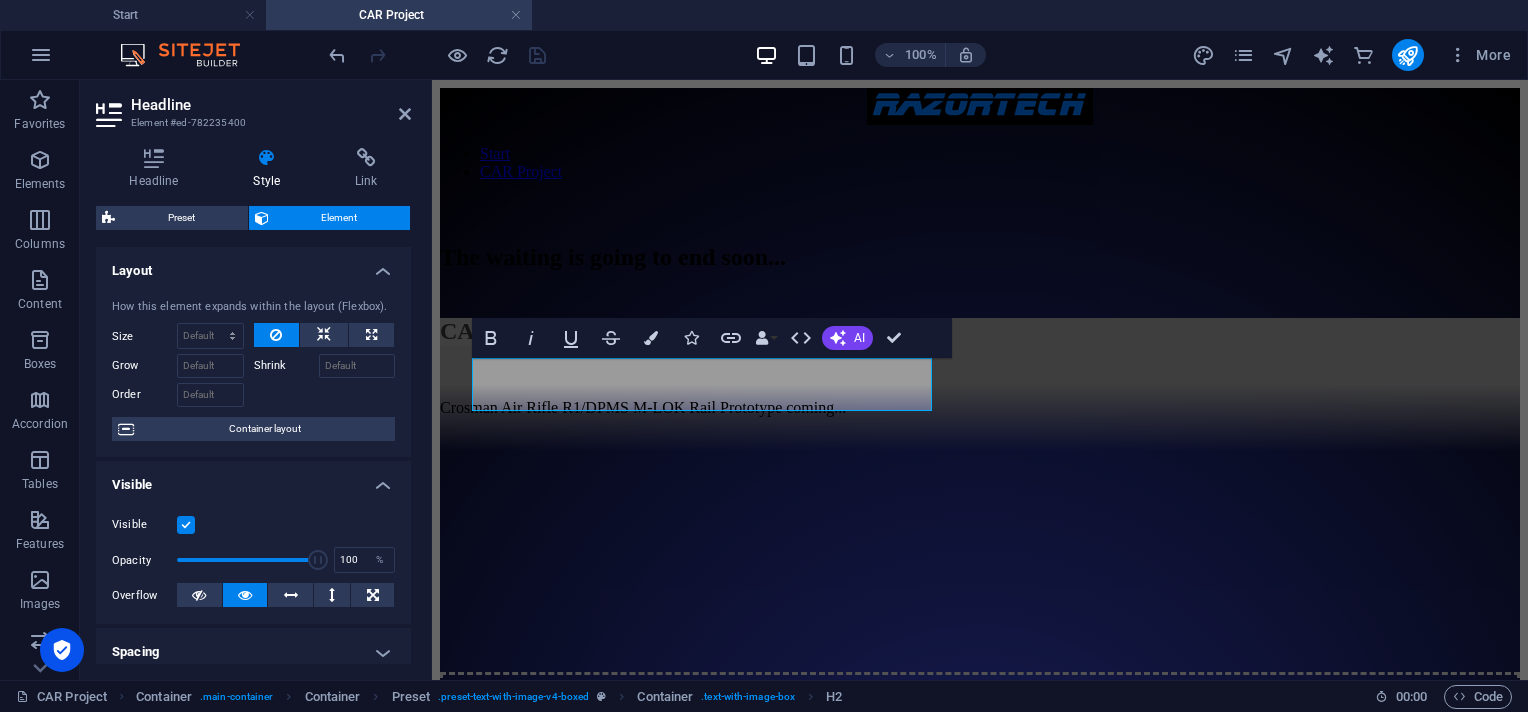 click on "Element" at bounding box center (340, 218) 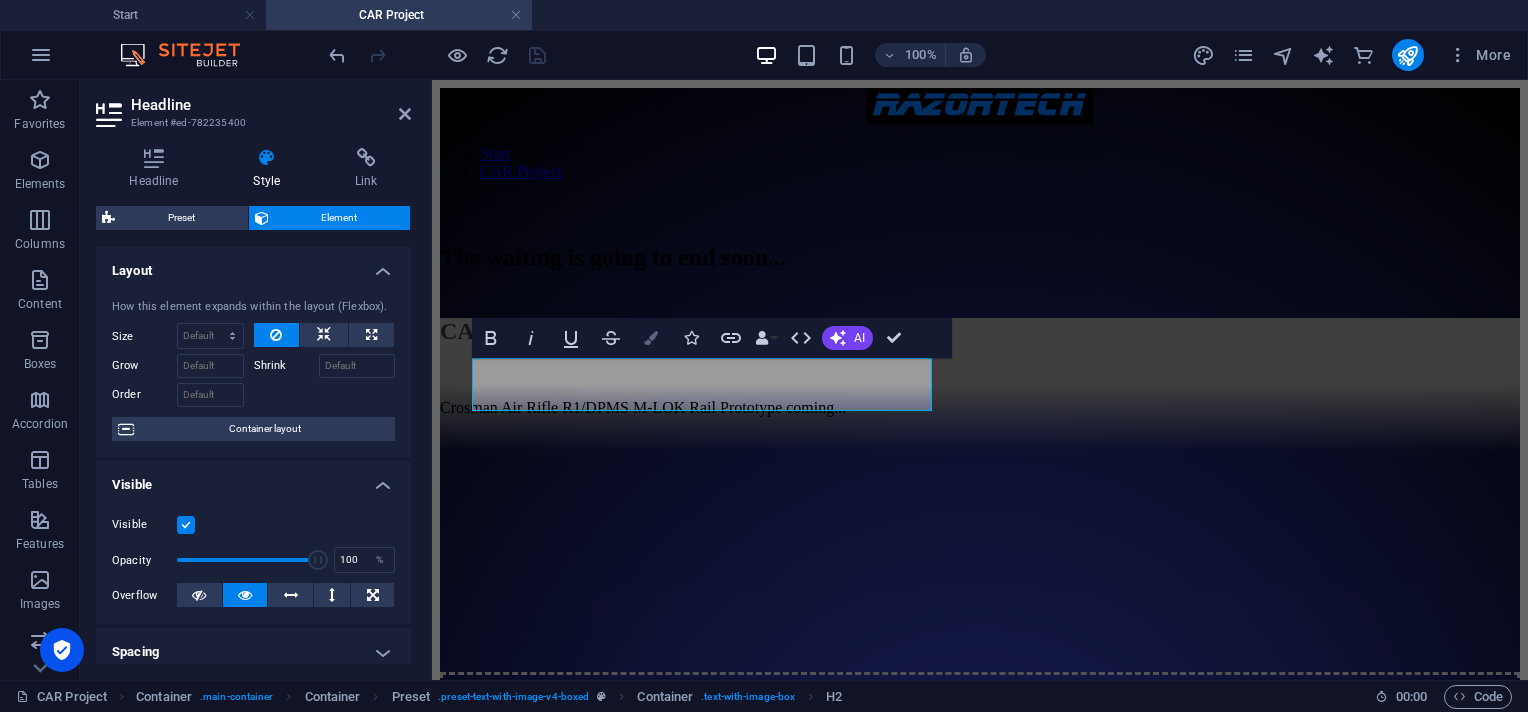 click at bounding box center (651, 338) 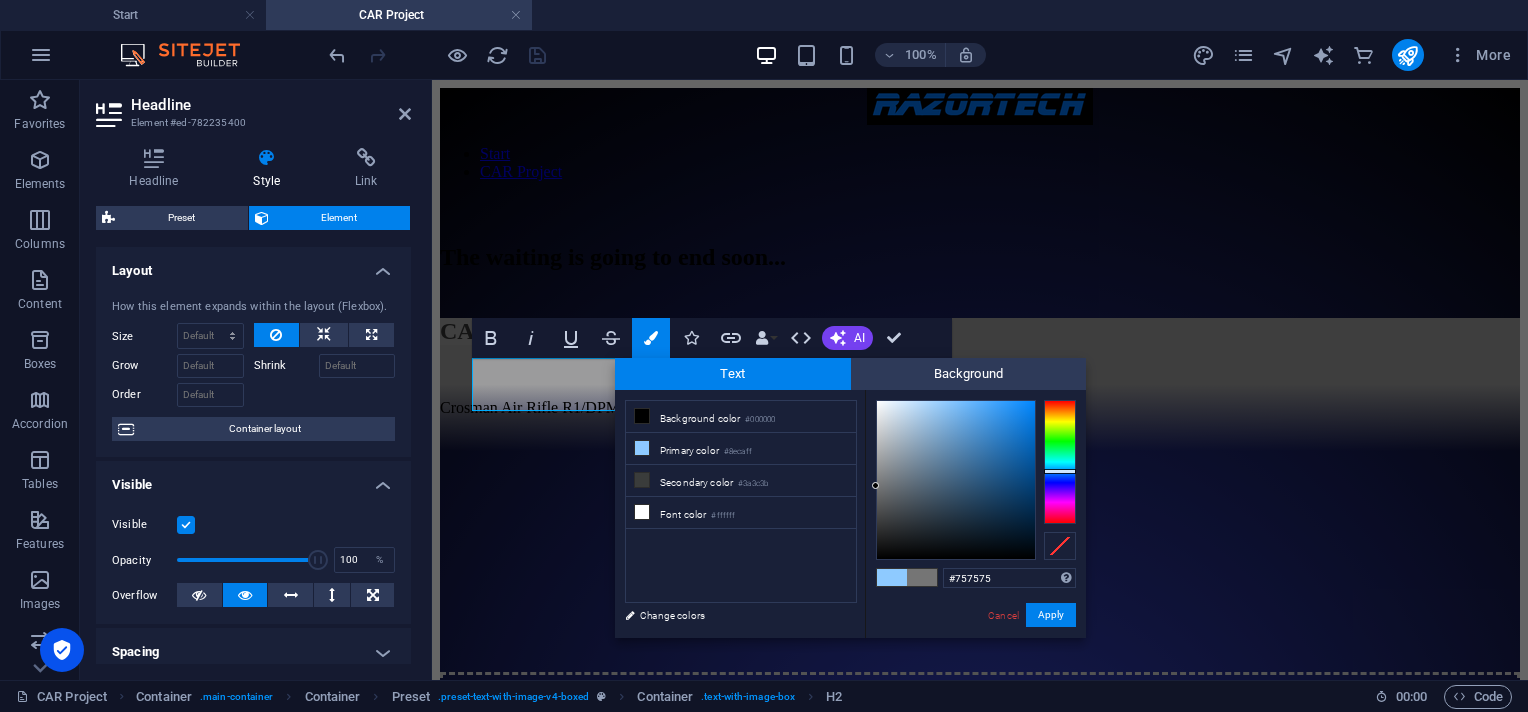 drag, startPoint x: 900, startPoint y: 491, endPoint x: 858, endPoint y: 486, distance: 42.296574 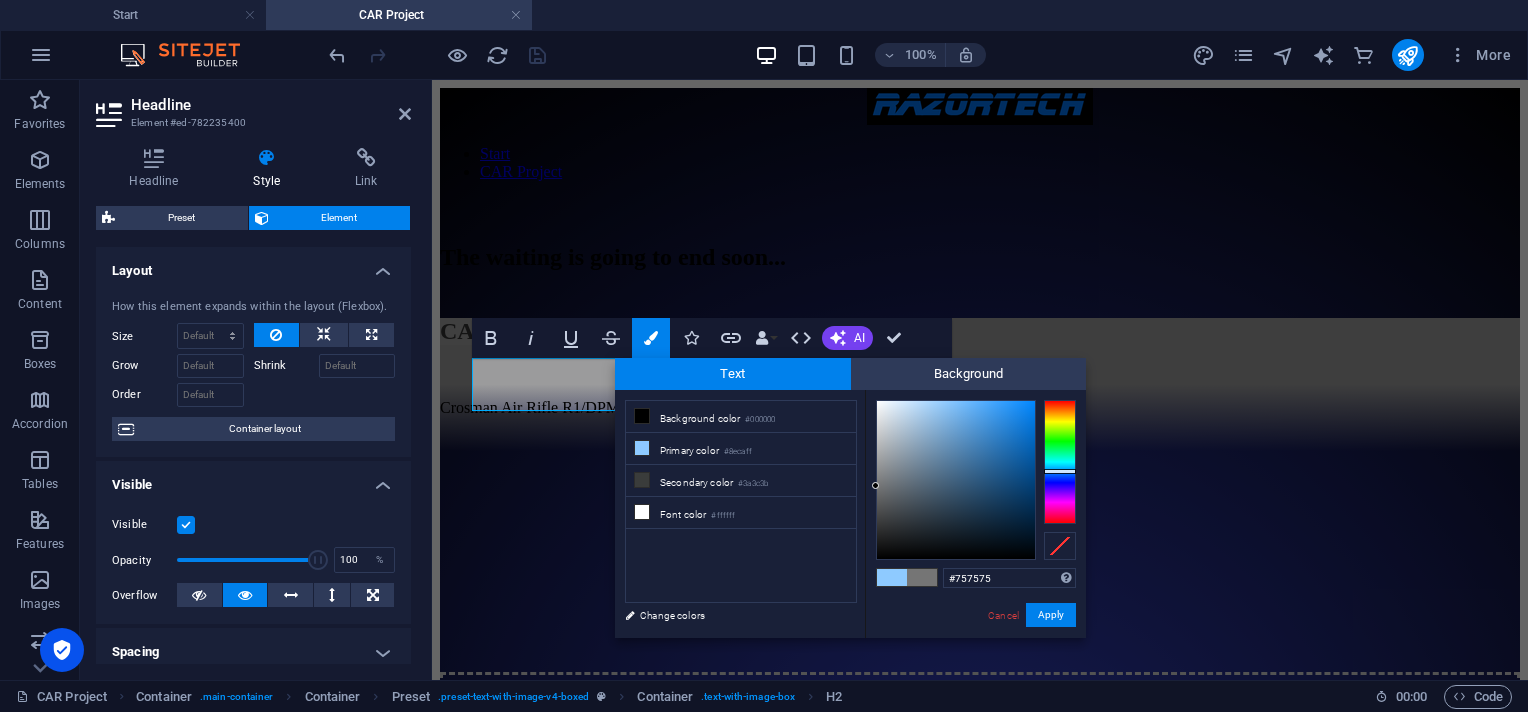 click on "less
Background color
#000000
Primary color
#8ecaff
Secondary color
#3a3c3b
Font color
Change colors #757575 Supported formats" at bounding box center (850, 514) 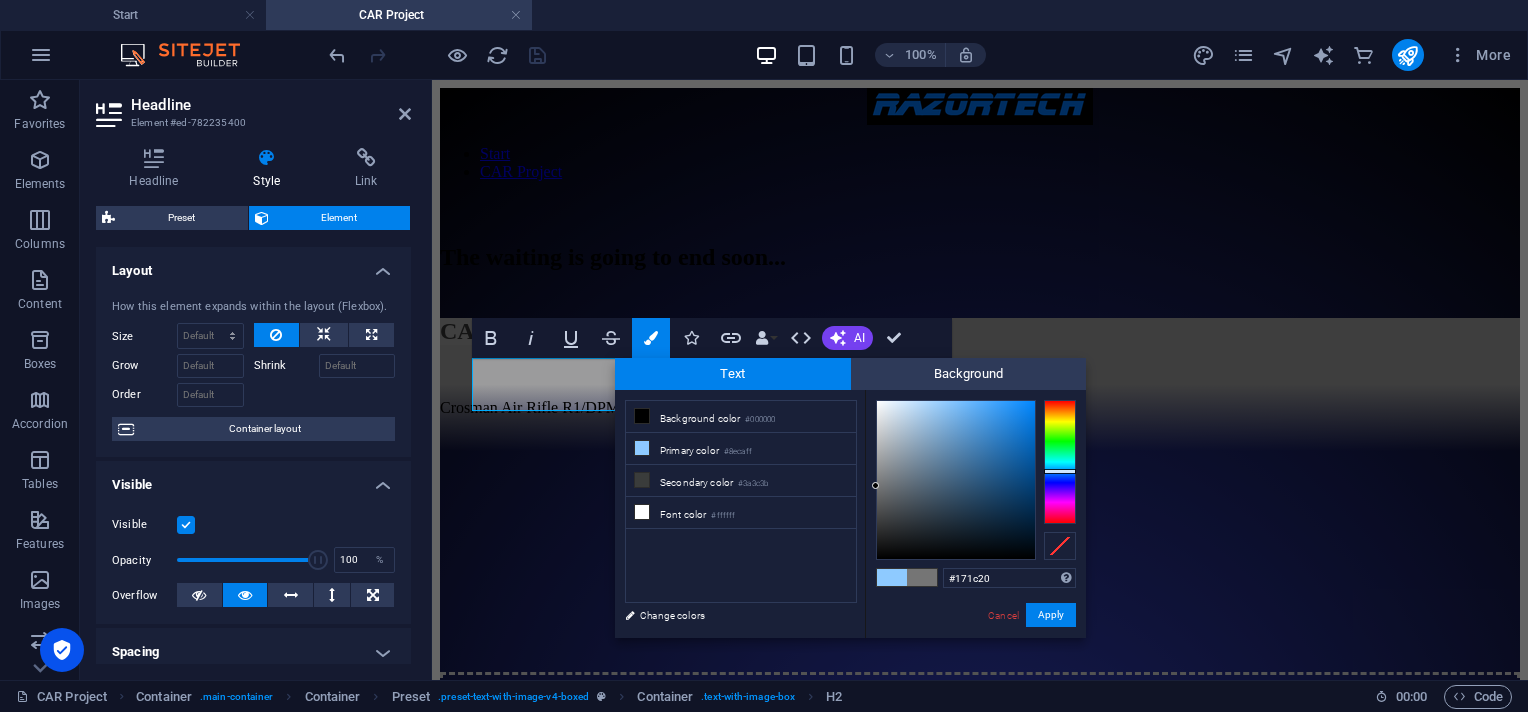 type on "#000000" 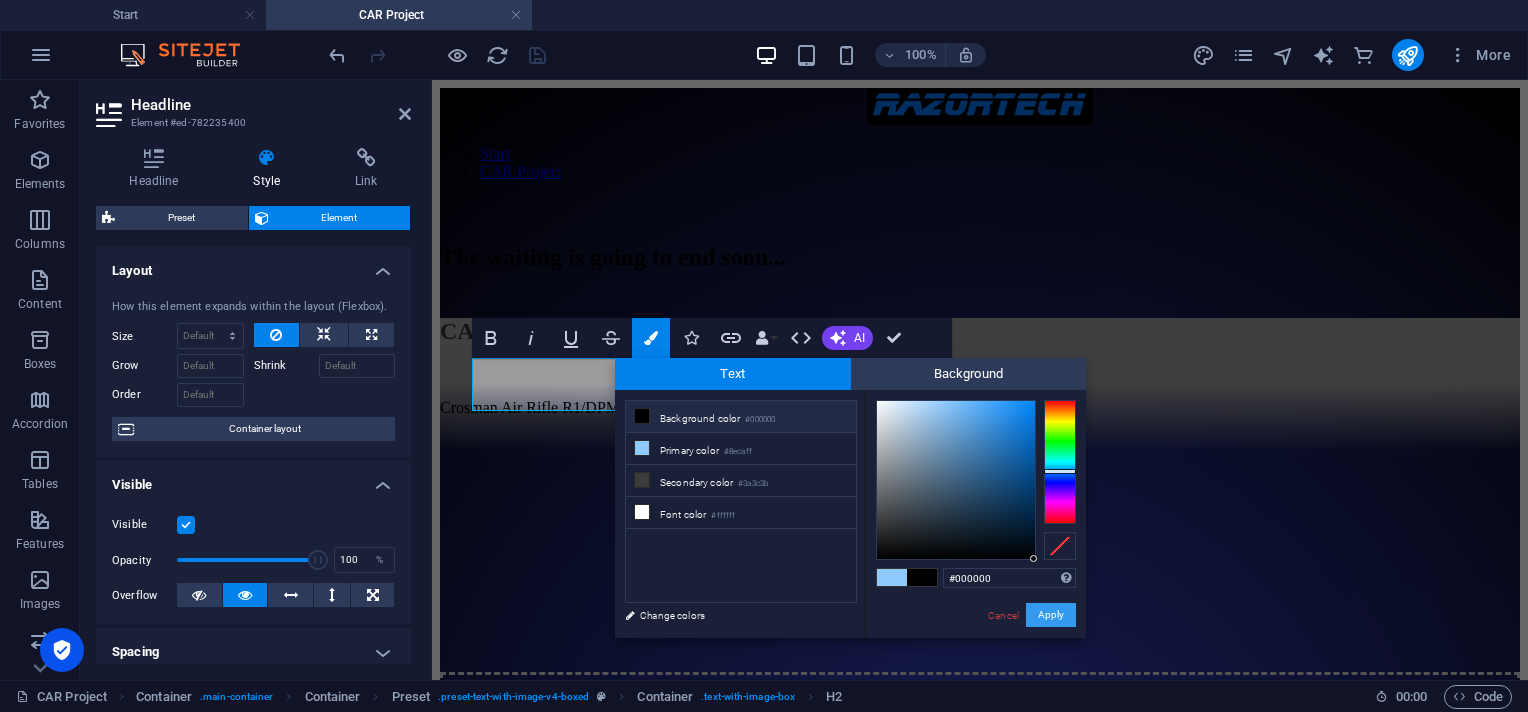click on "Apply" at bounding box center [1051, 615] 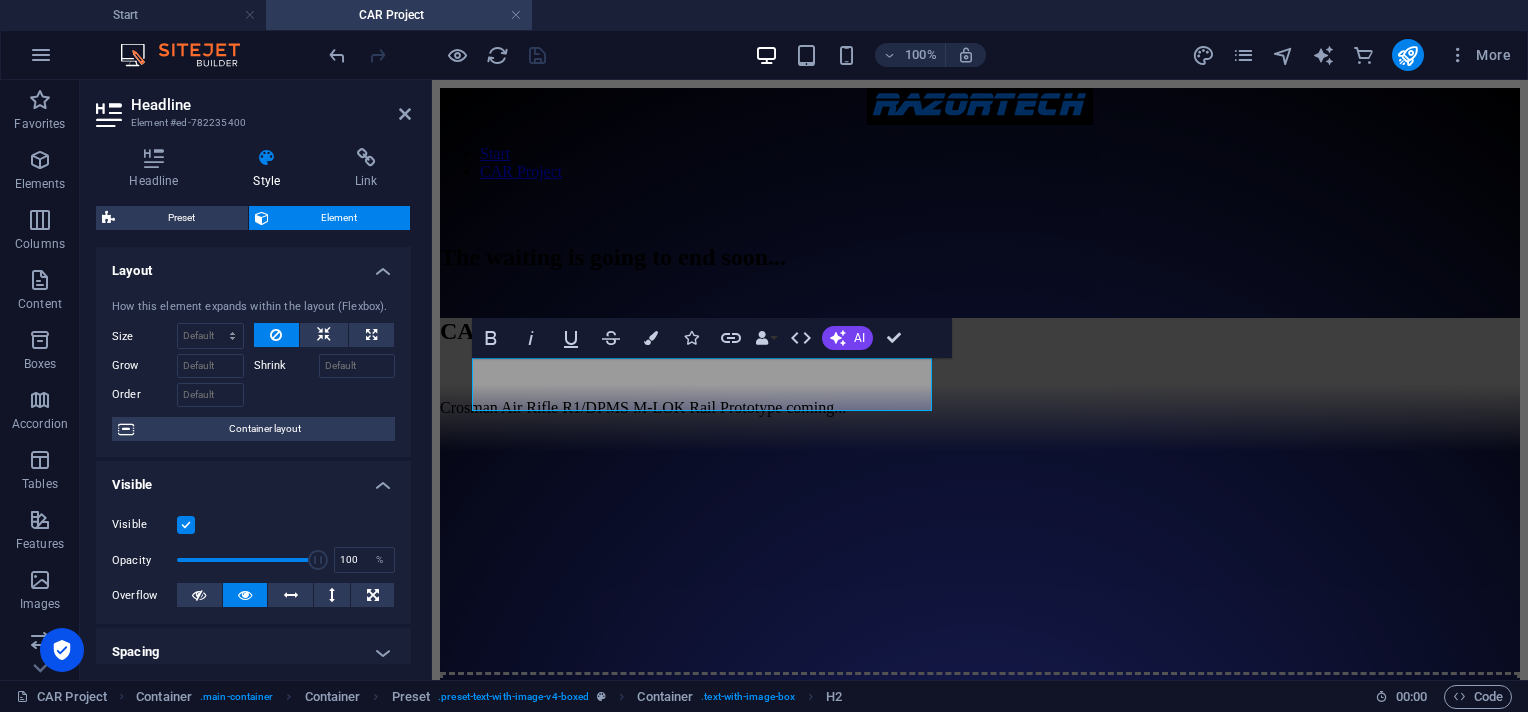 click on "Container   Container   Reference   Container   Container   Container   H2   Placeholder   Preset   Container   Preset   Container   Text   H2
Spacer   Spacer Bold Italic Underline Strikethrough Colors Icons Link Data Bindings Company First name Last name Street ZIP code City Email Phone Mobile Fax Custom field 1 Custom field 2 Custom field 3 Custom field 4 Custom field 5 Custom field 6 HTML AI Improve Make shorter Make longer Fix spelling & grammar Translate to English Generate text Confirm (Ctrl+⏎)" at bounding box center (980, 380) 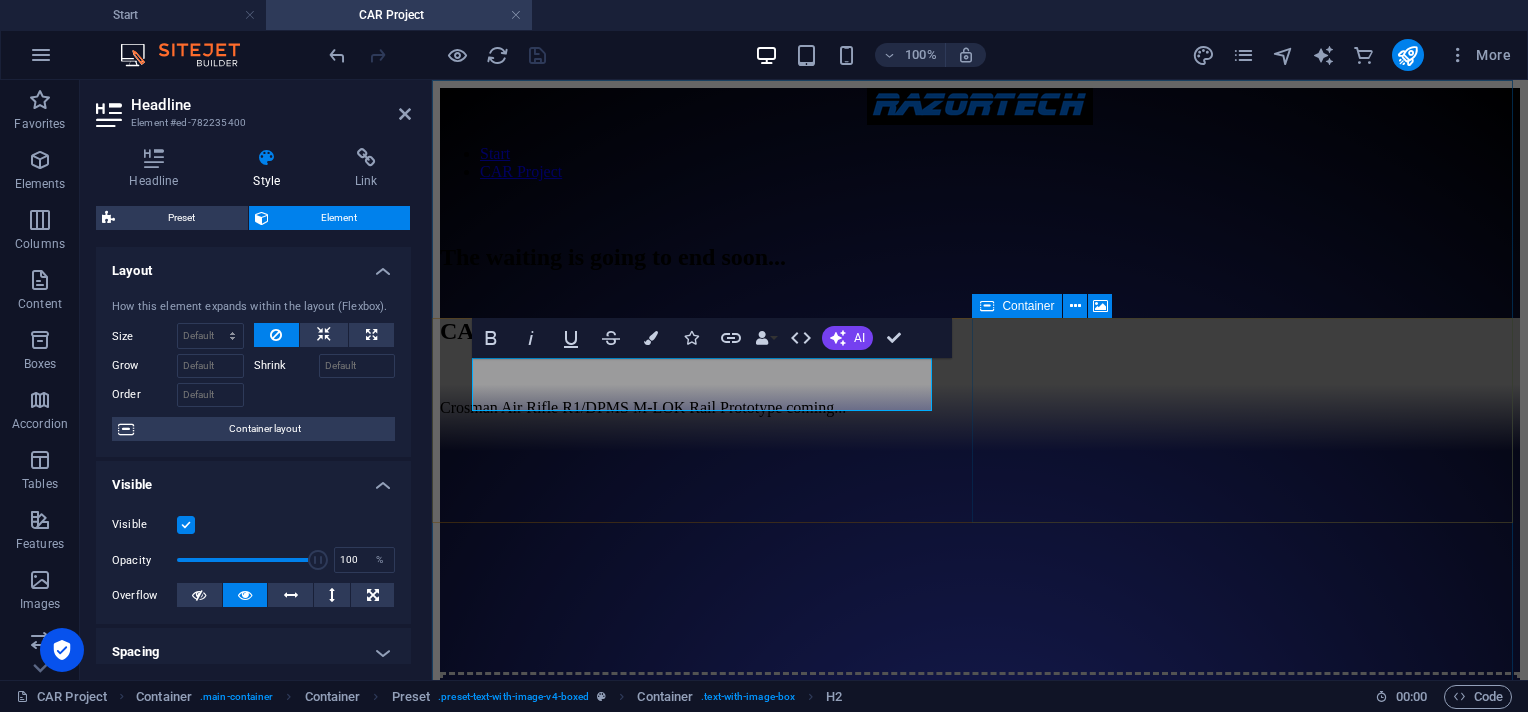 click on "Drop content here or  Add elements  Paste clipboard" at bounding box center [980, 743] 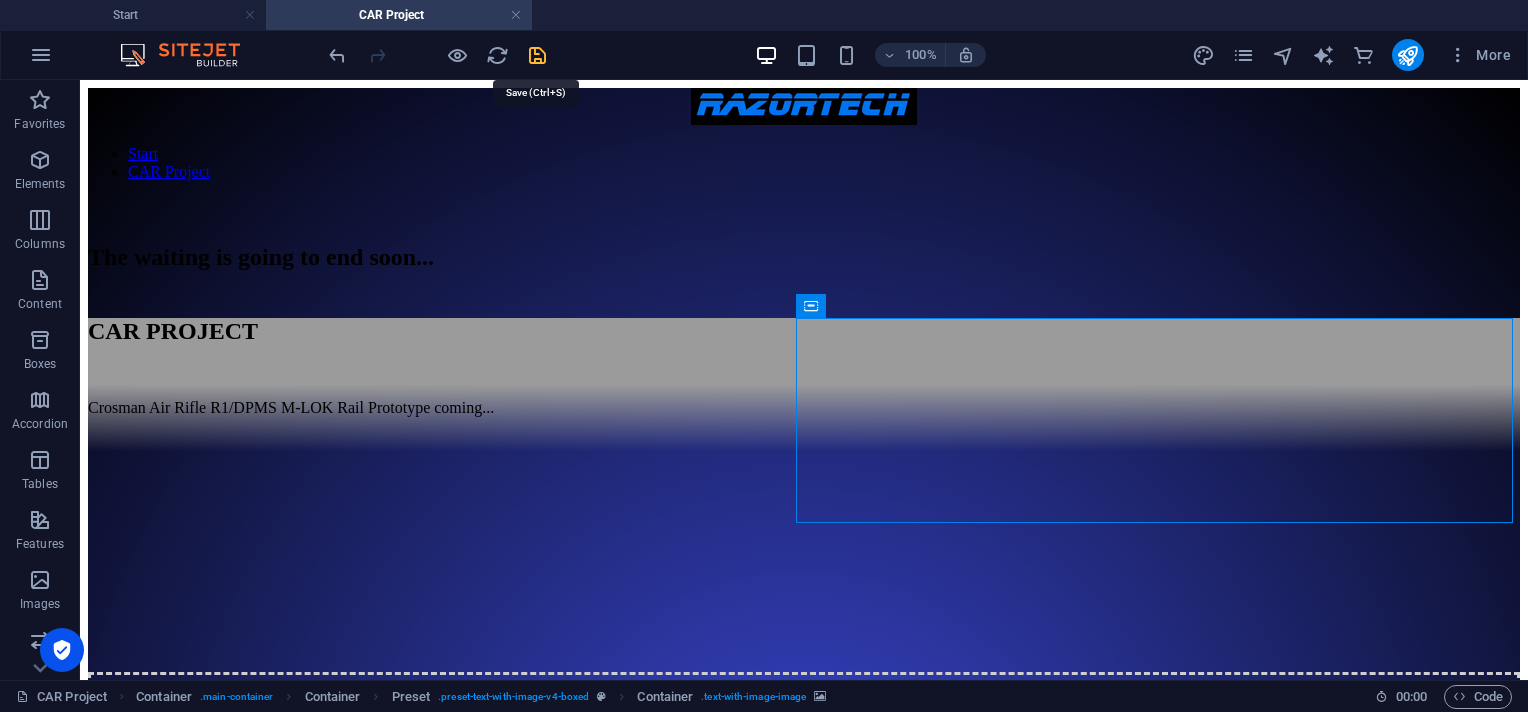 click at bounding box center (537, 55) 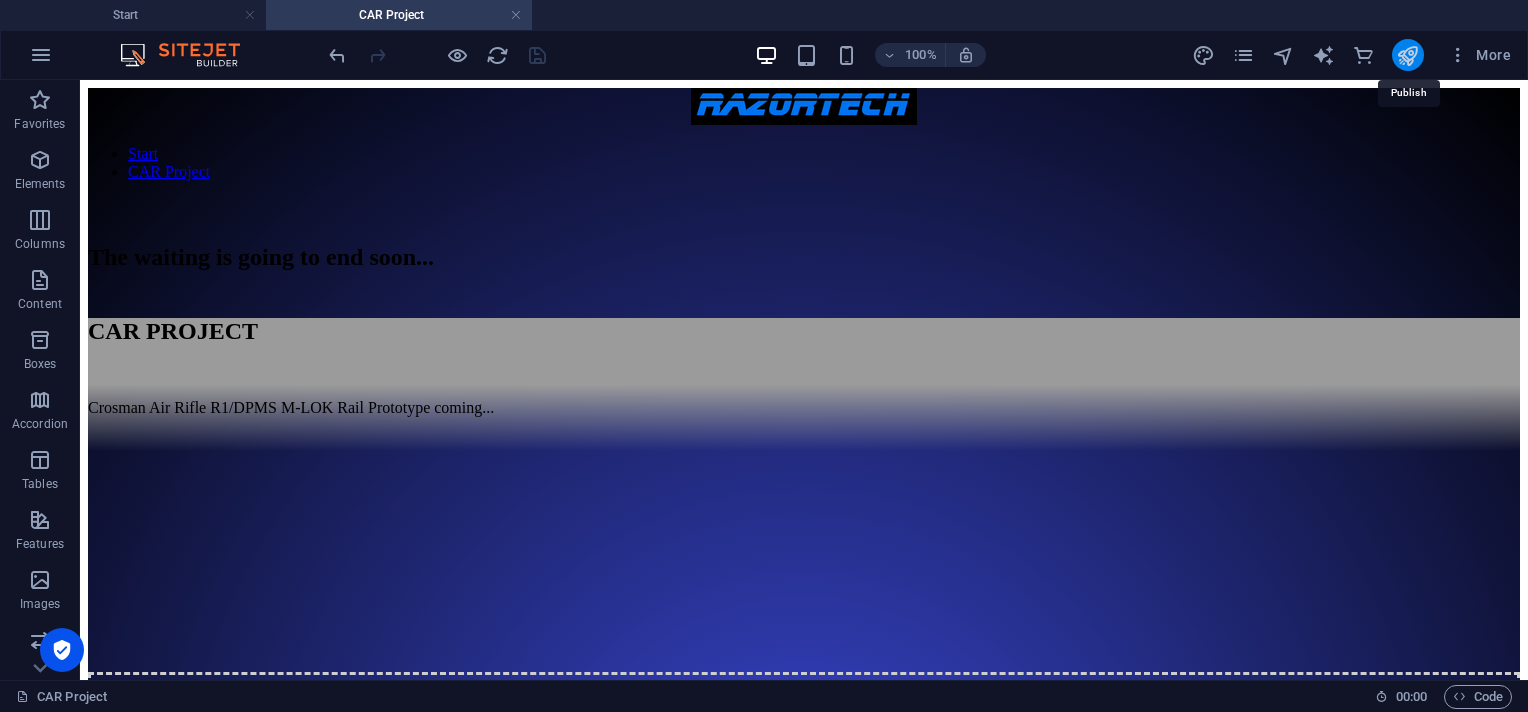 click at bounding box center (1407, 55) 